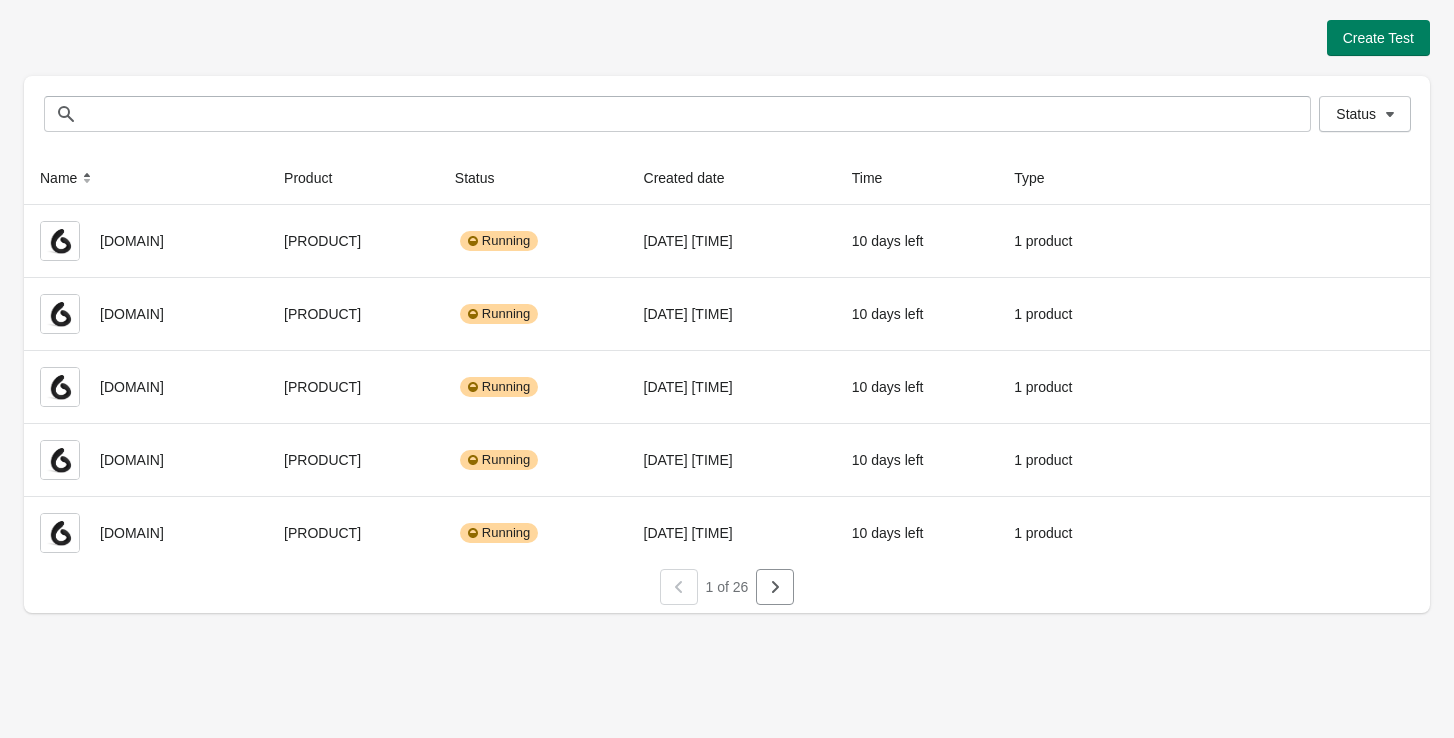scroll, scrollTop: 0, scrollLeft: 0, axis: both 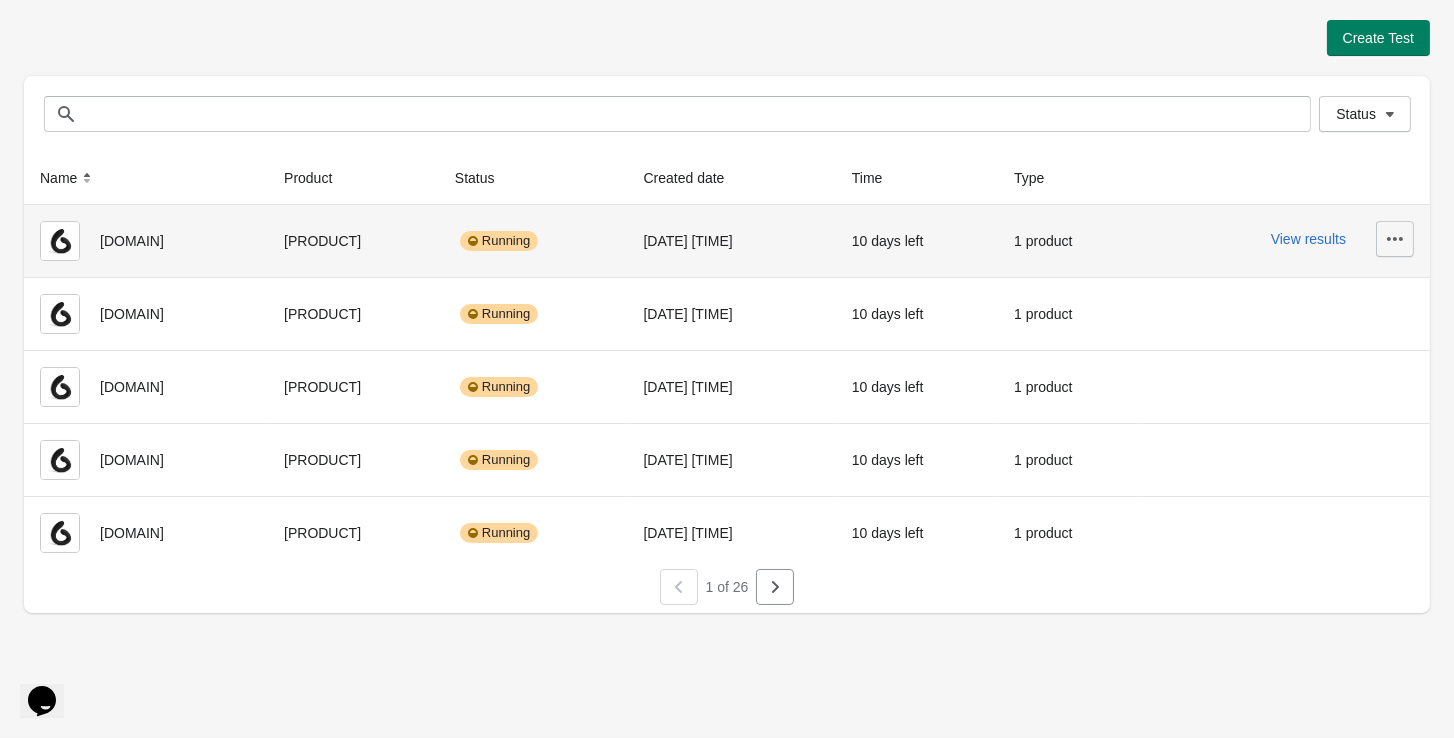click 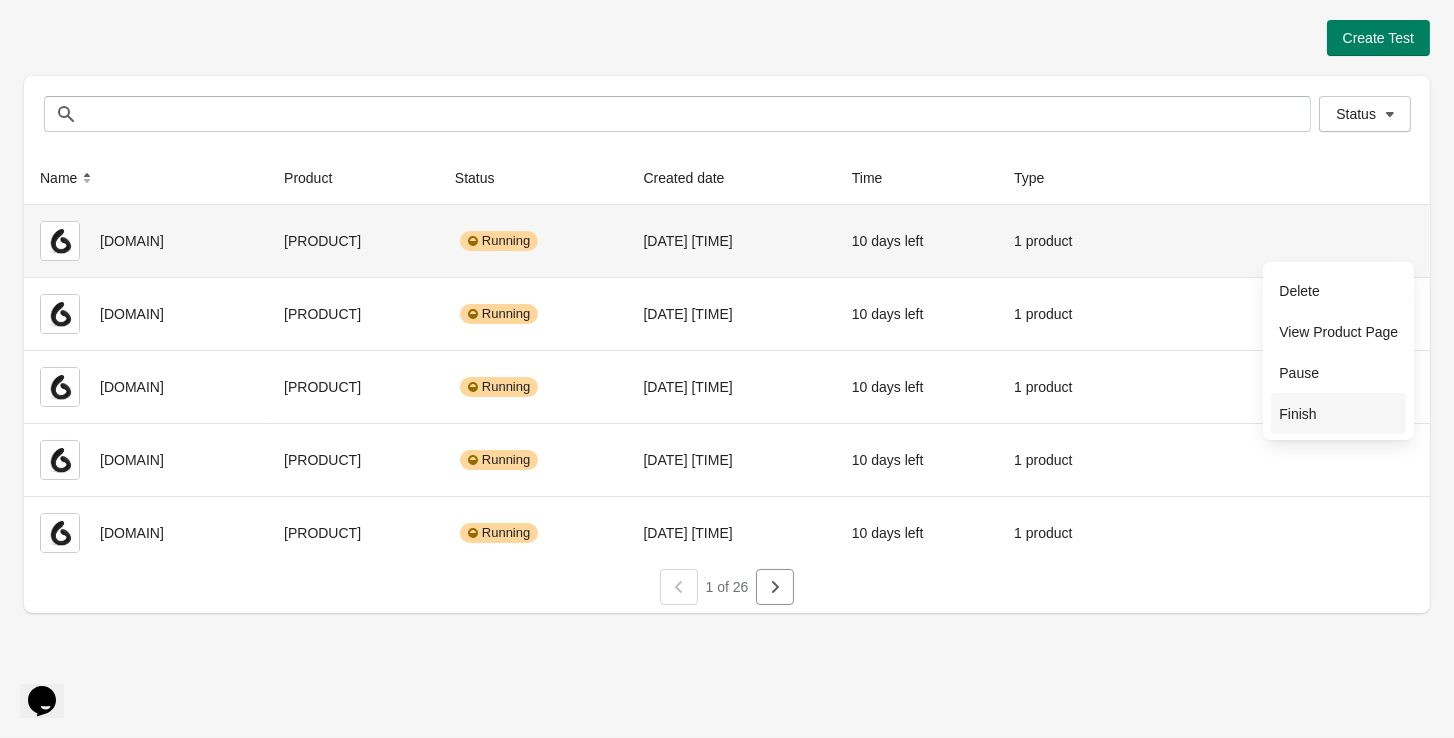 click on "Finish" at bounding box center [1338, 414] 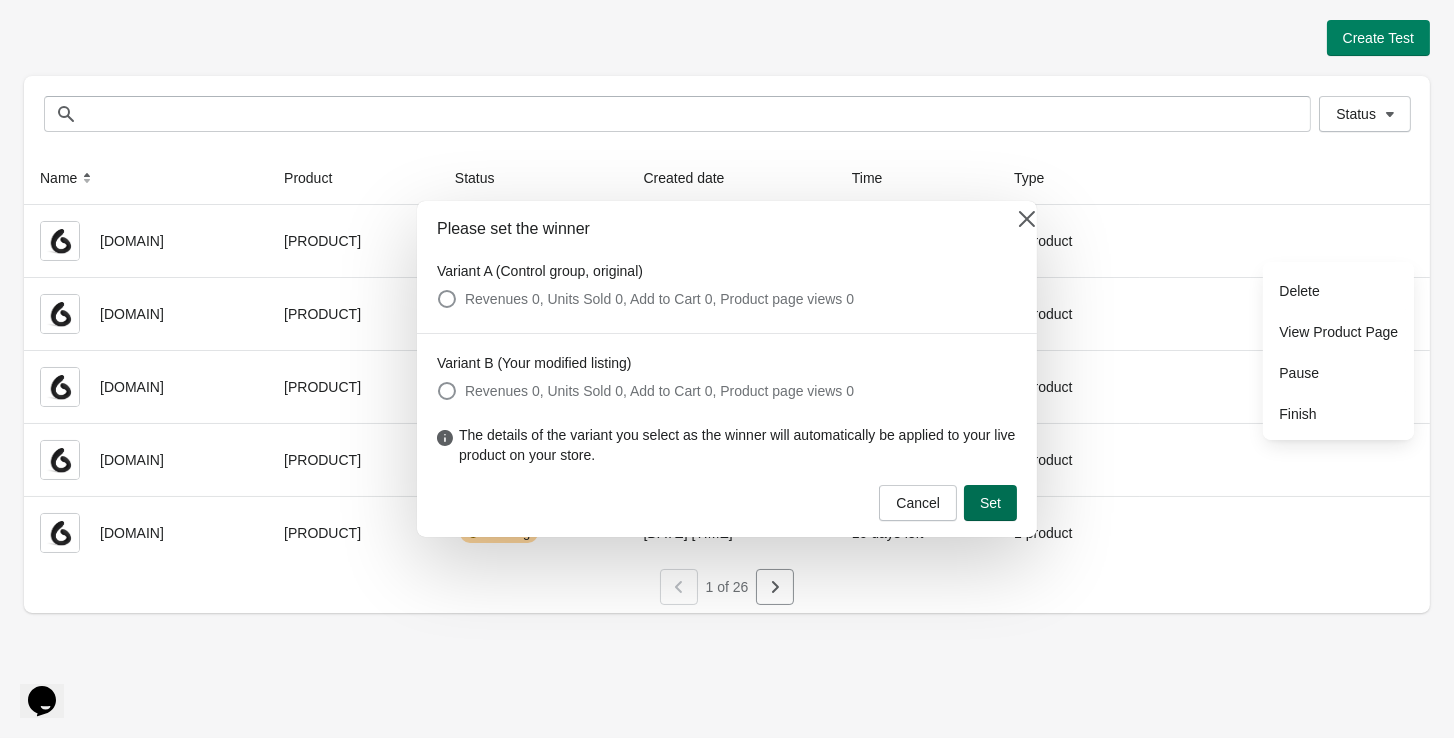 click on "Set" at bounding box center (990, 503) 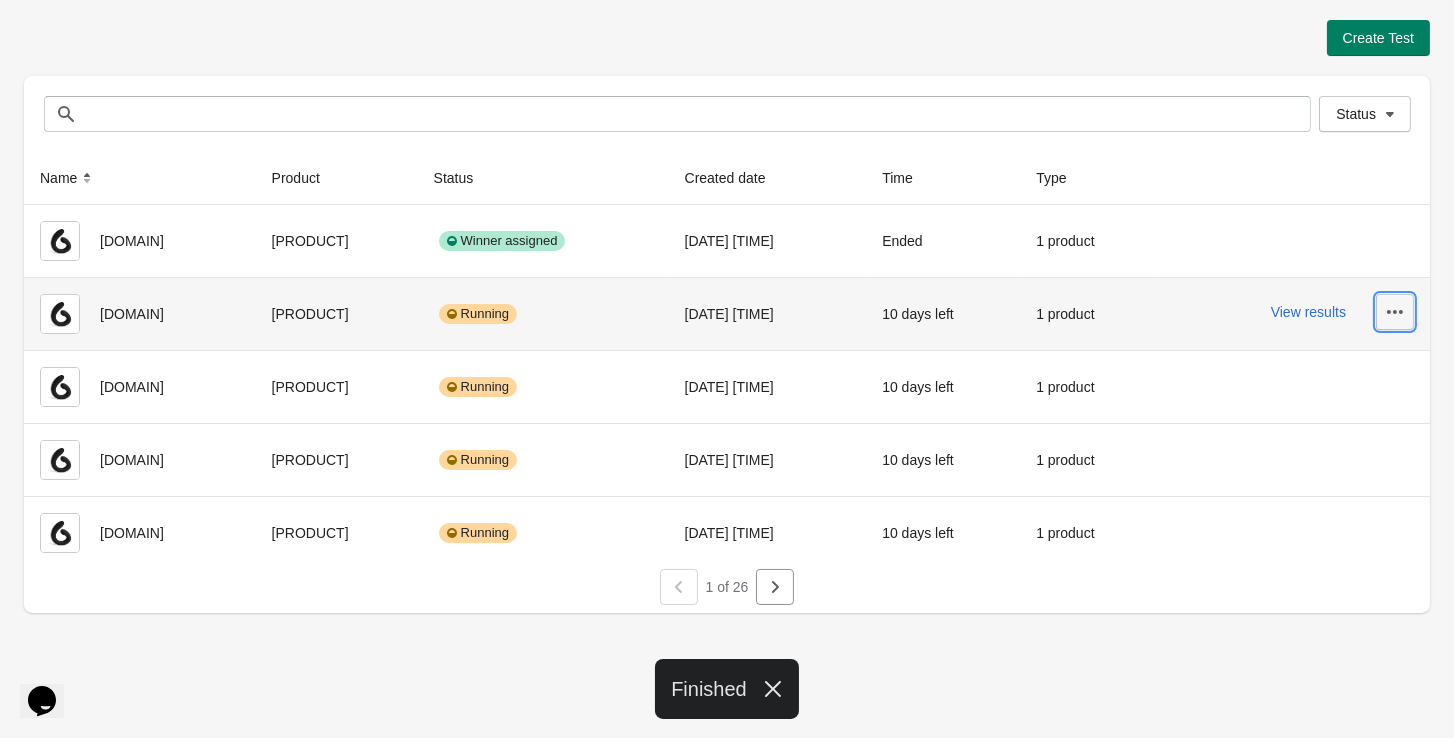 click 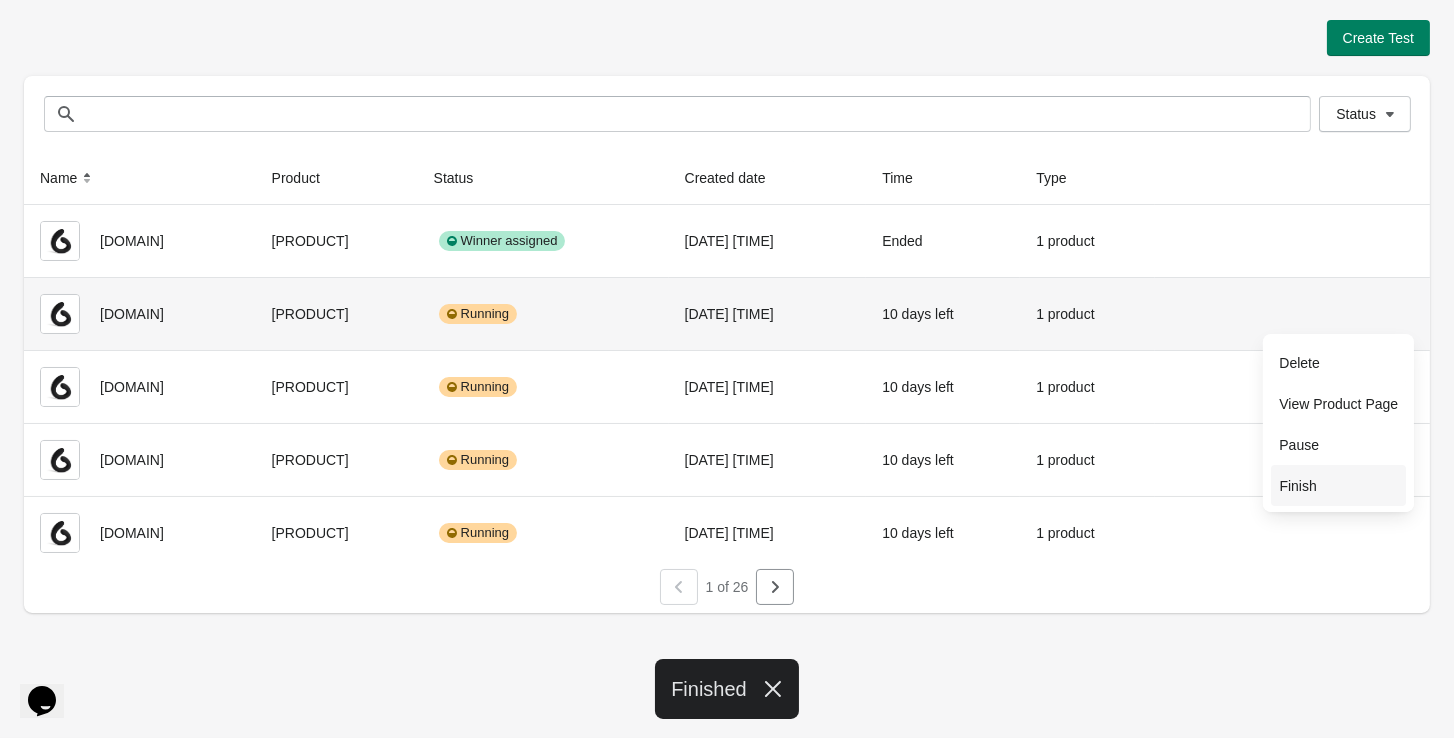 click on "Finish" at bounding box center (1338, 486) 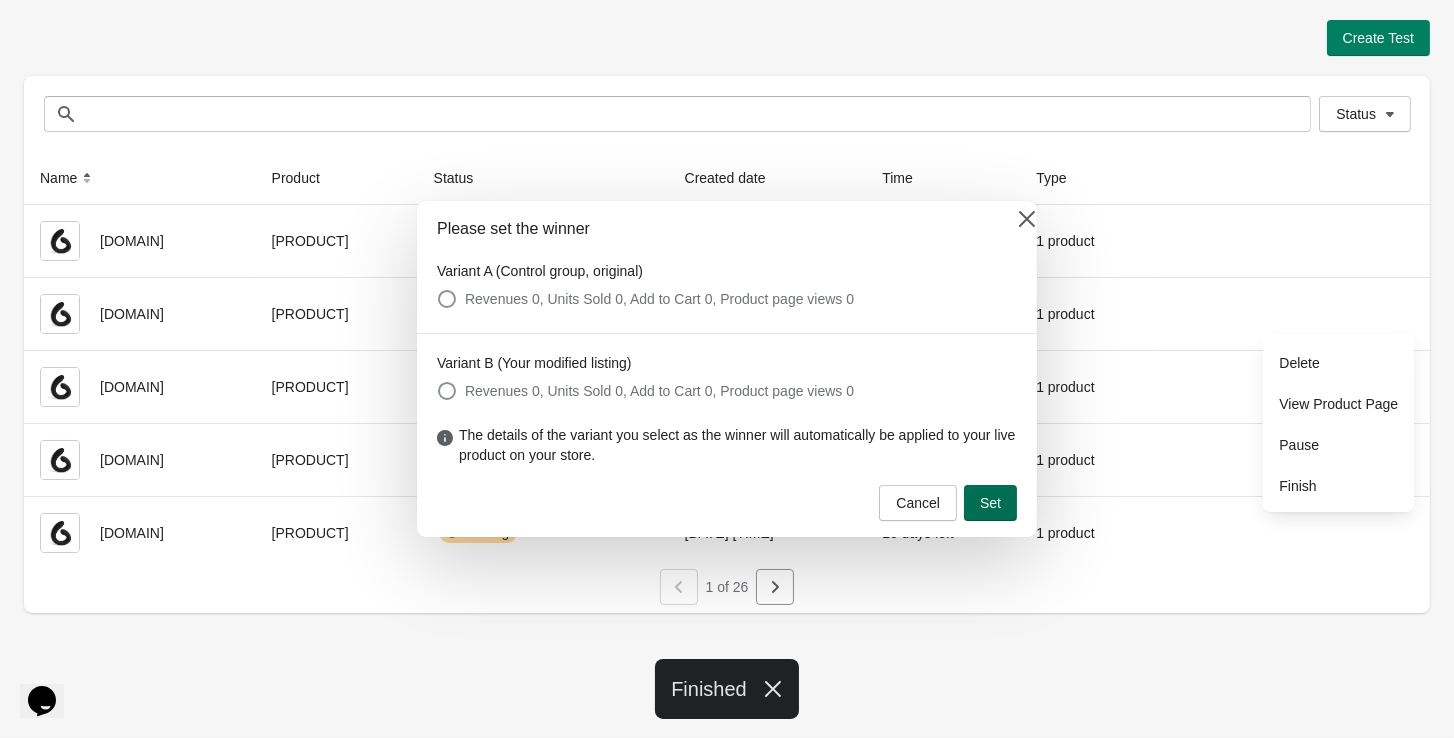click on "Set" at bounding box center (990, 503) 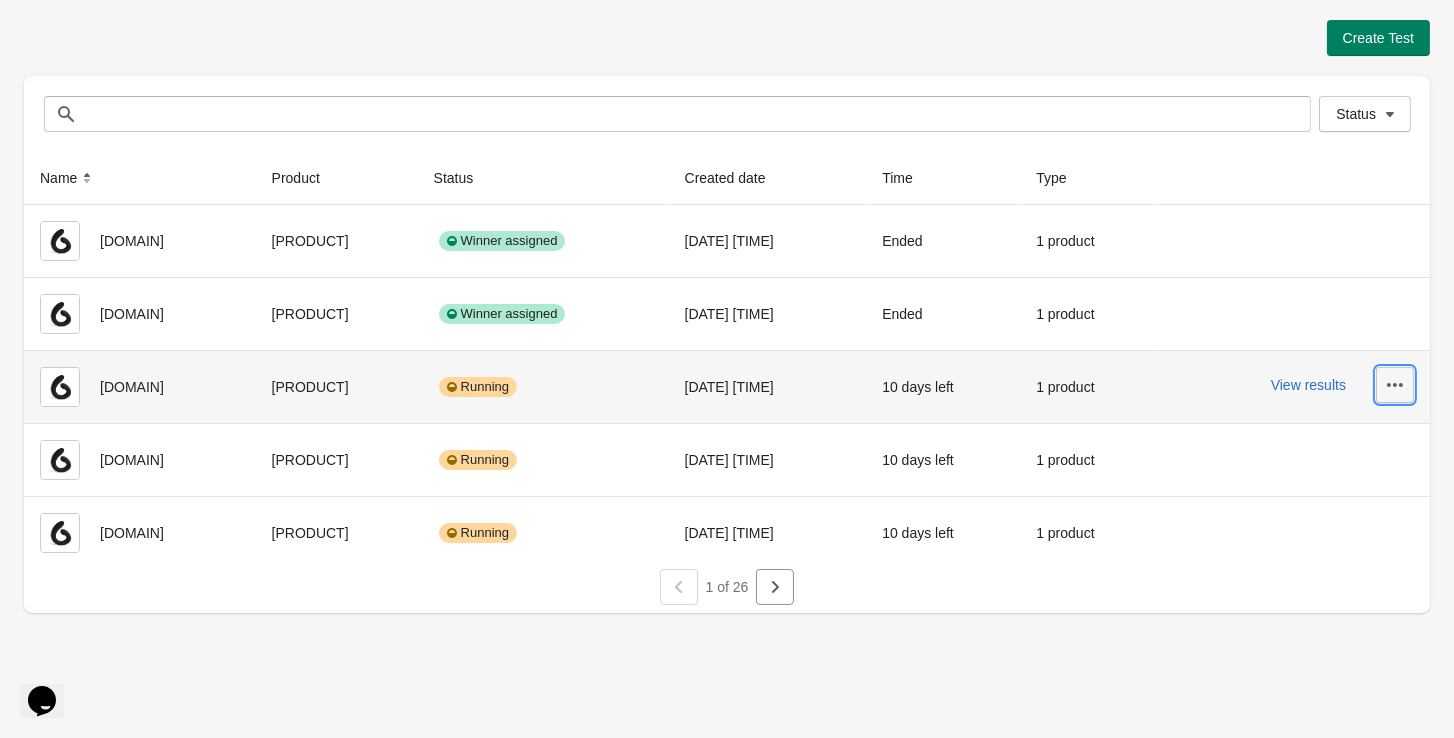 click 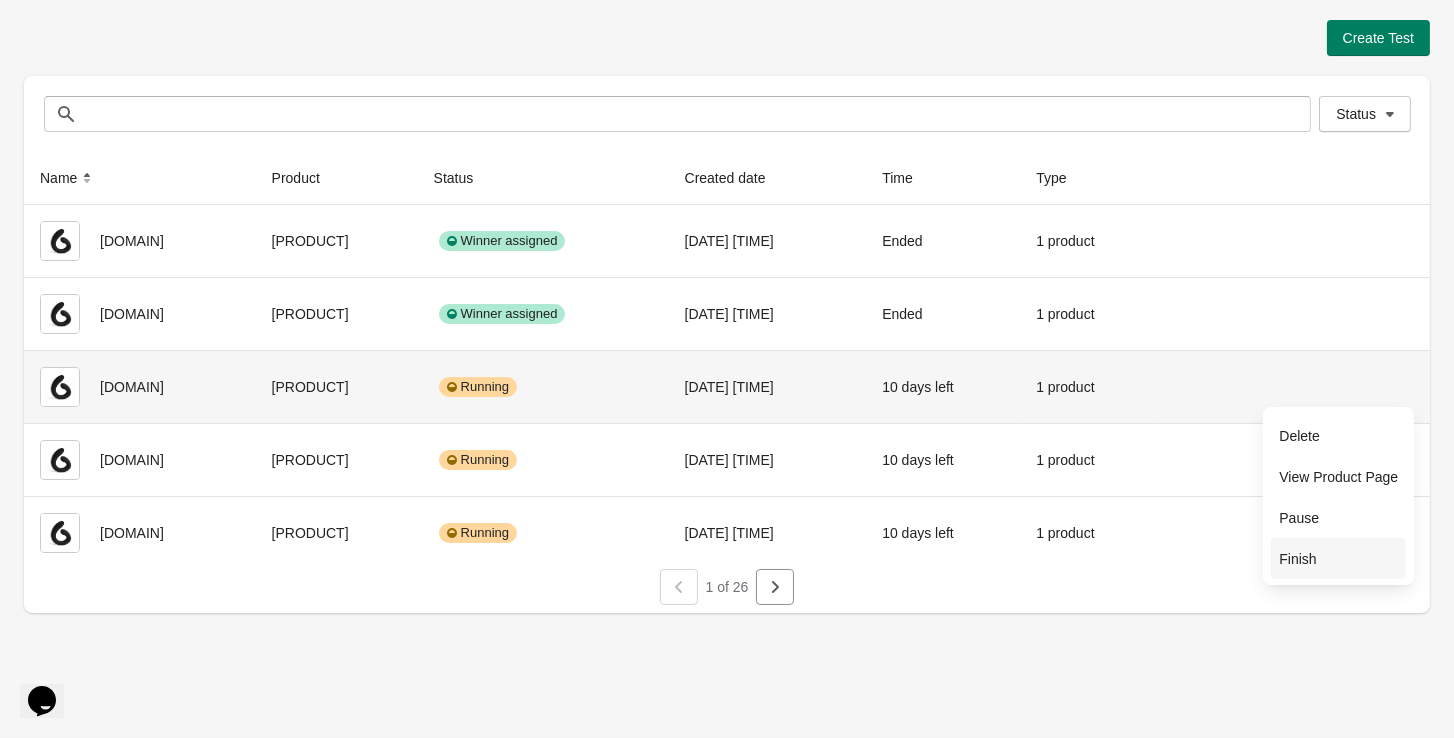 click on "Finish" at bounding box center (1338, 559) 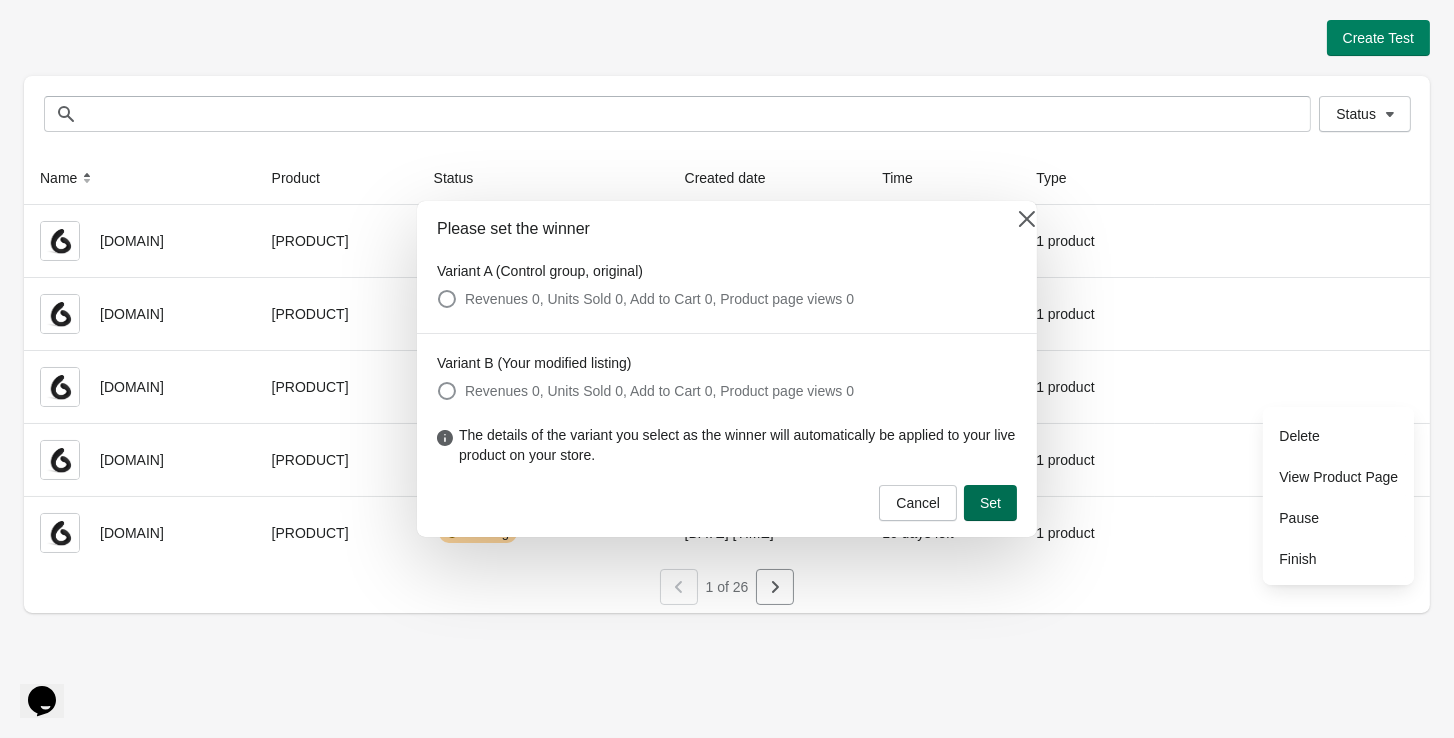 click on "Set" at bounding box center [990, 503] 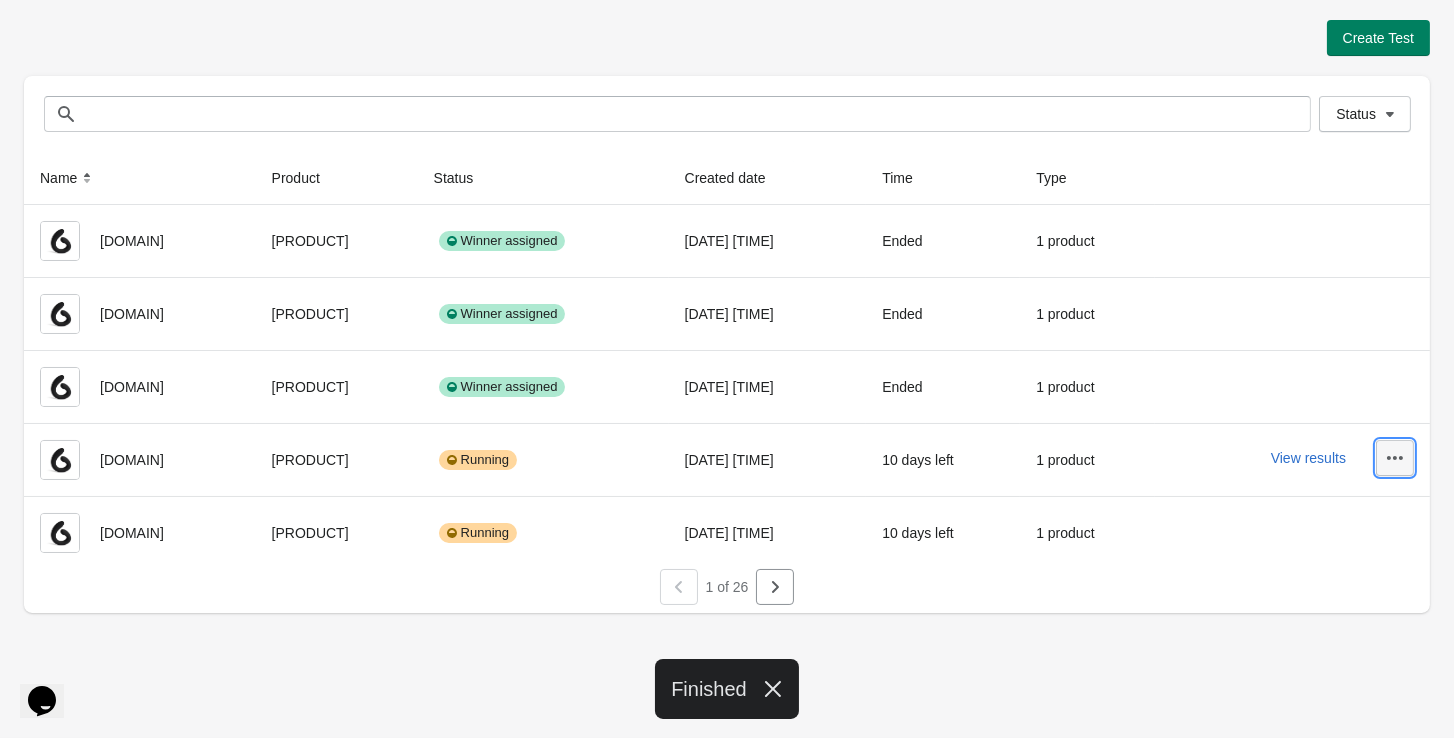 click at bounding box center (1395, 458) 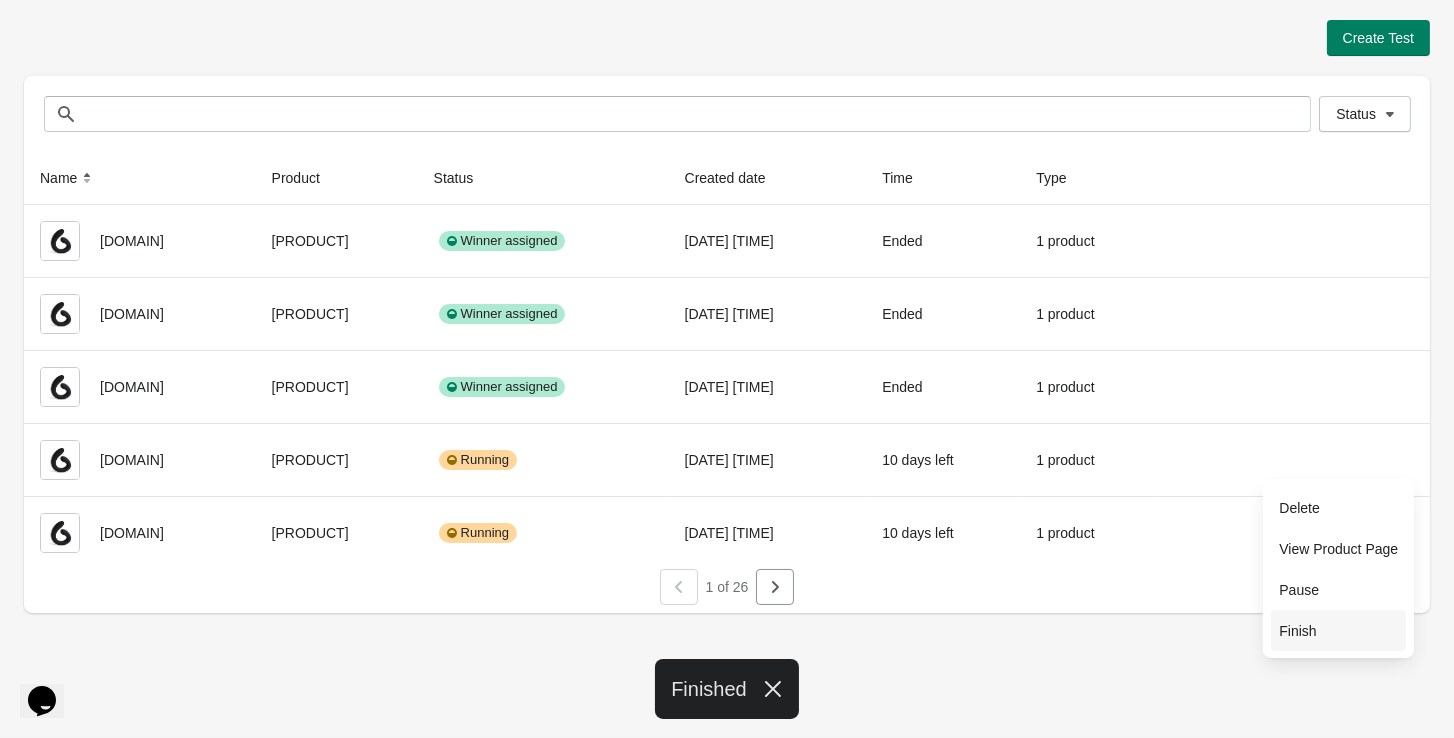 click on "Finish" at bounding box center (1338, 631) 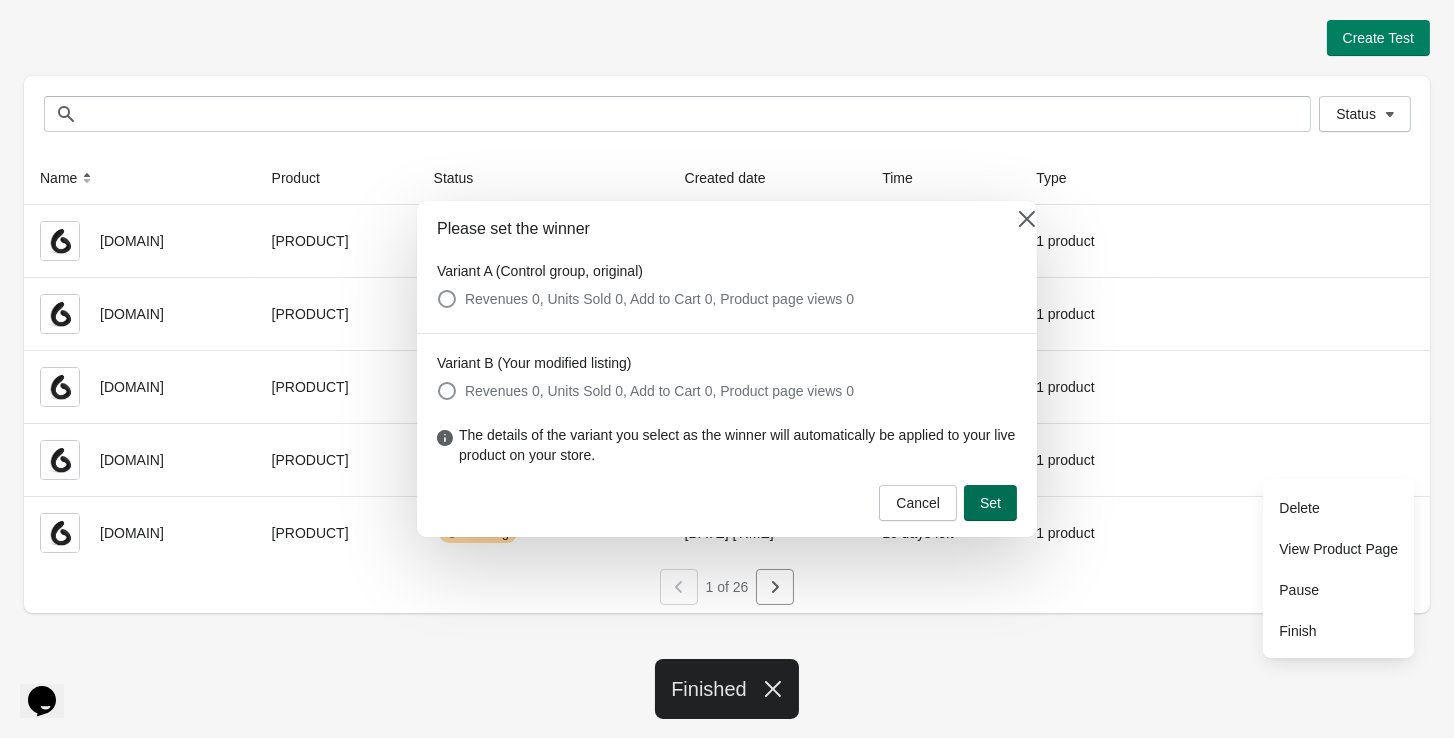 click on "Set" at bounding box center (990, 503) 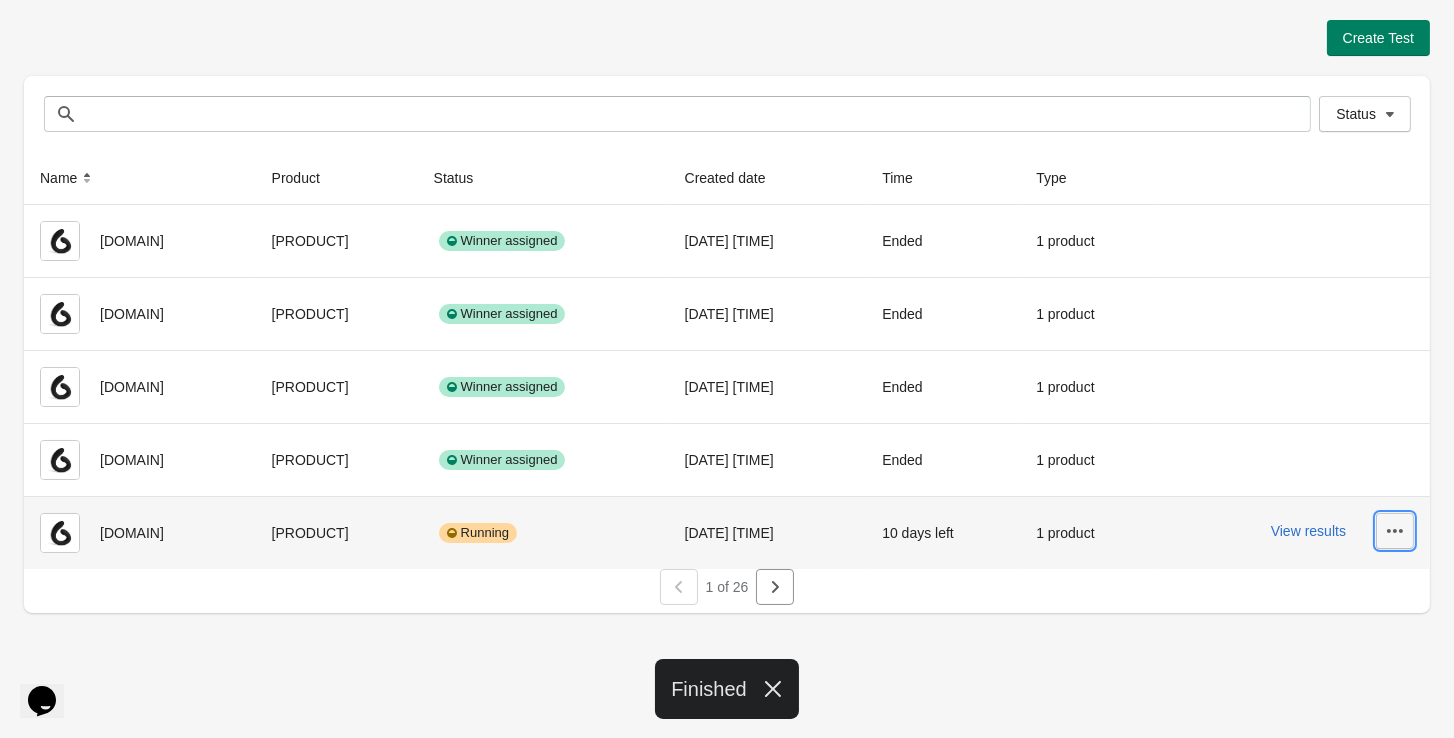 click 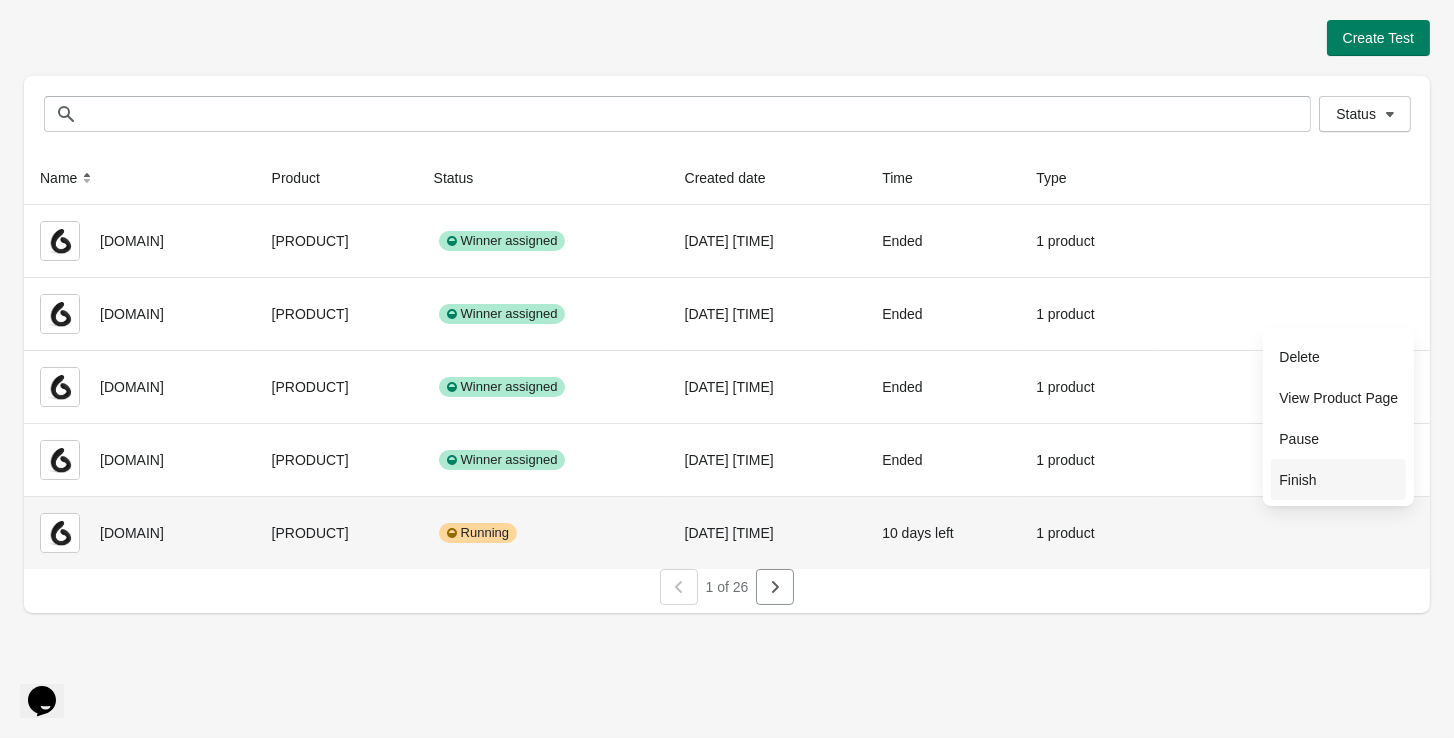 click on "Finish" at bounding box center (1338, 480) 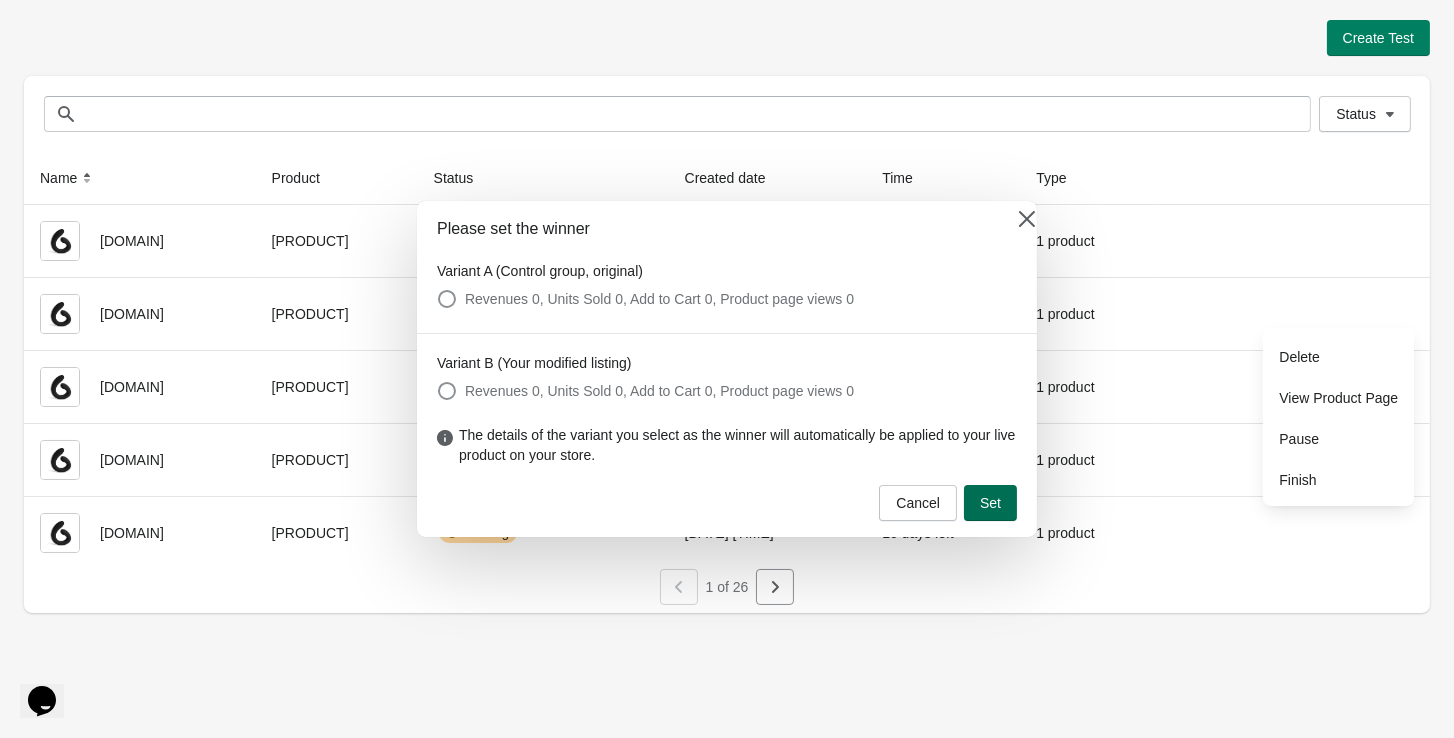 click on "Set" at bounding box center (990, 503) 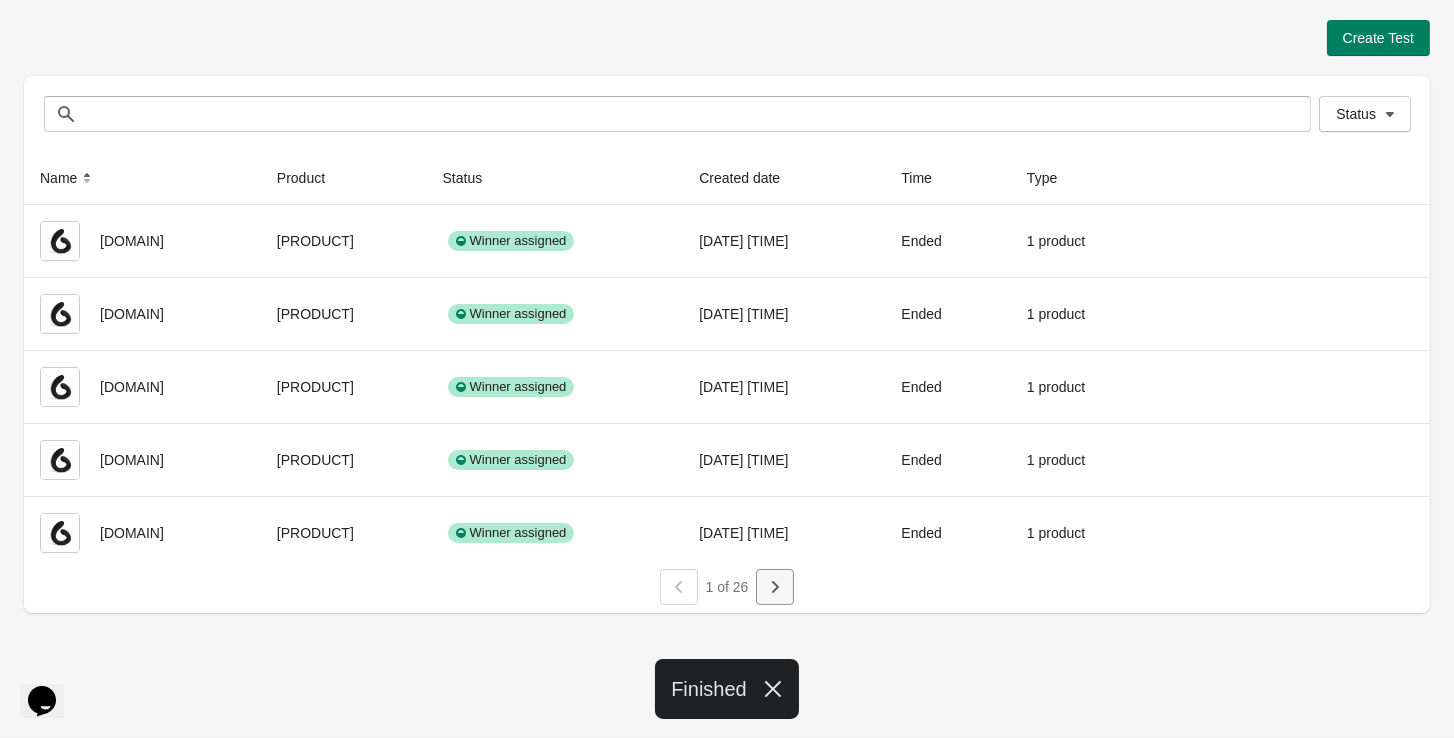 click 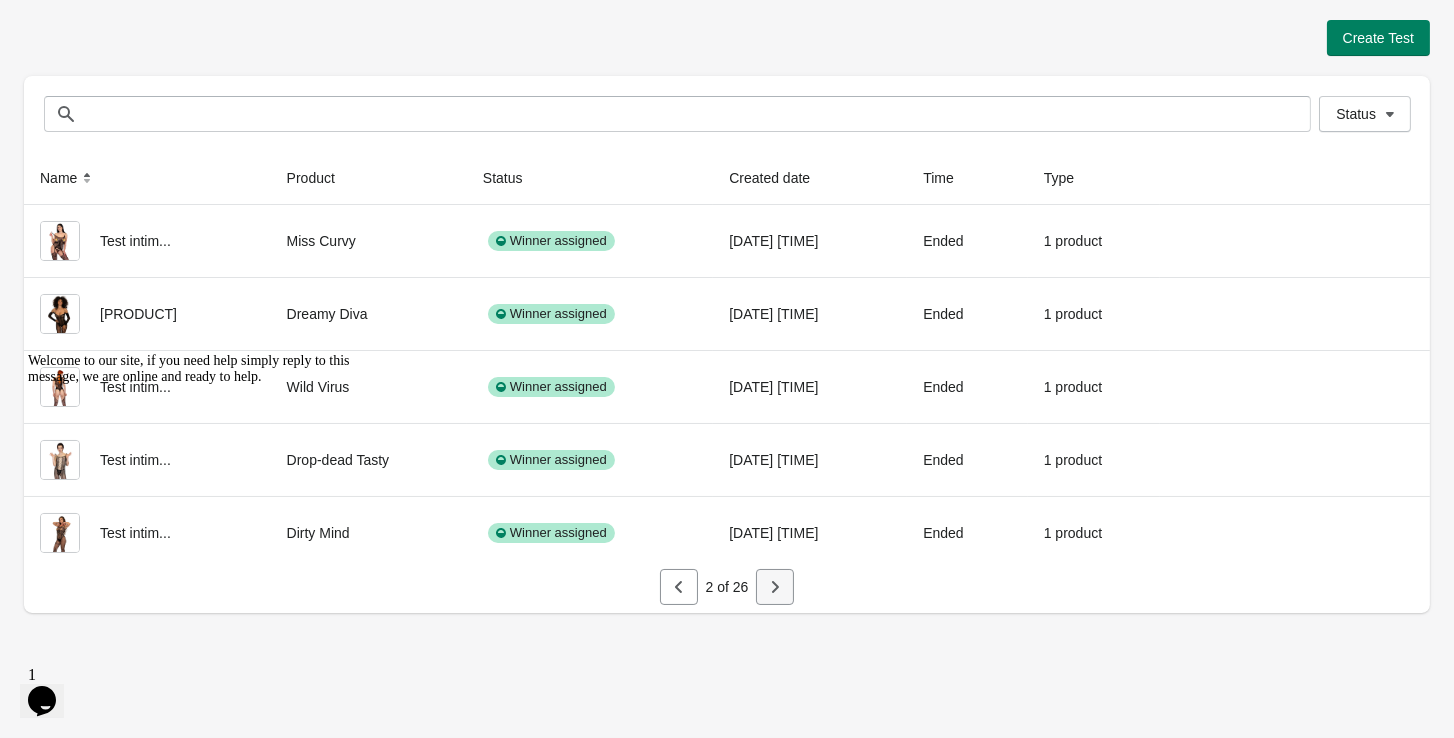 click at bounding box center [775, 587] 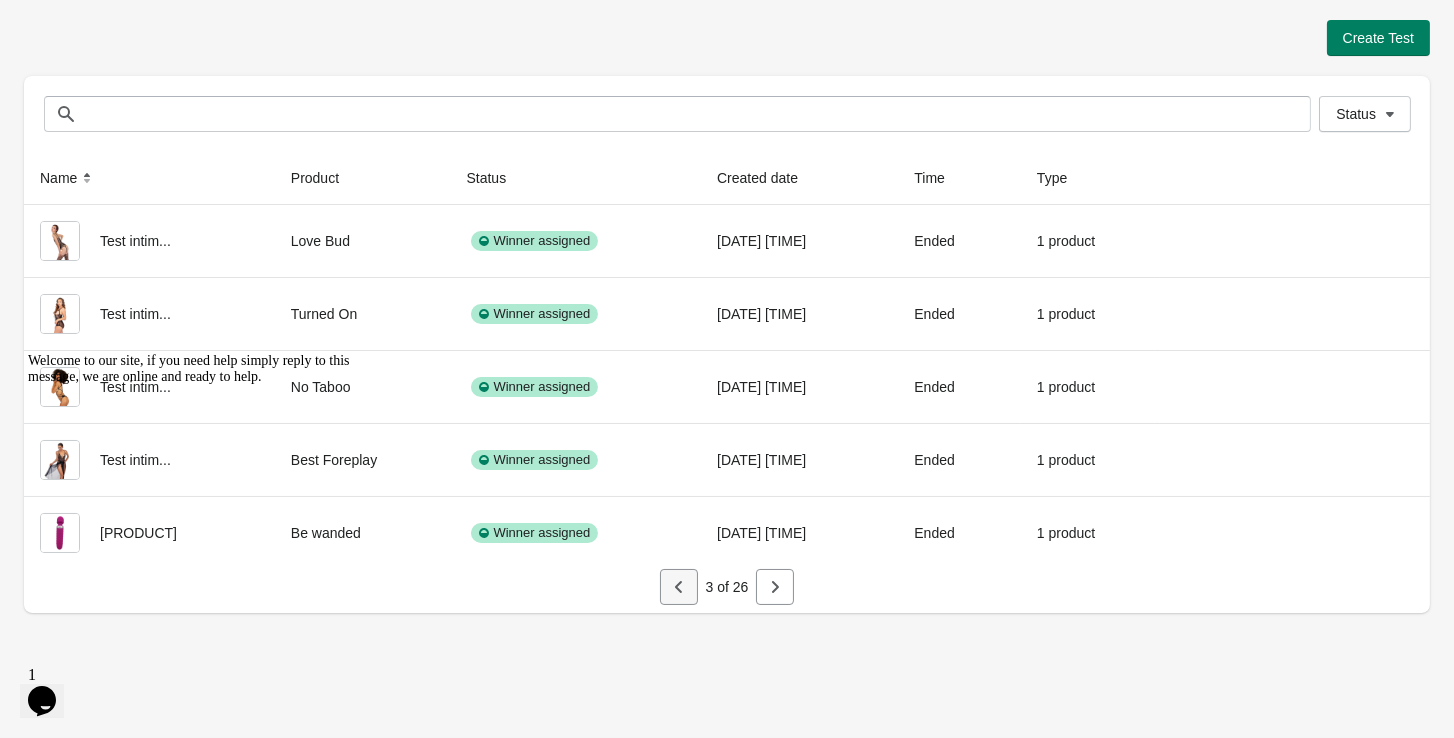 click 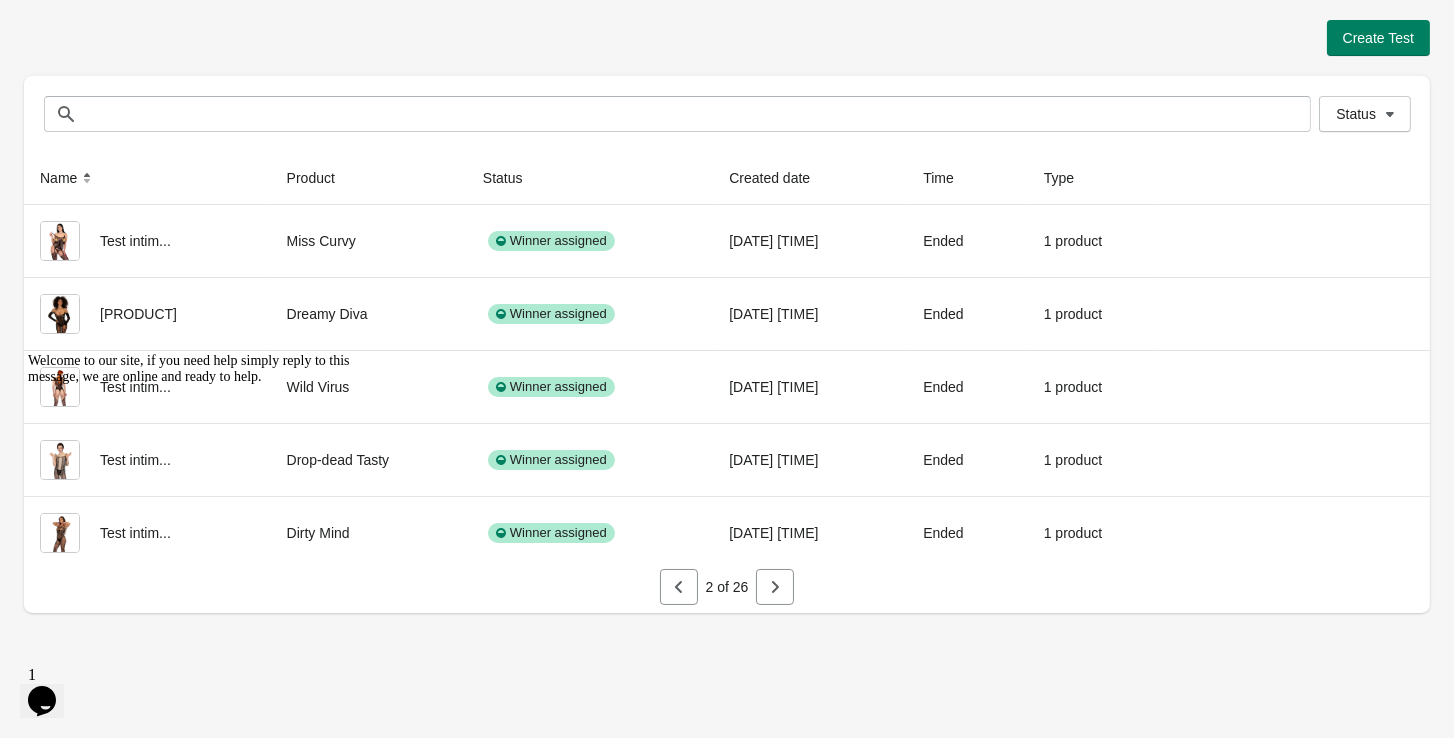 click 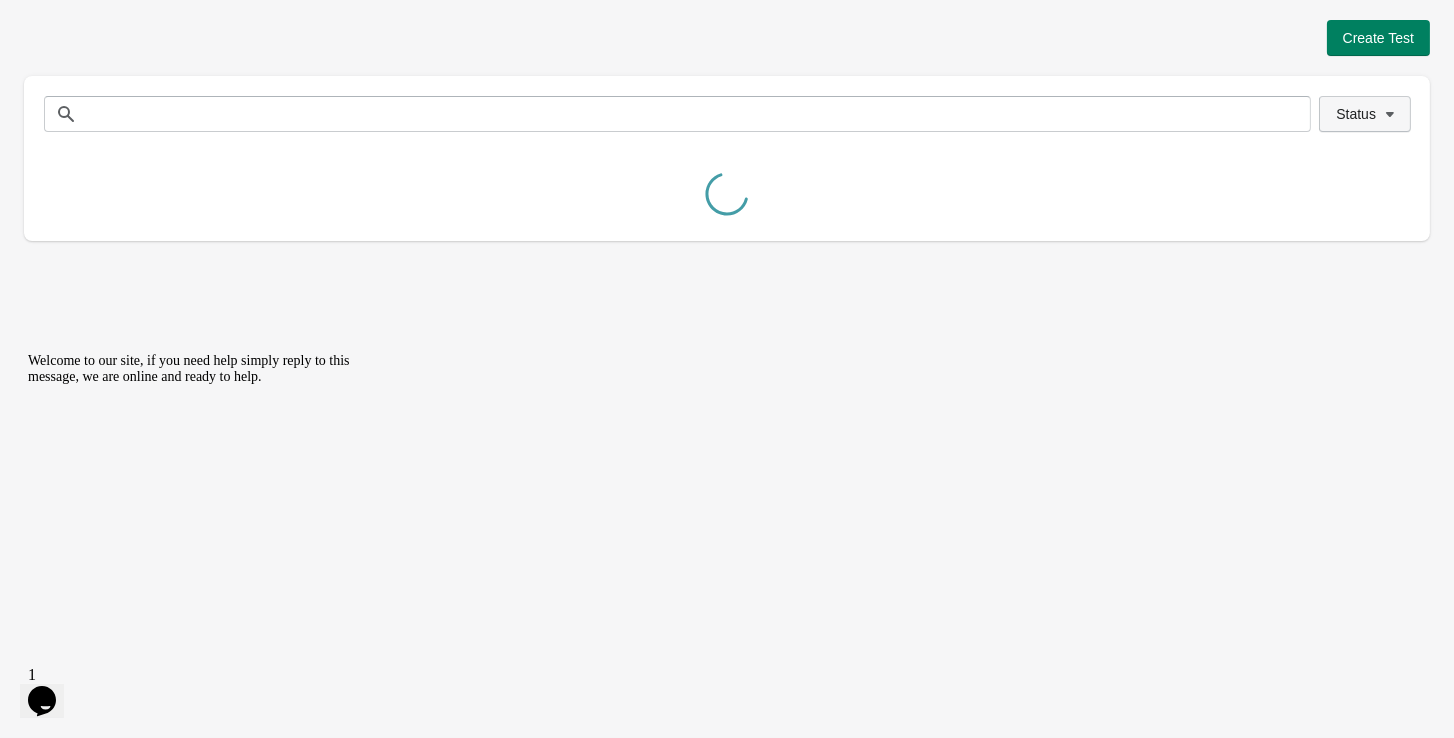 click on "Status" at bounding box center [1356, 114] 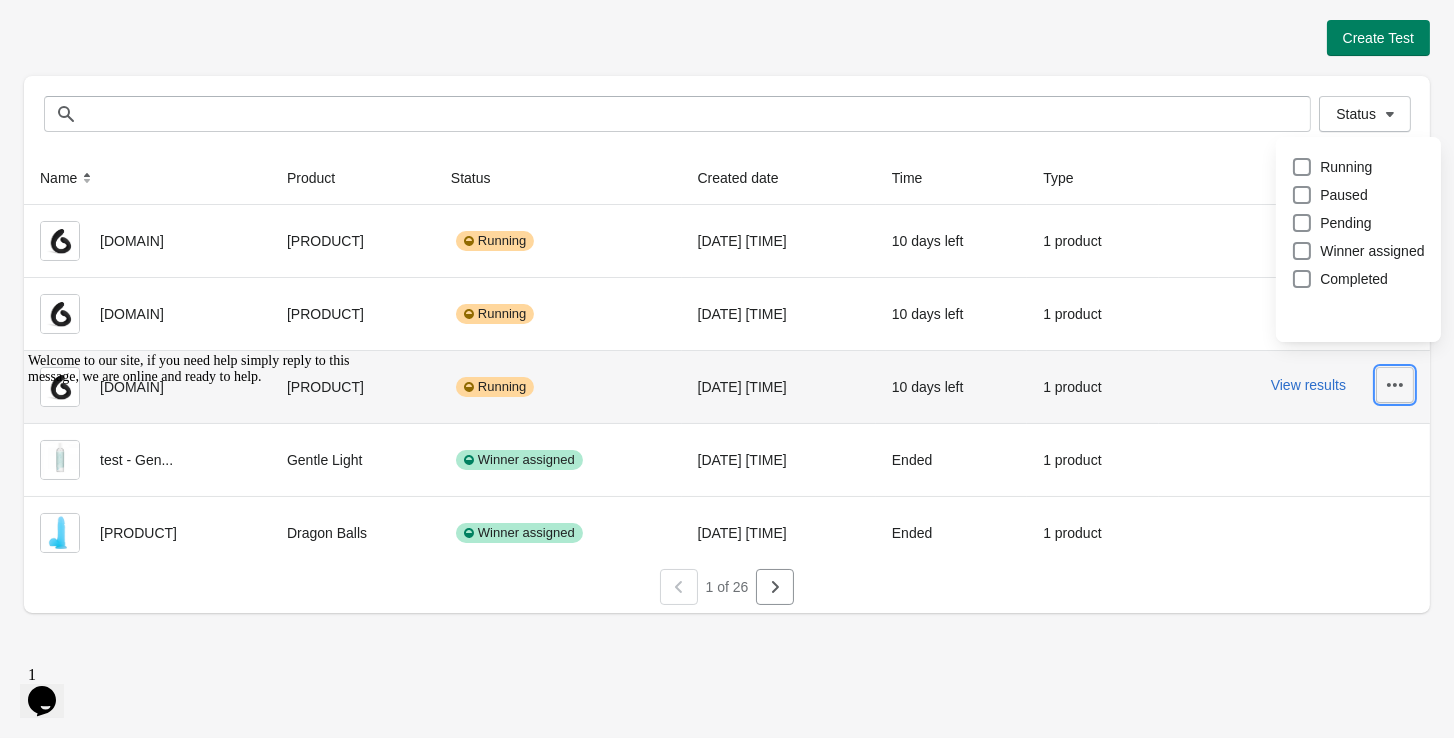 click 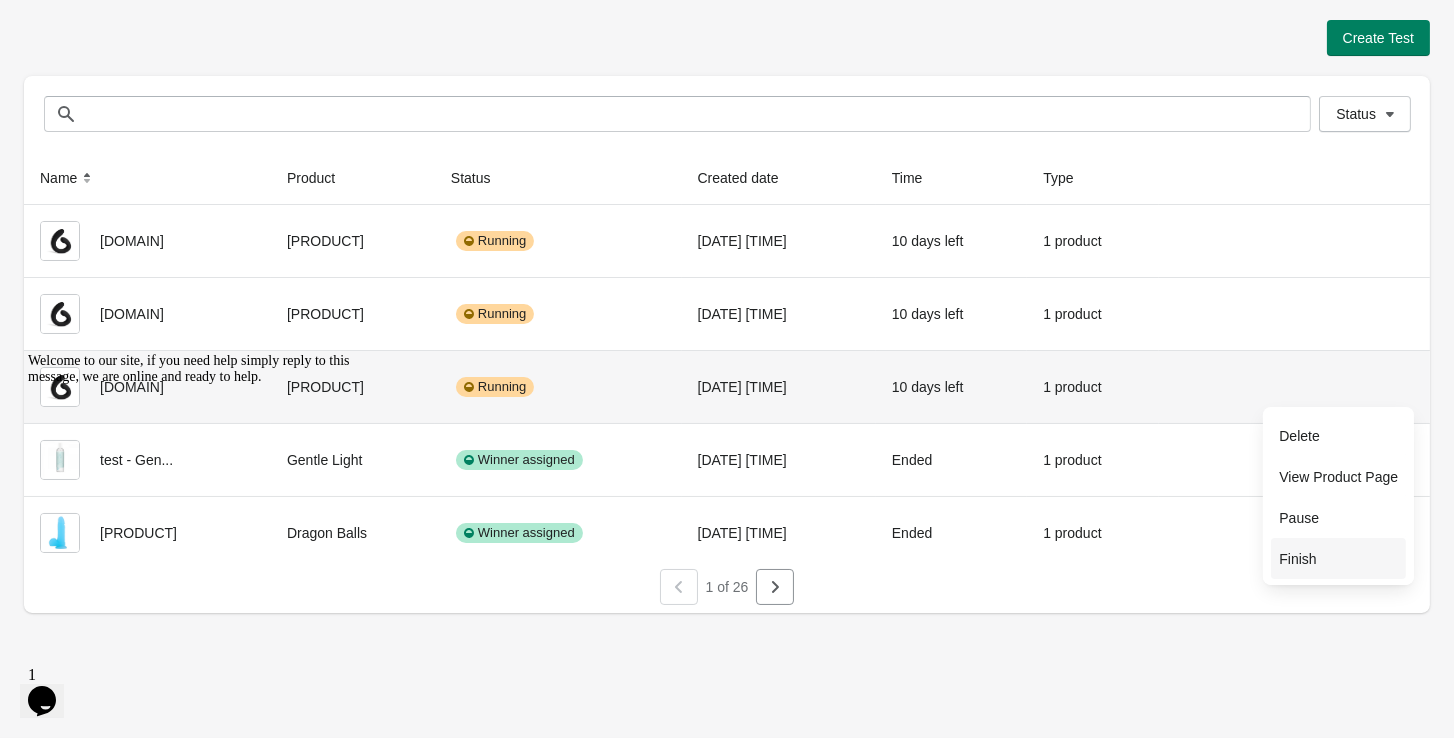 click on "Finish" at bounding box center (1338, 559) 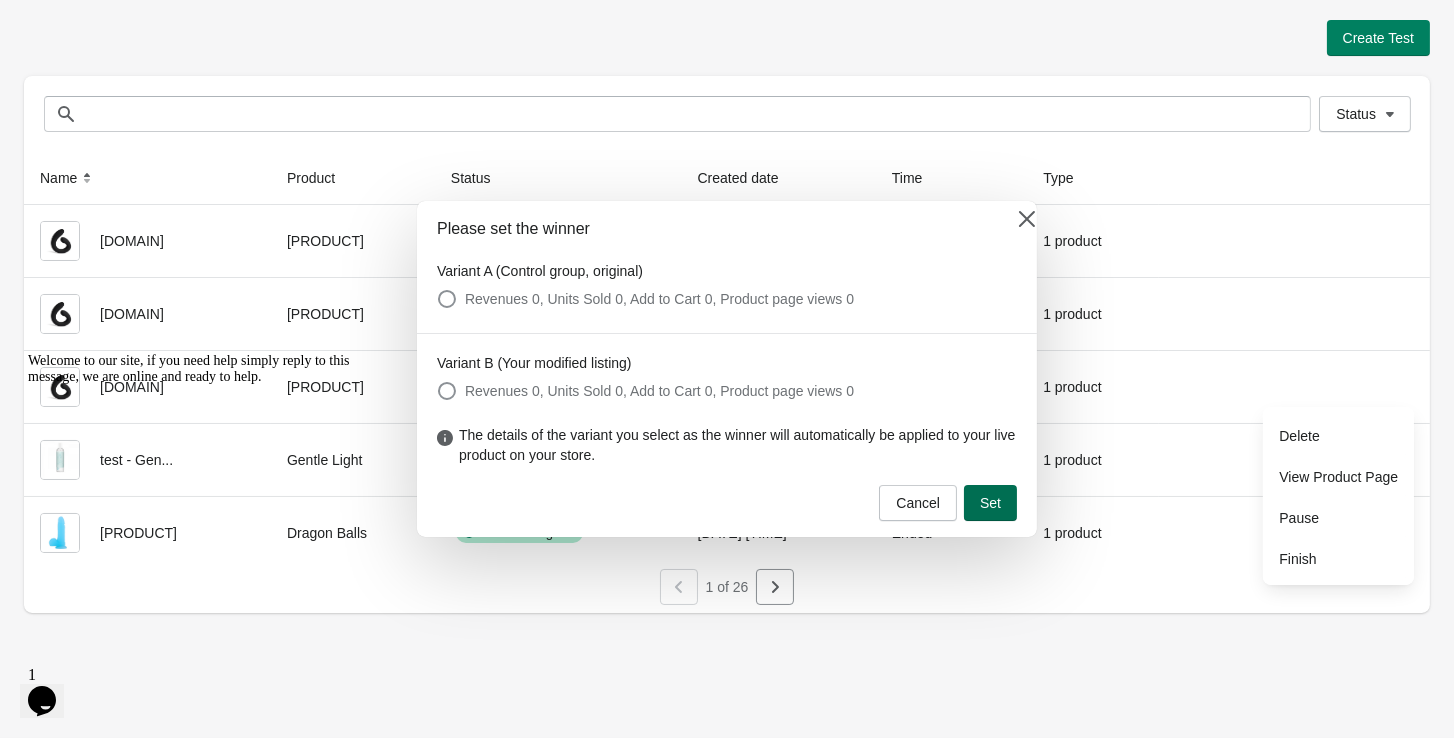 click on "Set" at bounding box center (990, 503) 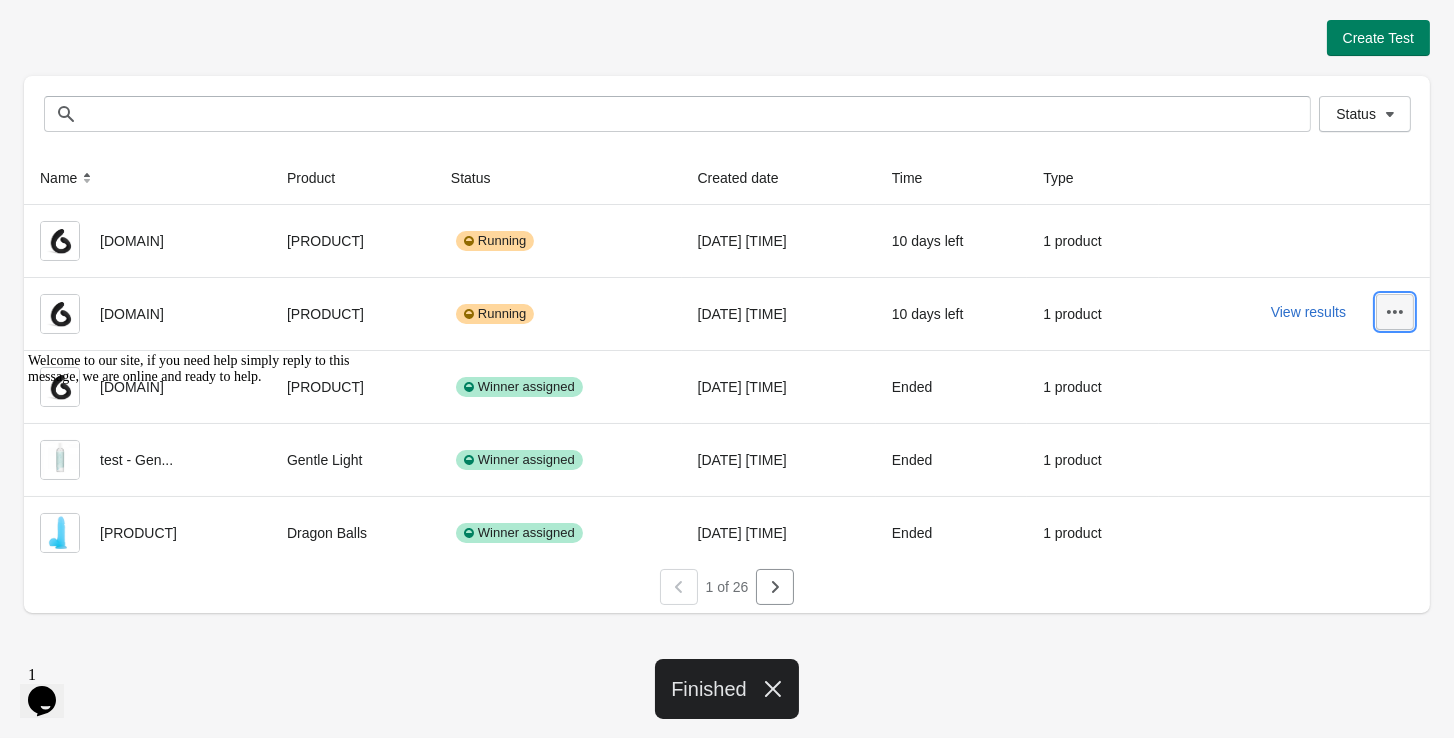 click at bounding box center (1395, 312) 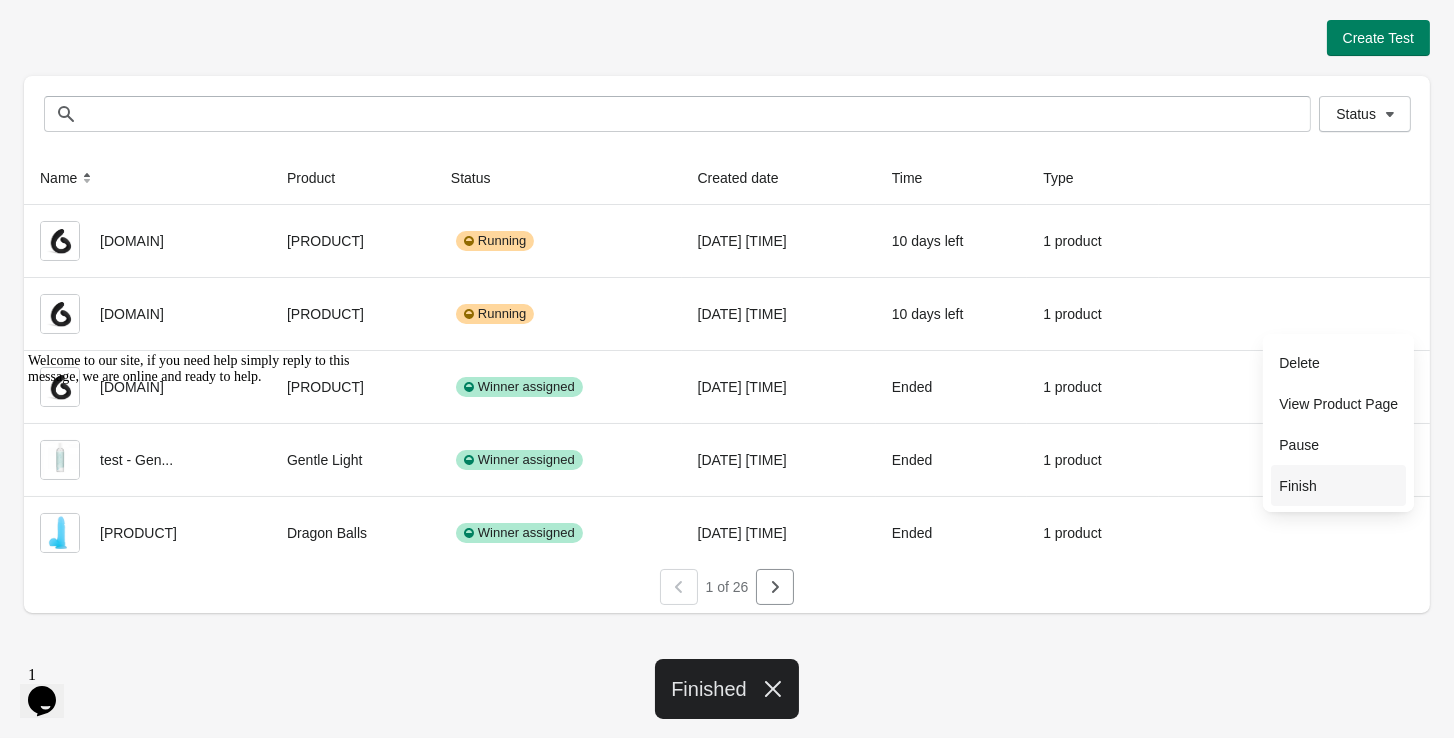 click on "Finish" at bounding box center (1338, 486) 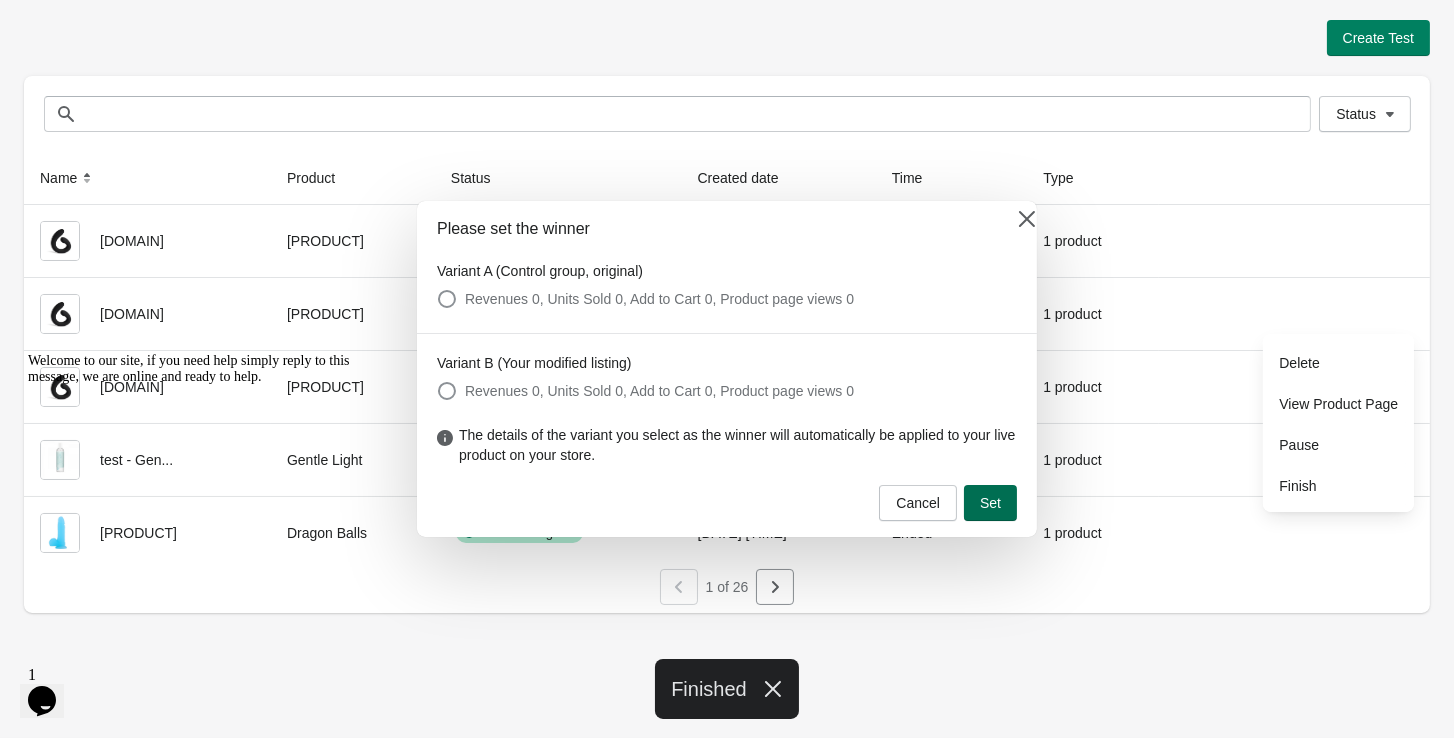 click on "Set" at bounding box center (990, 503) 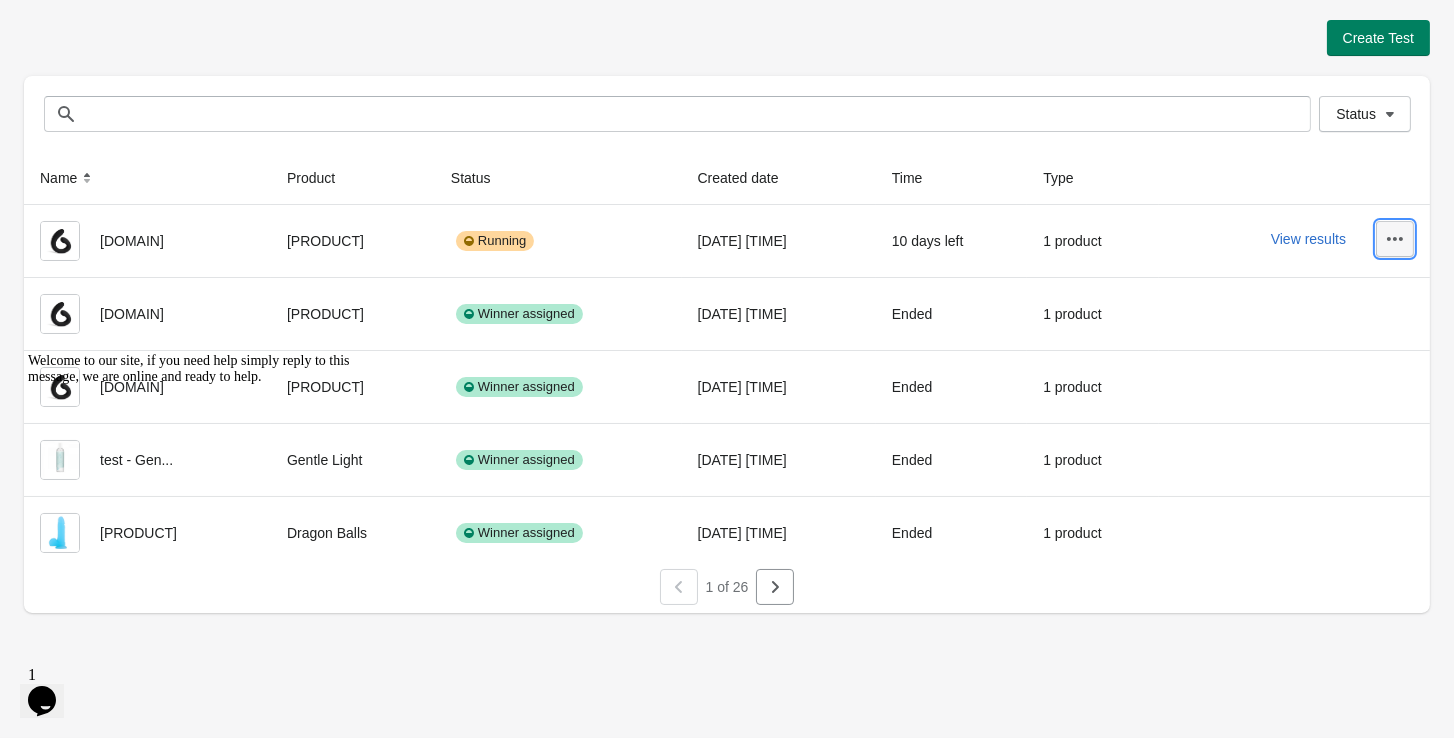 click at bounding box center [1395, 239] 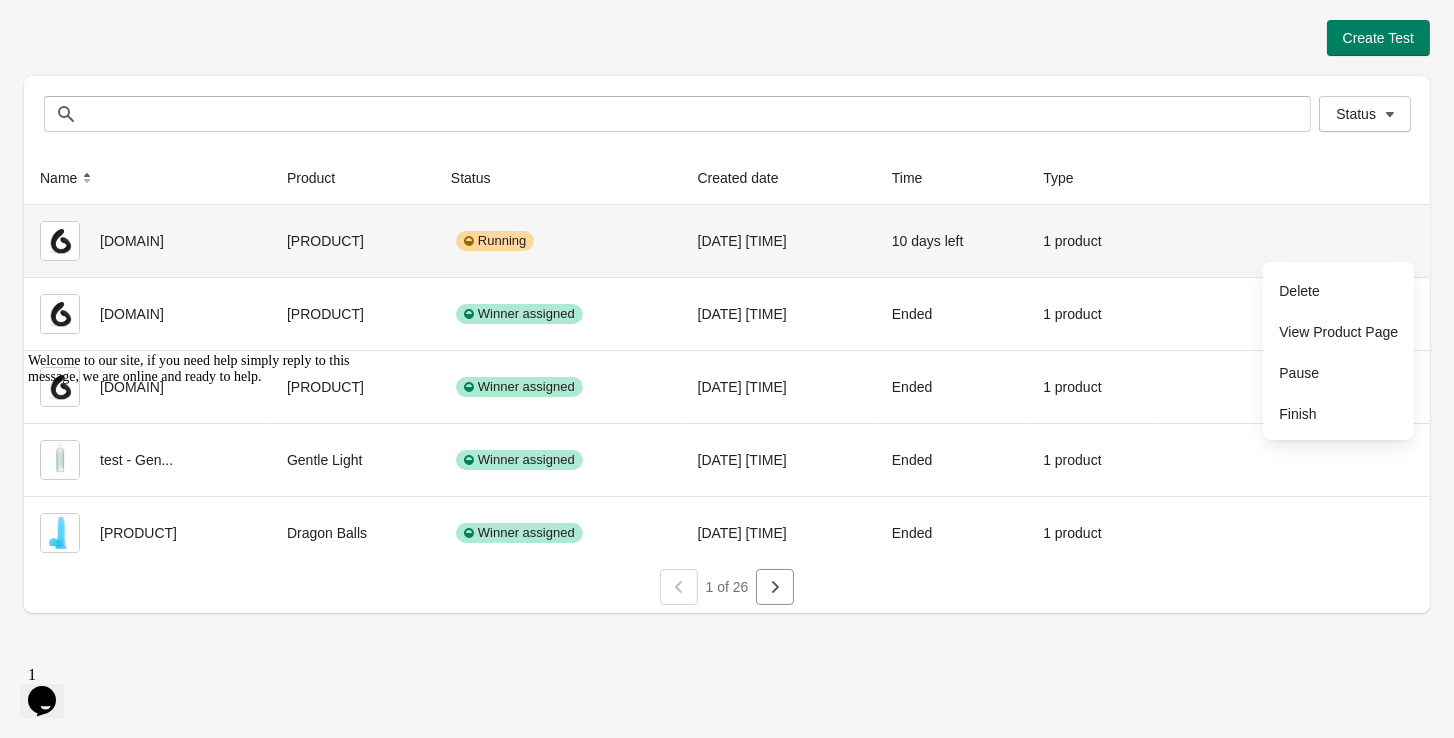 click on "Delete View Product Page Pause Finish" at bounding box center (1338, 352) 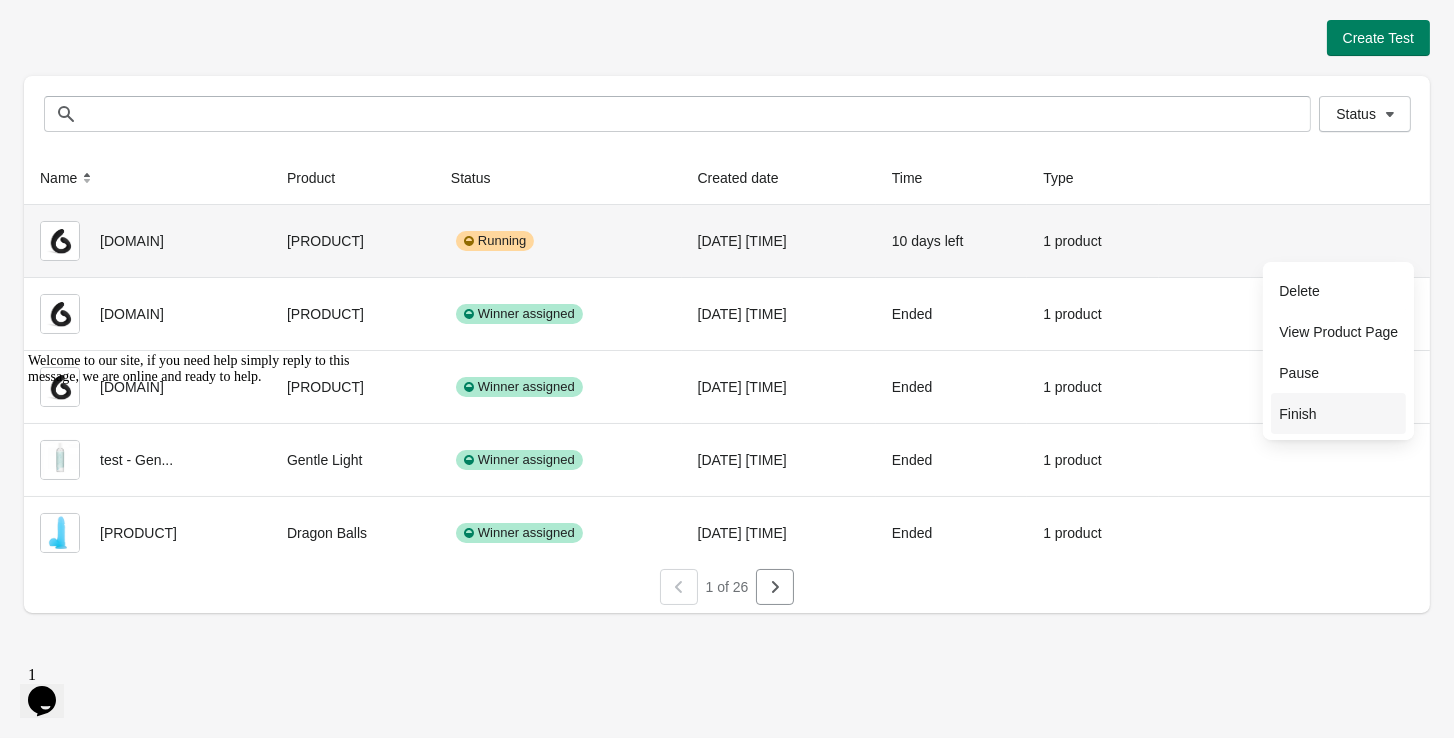 click on "Finish" at bounding box center [1338, 414] 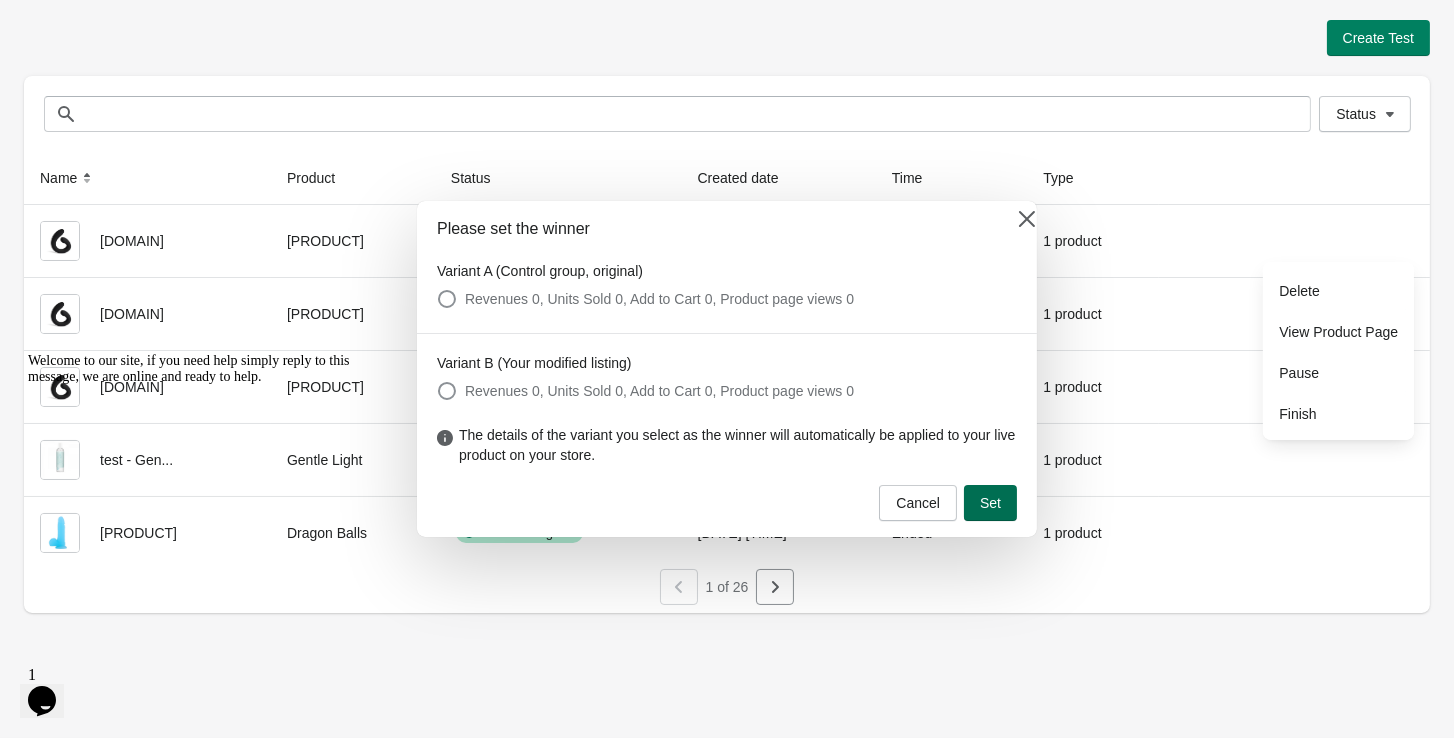 click on "Set" at bounding box center [990, 503] 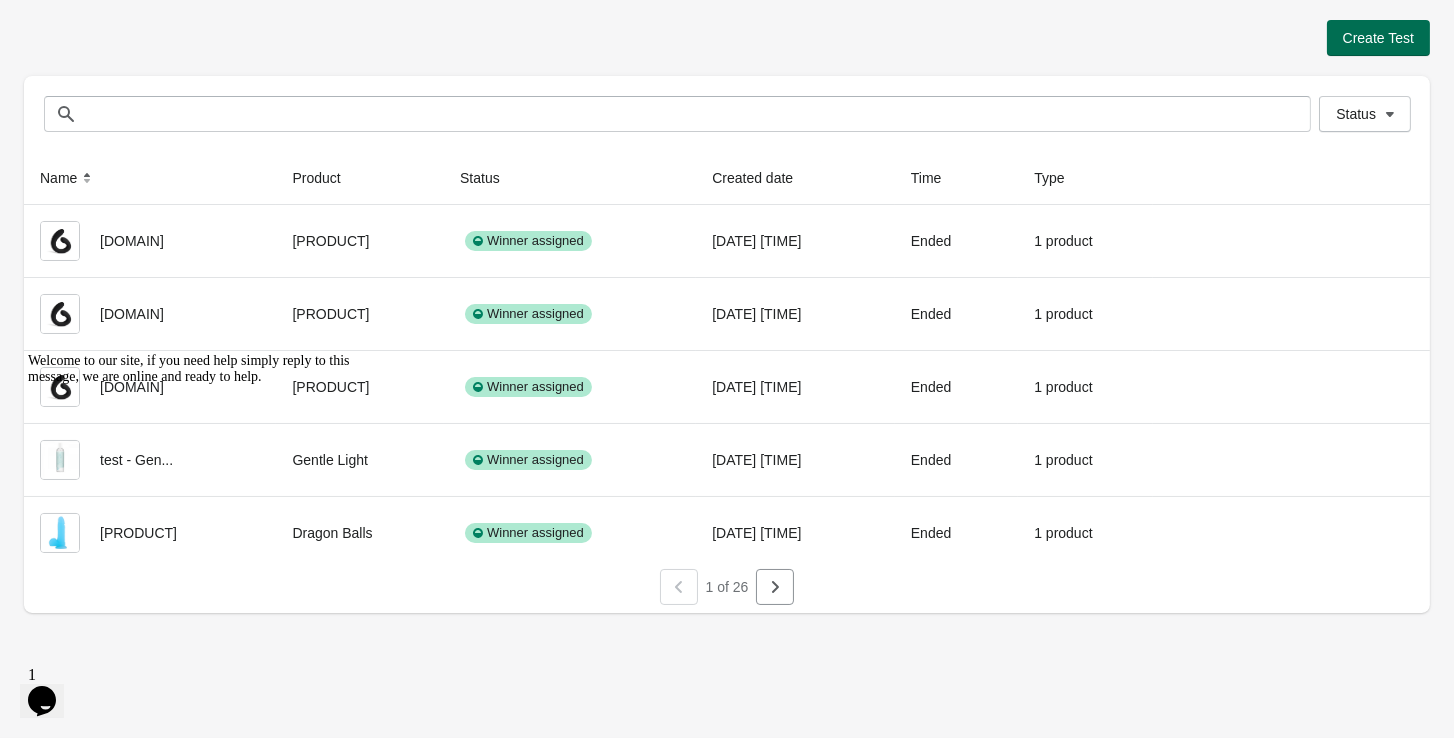 click on "Create Test" at bounding box center (1378, 38) 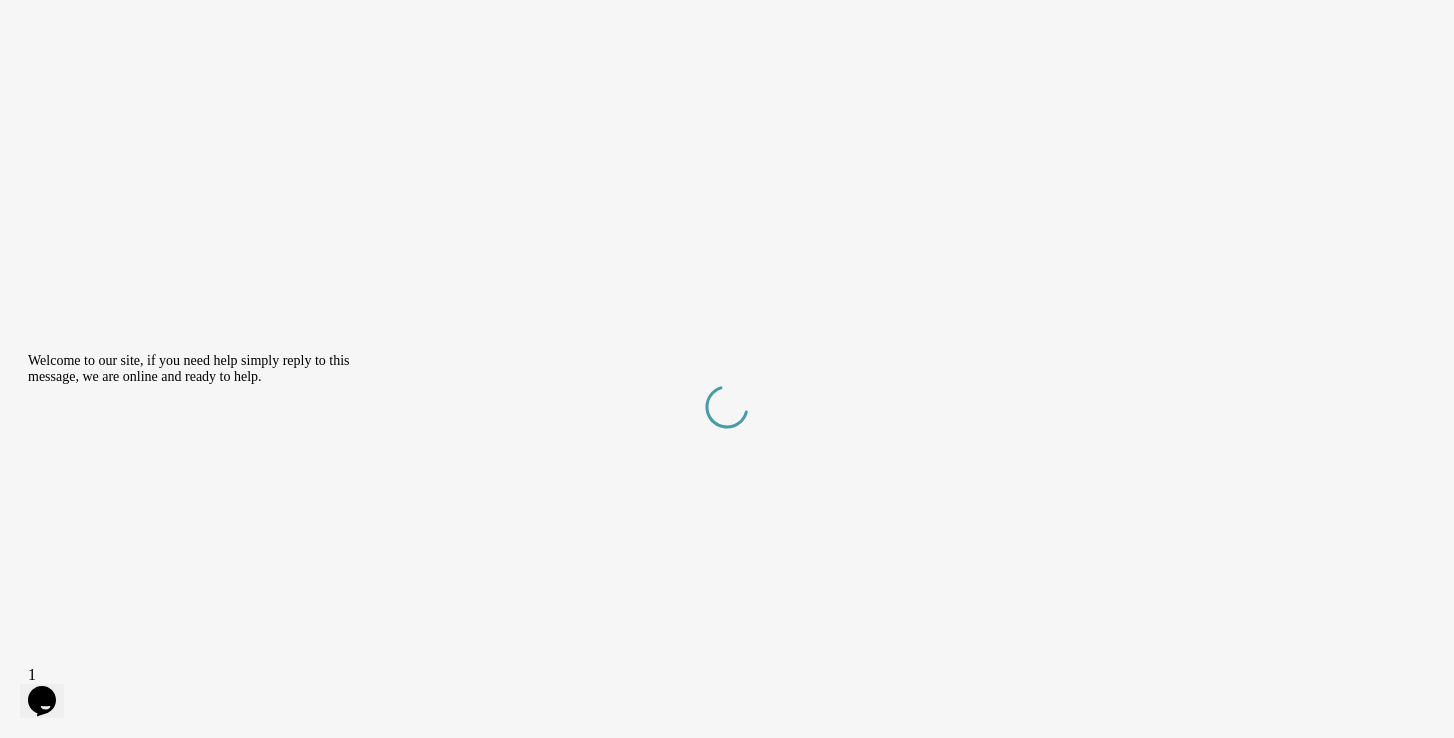 click at bounding box center [28, 352] 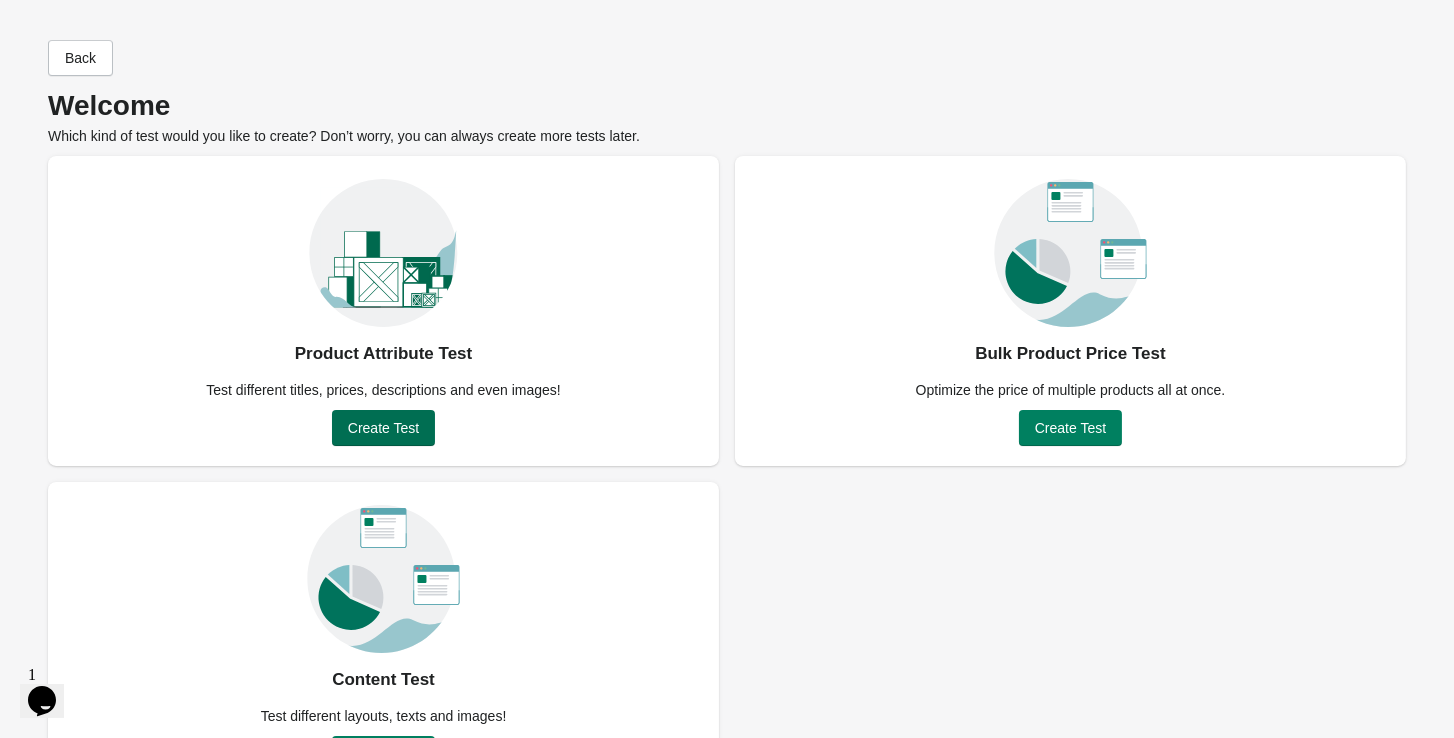 click on "Create Test" at bounding box center (383, 428) 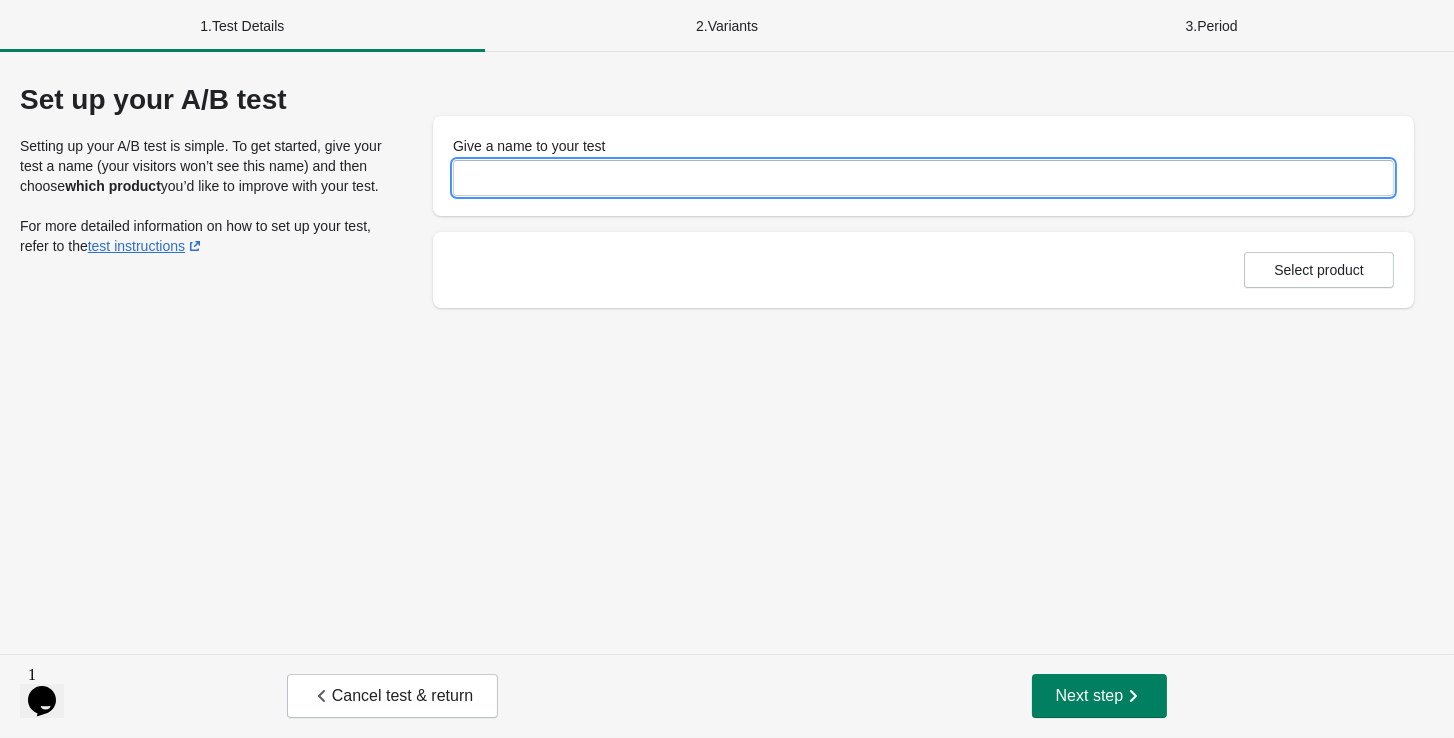 click on "Give a name to your test" at bounding box center [923, 178] 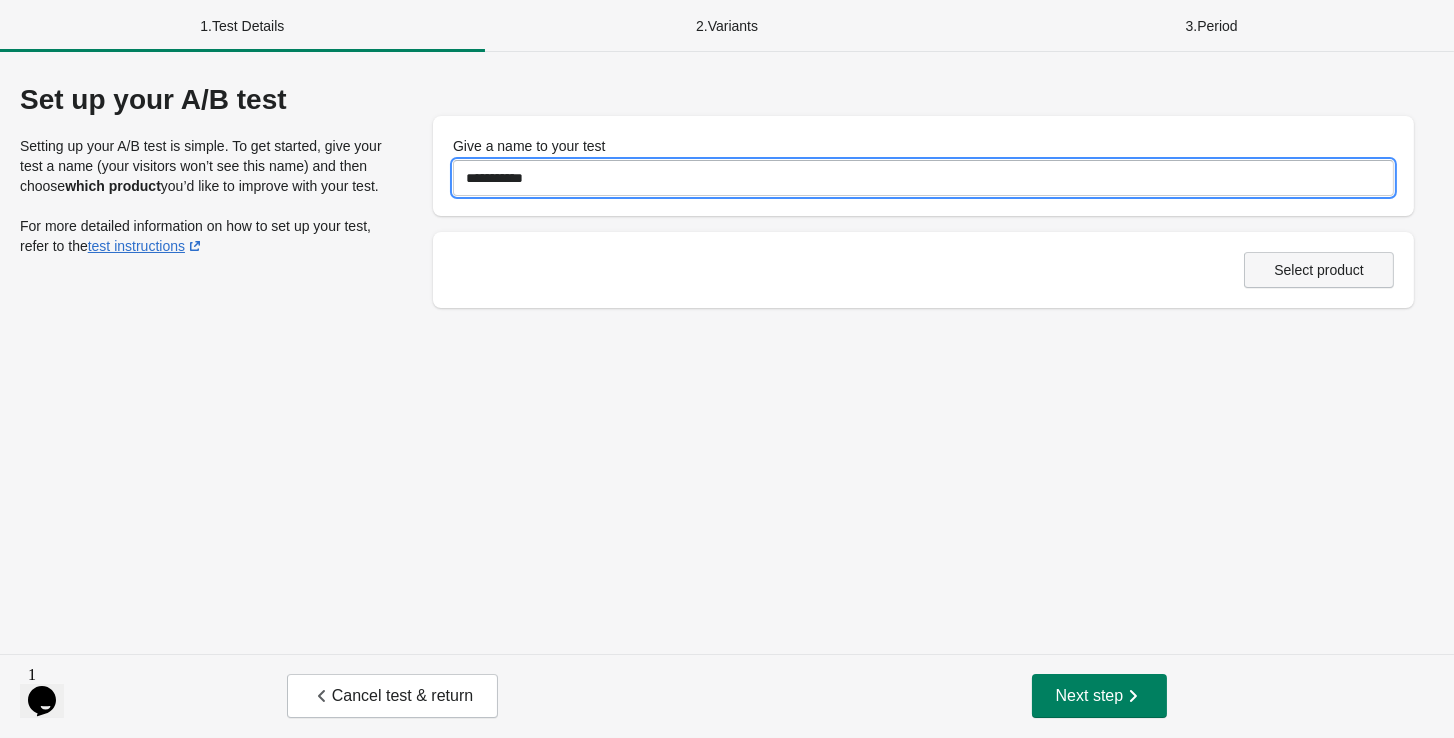 type on "**********" 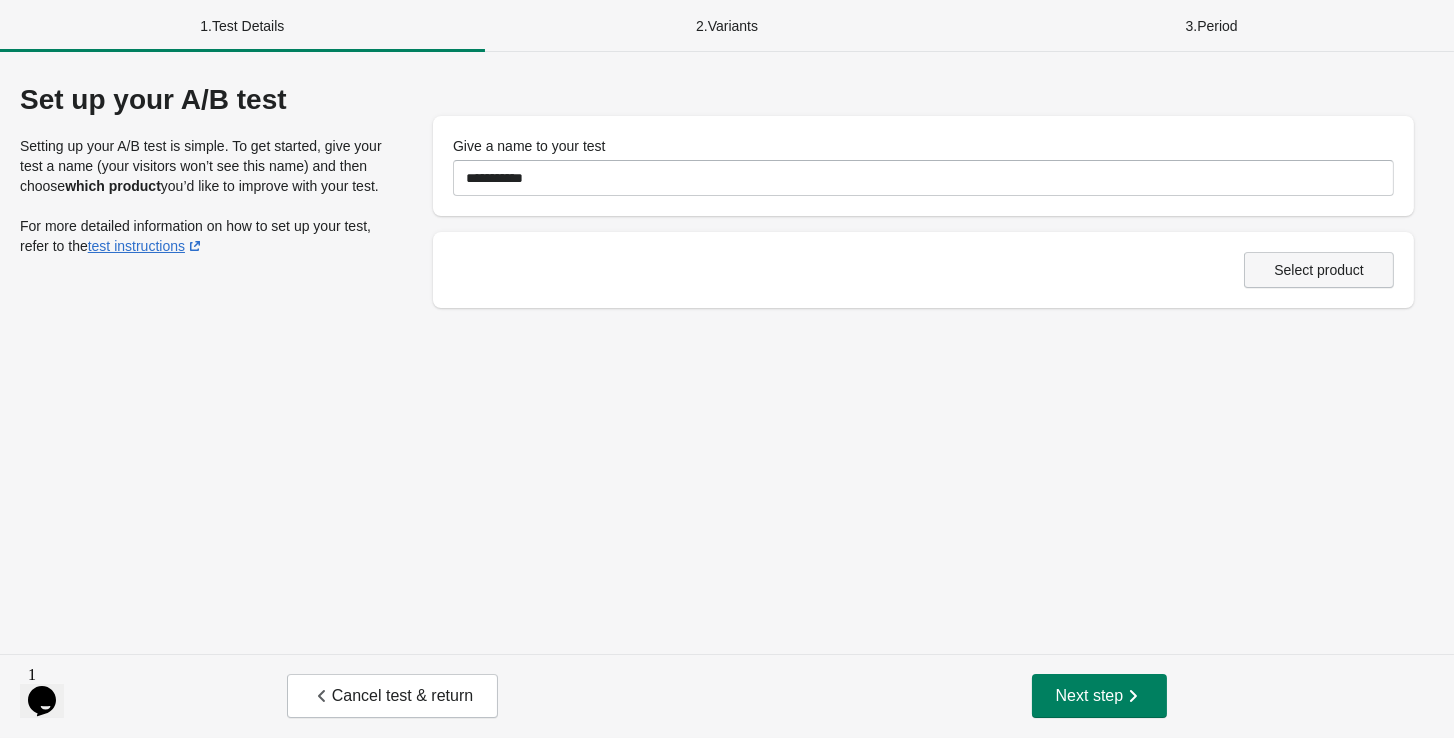 click on "Select product" at bounding box center [1319, 270] 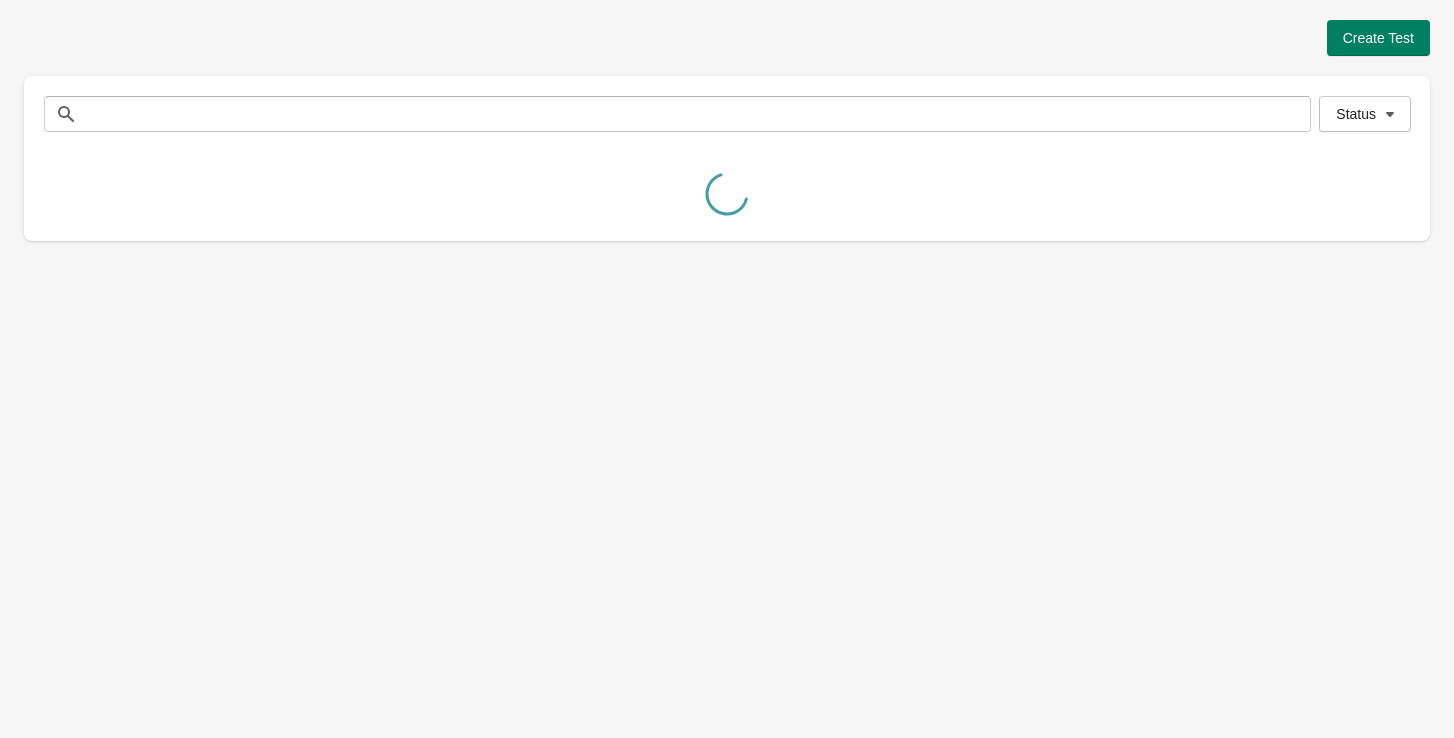 scroll, scrollTop: 0, scrollLeft: 0, axis: both 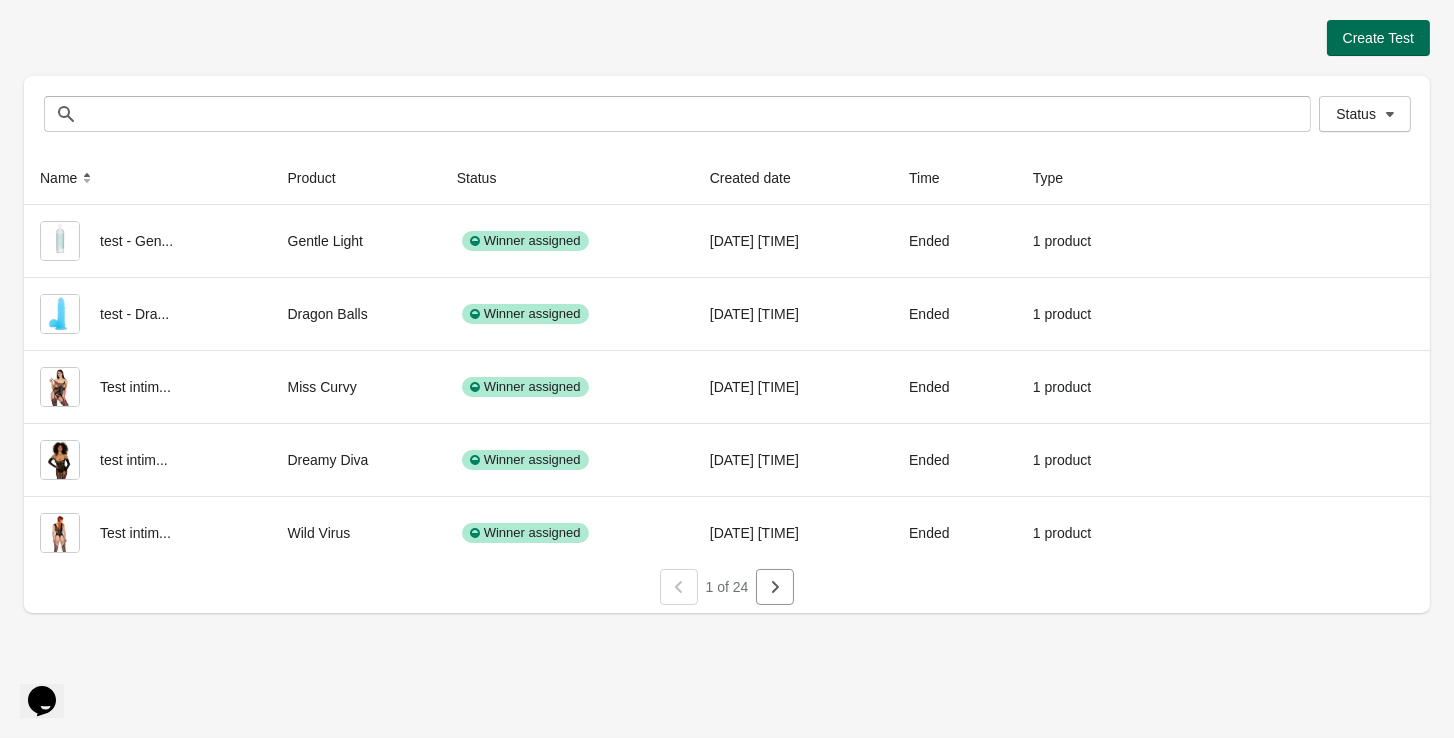 click on "Create Test" at bounding box center (1378, 38) 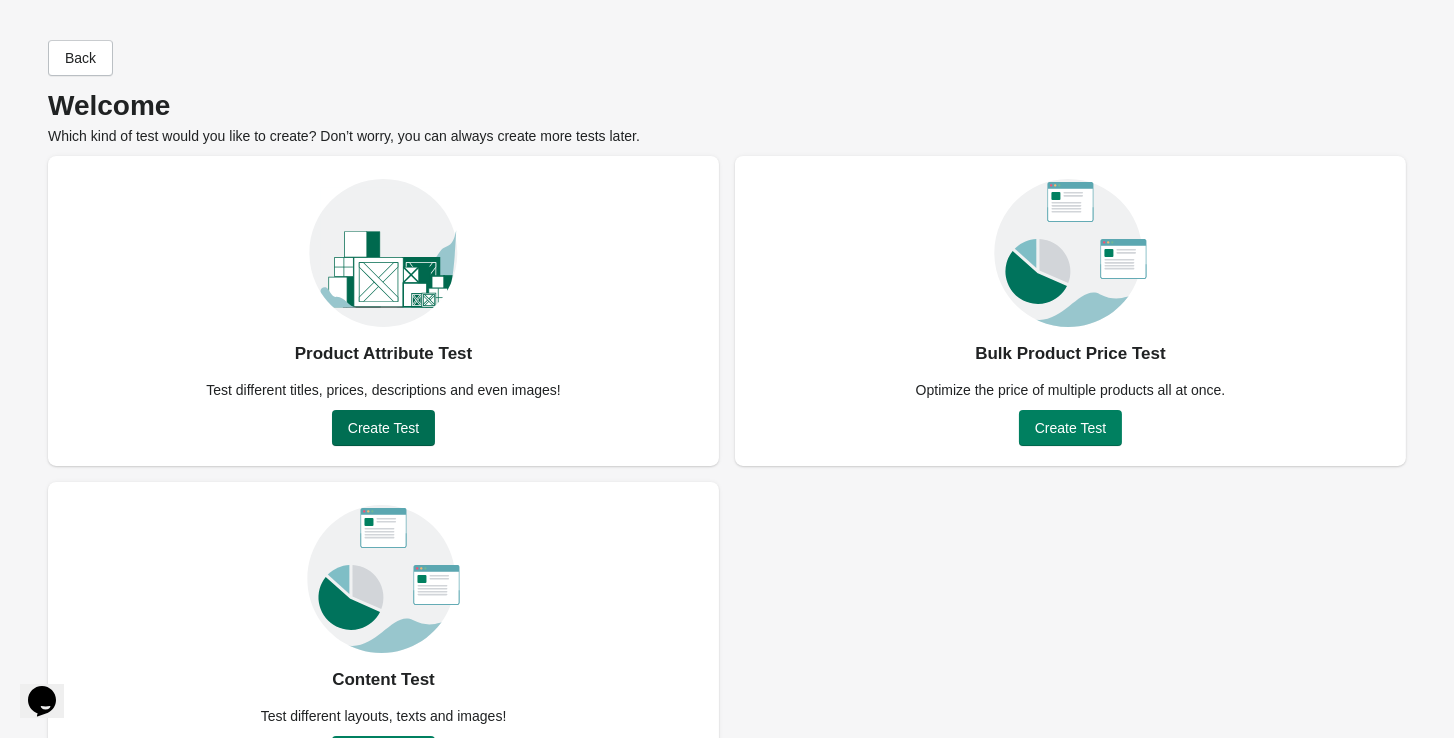 click on "Create Test" at bounding box center [383, 428] 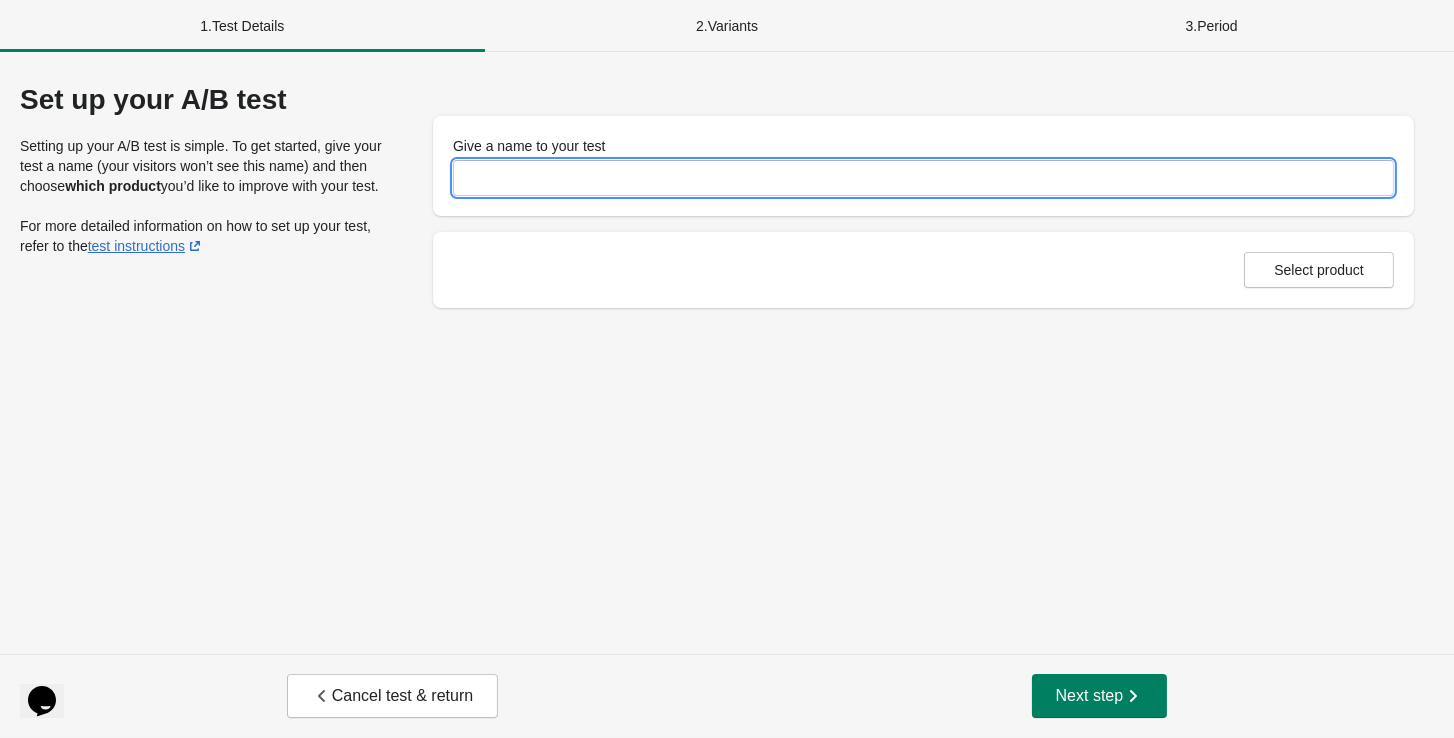 click on "Give a name to your test" at bounding box center (923, 178) 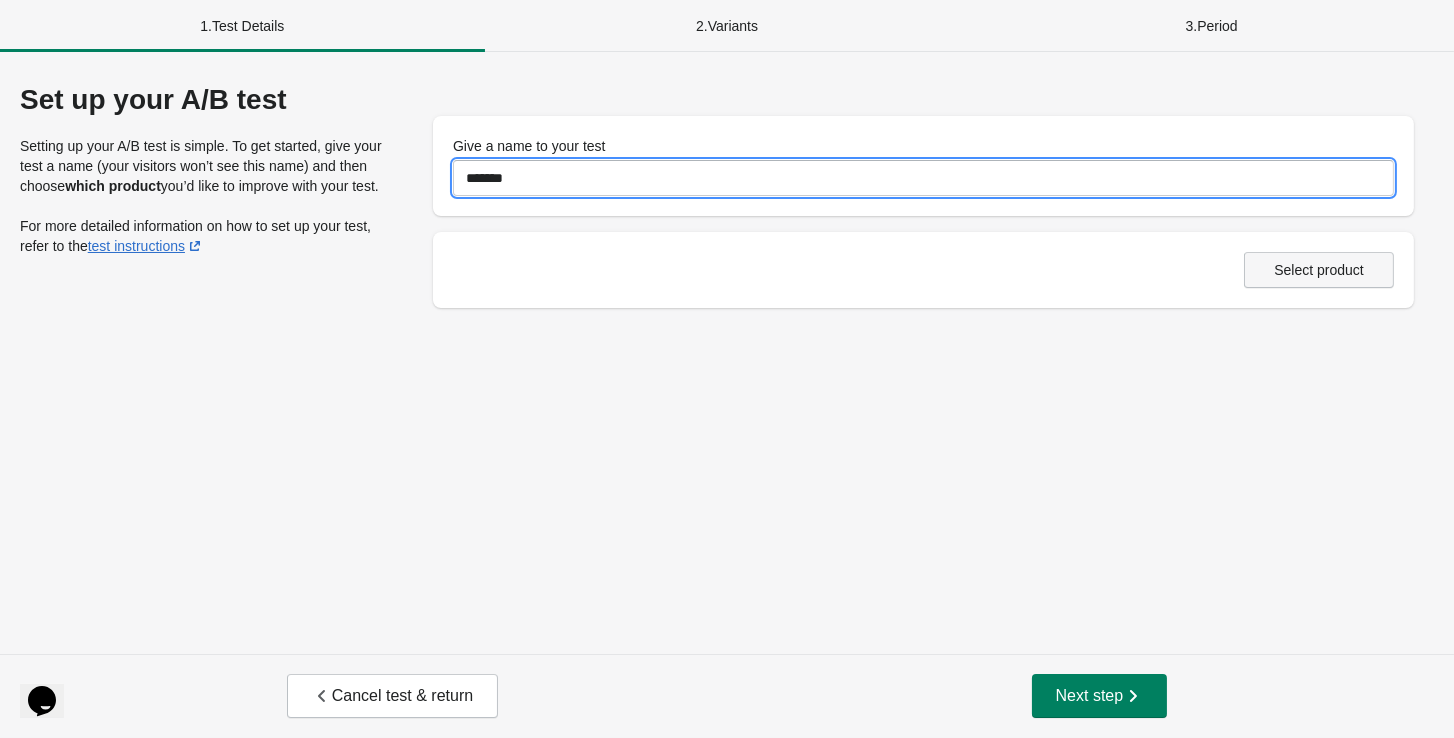 type on "*******" 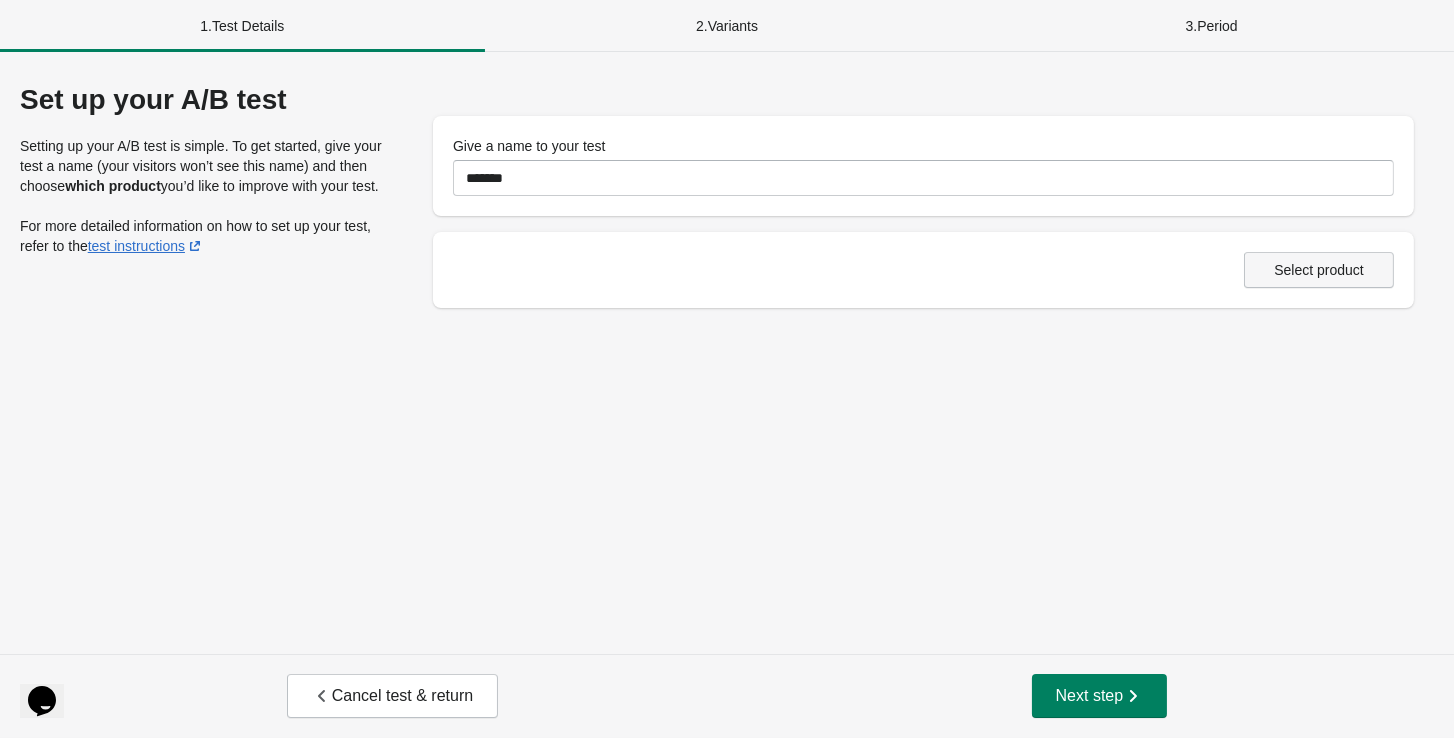 click on "Select product" at bounding box center (1319, 270) 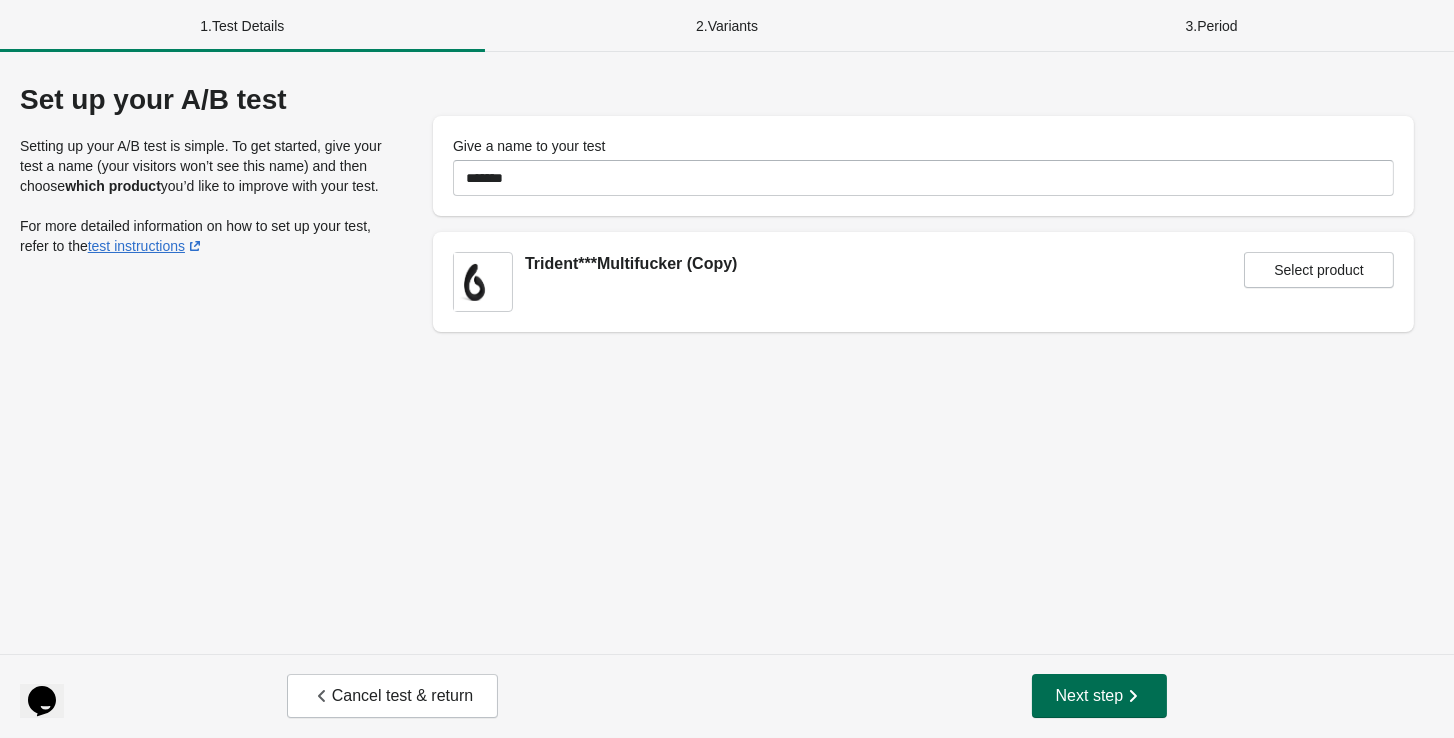 click on "Next step" at bounding box center [1100, 696] 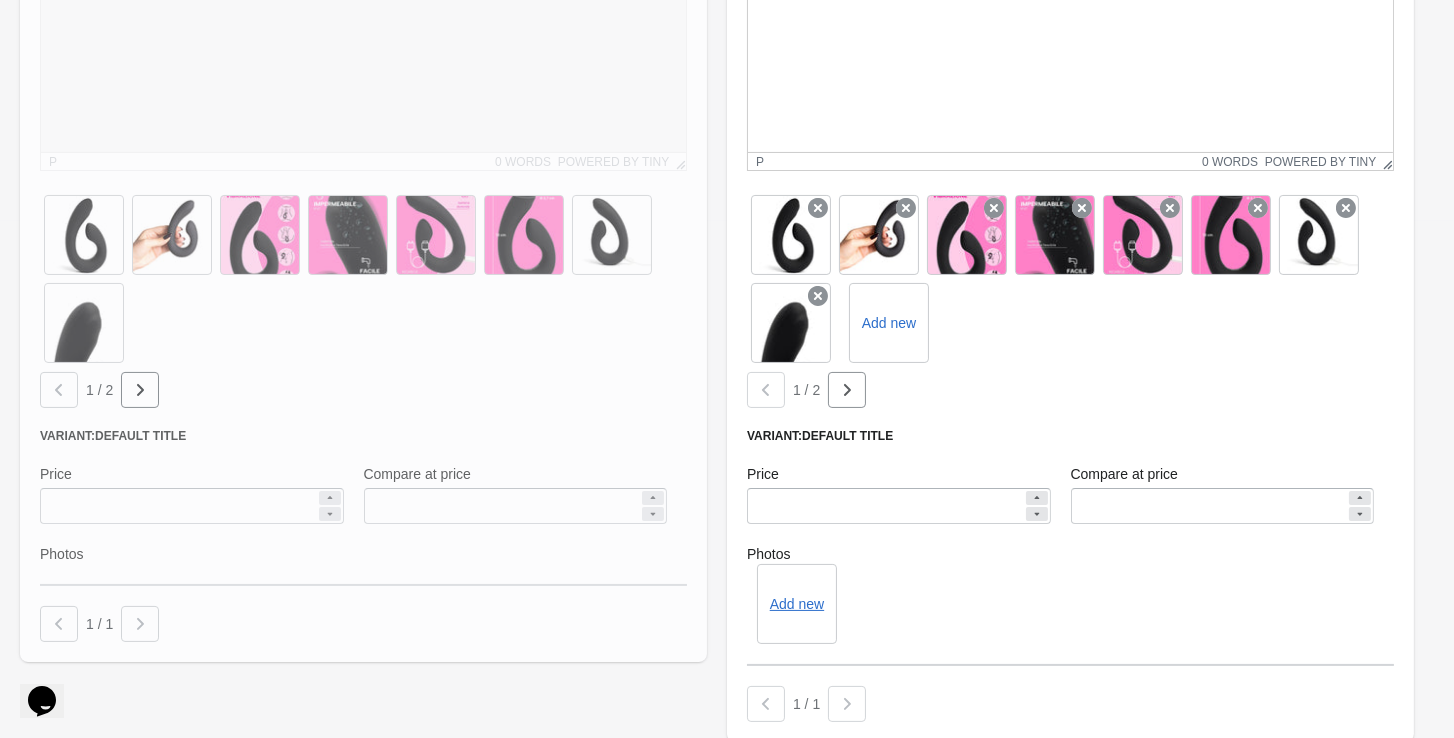 scroll, scrollTop: 472, scrollLeft: 0, axis: vertical 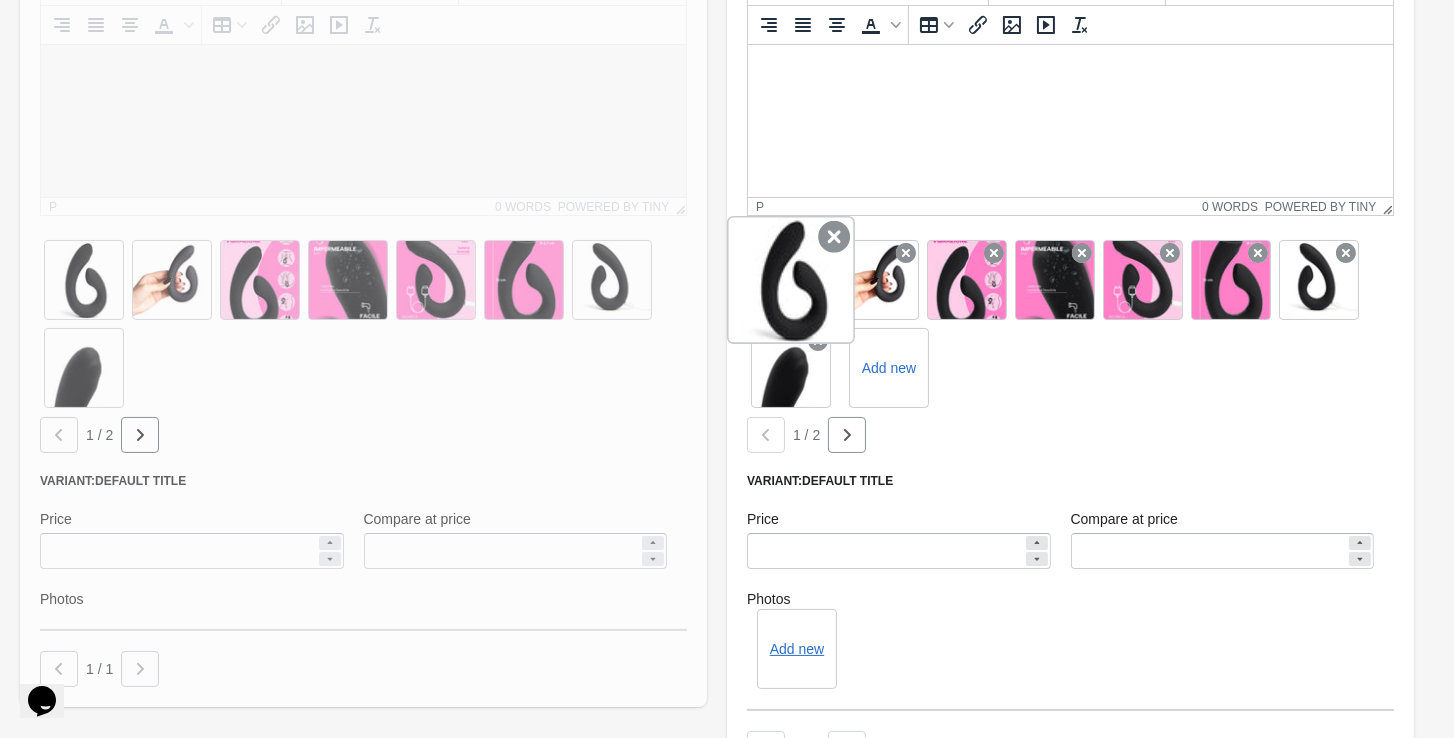 click 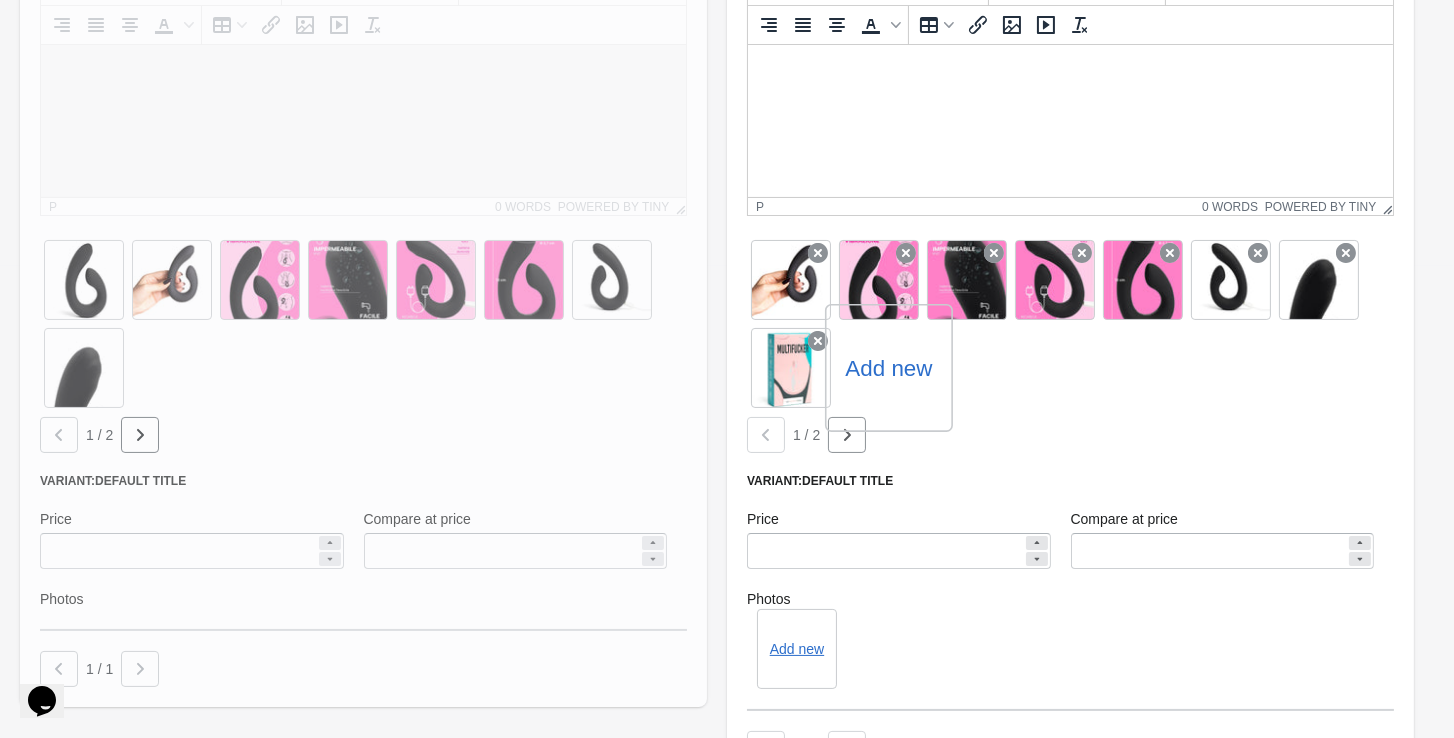 click on "Add new" at bounding box center [888, 368] 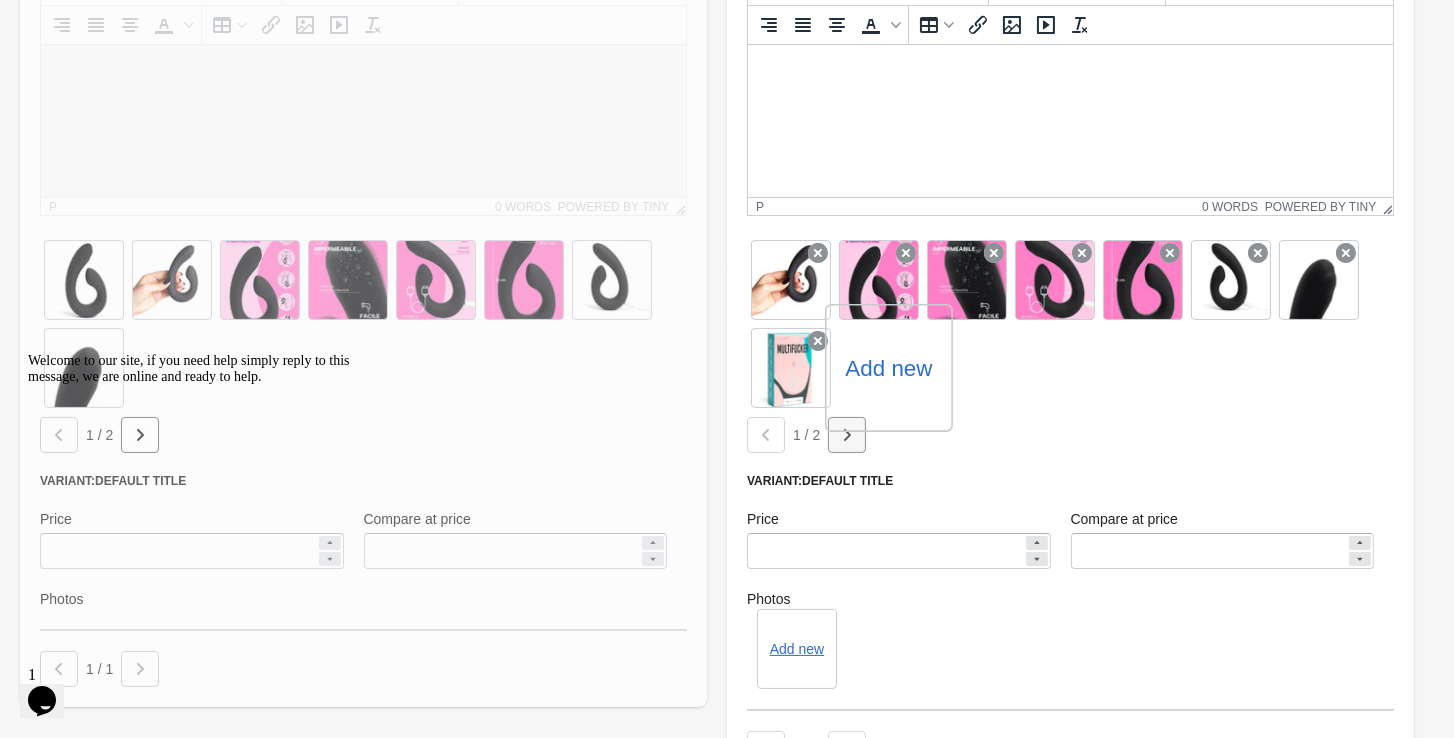 click 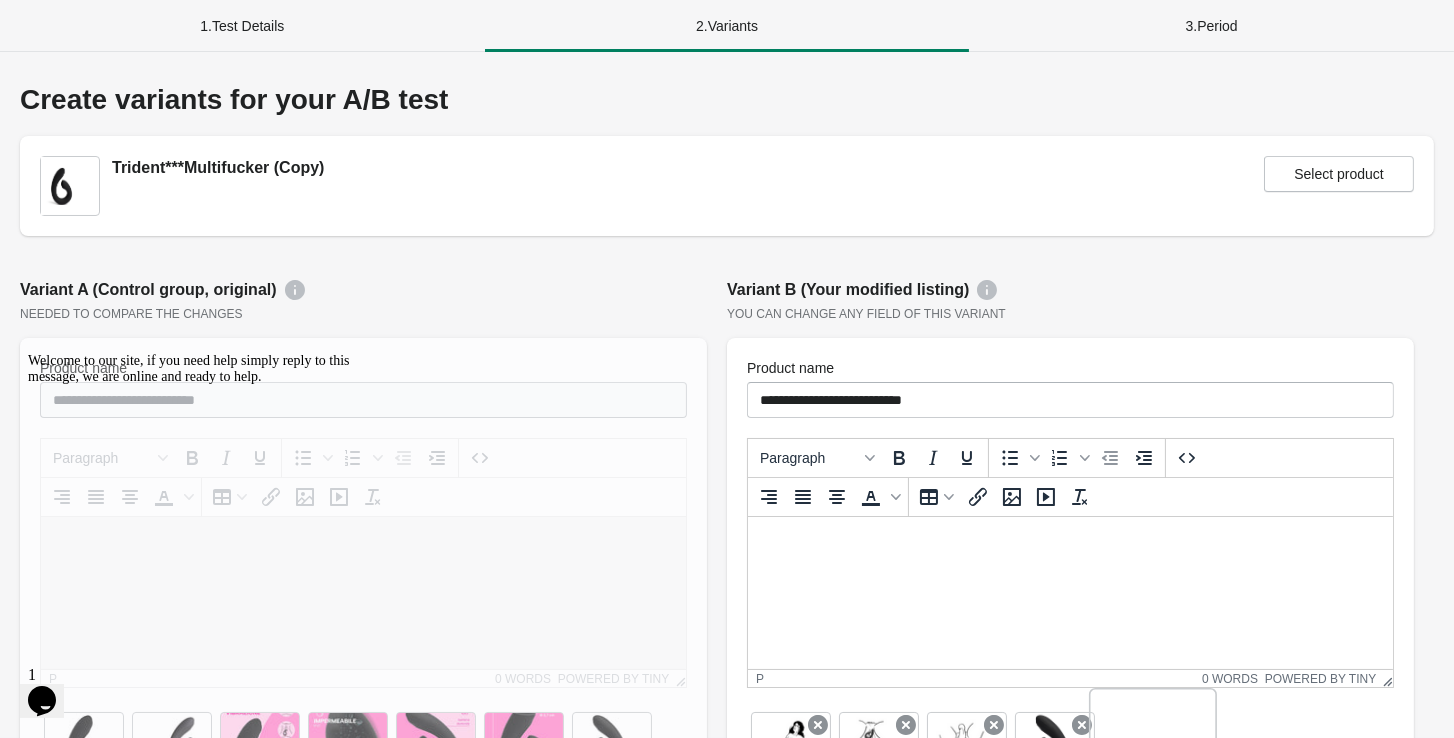 scroll, scrollTop: 0, scrollLeft: 0, axis: both 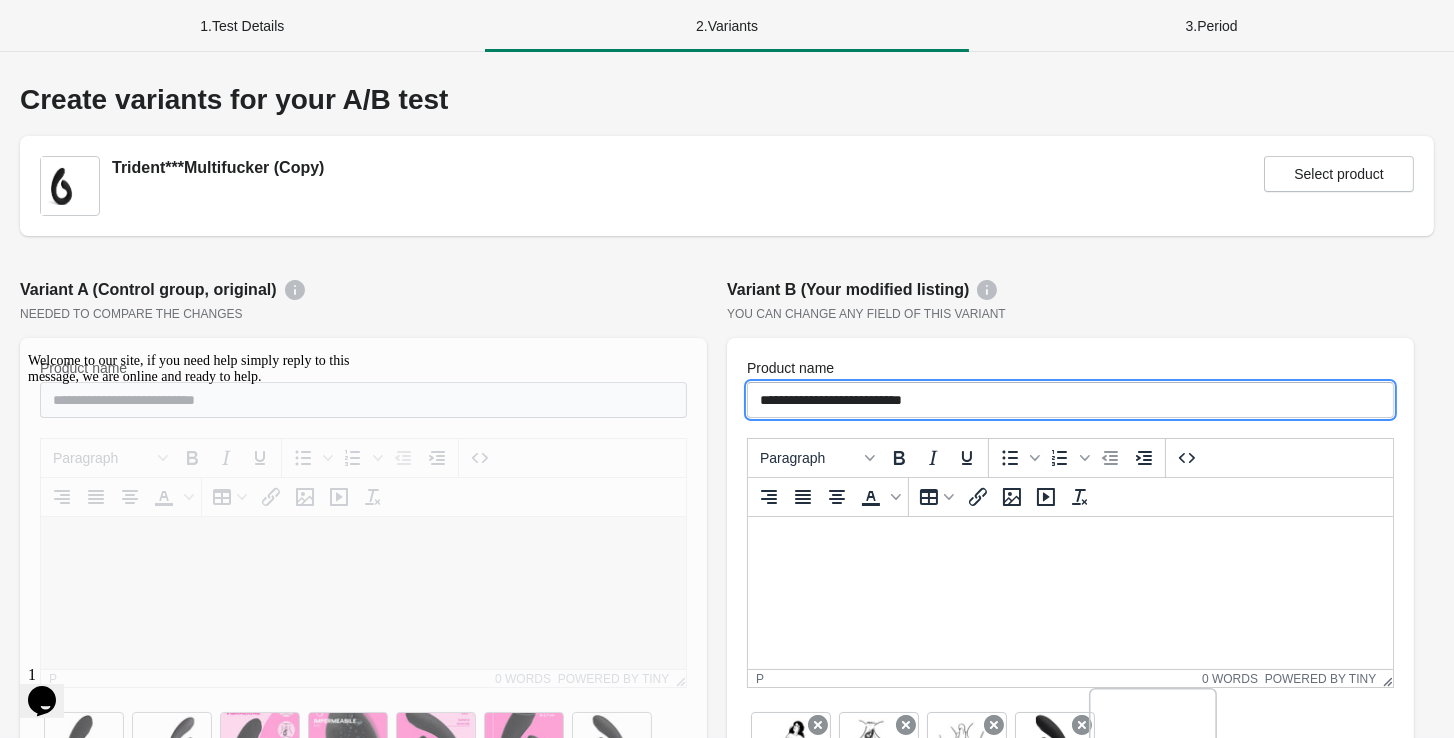 click on "**********" at bounding box center [1070, 400] 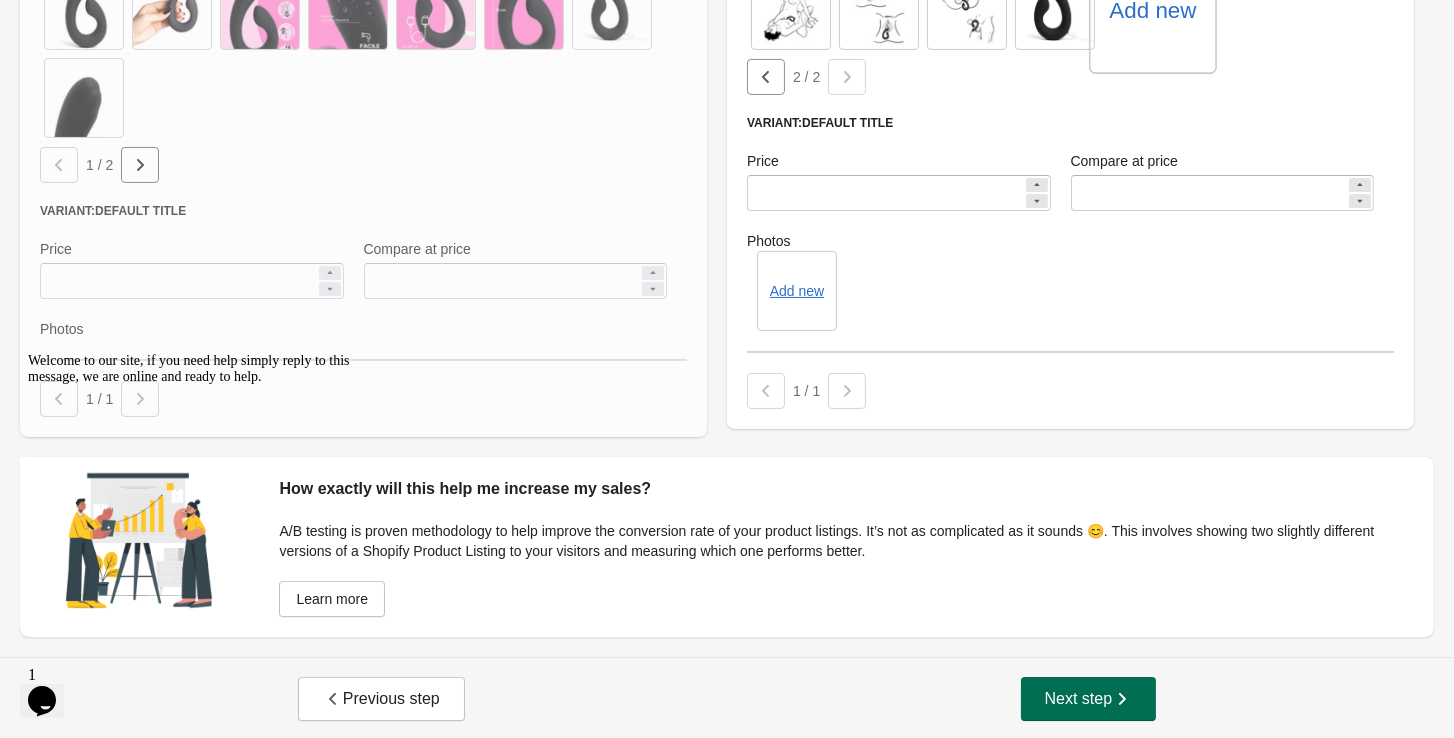 type on "**********" 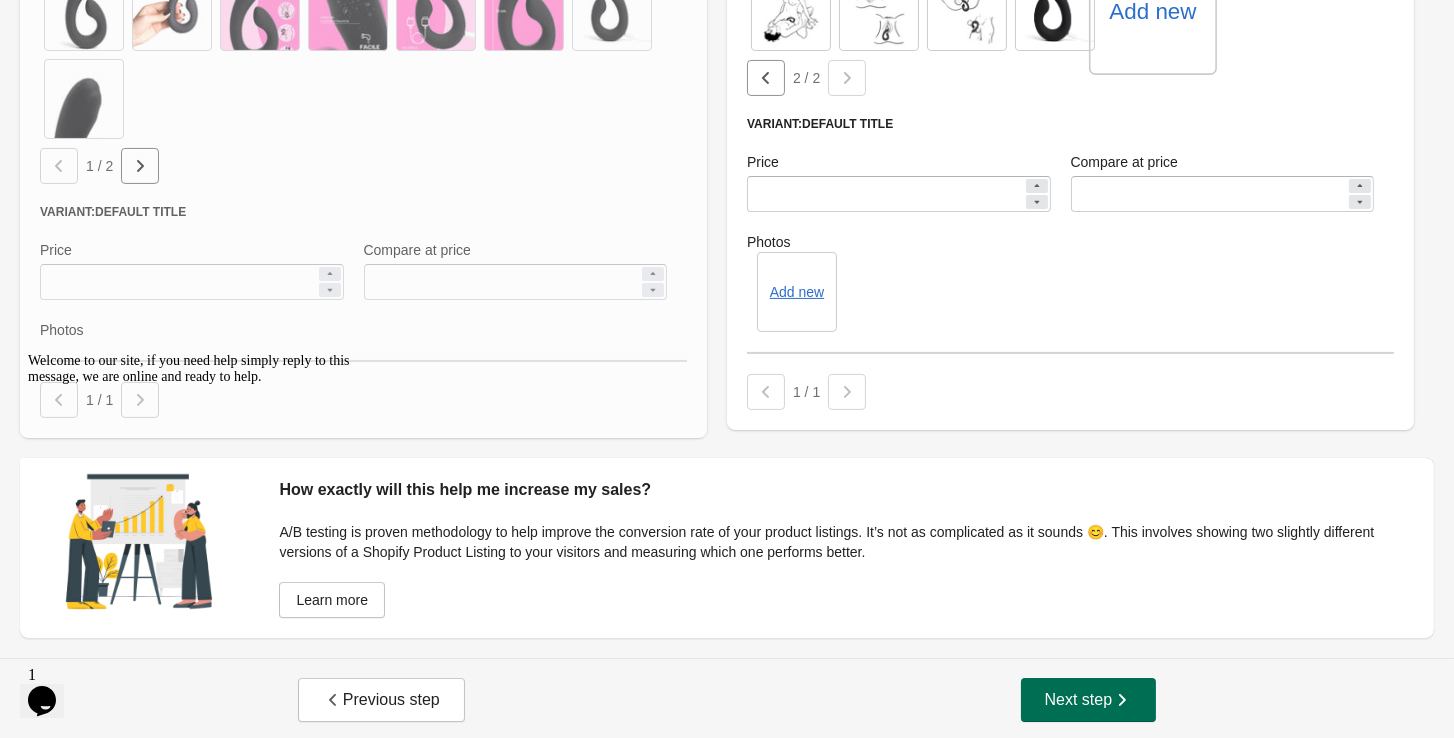 click on "Next step" at bounding box center (1089, 700) 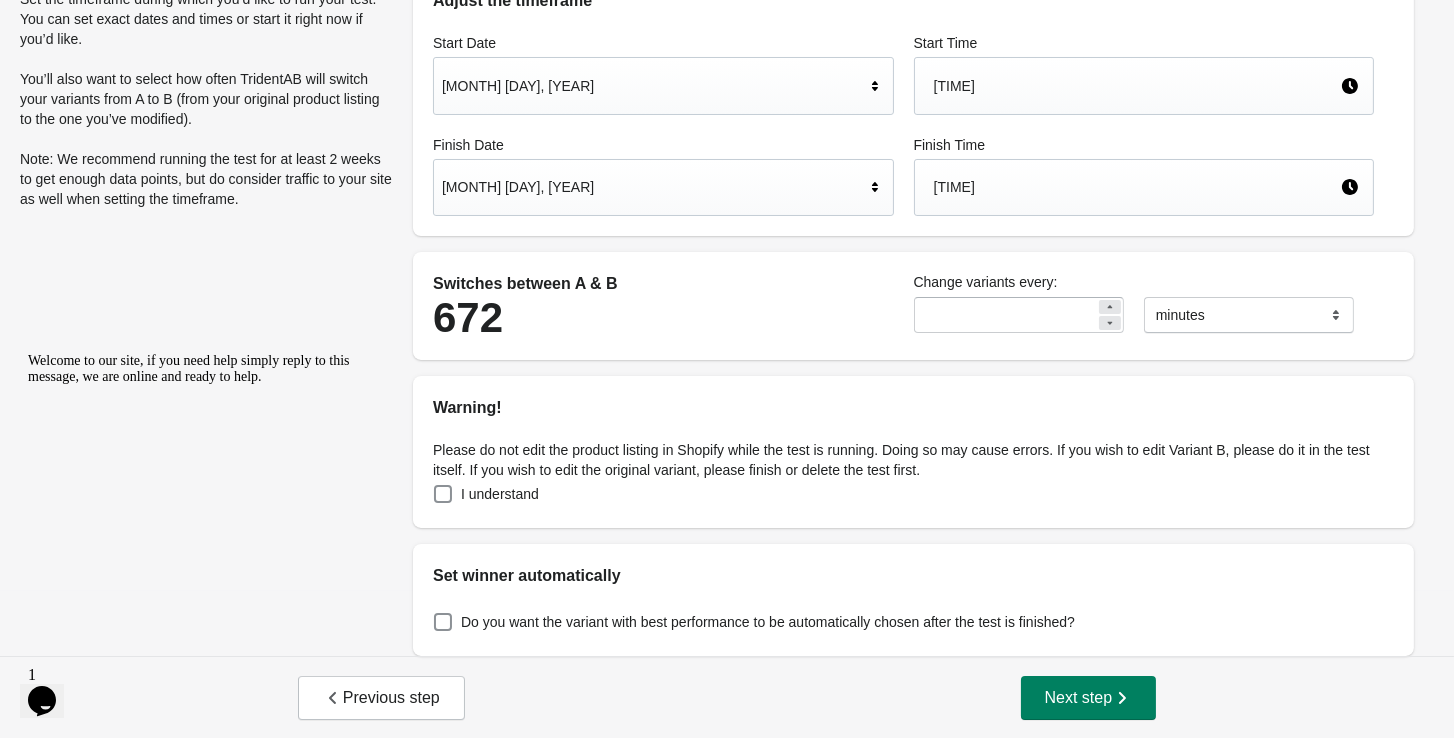 scroll, scrollTop: 145, scrollLeft: 0, axis: vertical 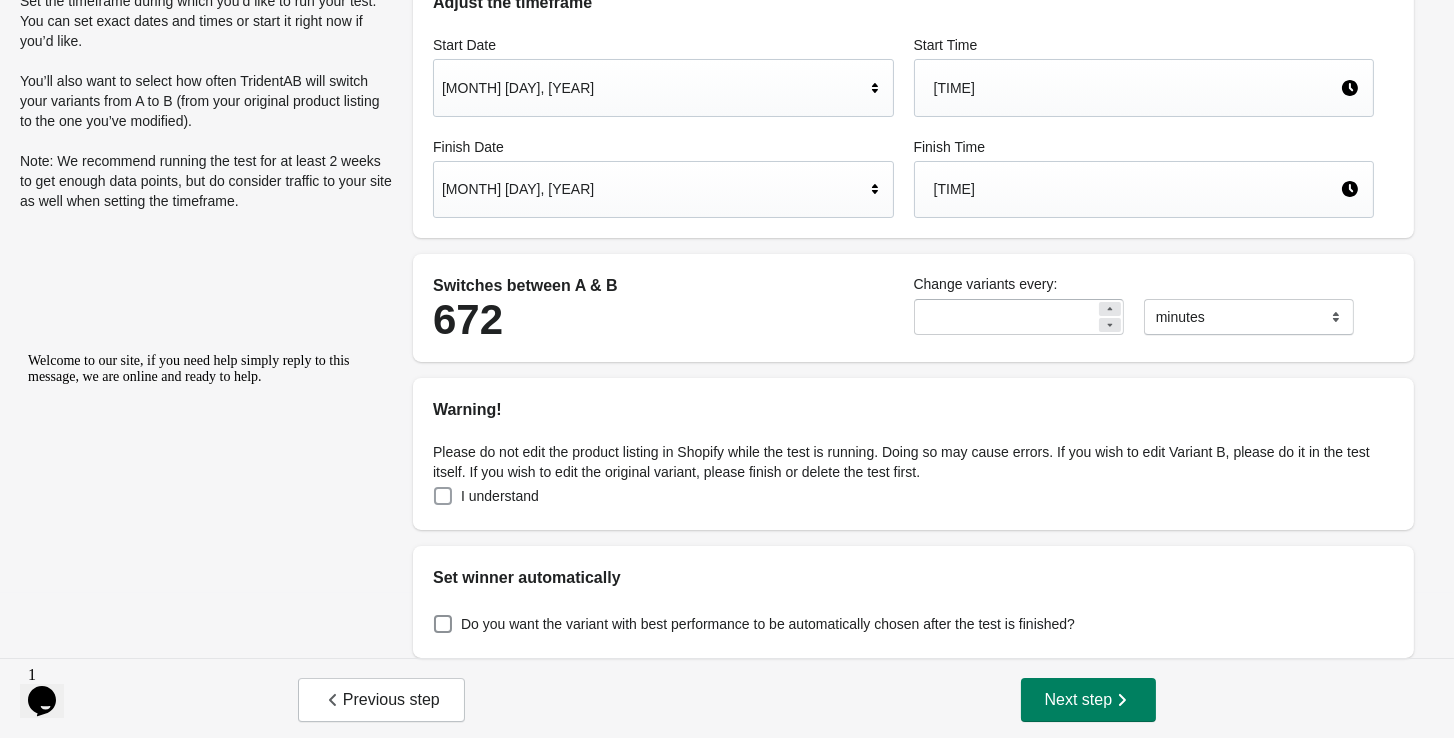 click on "I understand" at bounding box center [500, 496] 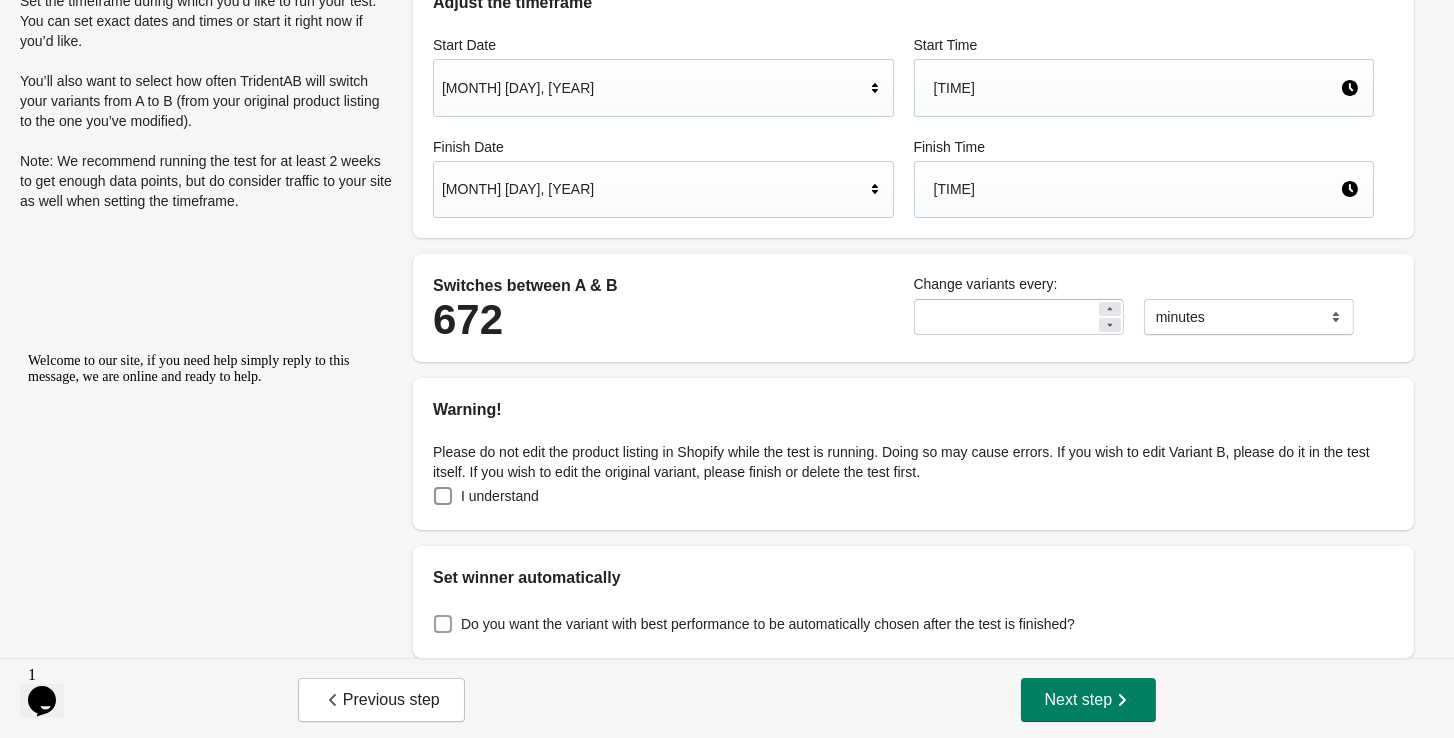 click on "Do you want the variant with best performance to be automatically chosen after the test is finished?" at bounding box center [768, 624] 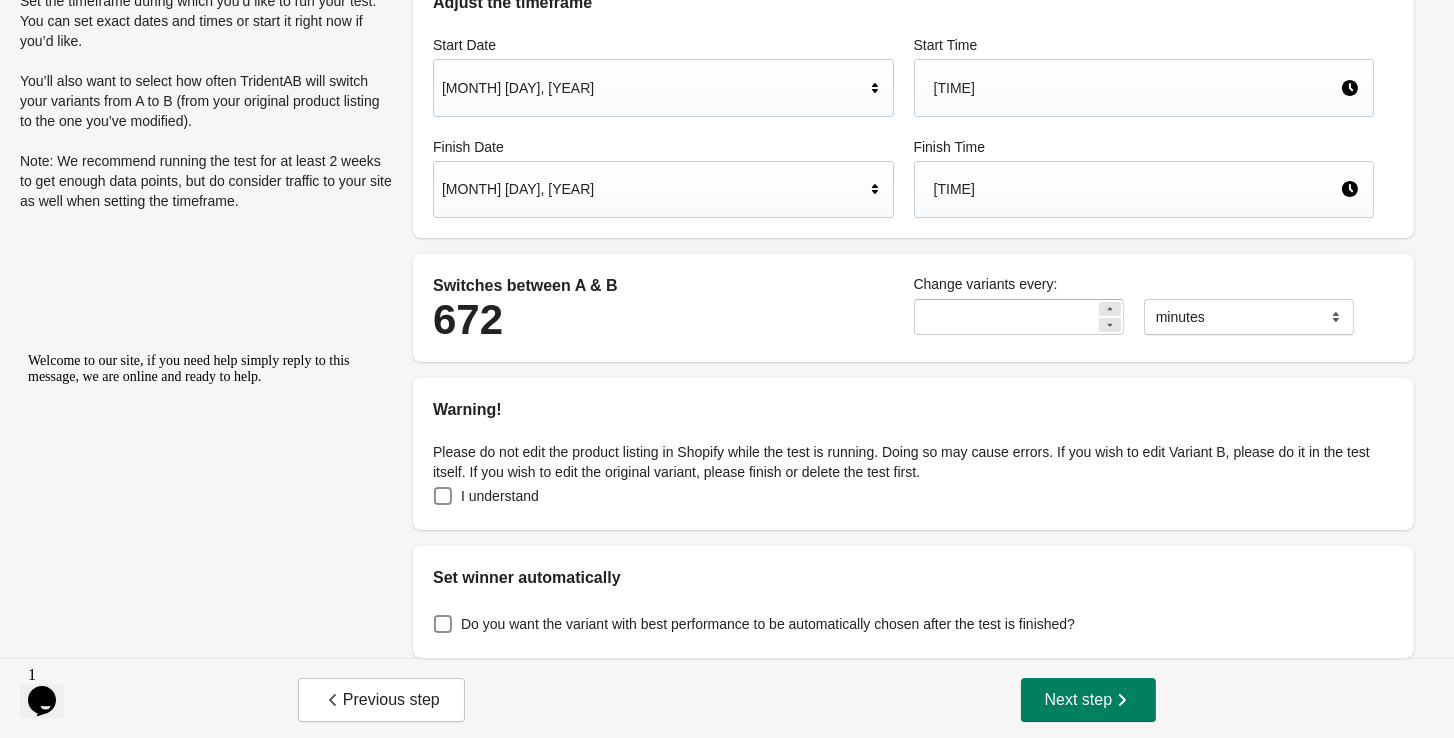 click on "5:25 PM" at bounding box center (1137, 88) 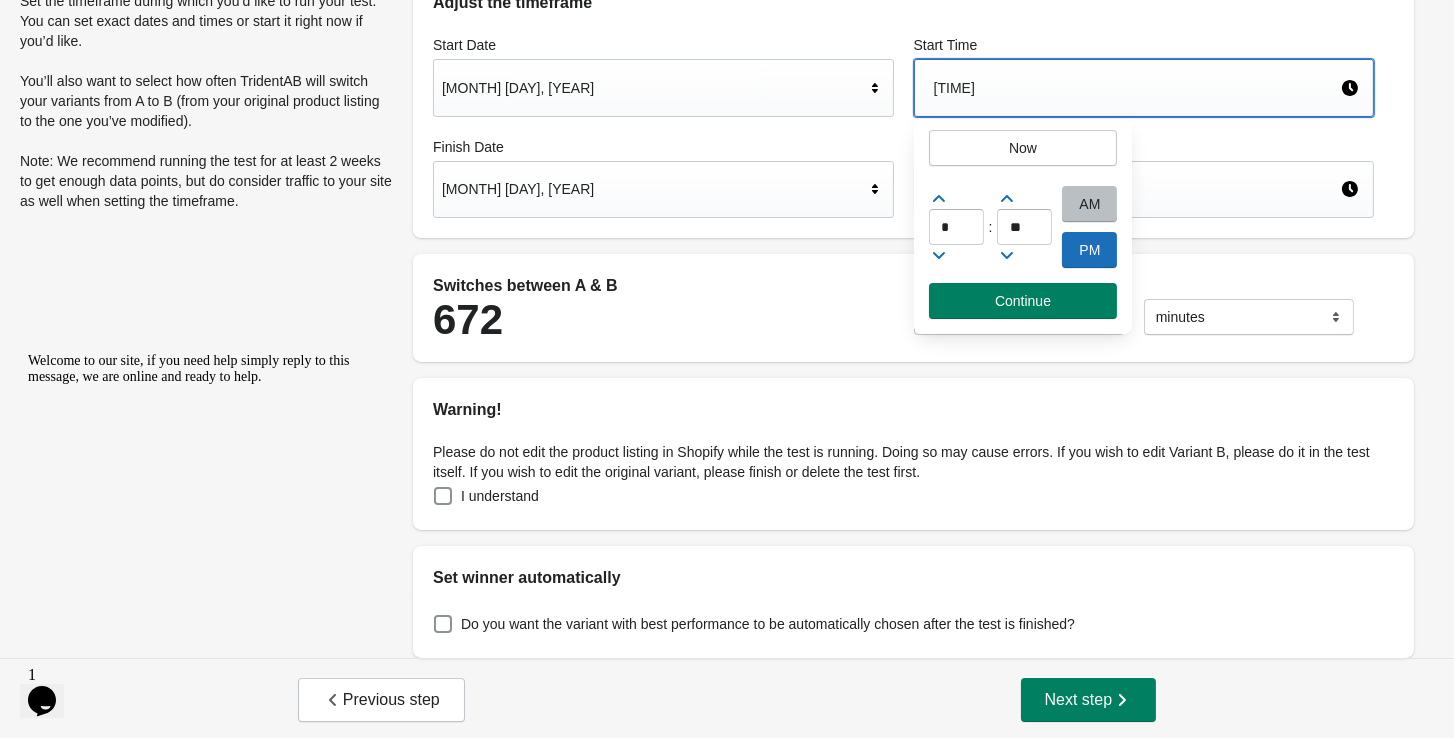 click 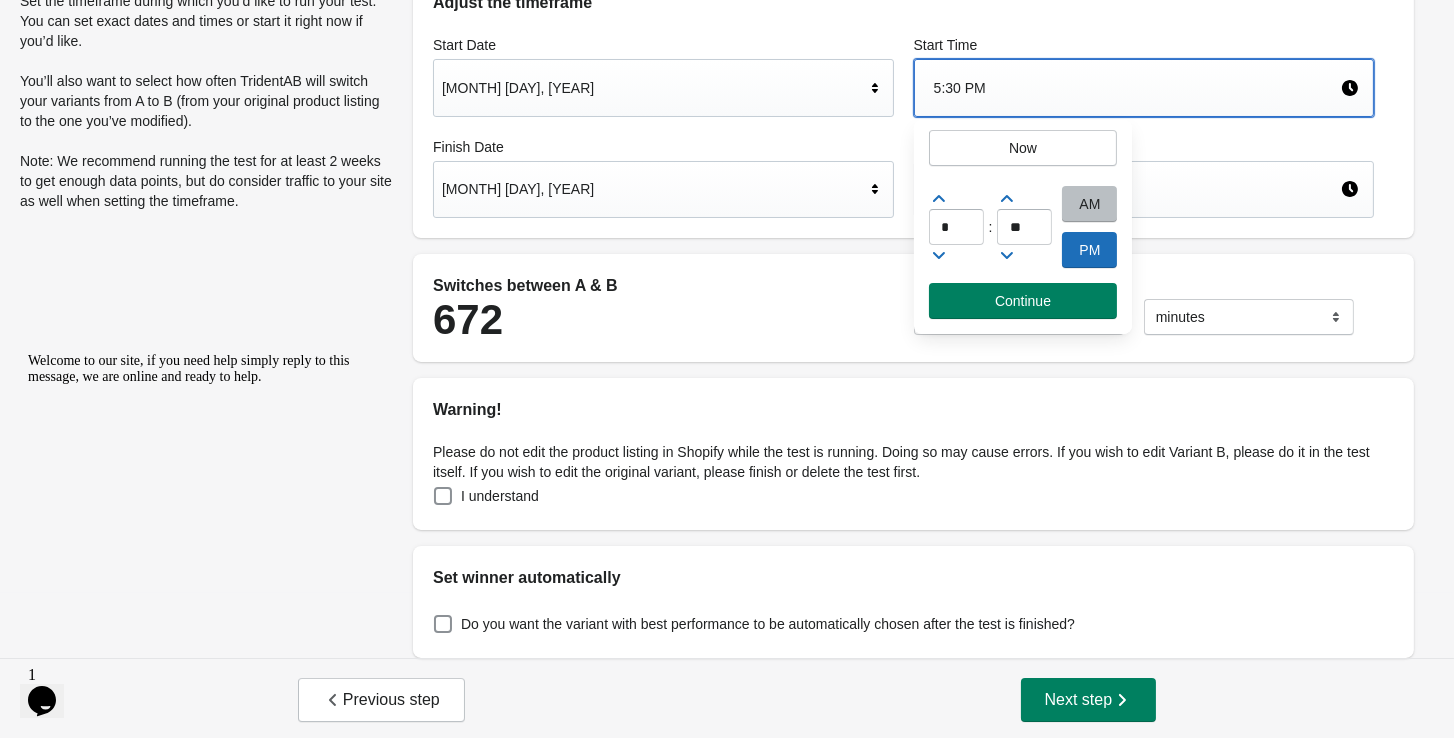 click 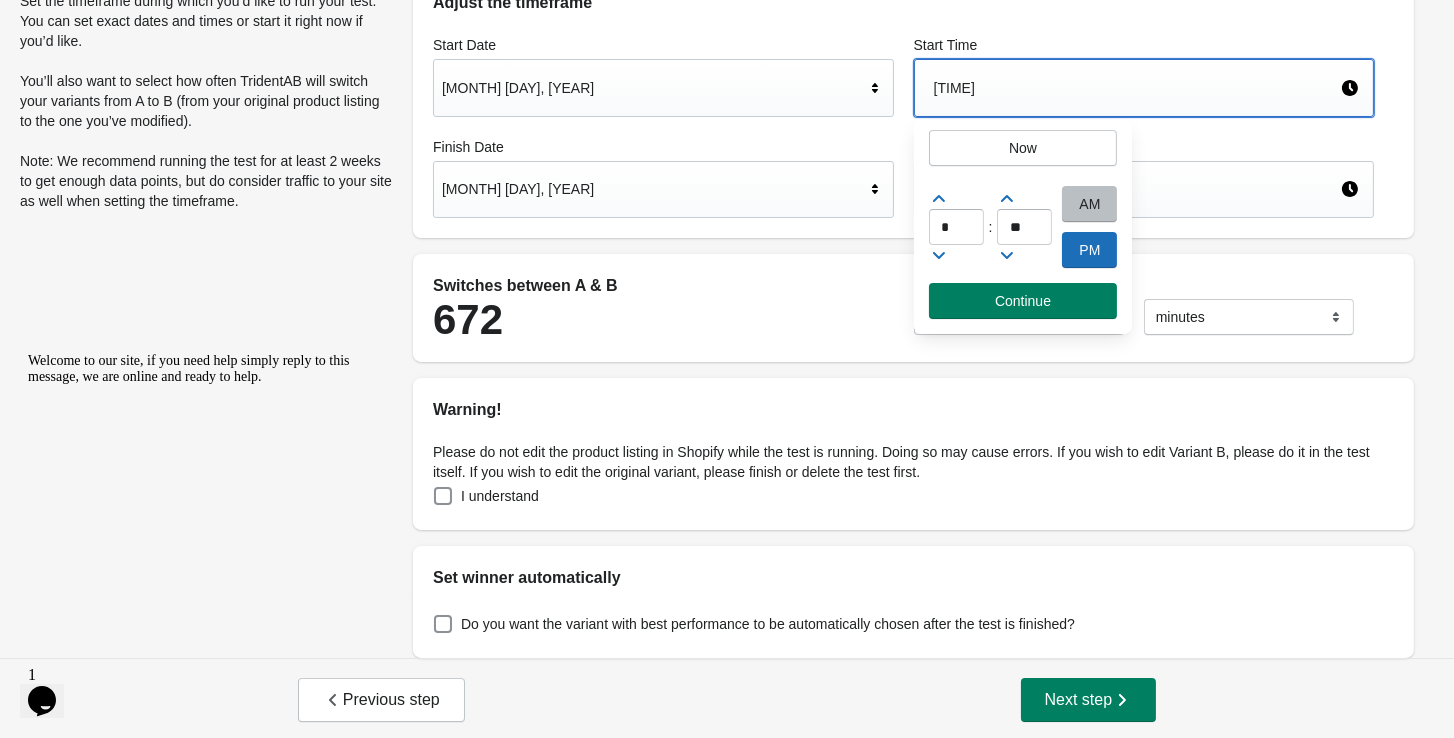 click 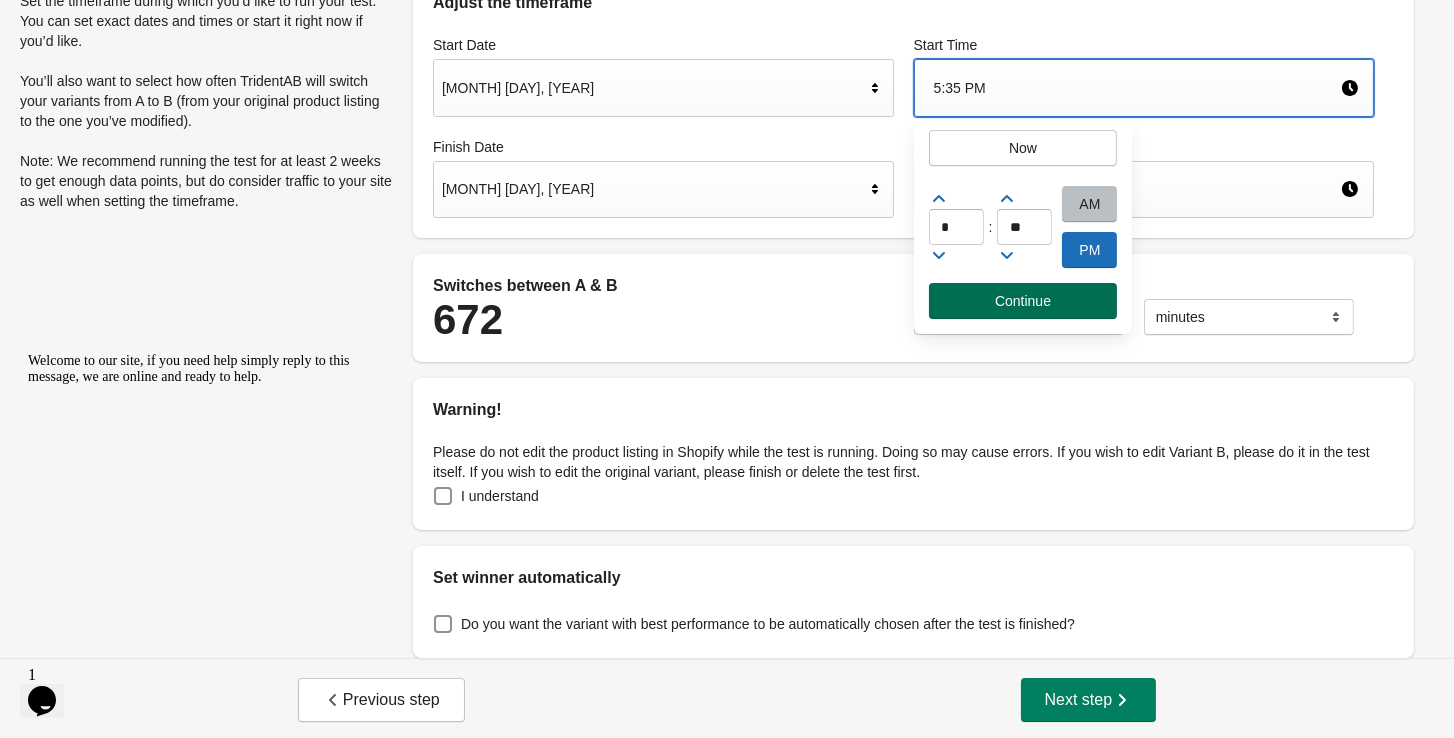 click on "Continue" at bounding box center (1023, 301) 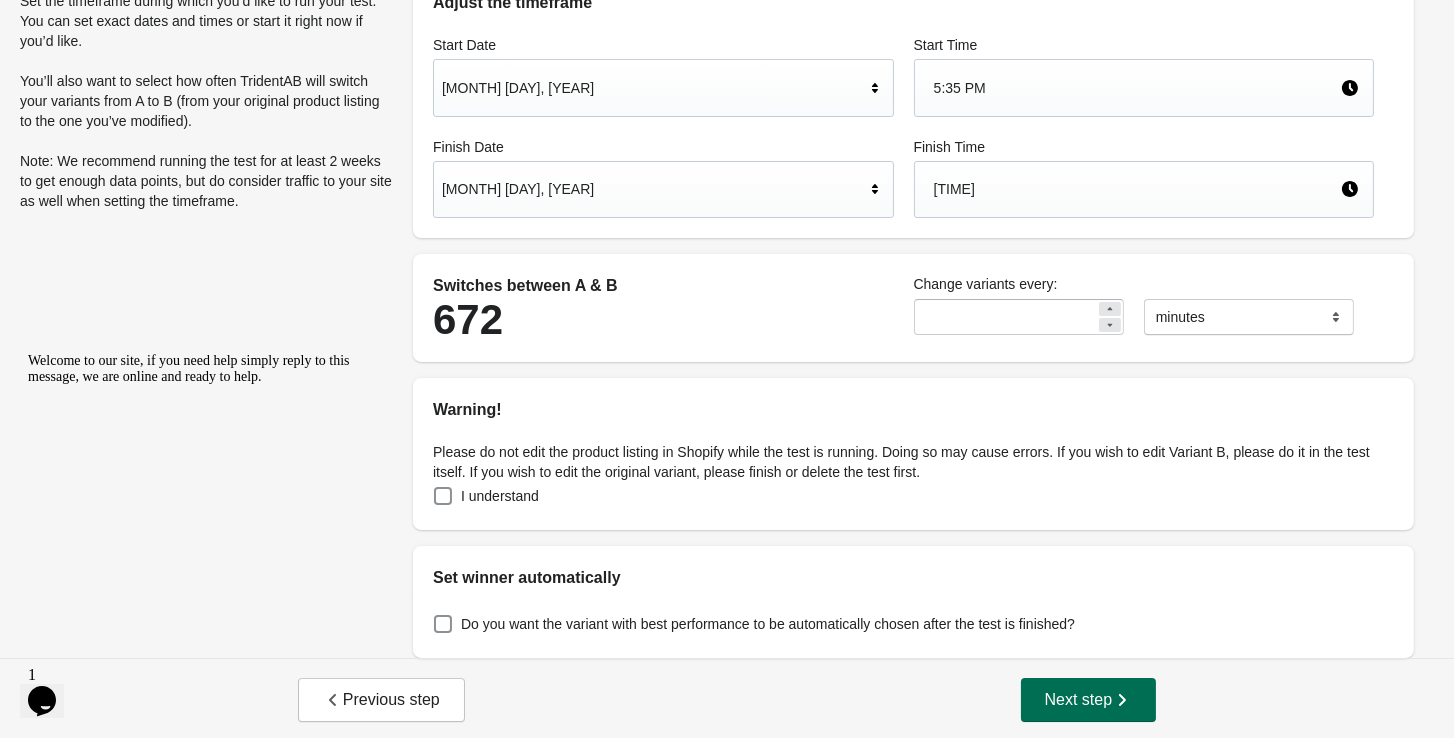 click on "Next step" at bounding box center (1089, 700) 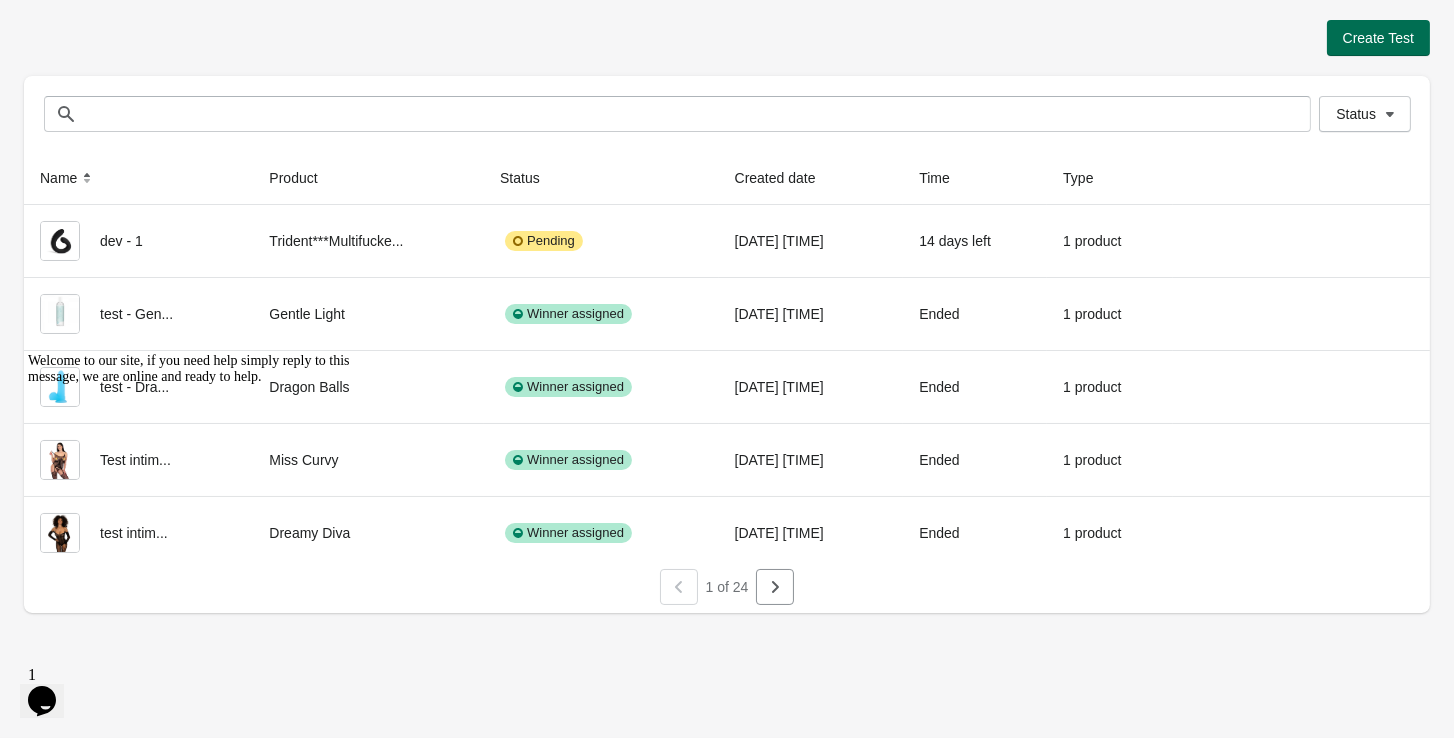 click on "Create Test" at bounding box center [1378, 38] 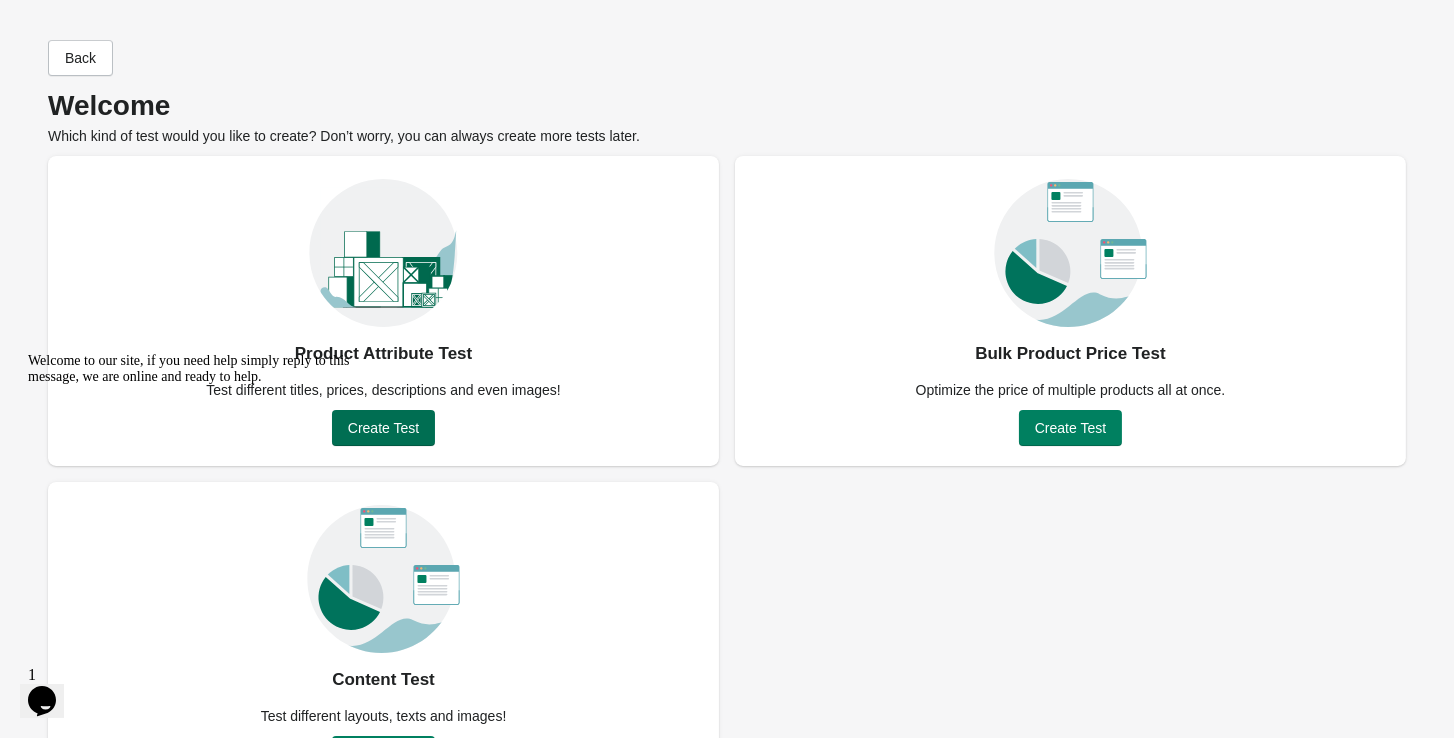 click on "Create Test" at bounding box center [383, 428] 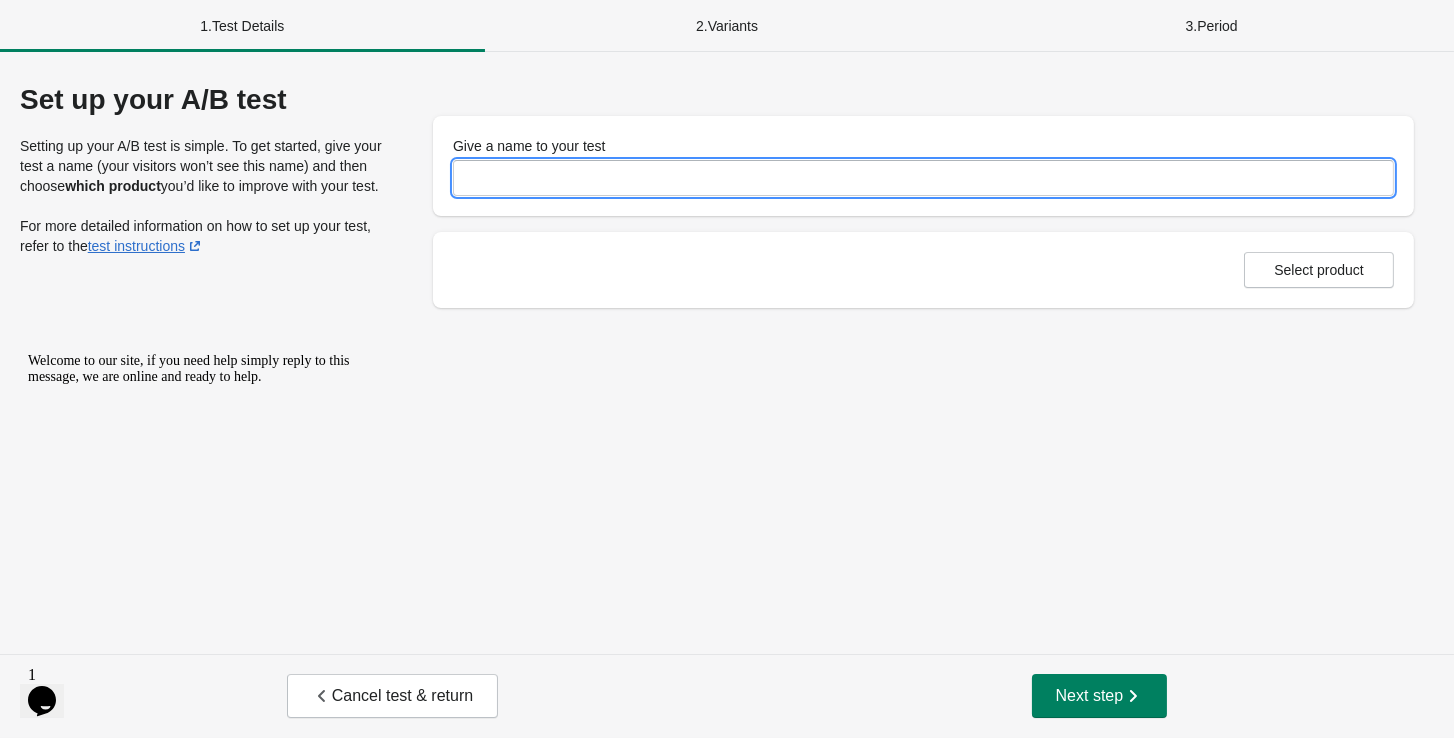 click on "Give a name to your test" at bounding box center [923, 178] 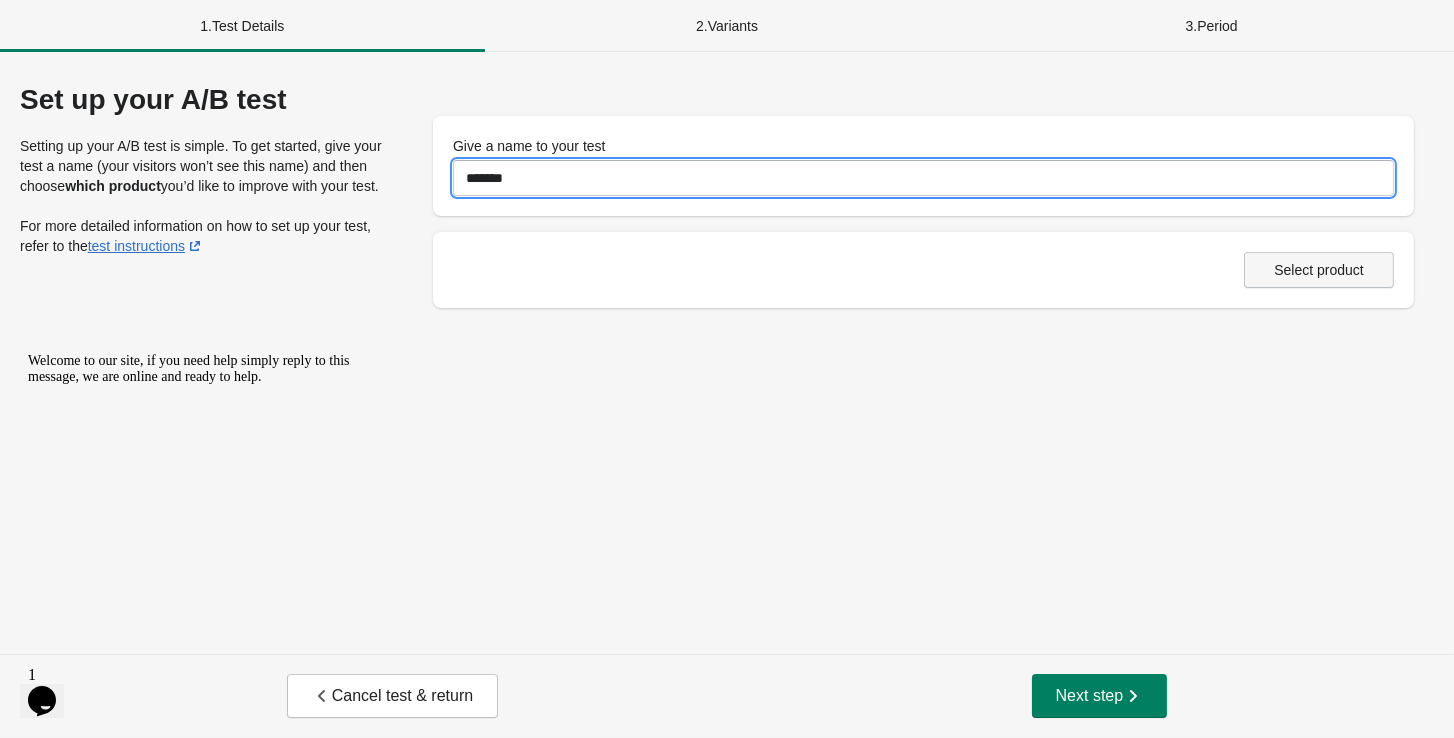 type on "*******" 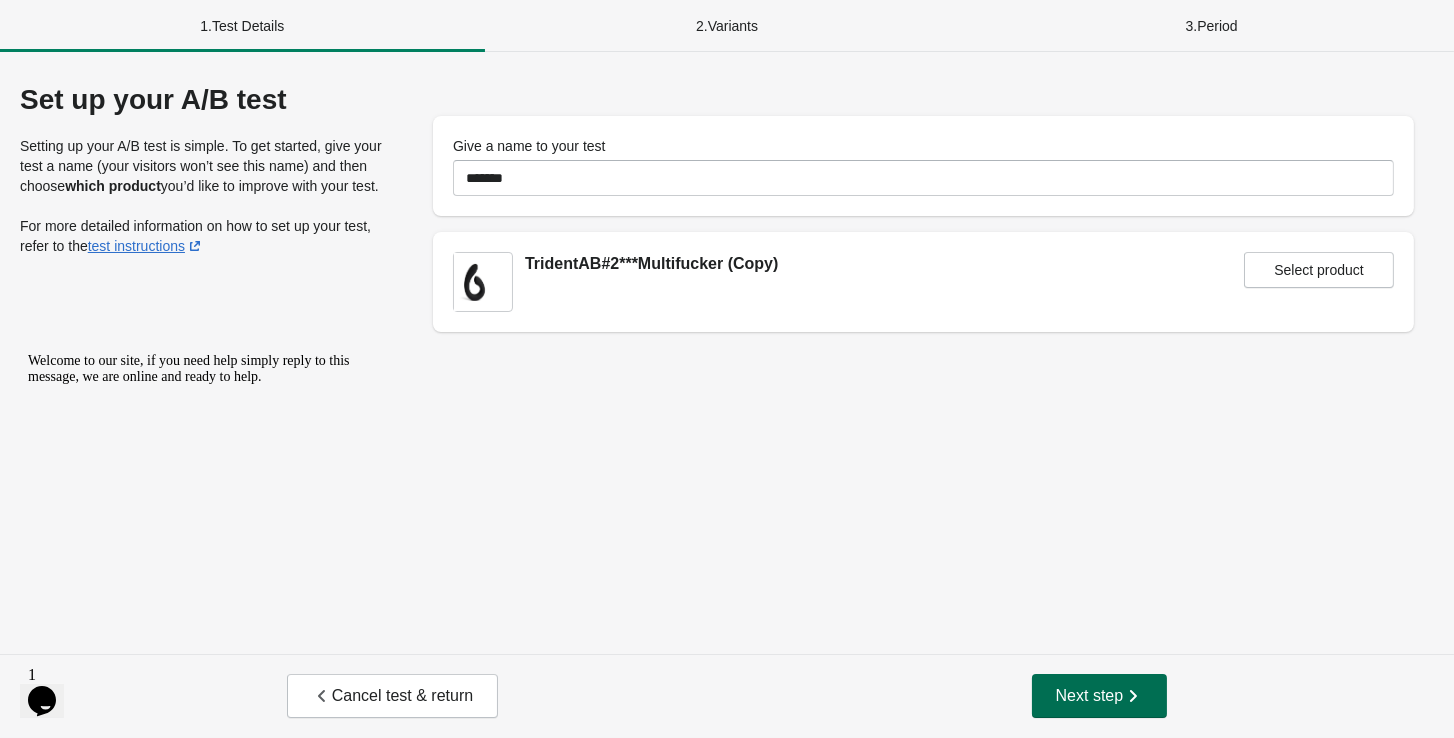 click on "Next step" at bounding box center (1100, 696) 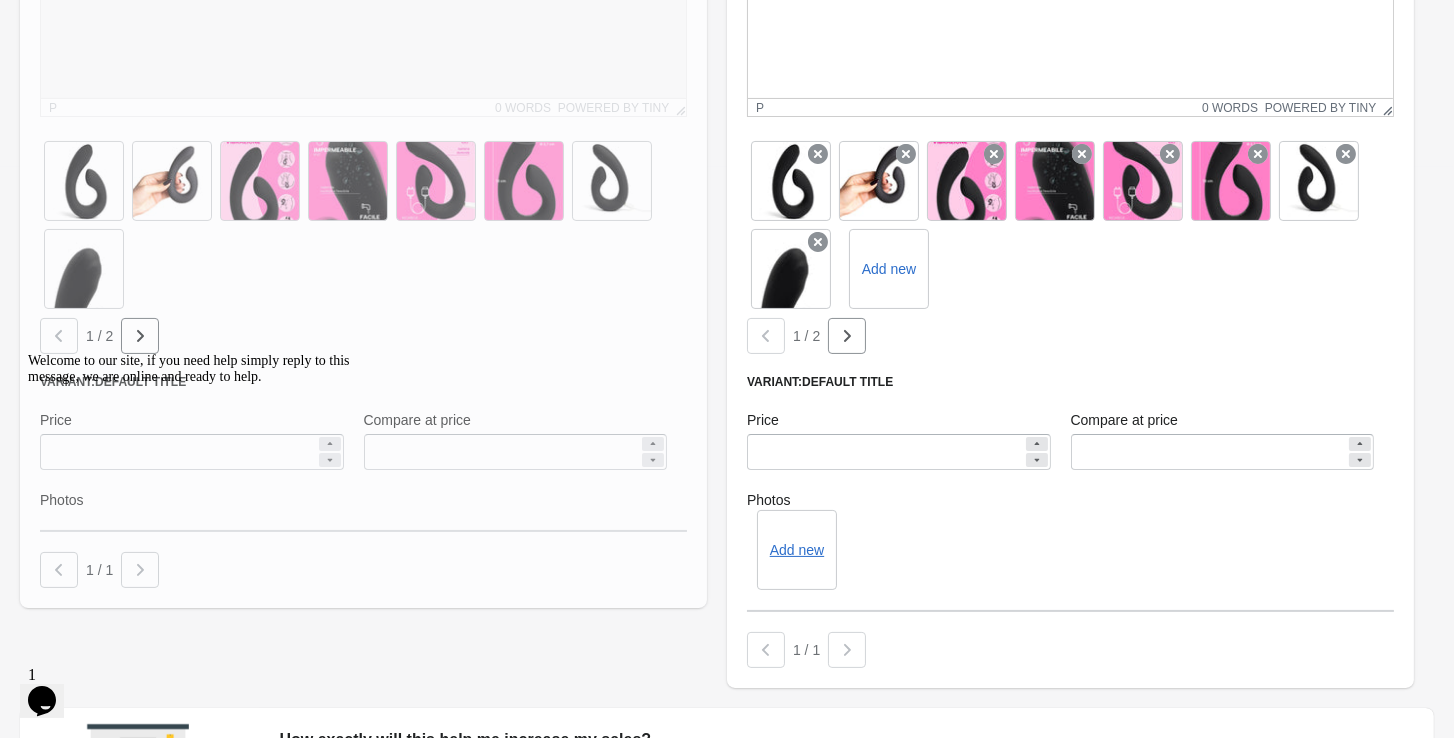 scroll, scrollTop: 640, scrollLeft: 0, axis: vertical 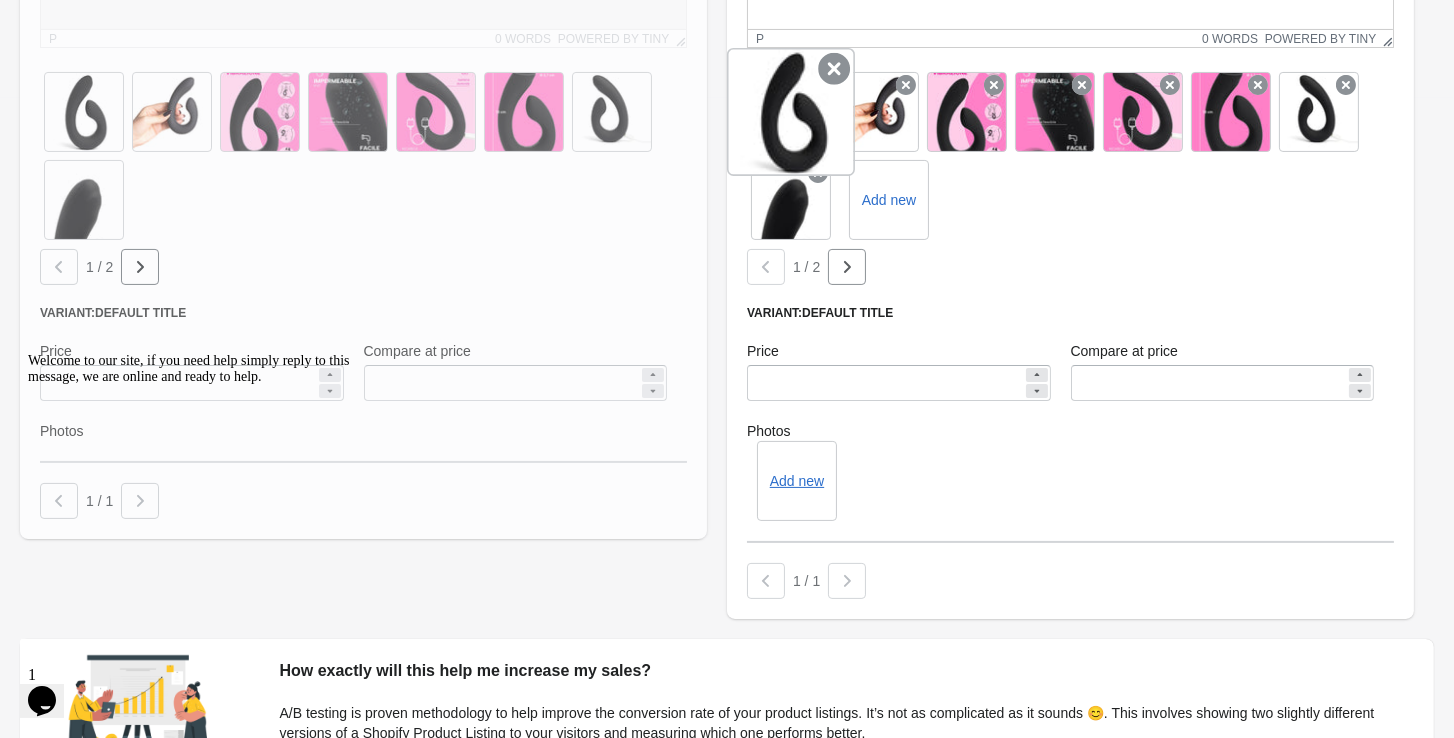 click 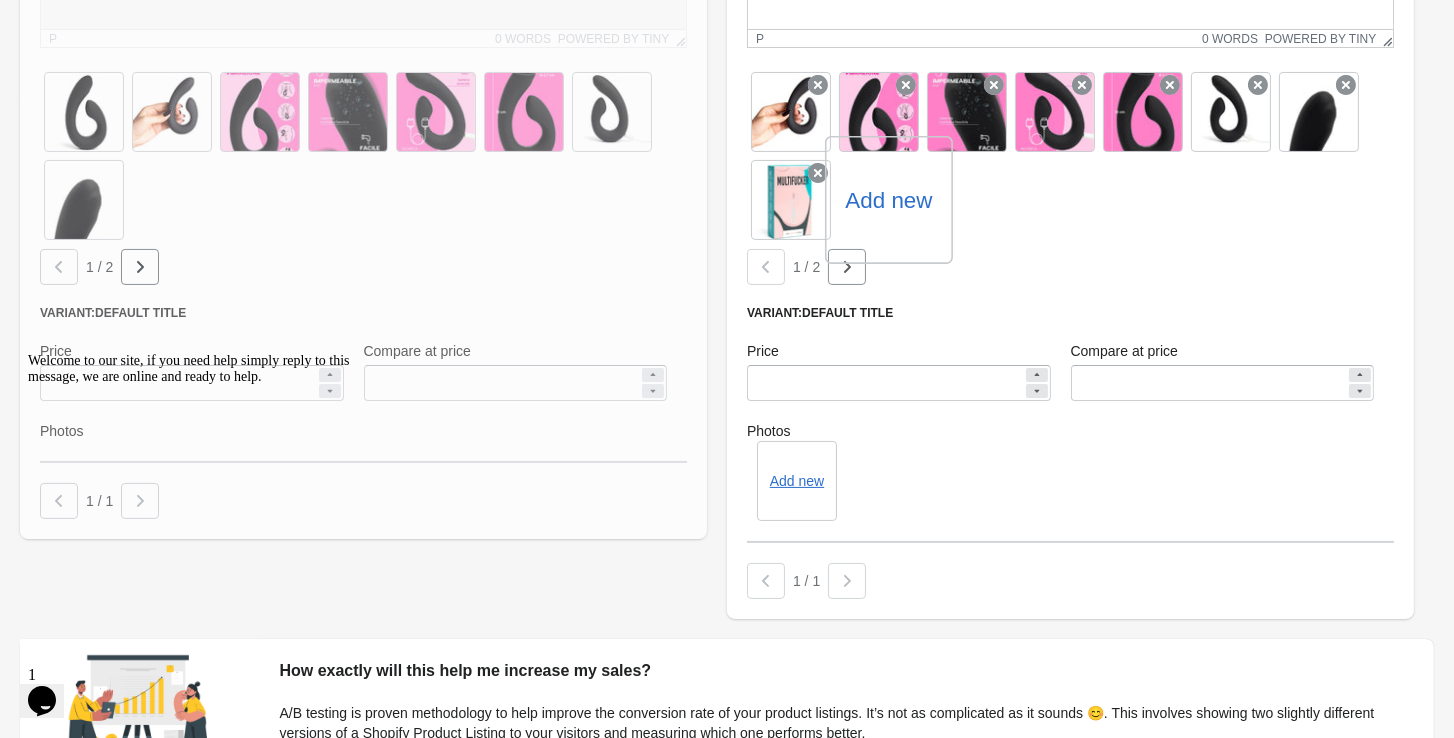 click on "Add new" at bounding box center (888, 200) 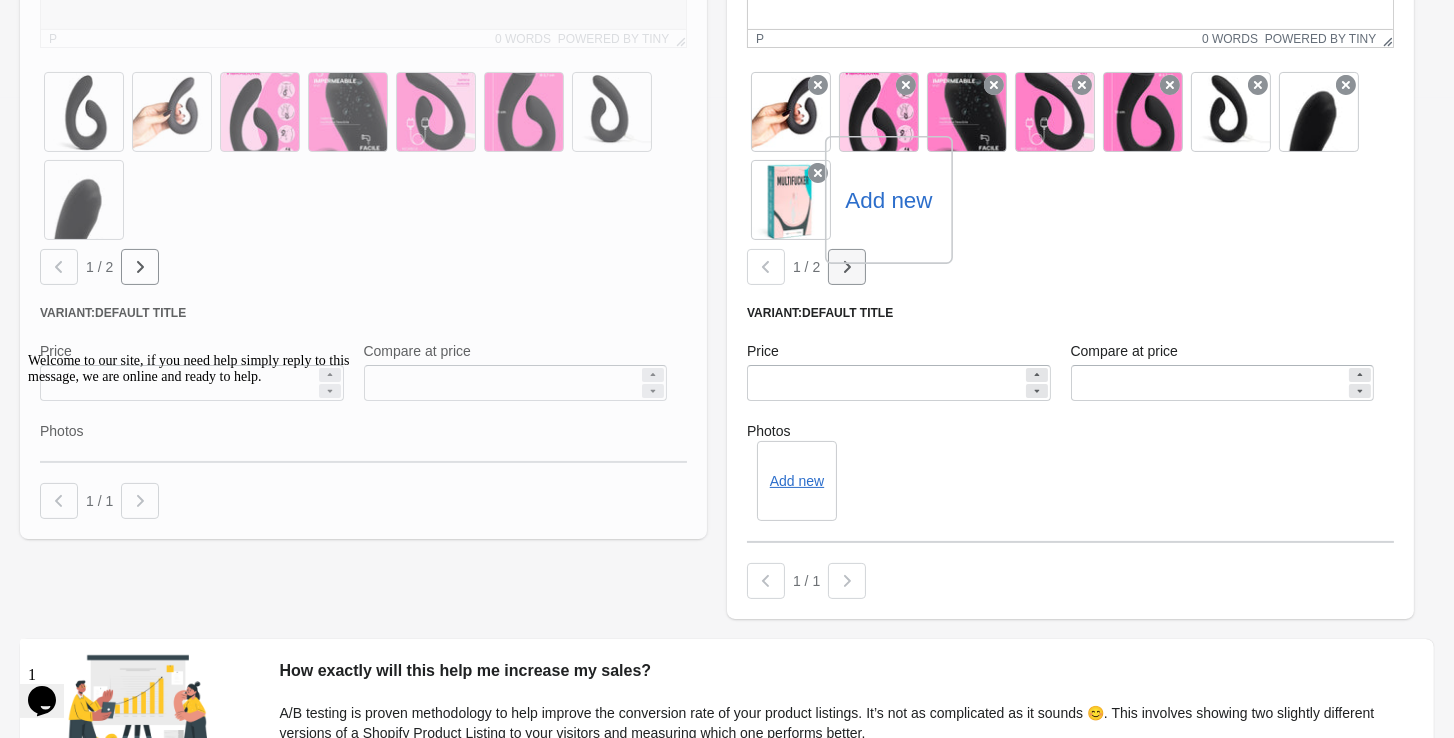 click 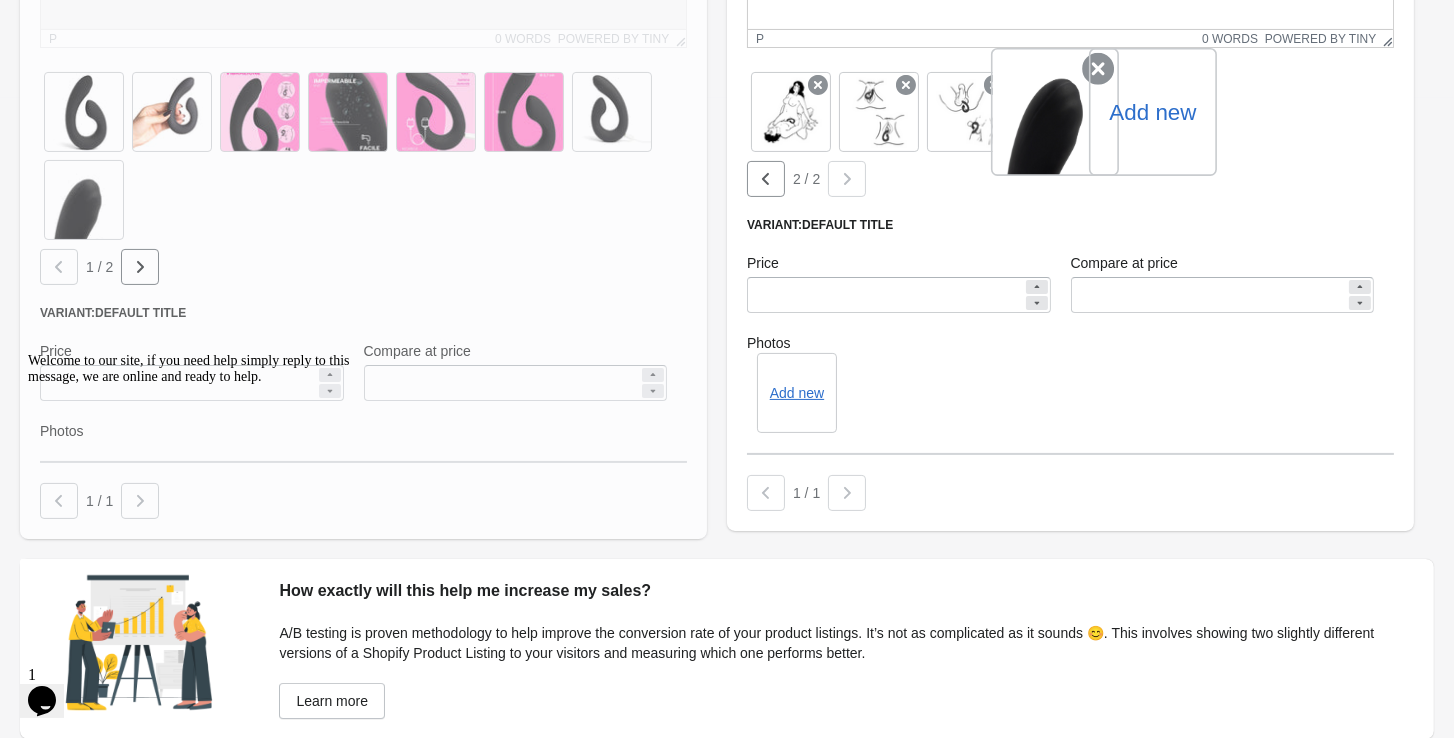 click 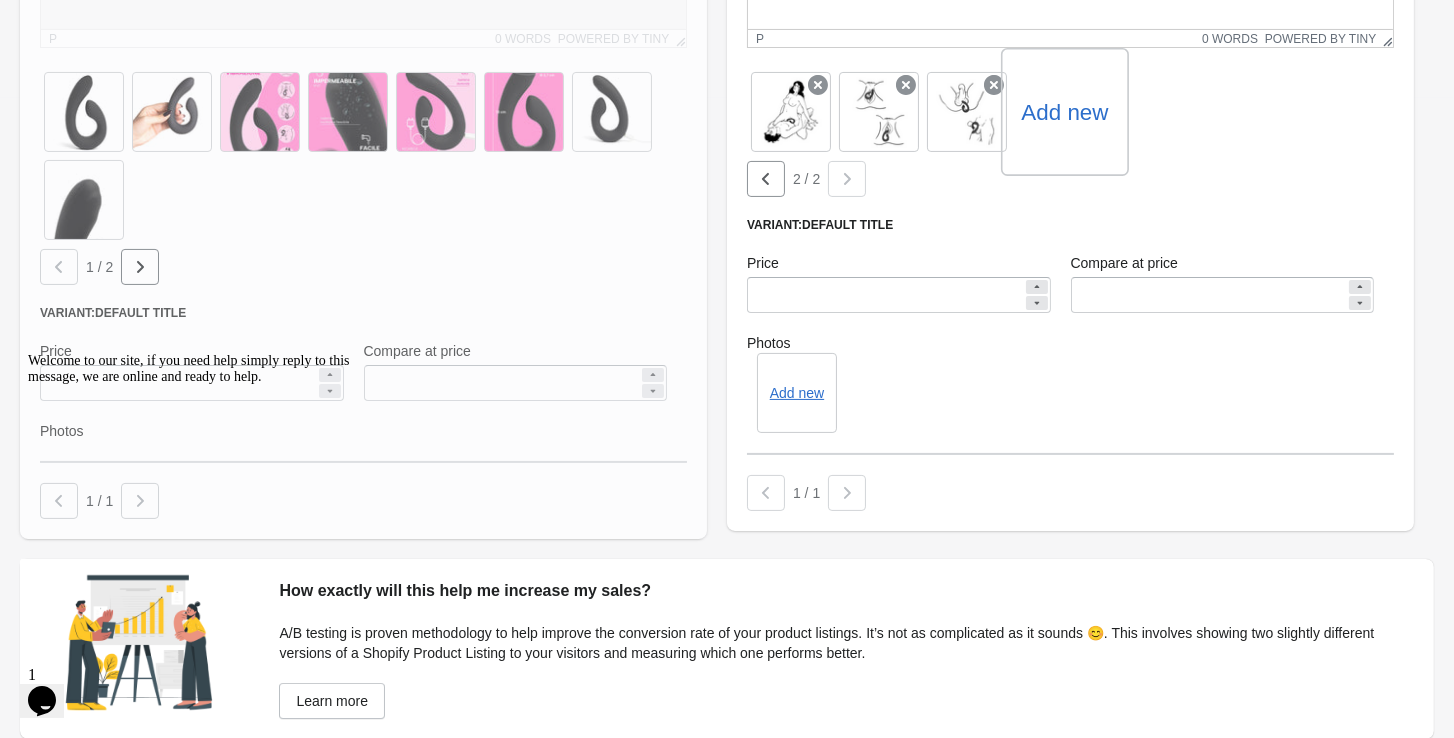 click on "Add new" at bounding box center (1064, 112) 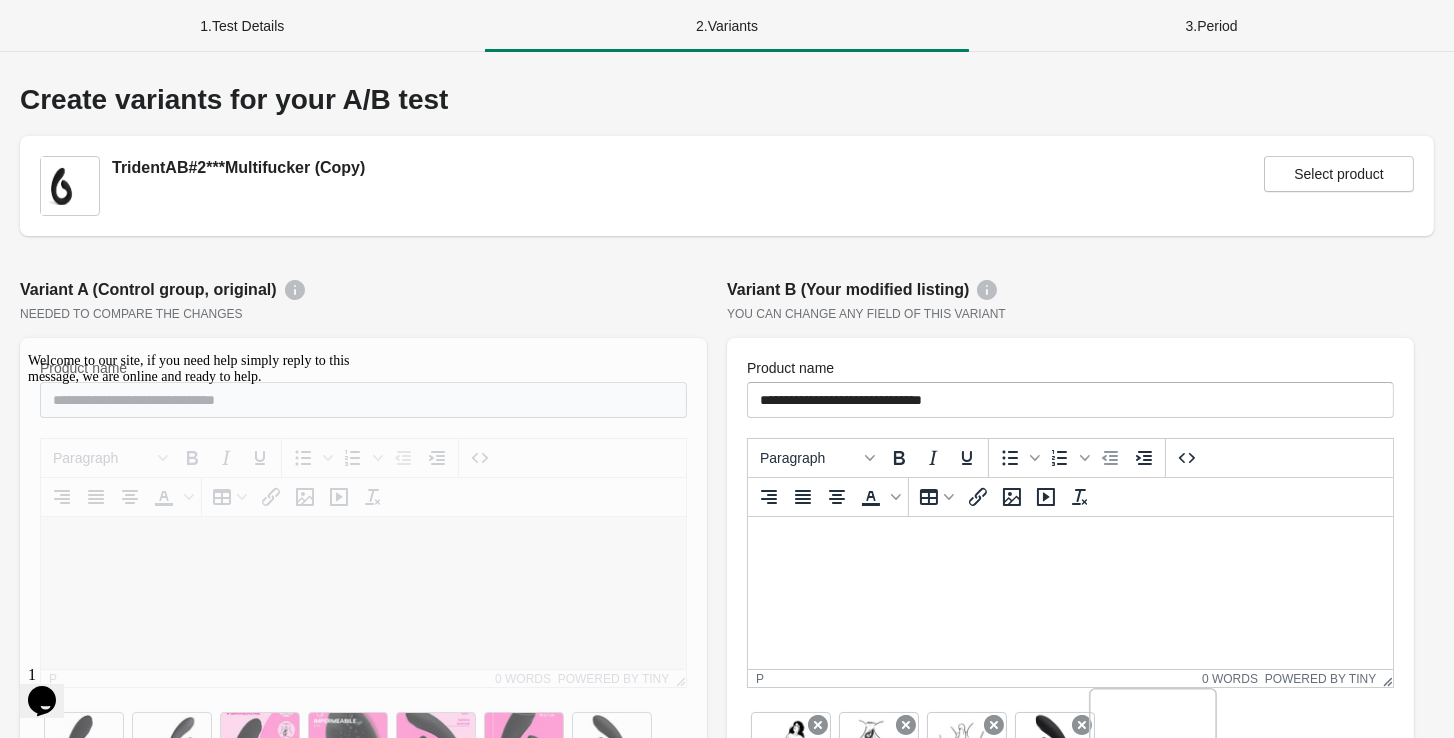 scroll, scrollTop: 0, scrollLeft: 0, axis: both 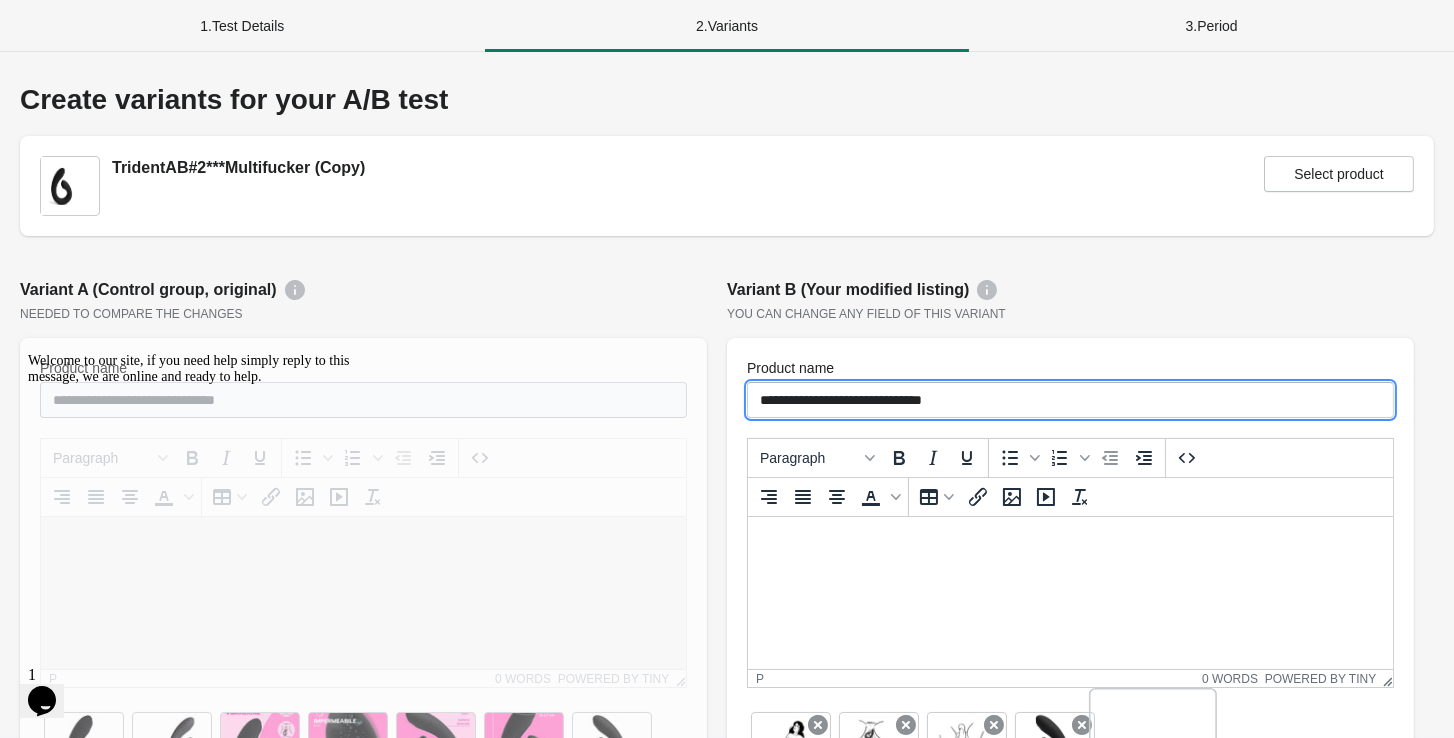 click on "**********" at bounding box center [1070, 400] 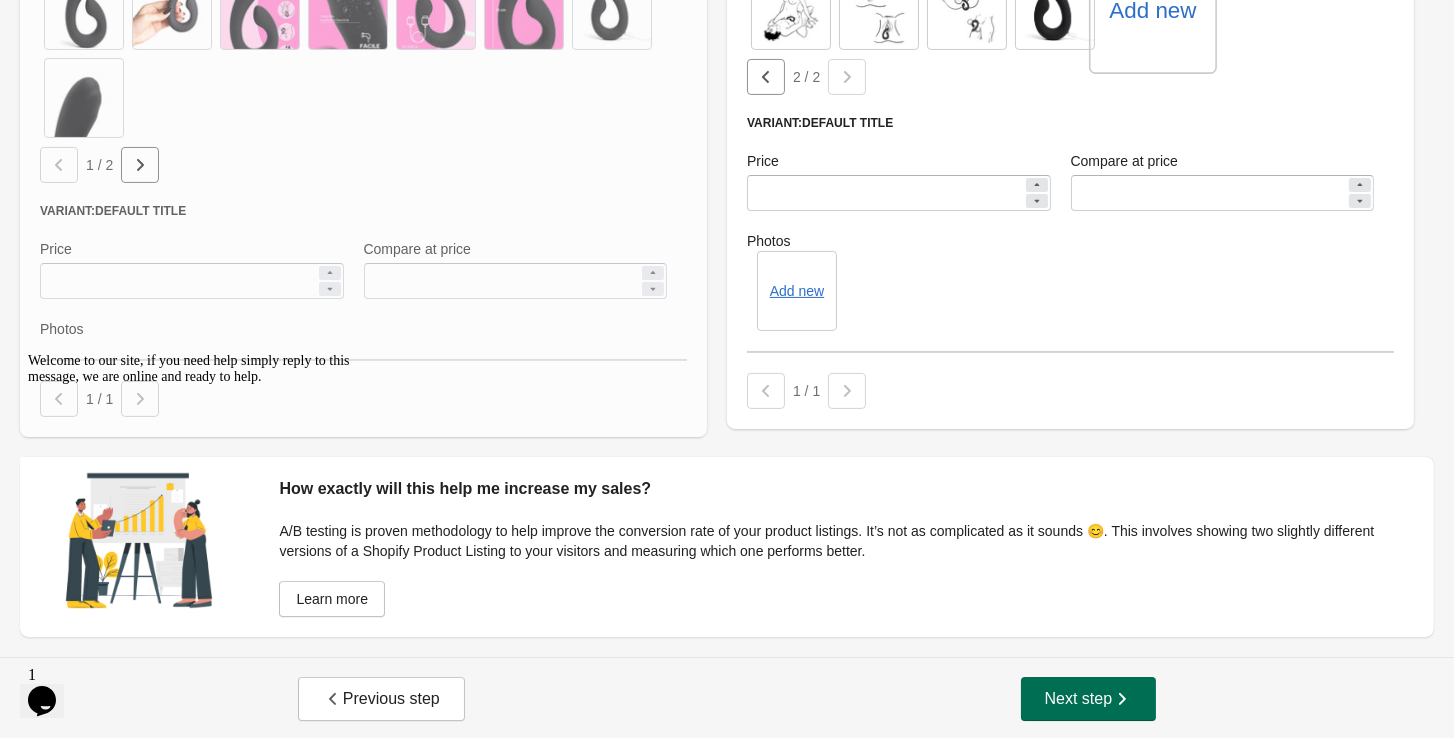 scroll, scrollTop: 741, scrollLeft: 0, axis: vertical 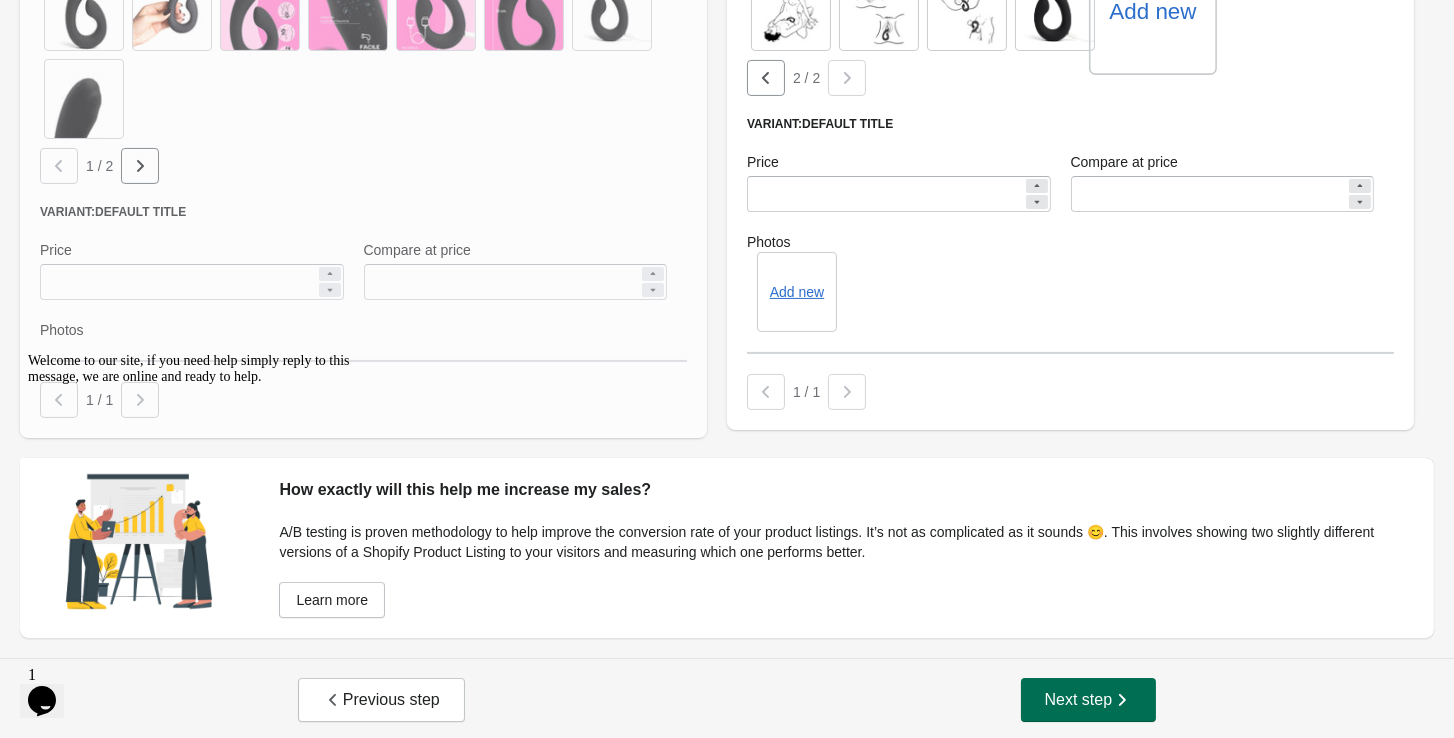 type on "**********" 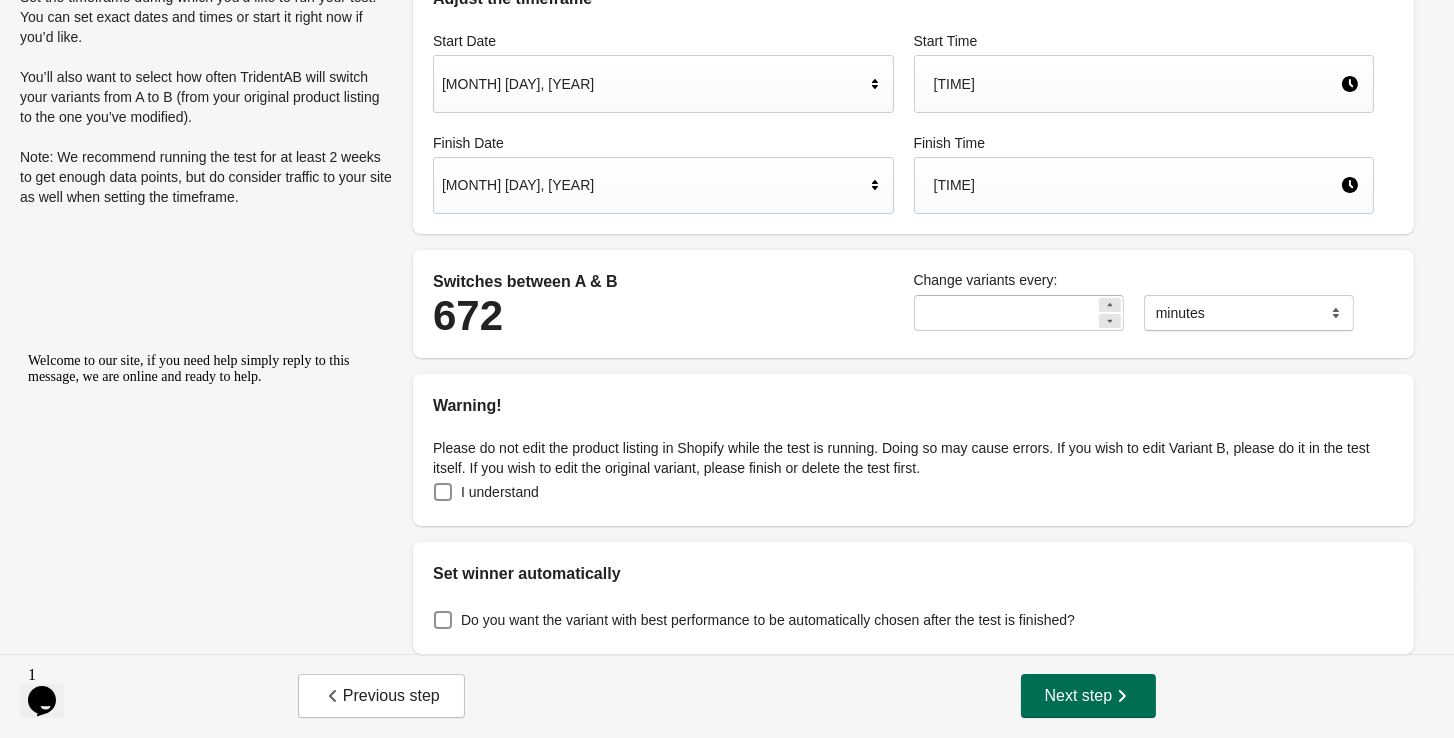 scroll, scrollTop: 0, scrollLeft: 0, axis: both 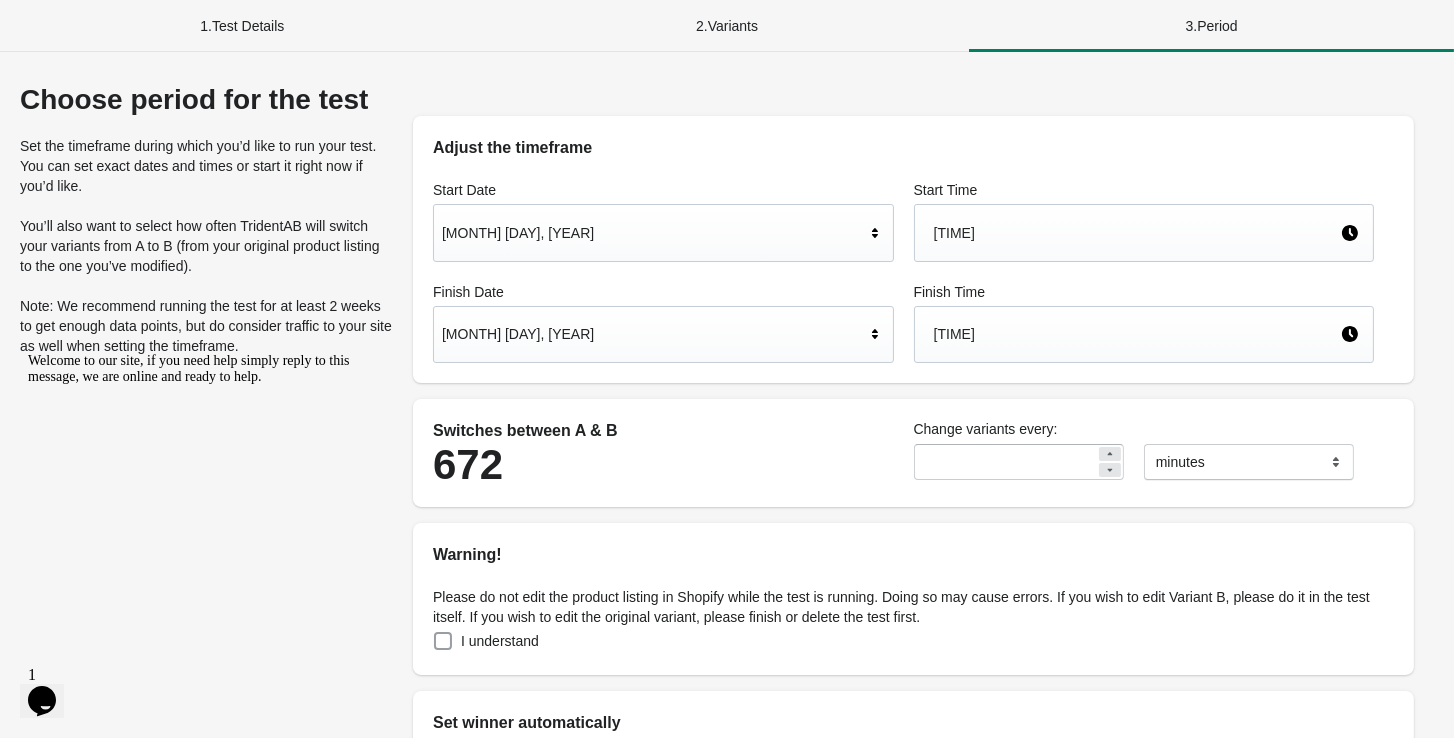 click on "I understand" at bounding box center [500, 641] 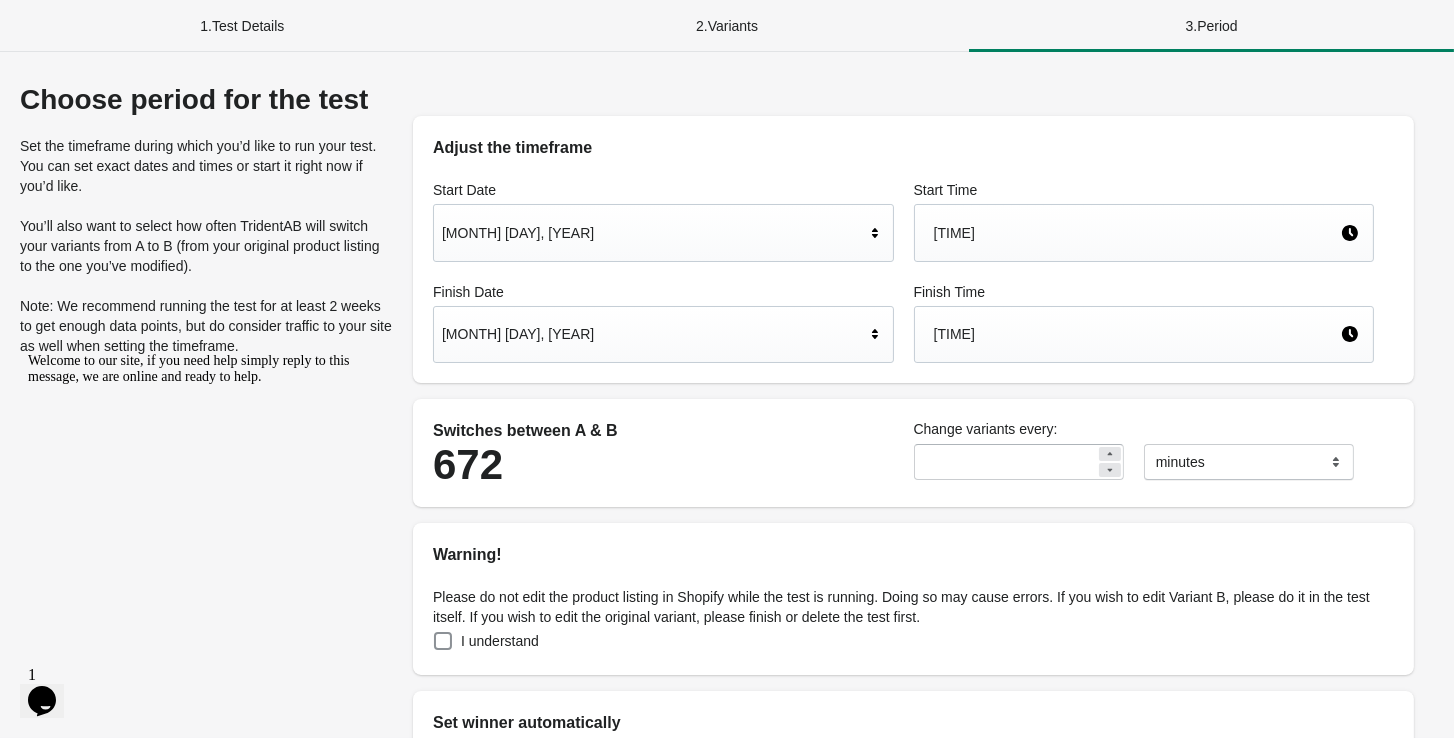click on "5:26 PM" at bounding box center (1144, 233) 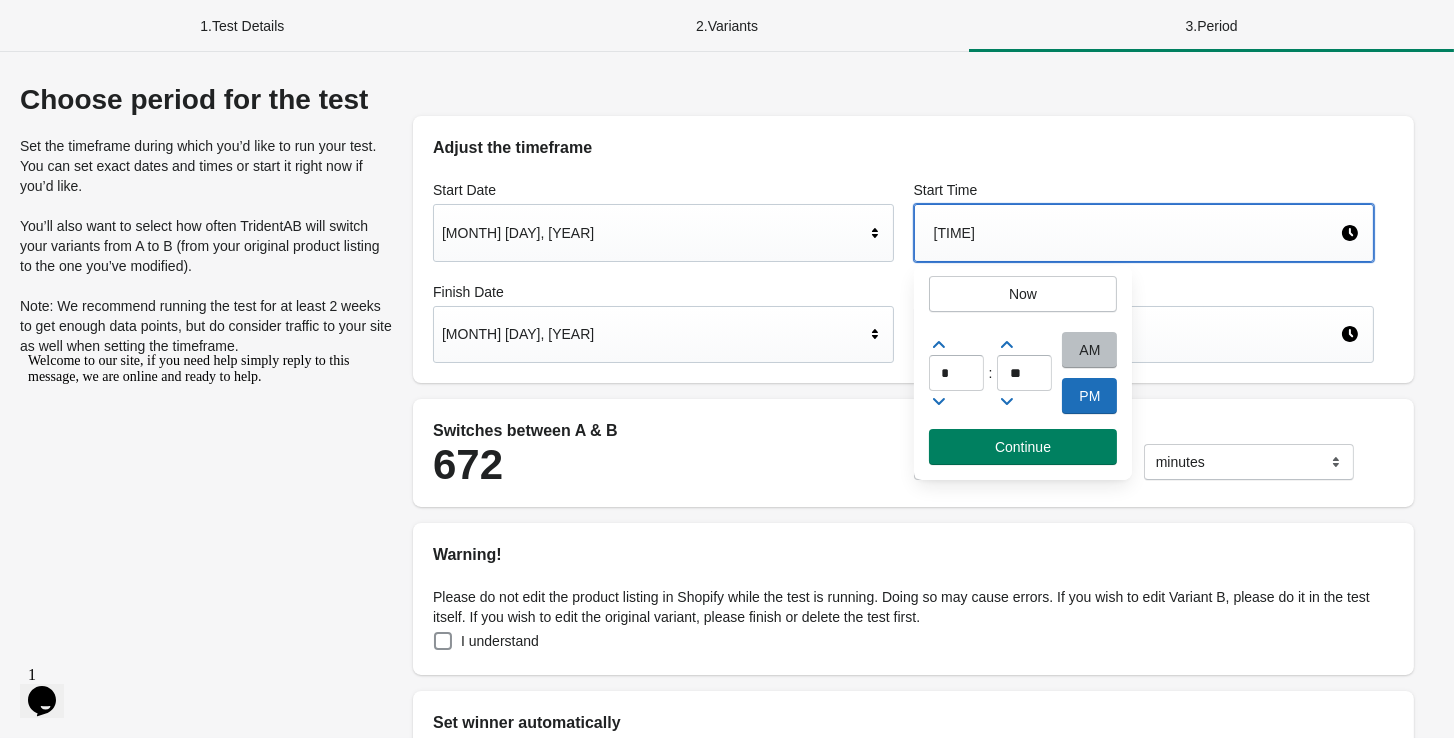 click 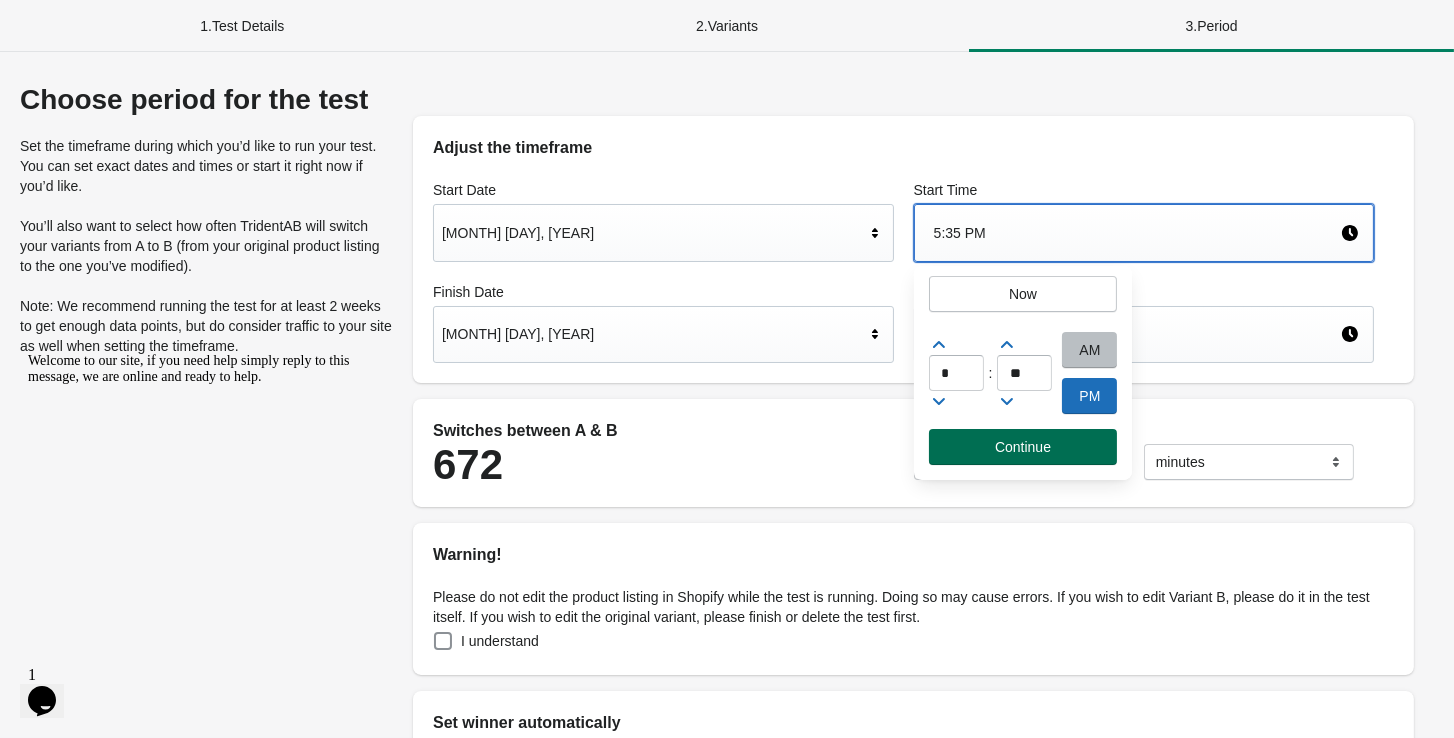 click on "Continue" at bounding box center (1023, 447) 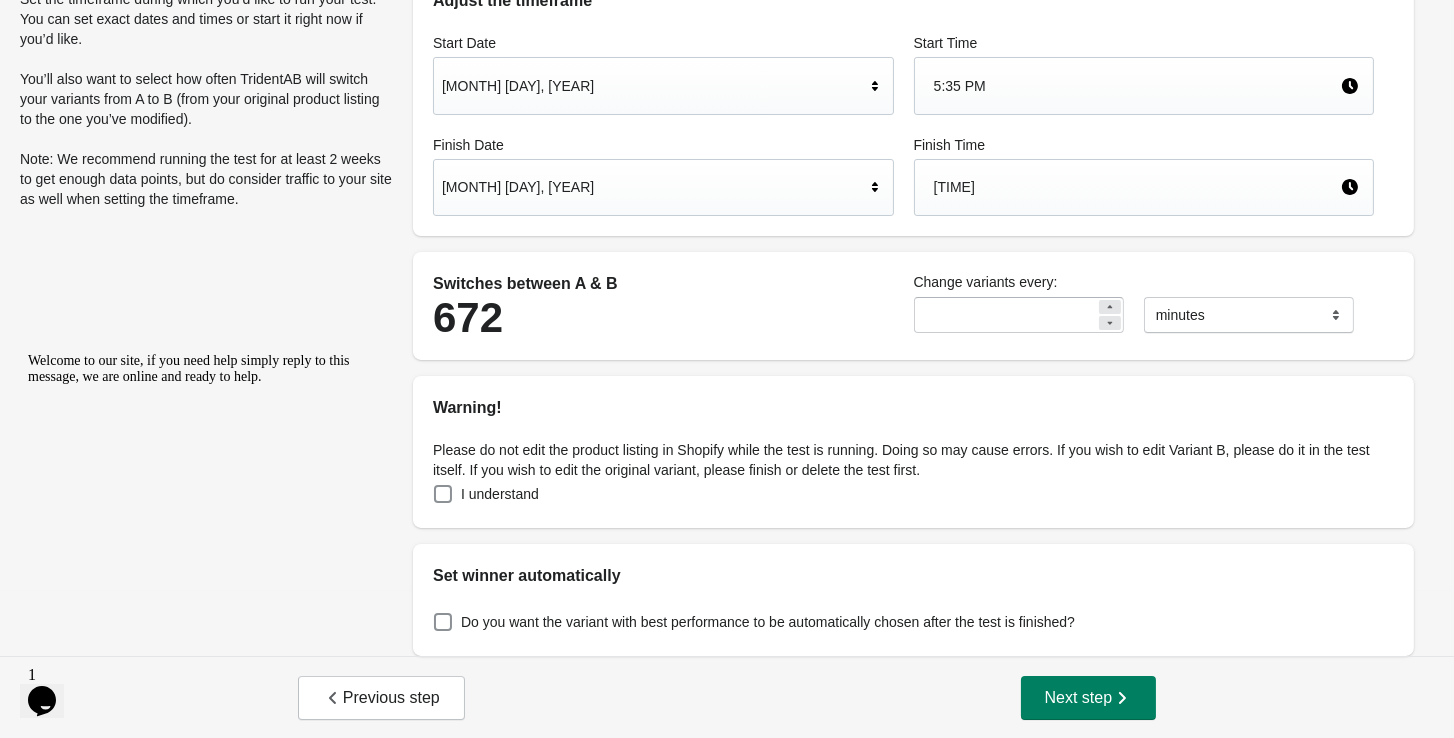 scroll, scrollTop: 145, scrollLeft: 0, axis: vertical 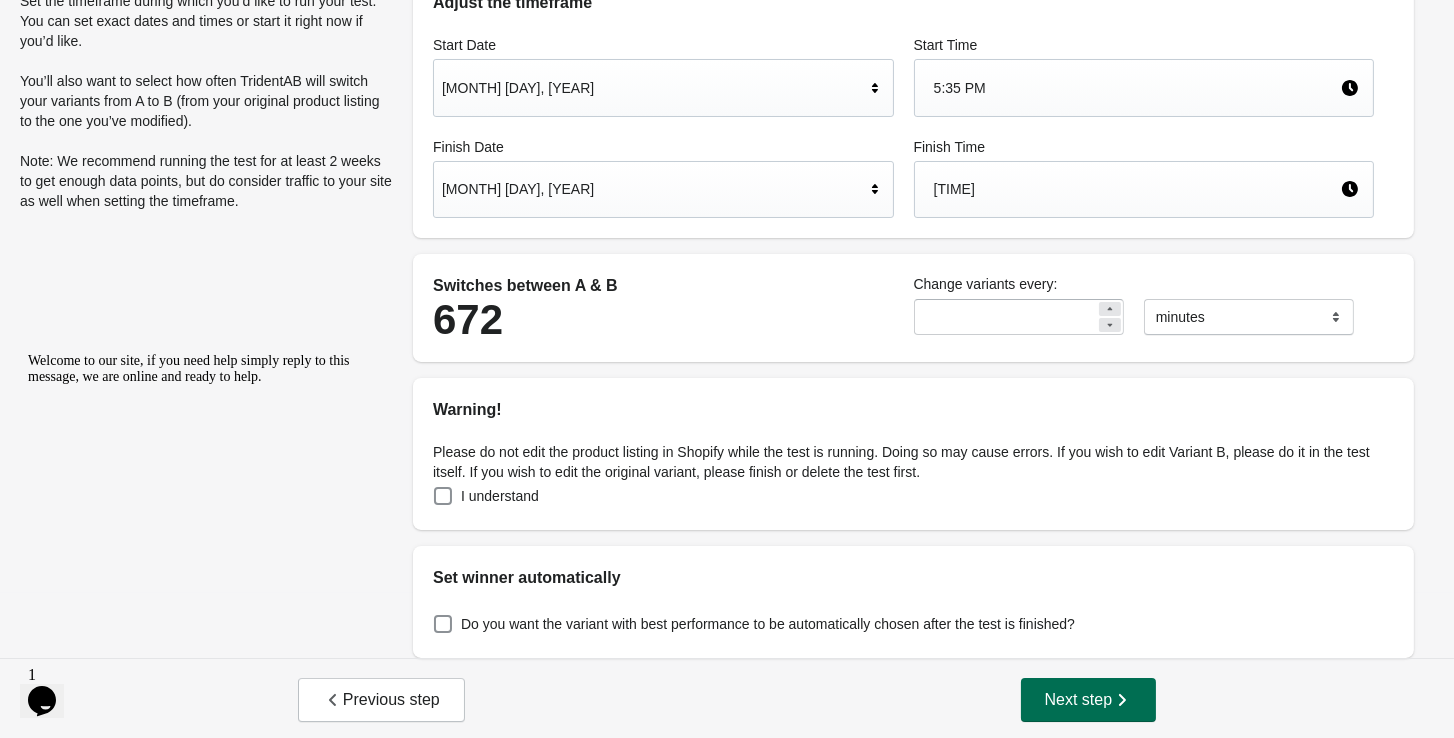 click on "Next step" at bounding box center (1089, 700) 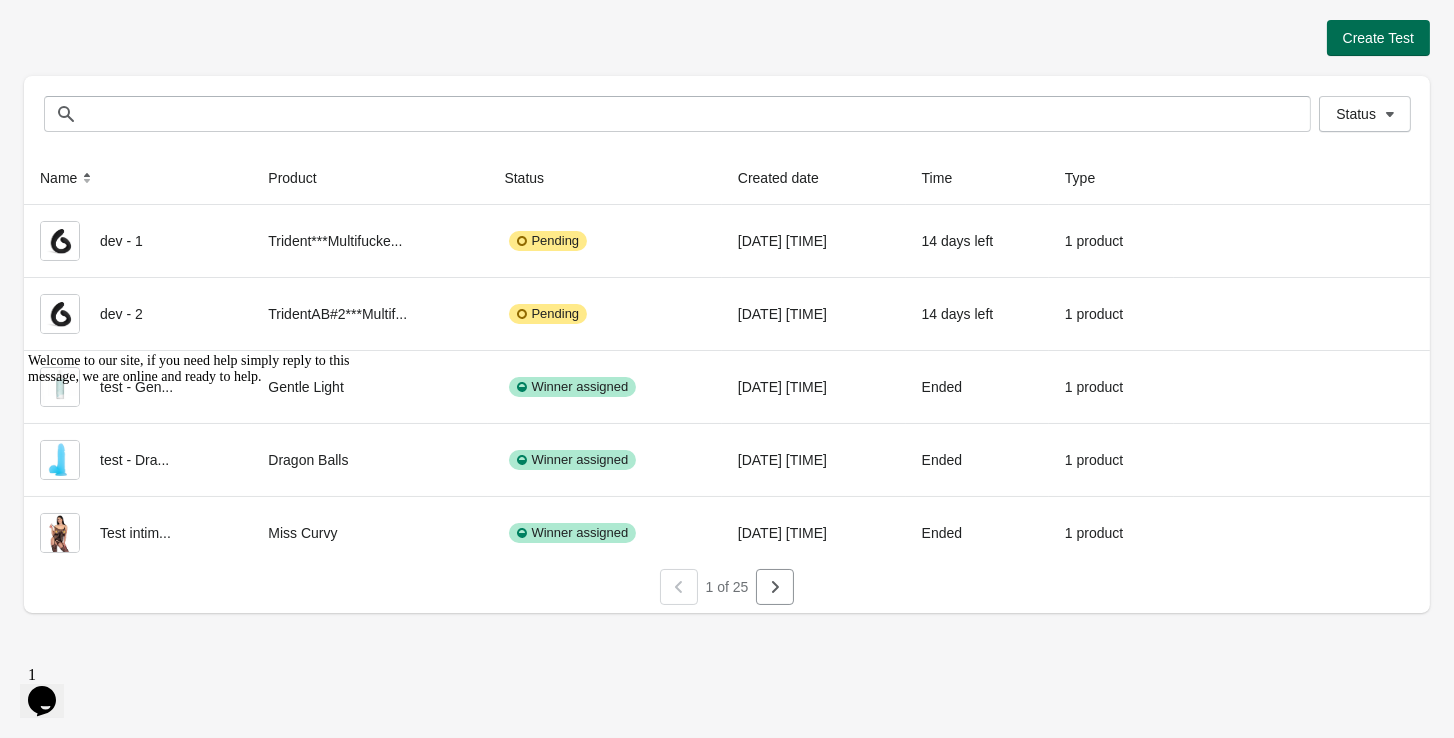 click on "Create Test" at bounding box center [1378, 38] 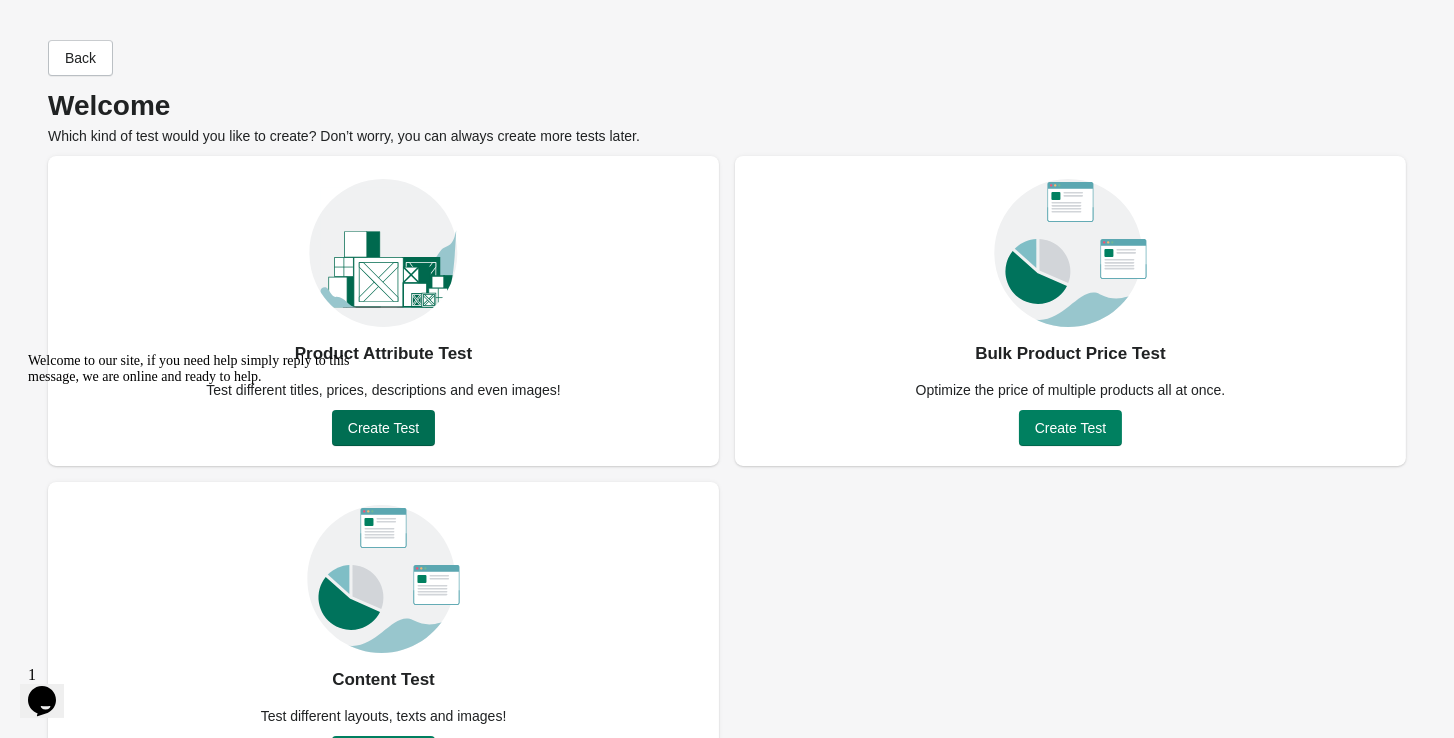 click on "Create Test" at bounding box center [383, 428] 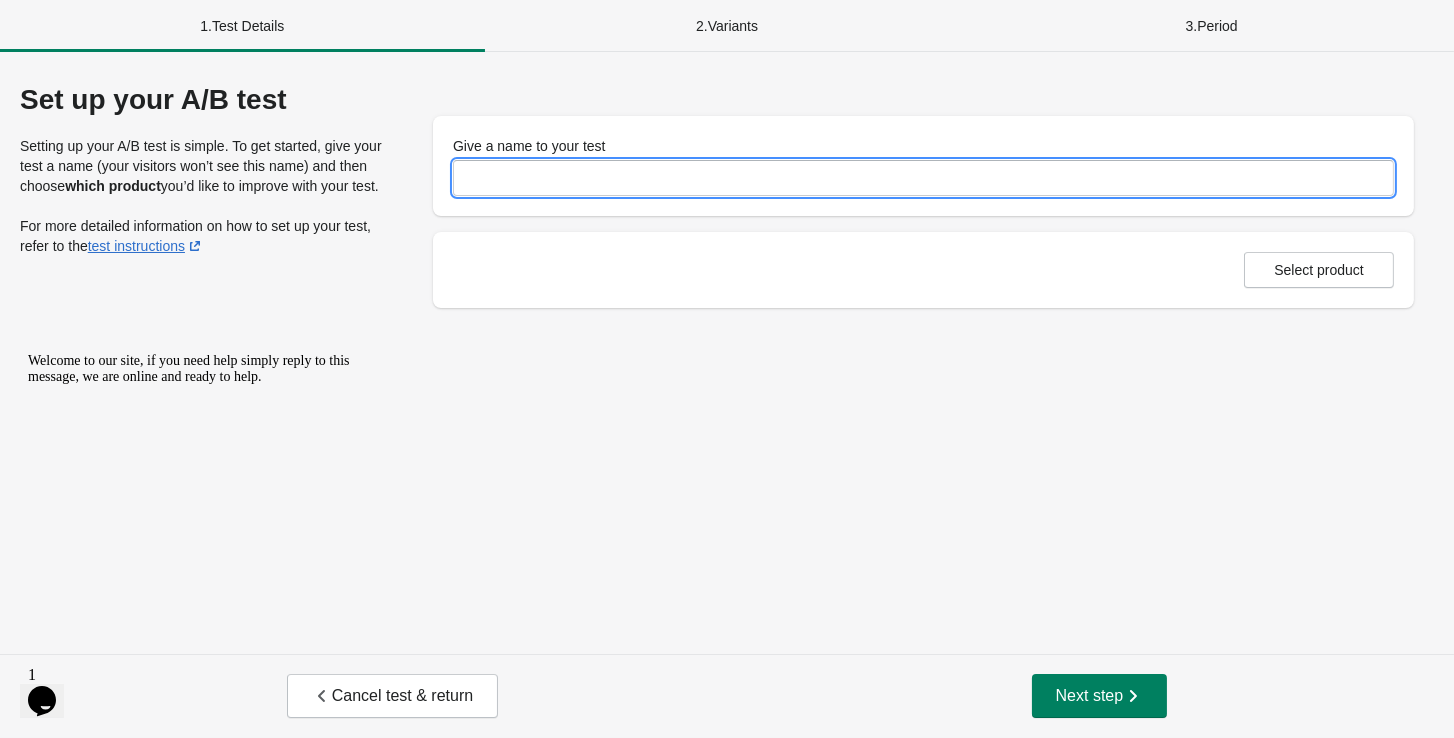 click on "Give a name to your test" at bounding box center [923, 178] 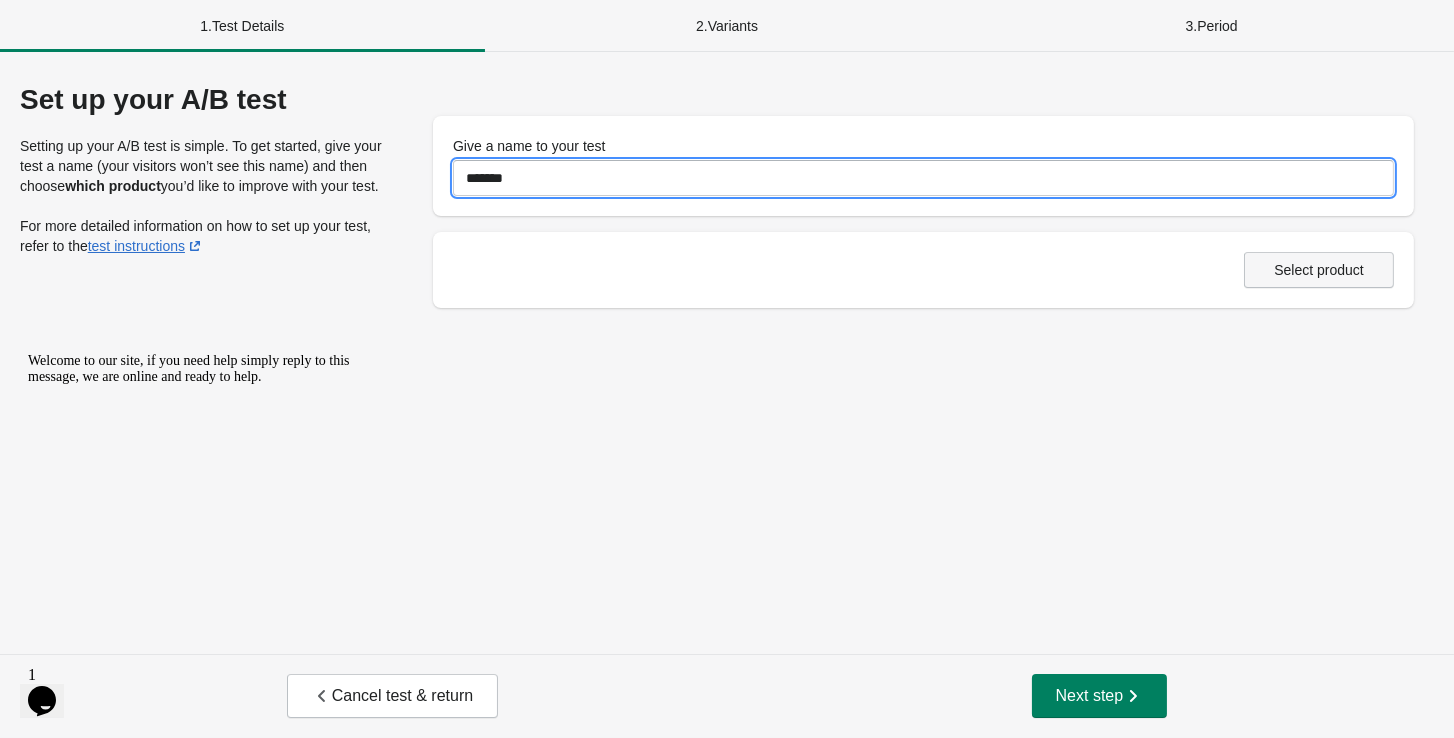 type on "*******" 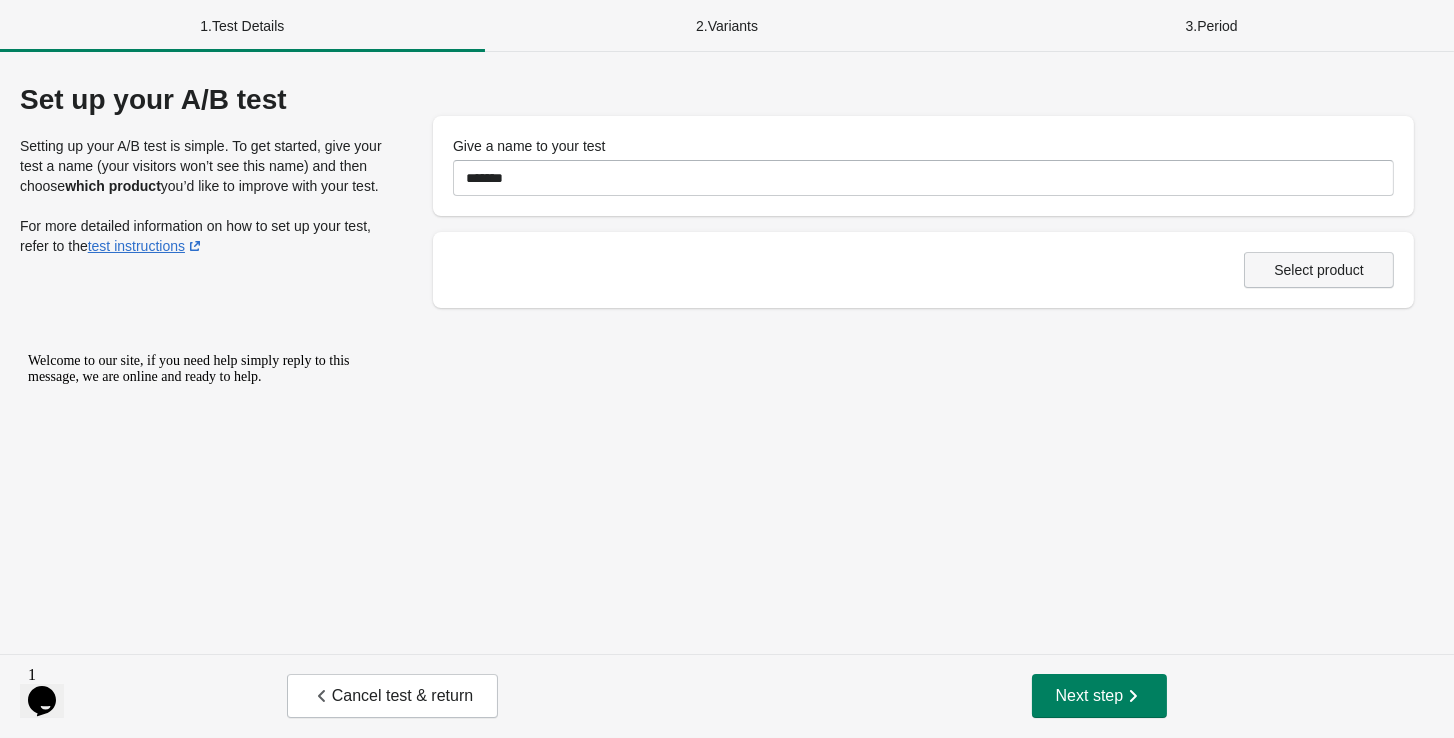 click on "Select product" at bounding box center [1319, 270] 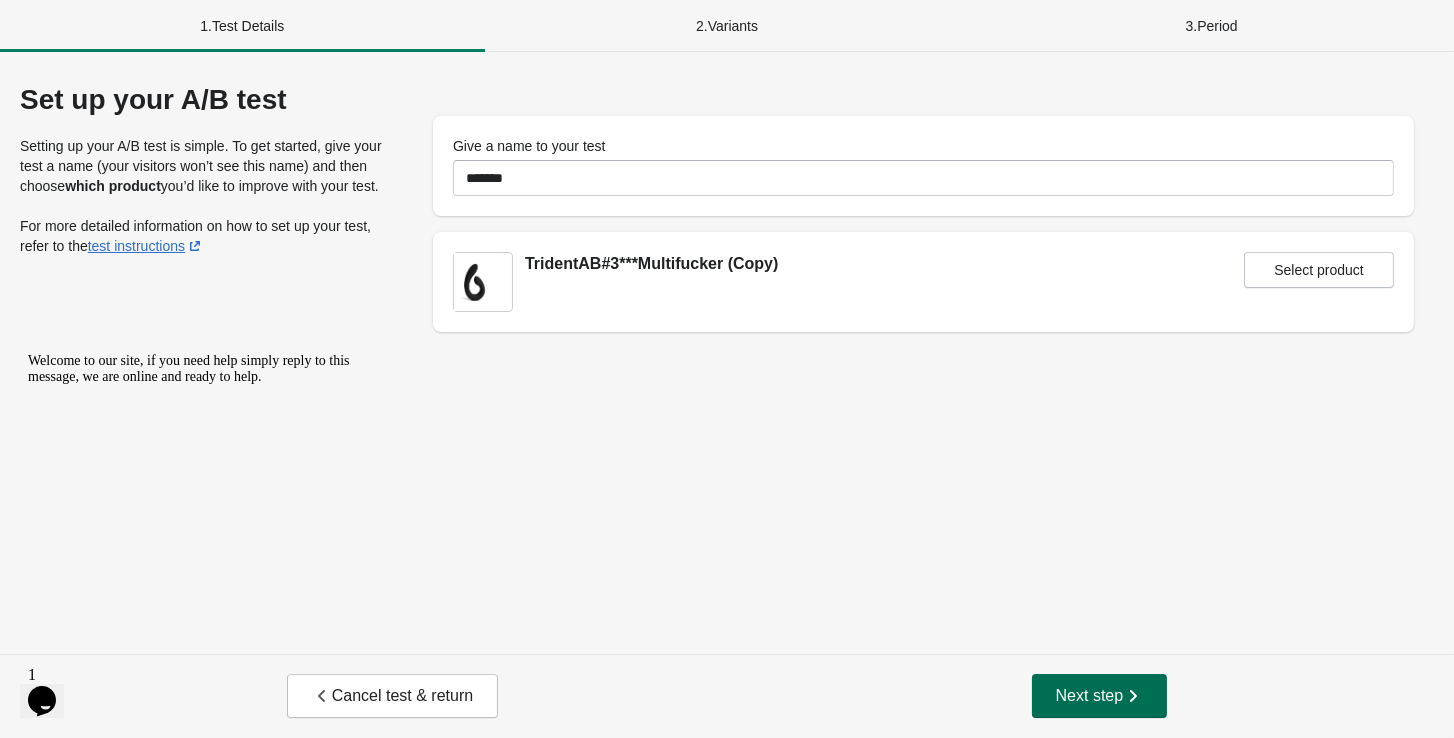 click 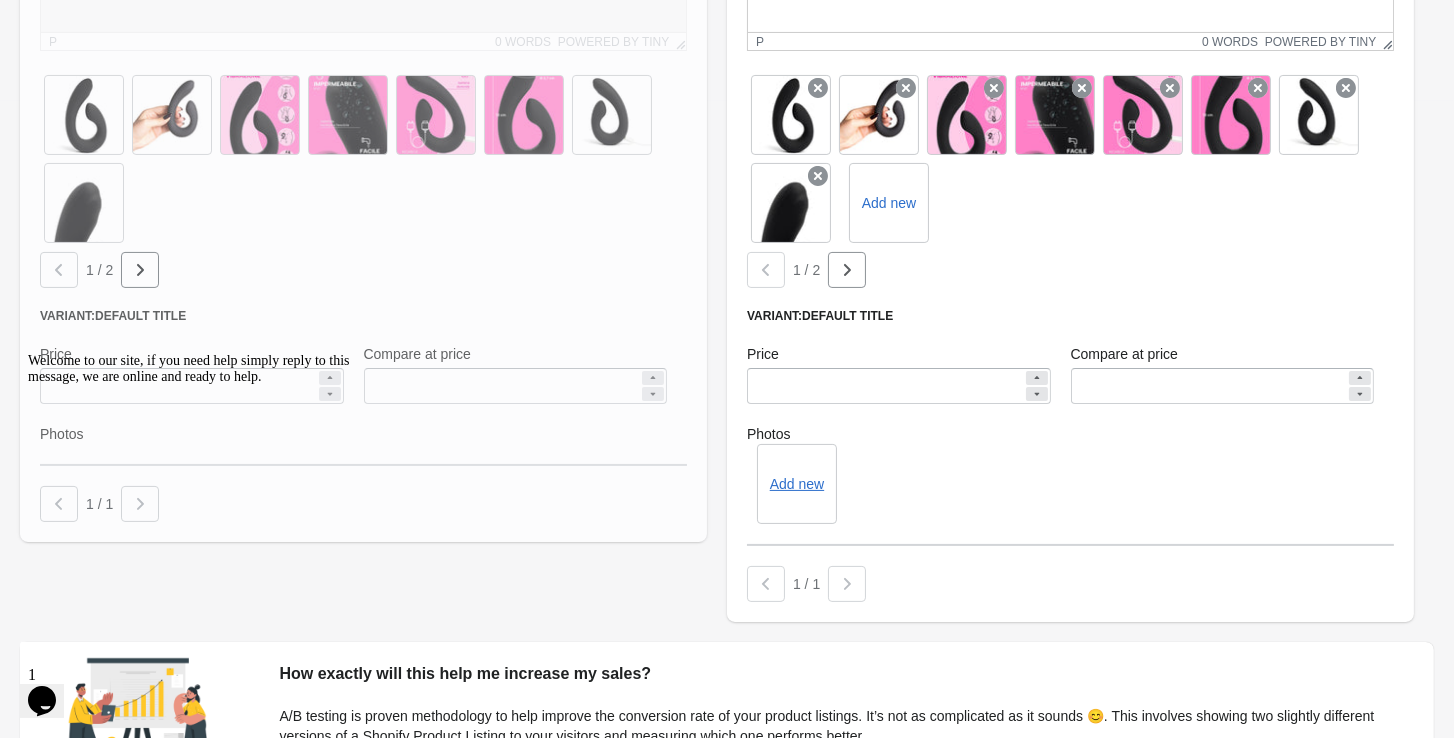 scroll, scrollTop: 602, scrollLeft: 0, axis: vertical 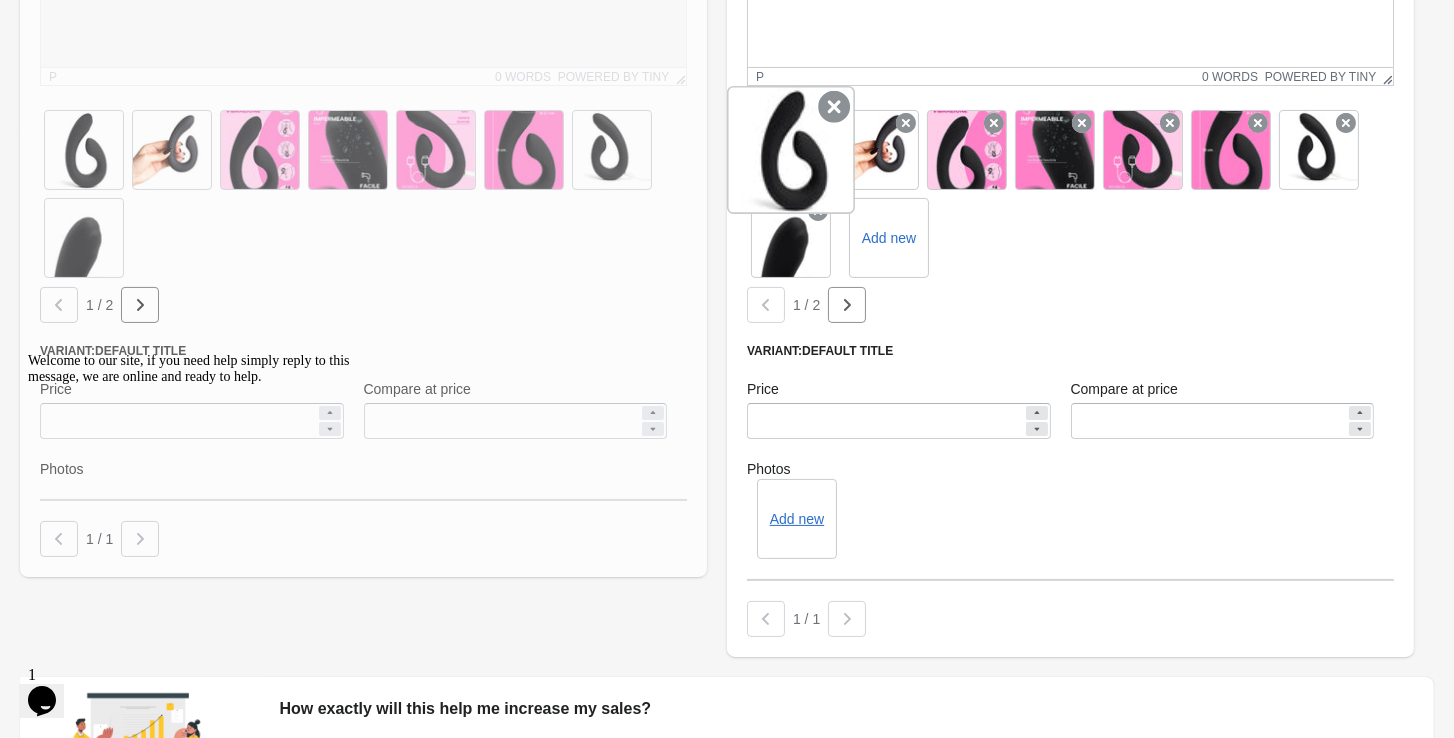 click 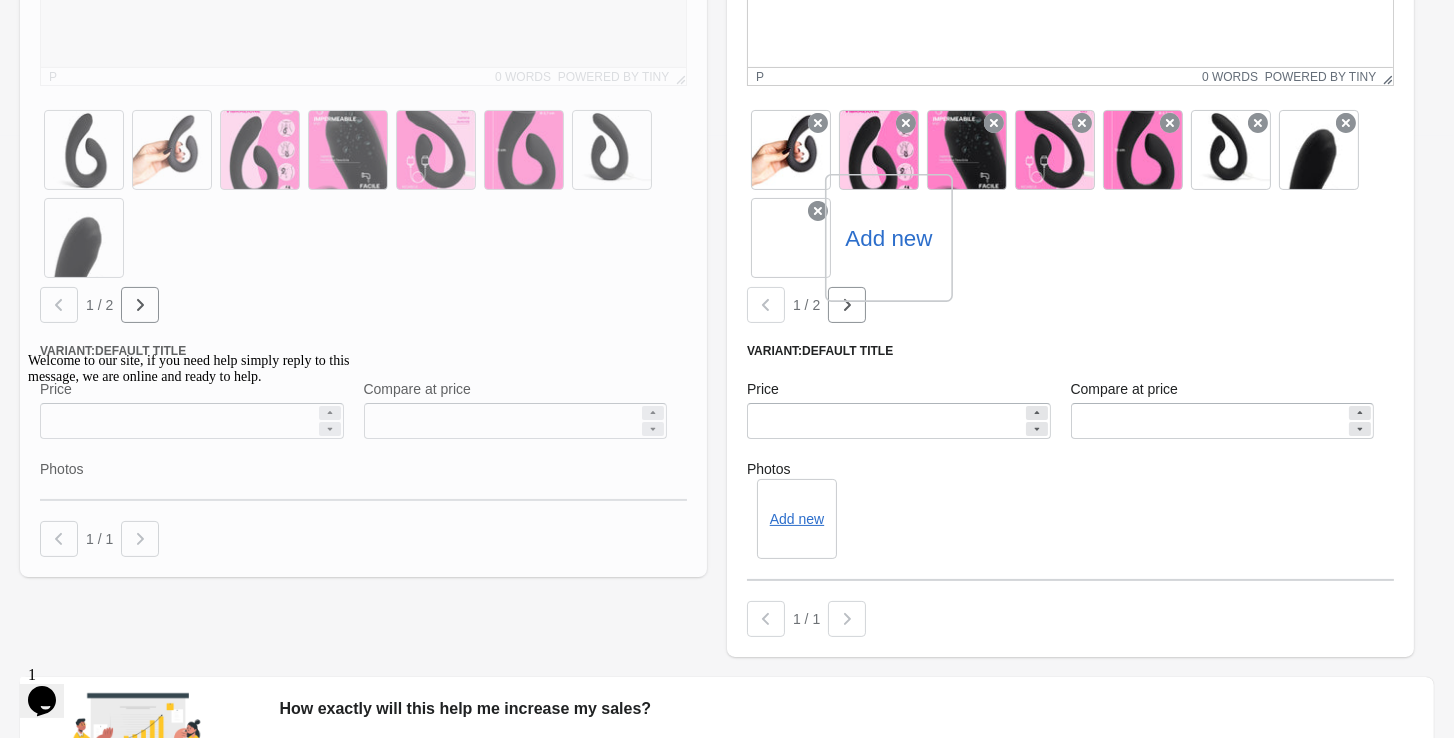 click on "Add new" at bounding box center [888, 238] 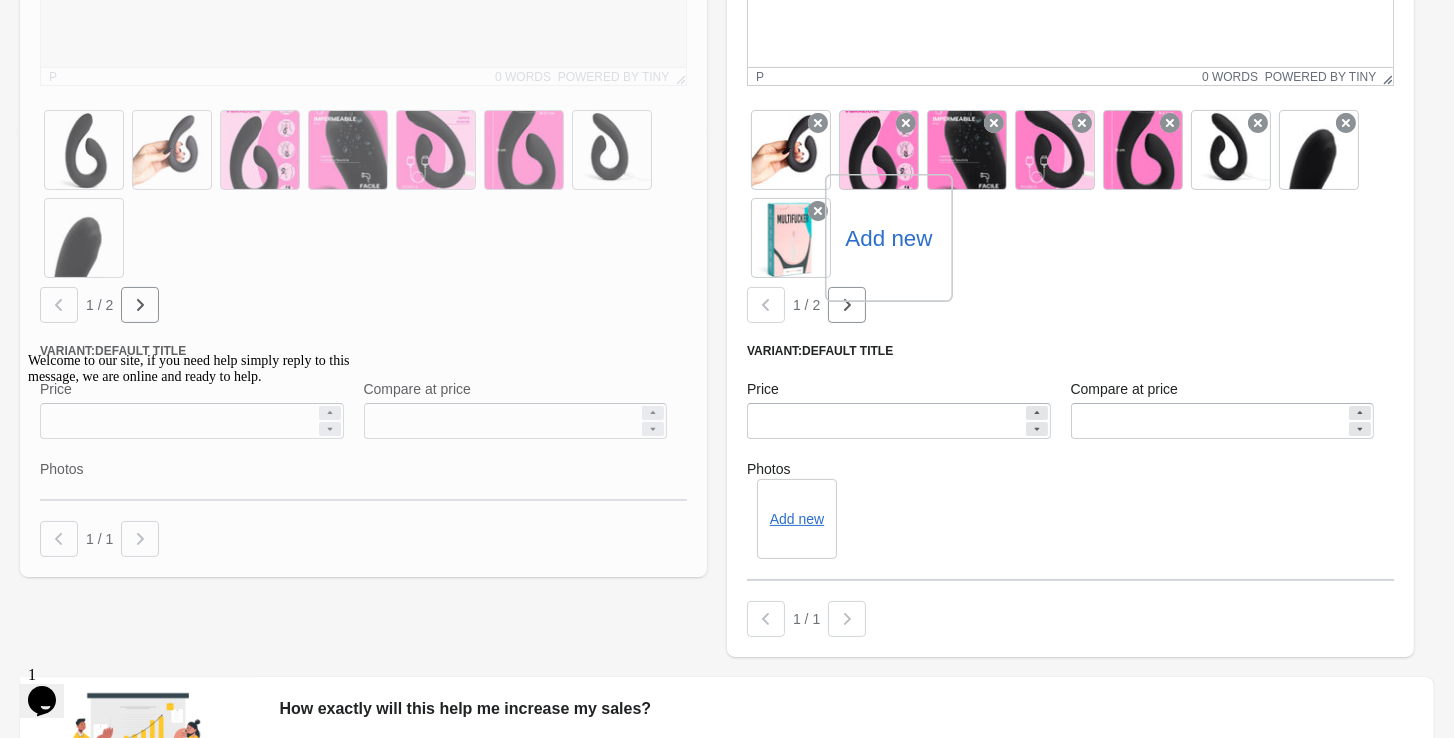 click on "Add new" at bounding box center (0, 0) 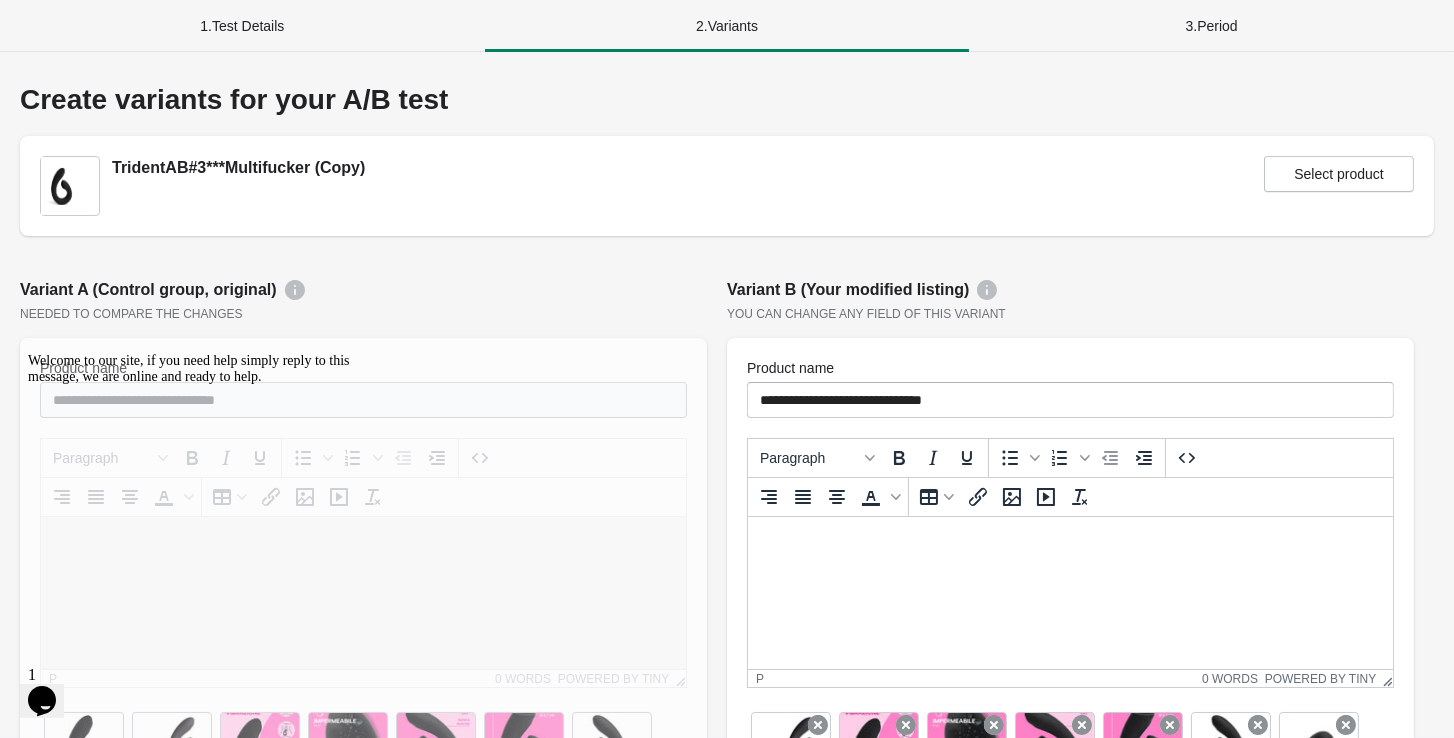 scroll, scrollTop: -1, scrollLeft: 0, axis: vertical 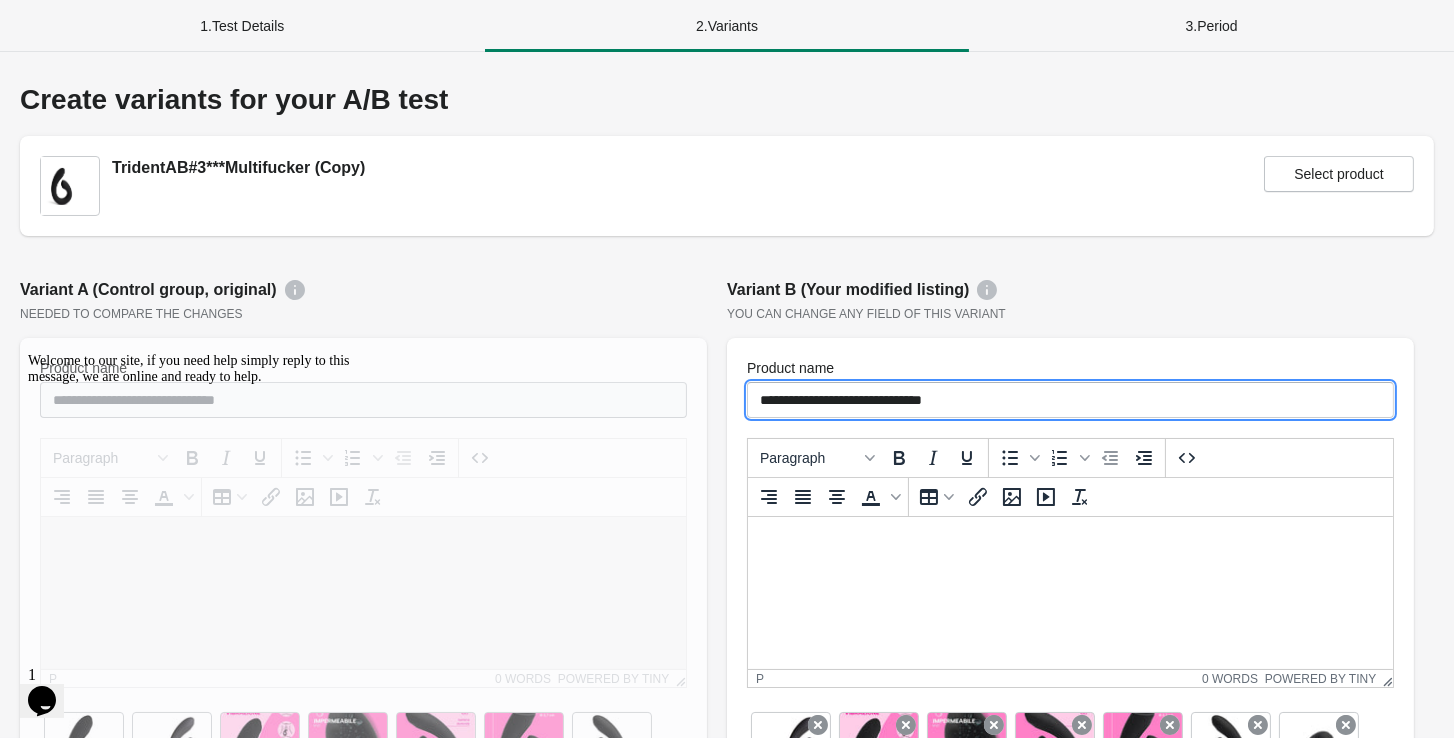 click on "**********" at bounding box center [1070, 400] 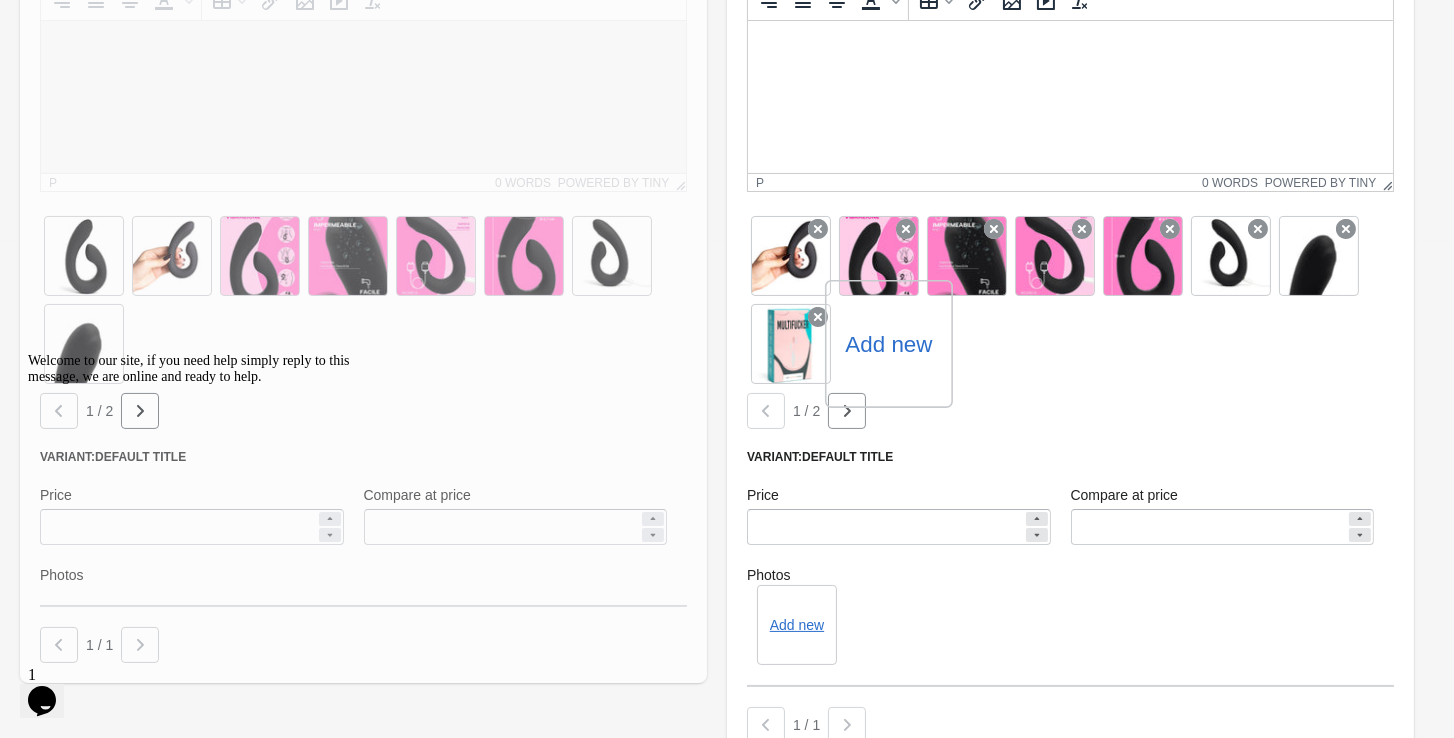 scroll, scrollTop: 498, scrollLeft: 0, axis: vertical 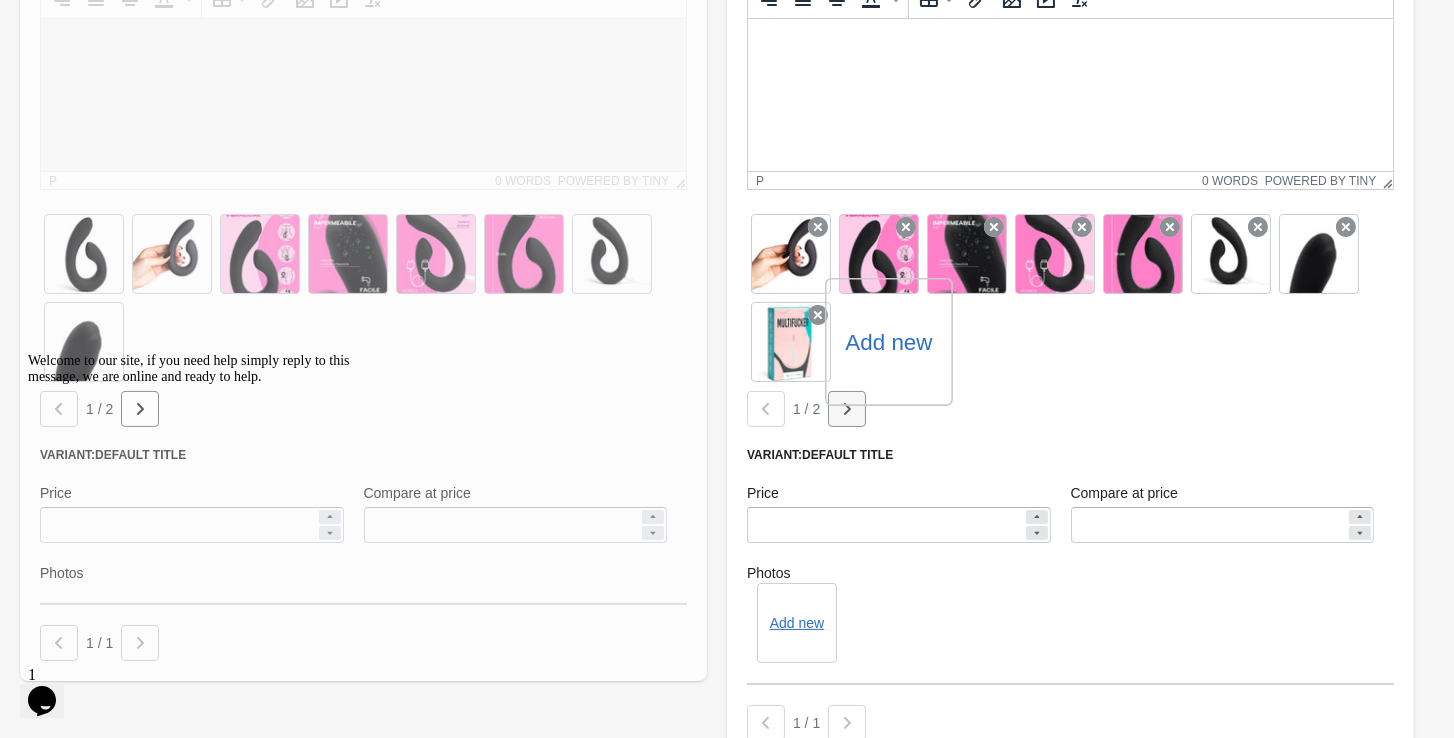 type on "**********" 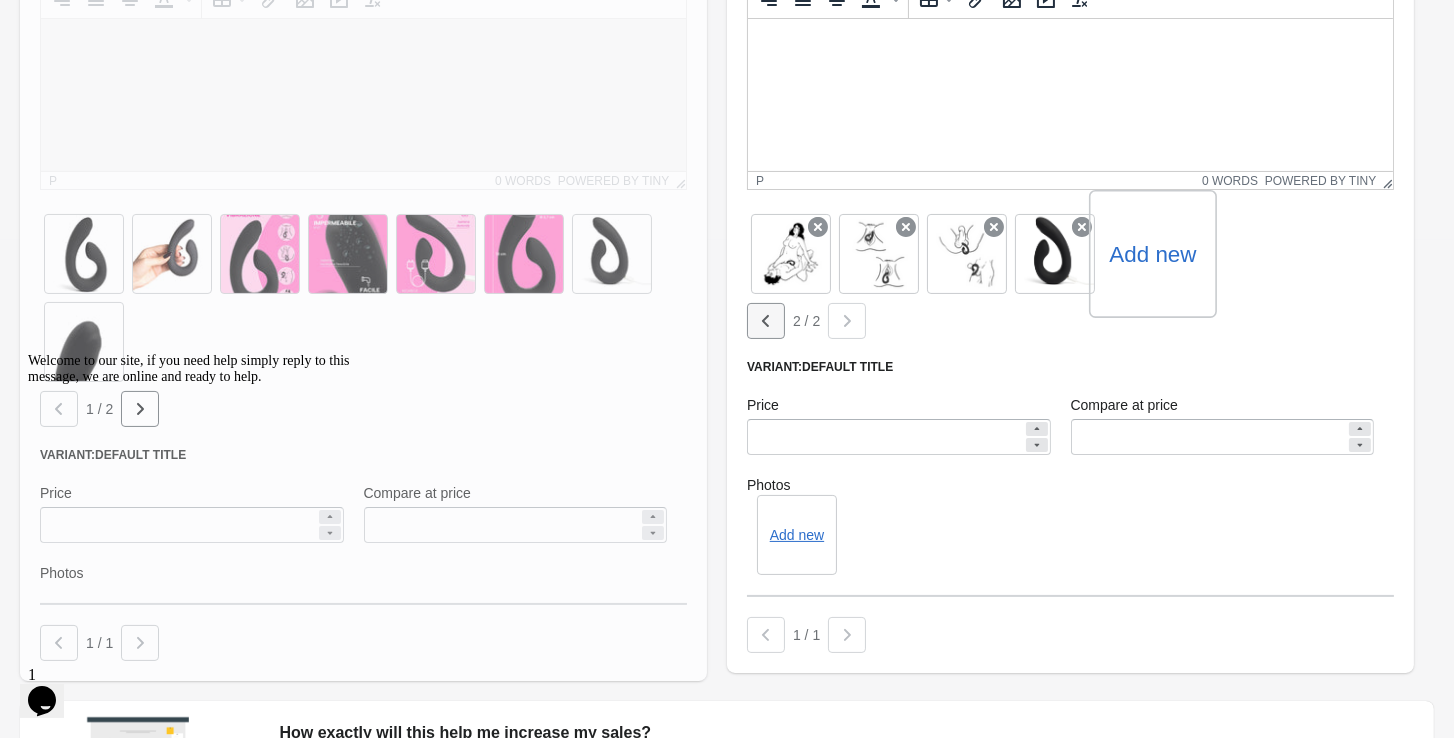 click 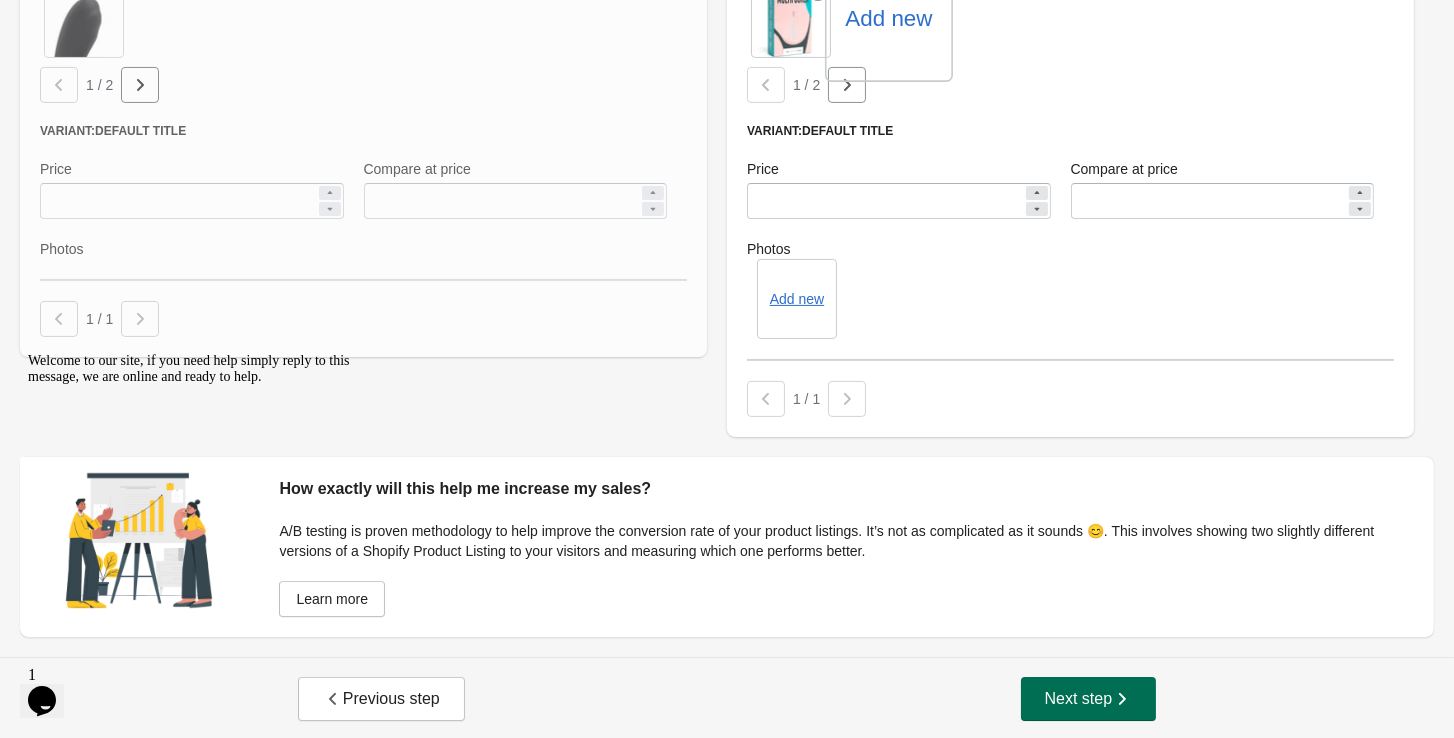 scroll, scrollTop: 821, scrollLeft: 0, axis: vertical 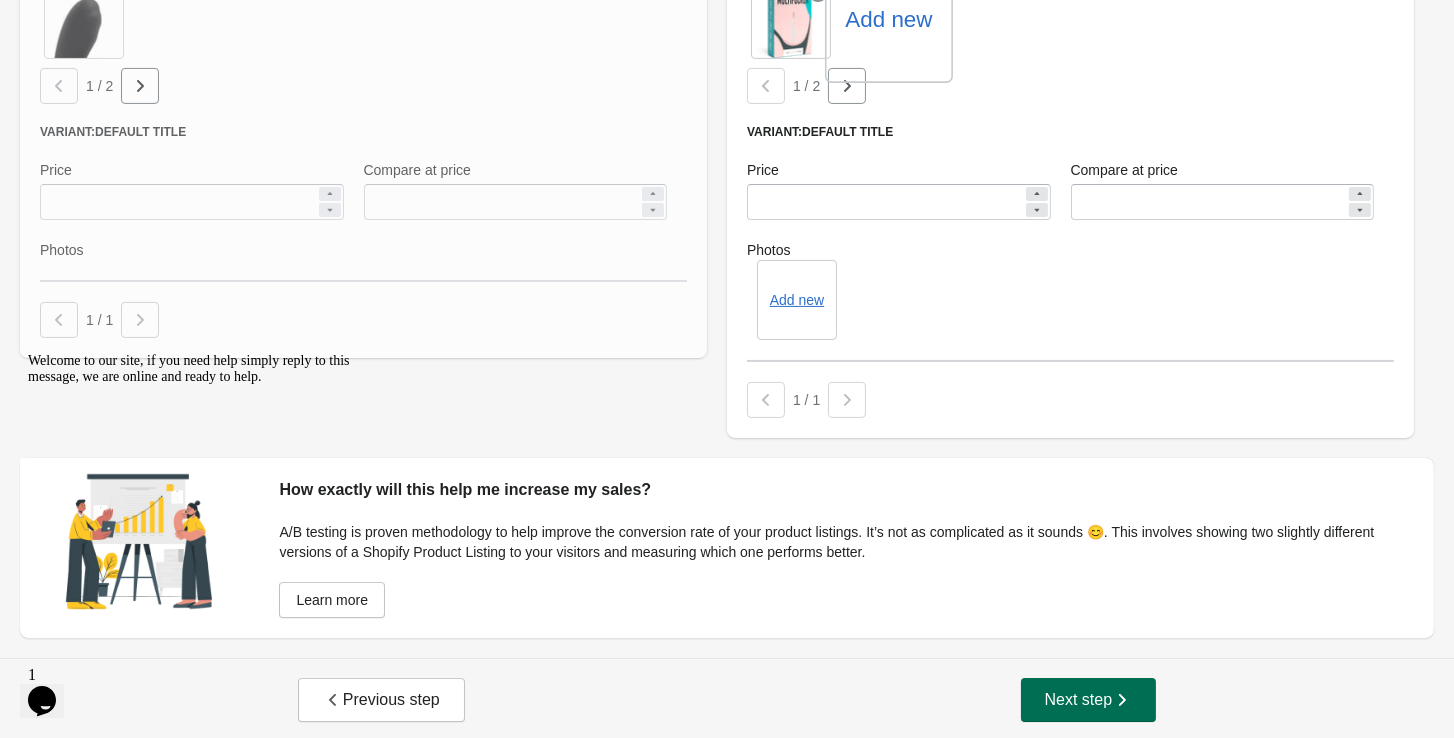 click on "Next step" at bounding box center (1089, 700) 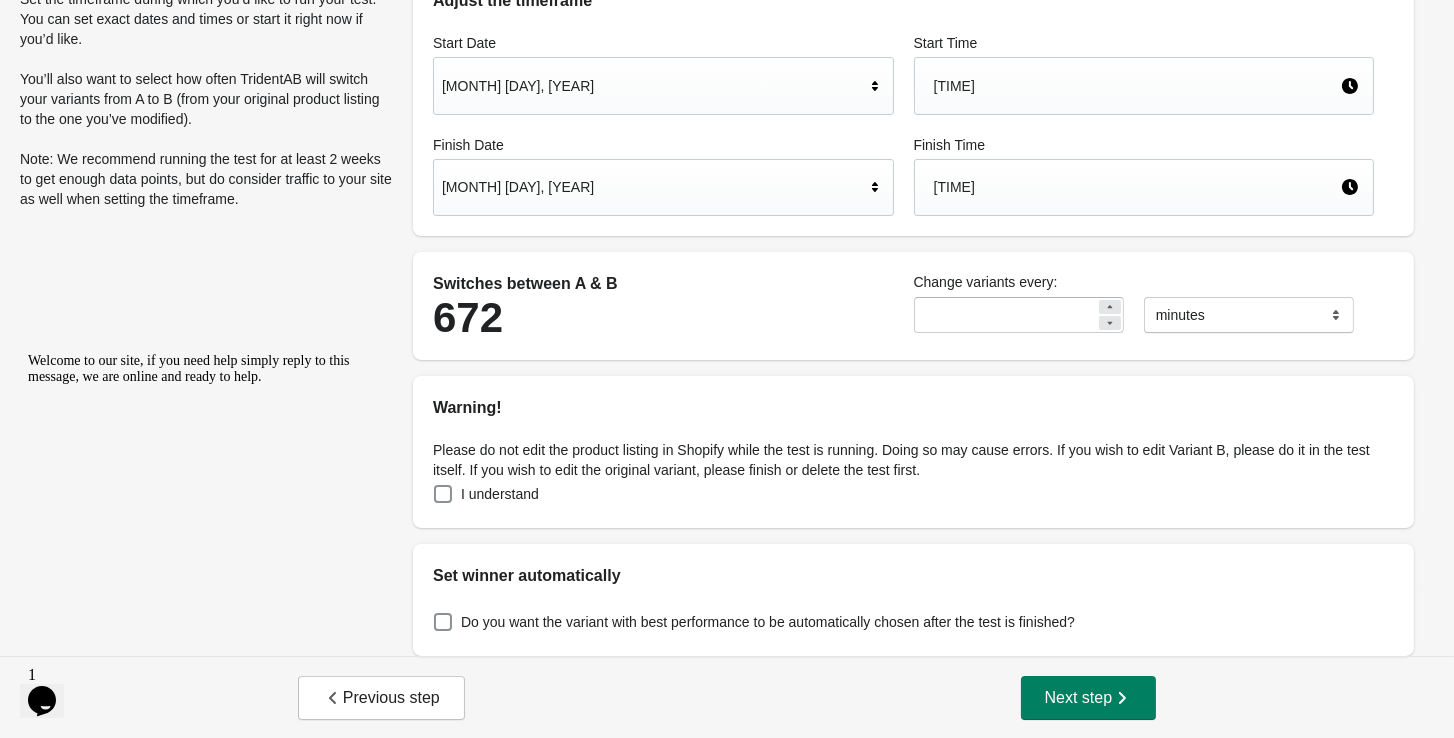 click on "Please do not edit the product listing in Shopify while the test is running. Doing so may cause errors. If you wish to edit Variant B, please do it in the test itself. If you wish to edit the original variant, please finish or delete the test first." at bounding box center (913, 460) 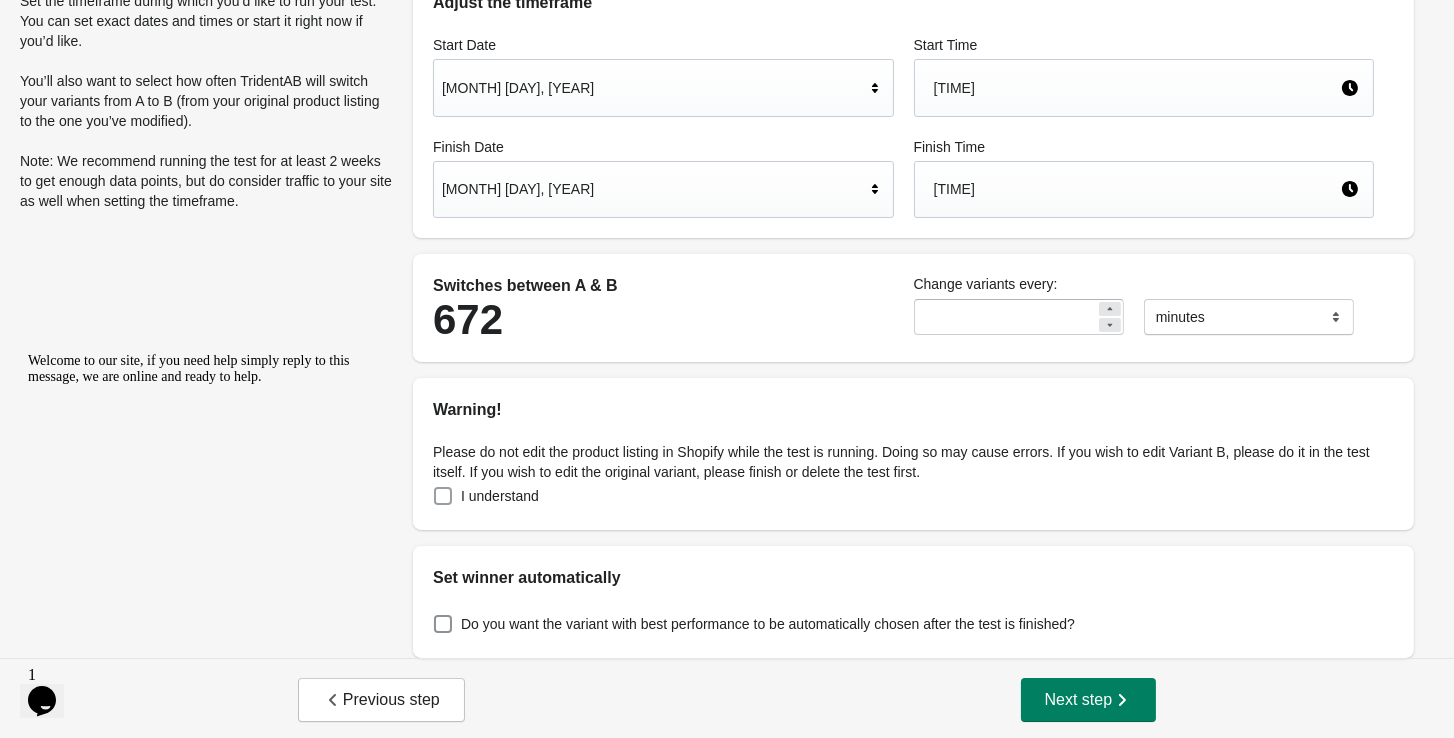 click on "I understand" at bounding box center [500, 496] 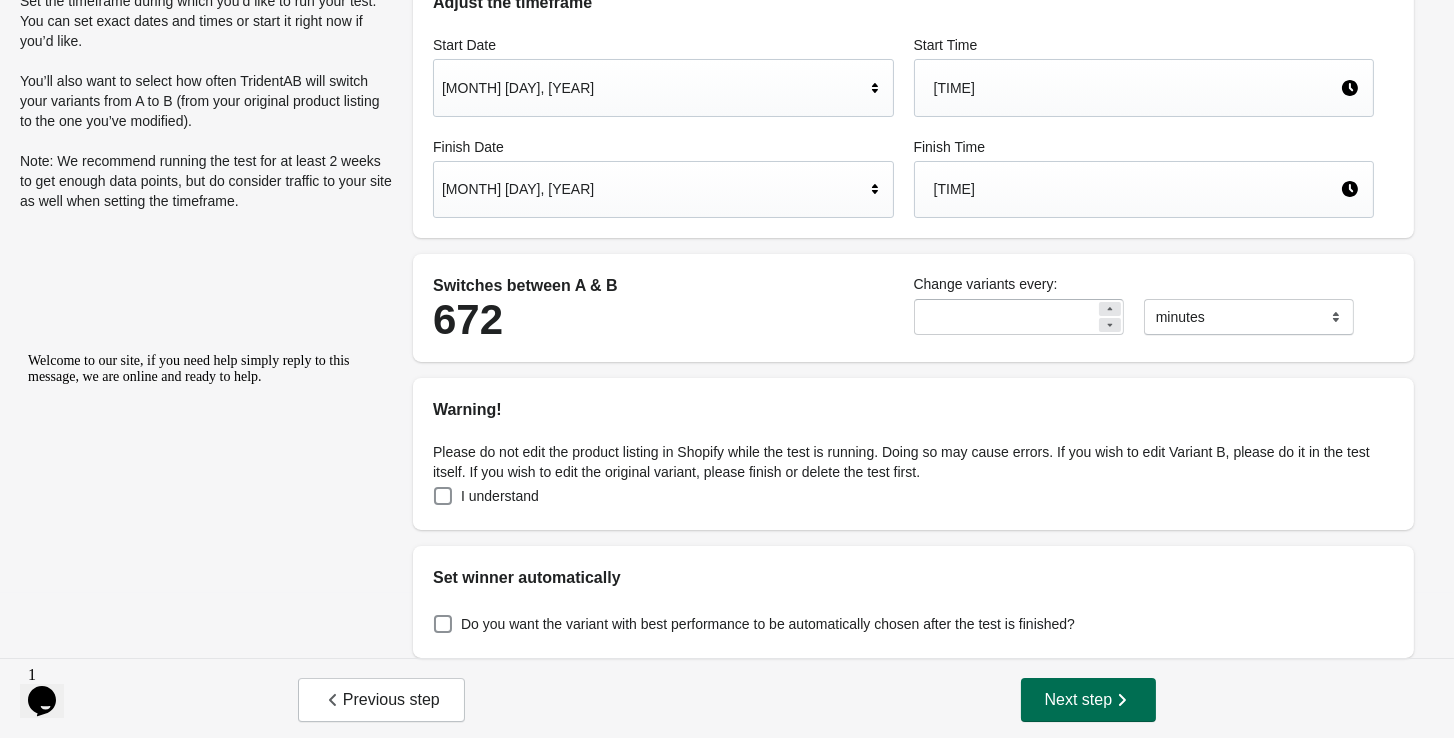 click 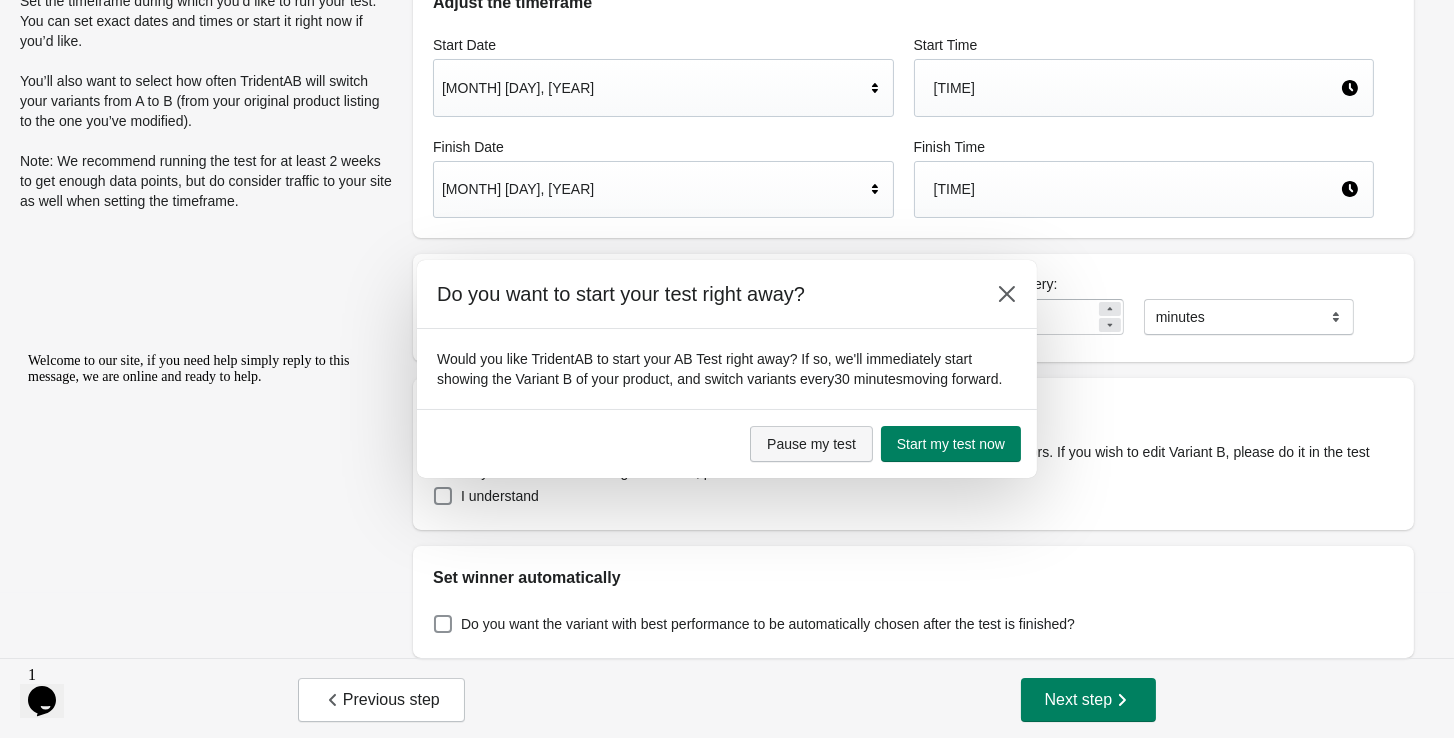 click on "Pause my test" at bounding box center (811, 444) 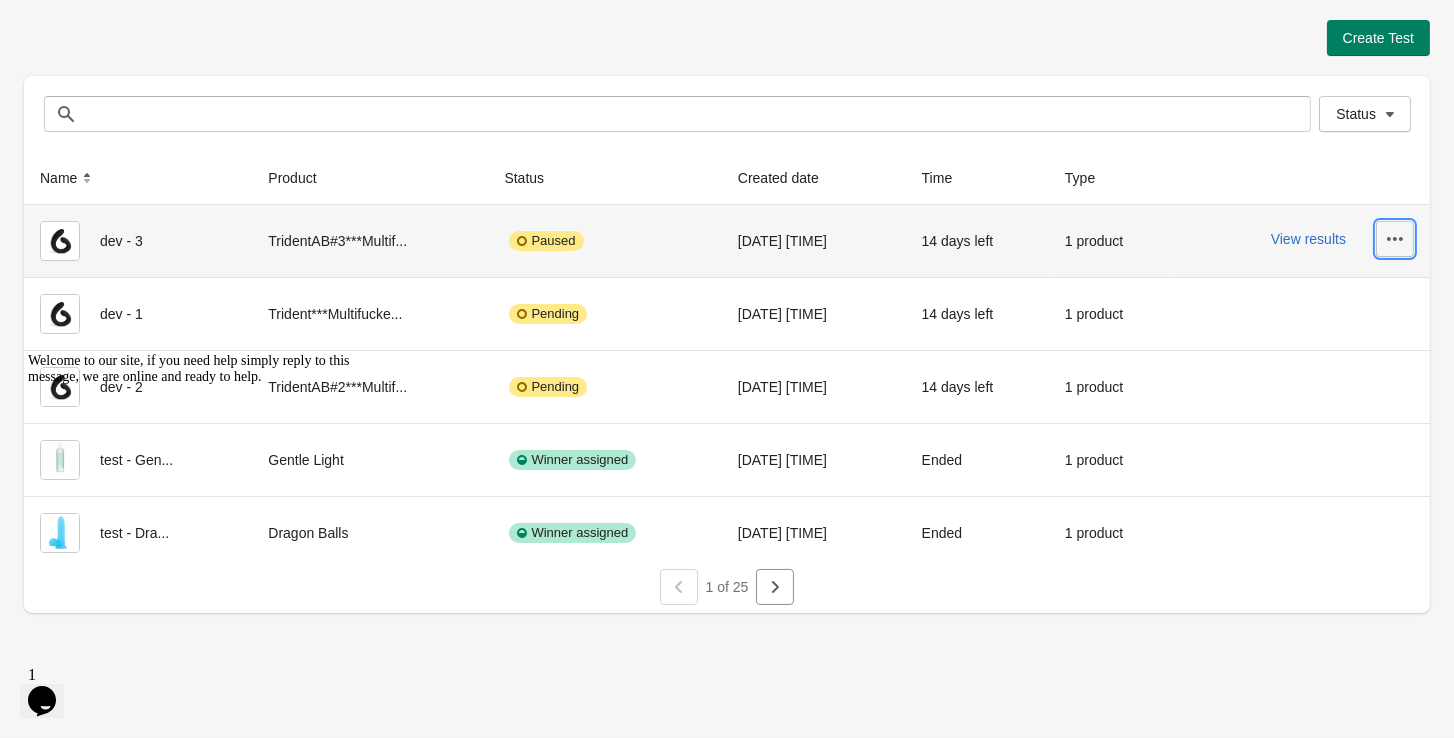 click 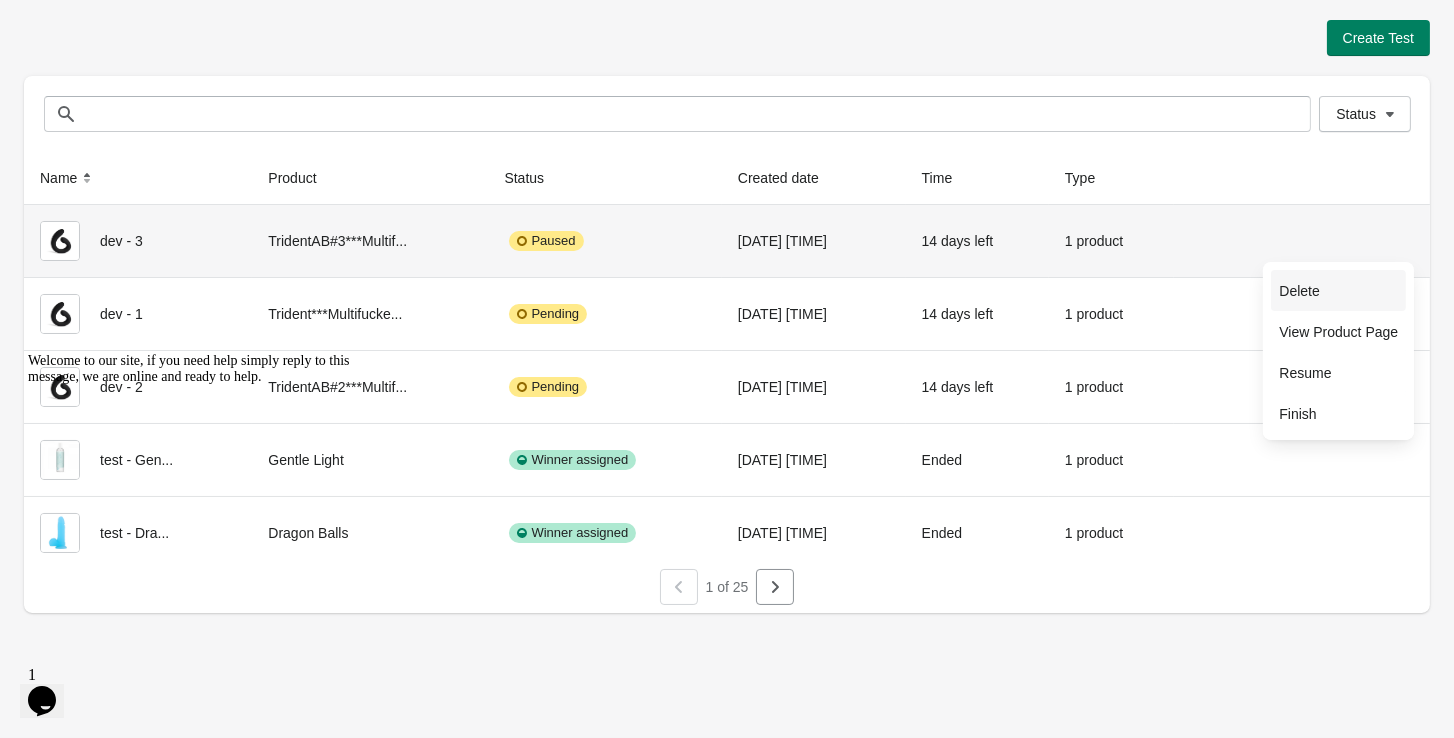 click on "Delete" at bounding box center (1338, 291) 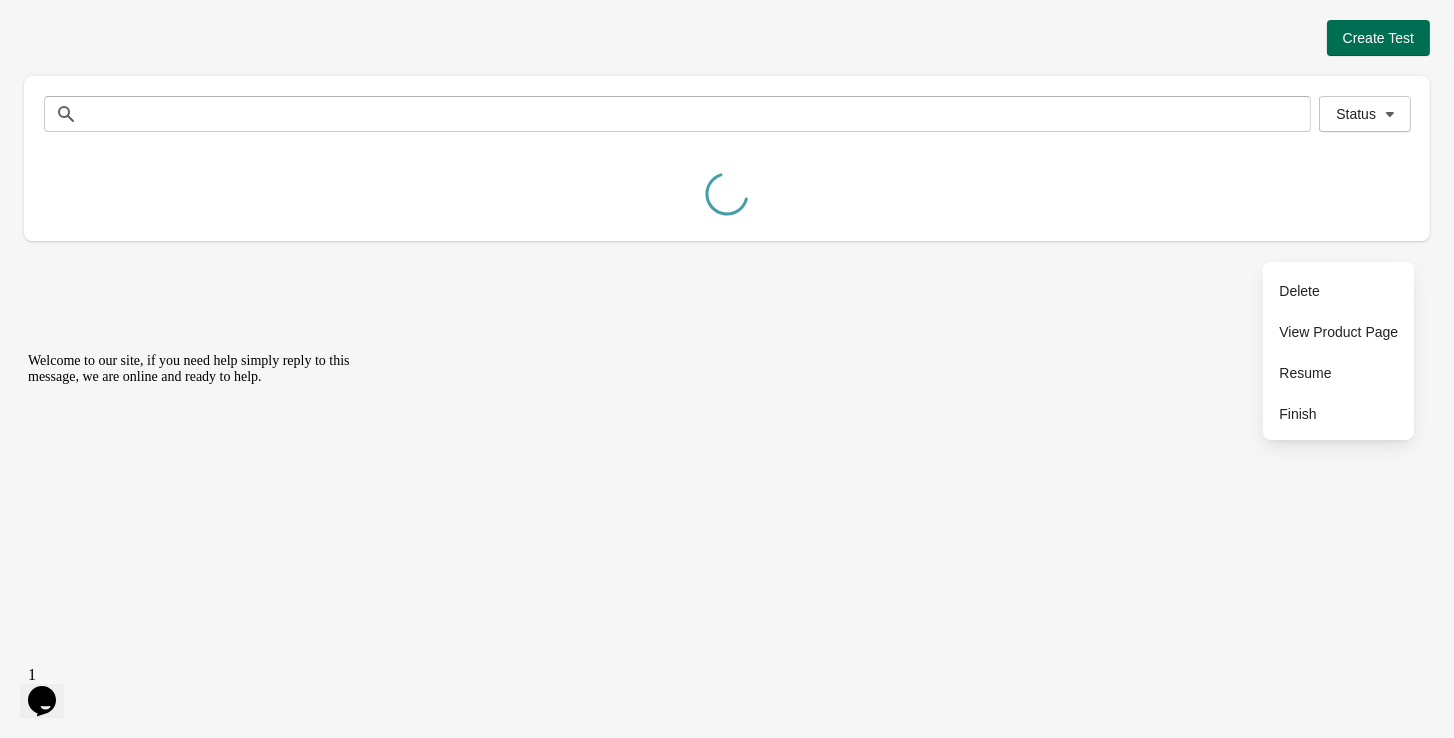 click on "Create Test" at bounding box center [1378, 38] 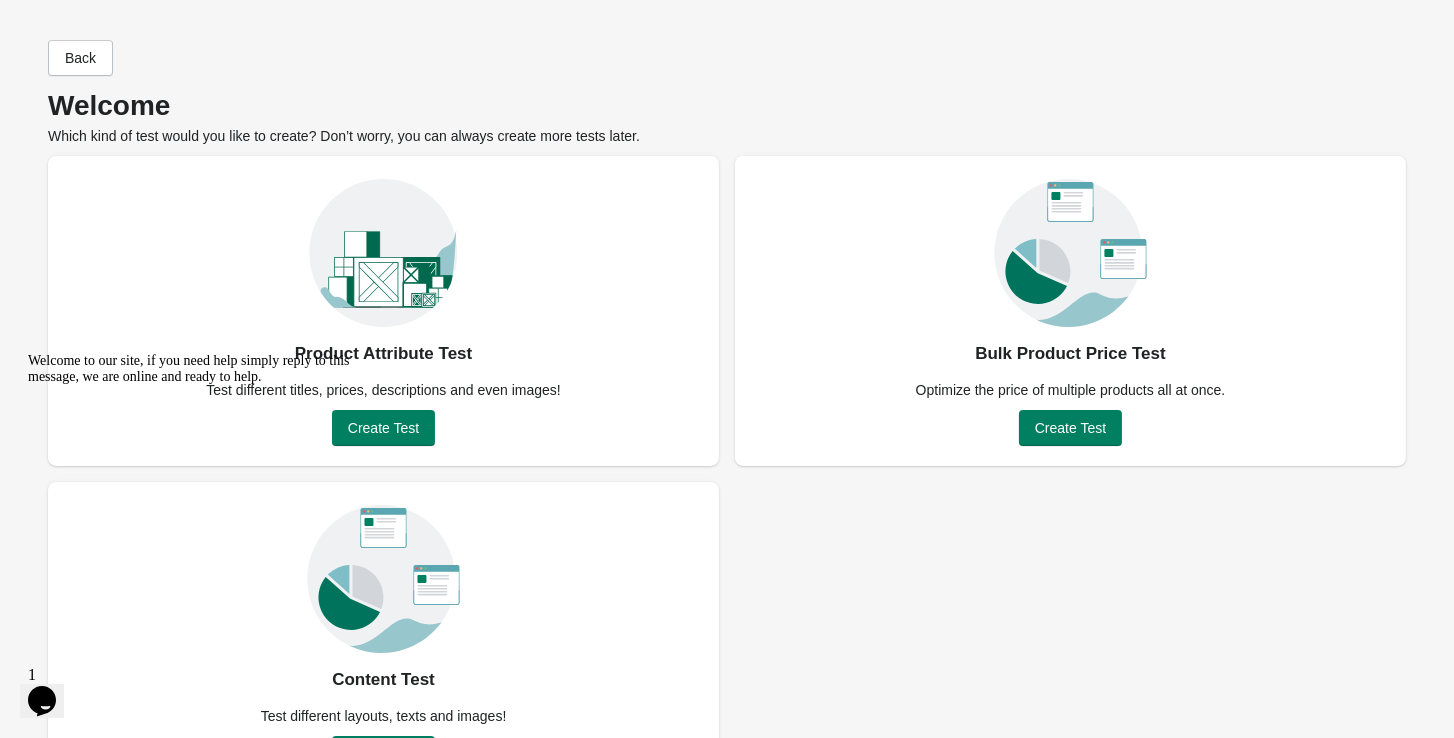 click on "Welcome to our site, if you need help simply reply to this message, we are online and ready to help." at bounding box center [208, 368] 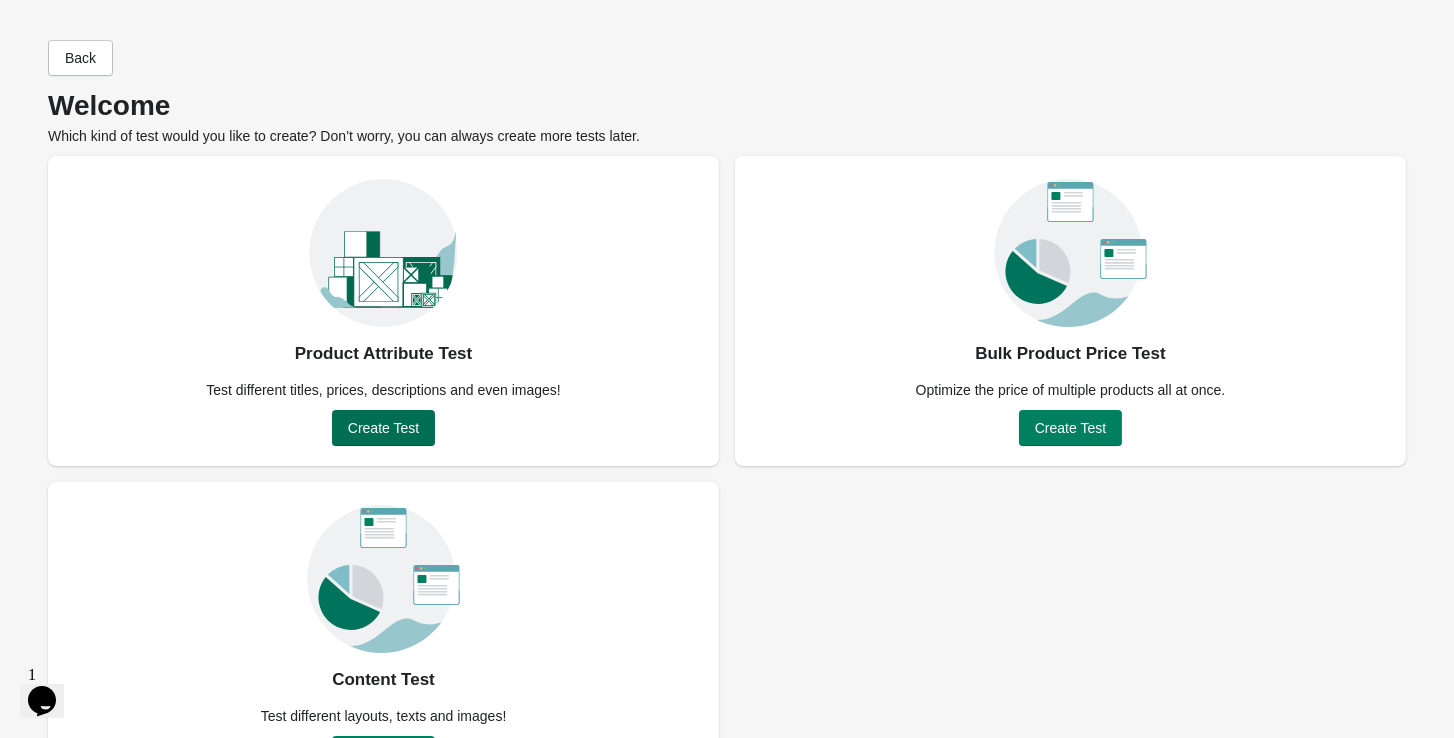 click on "Create Test" at bounding box center (383, 428) 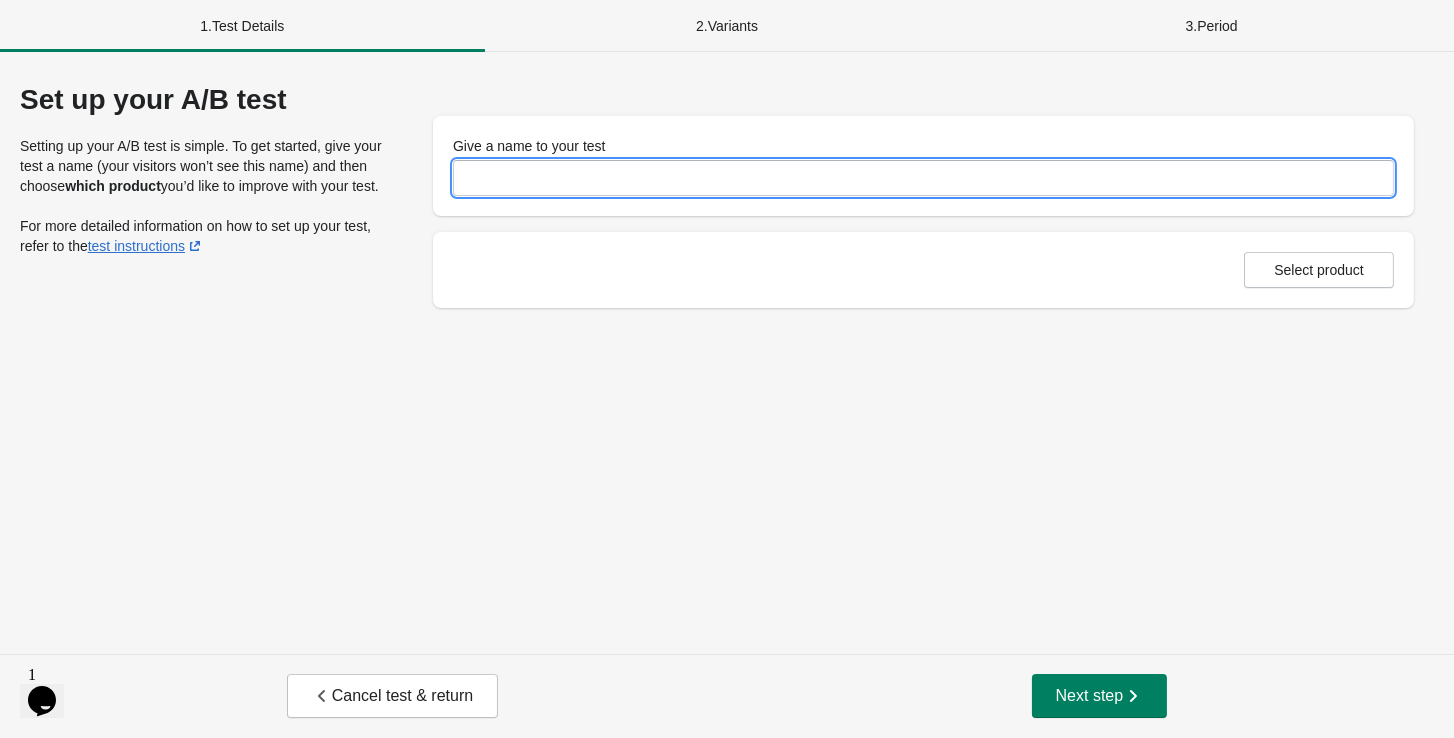 click on "Give a name to your test" at bounding box center (923, 178) 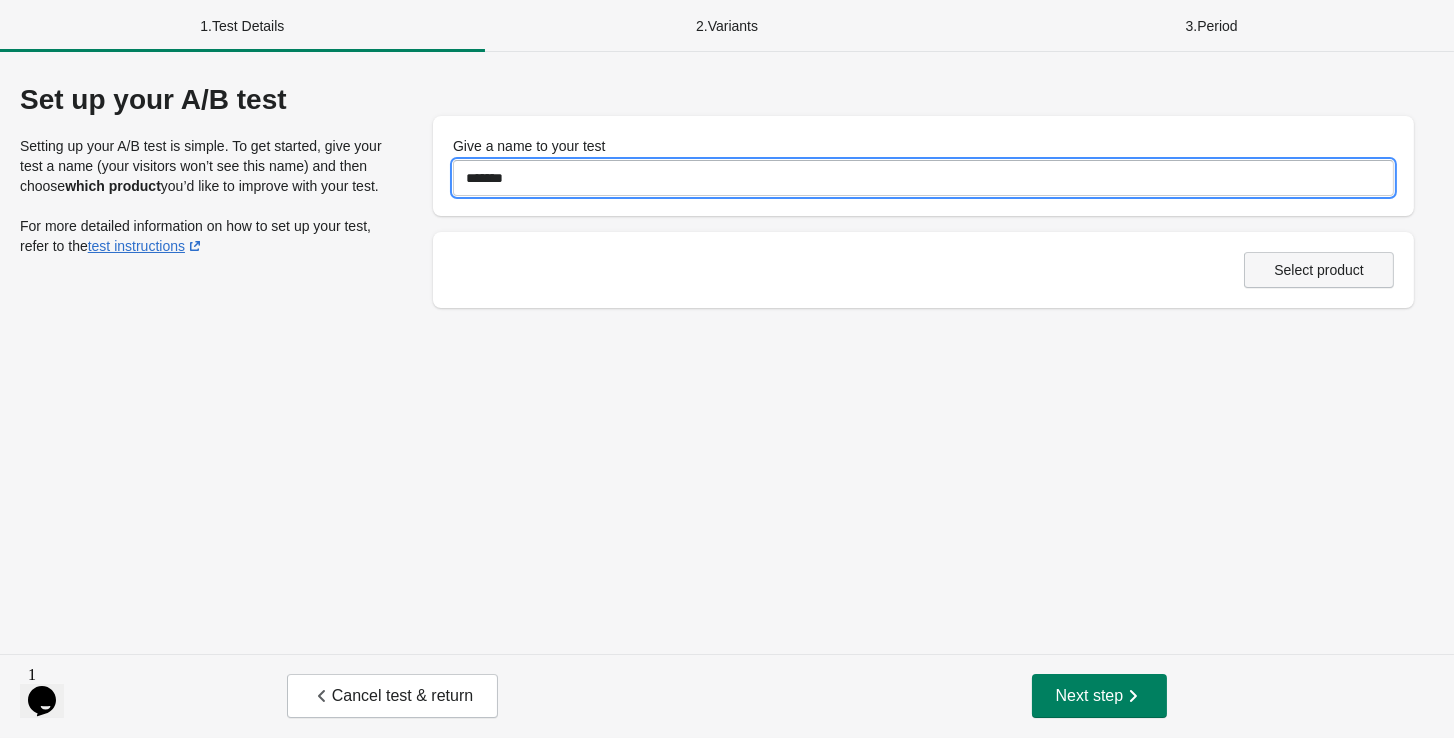 type on "*******" 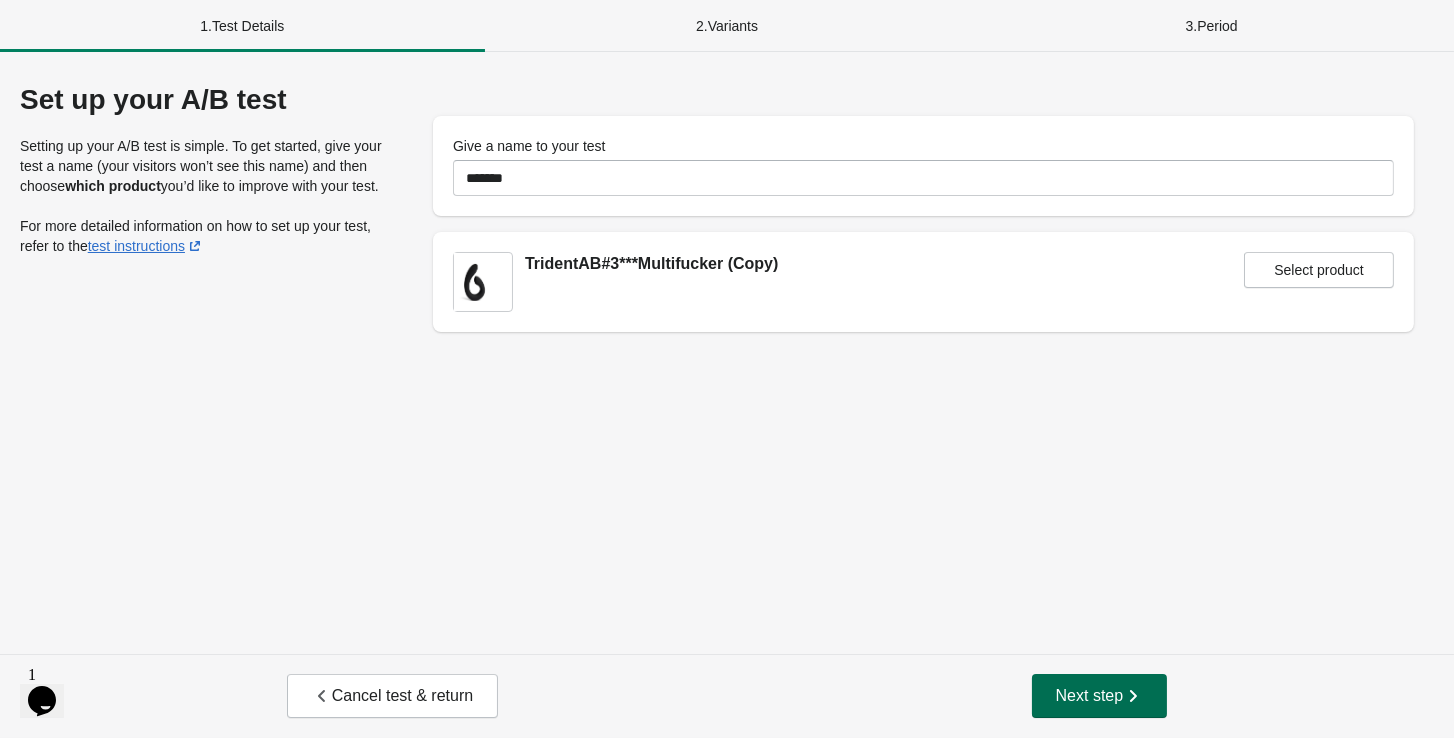 click on "Next step" at bounding box center (1100, 696) 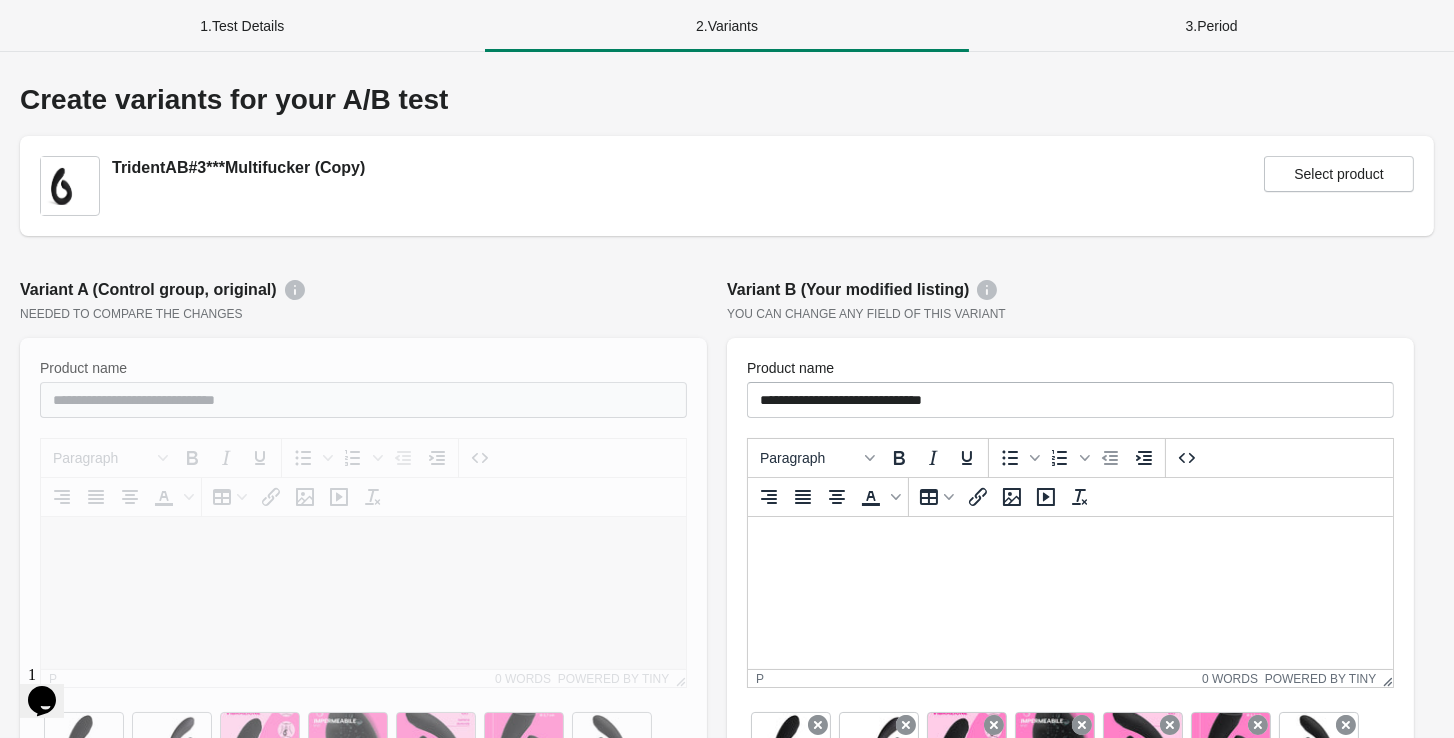 scroll, scrollTop: -1, scrollLeft: 0, axis: vertical 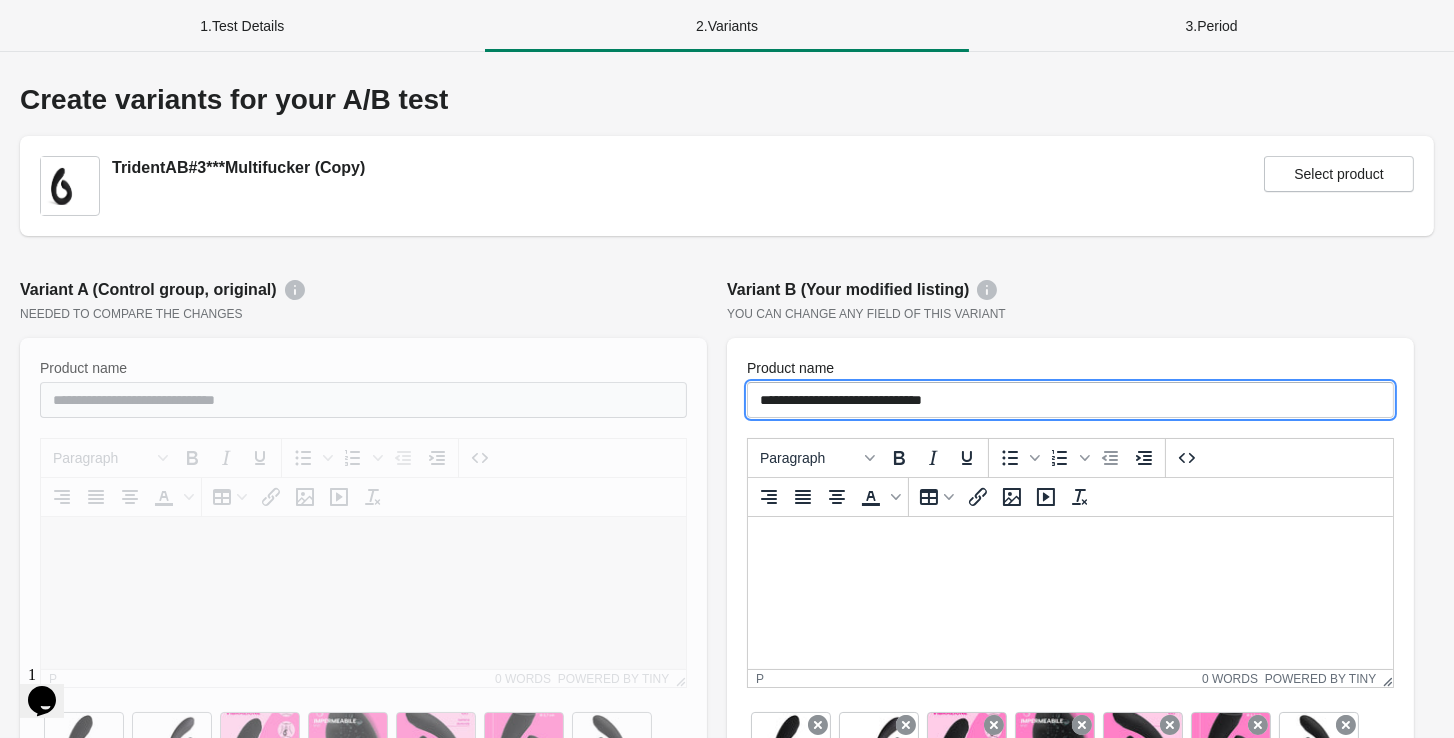 click on "**********" at bounding box center [1070, 400] 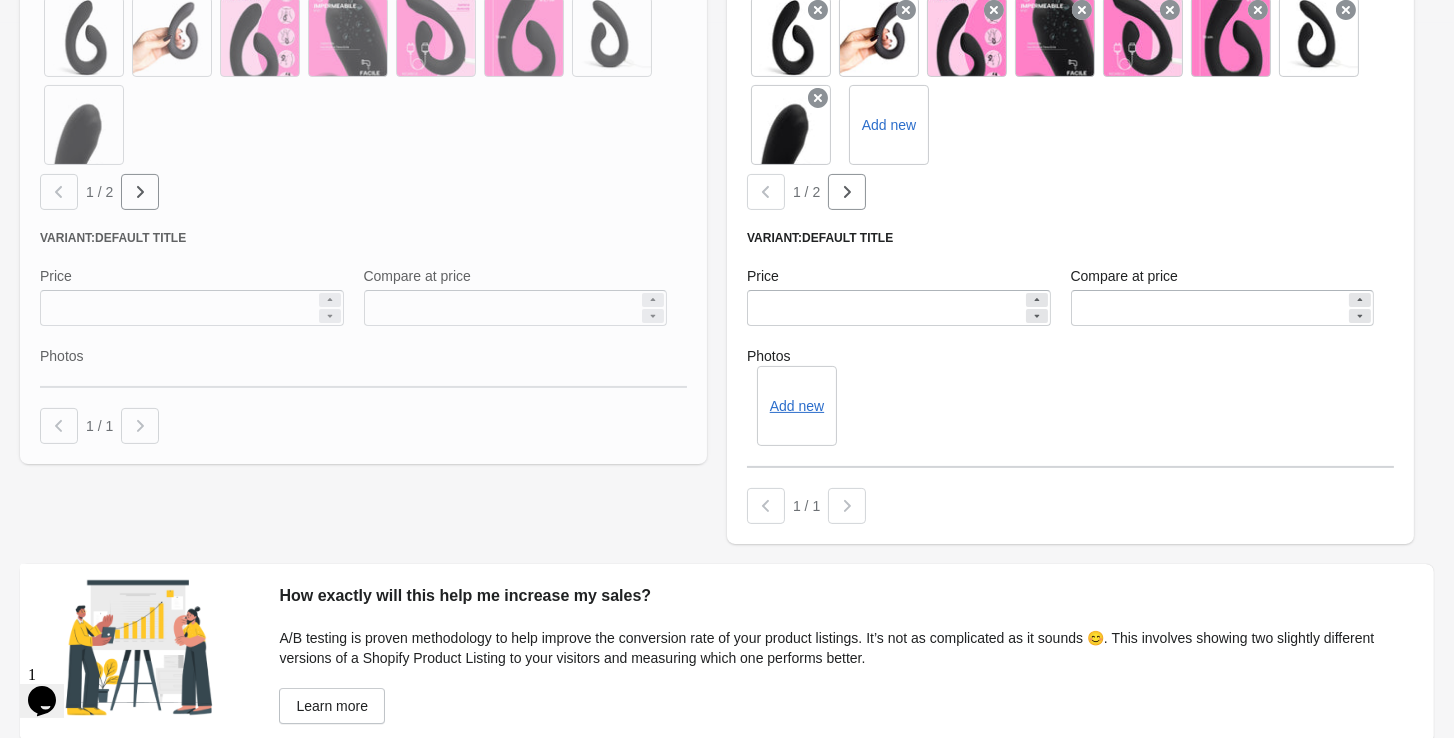 scroll, scrollTop: 434, scrollLeft: 0, axis: vertical 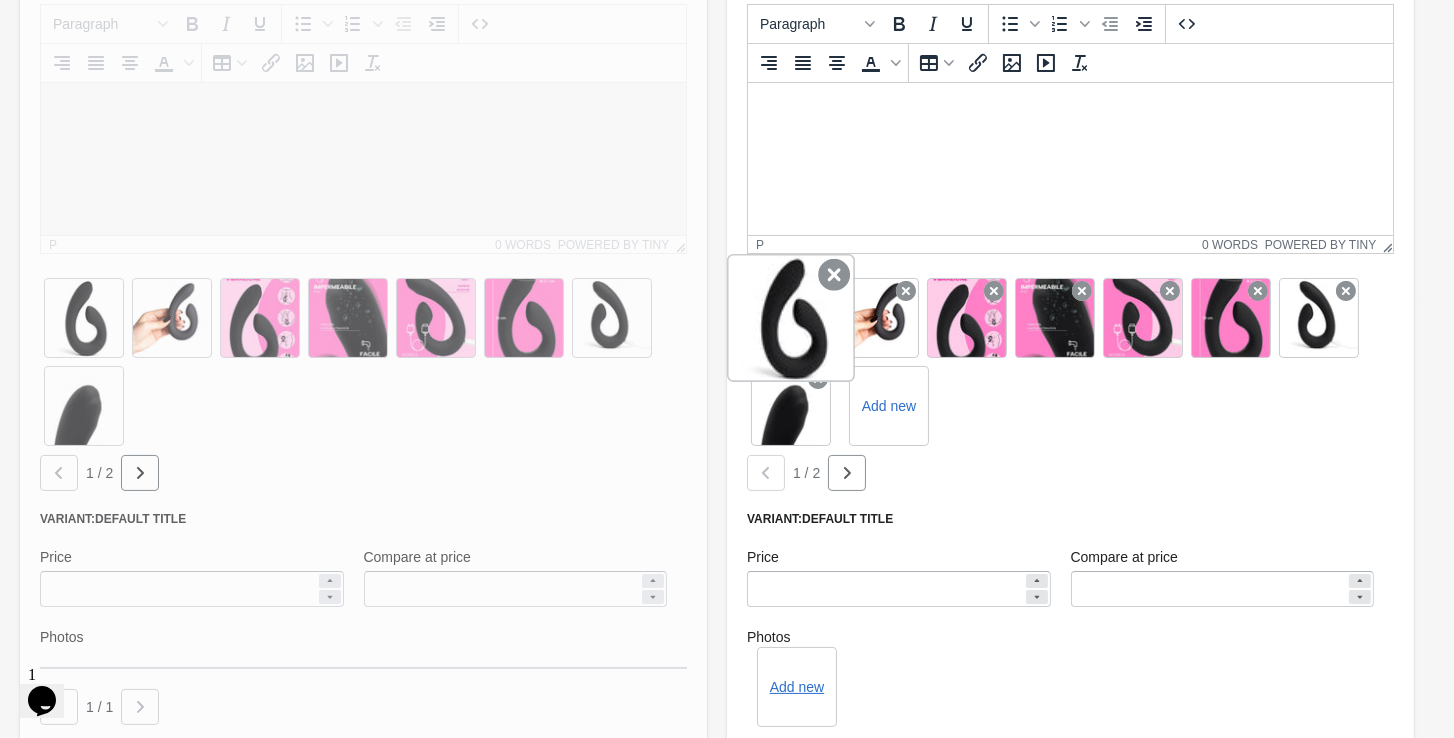 type on "**********" 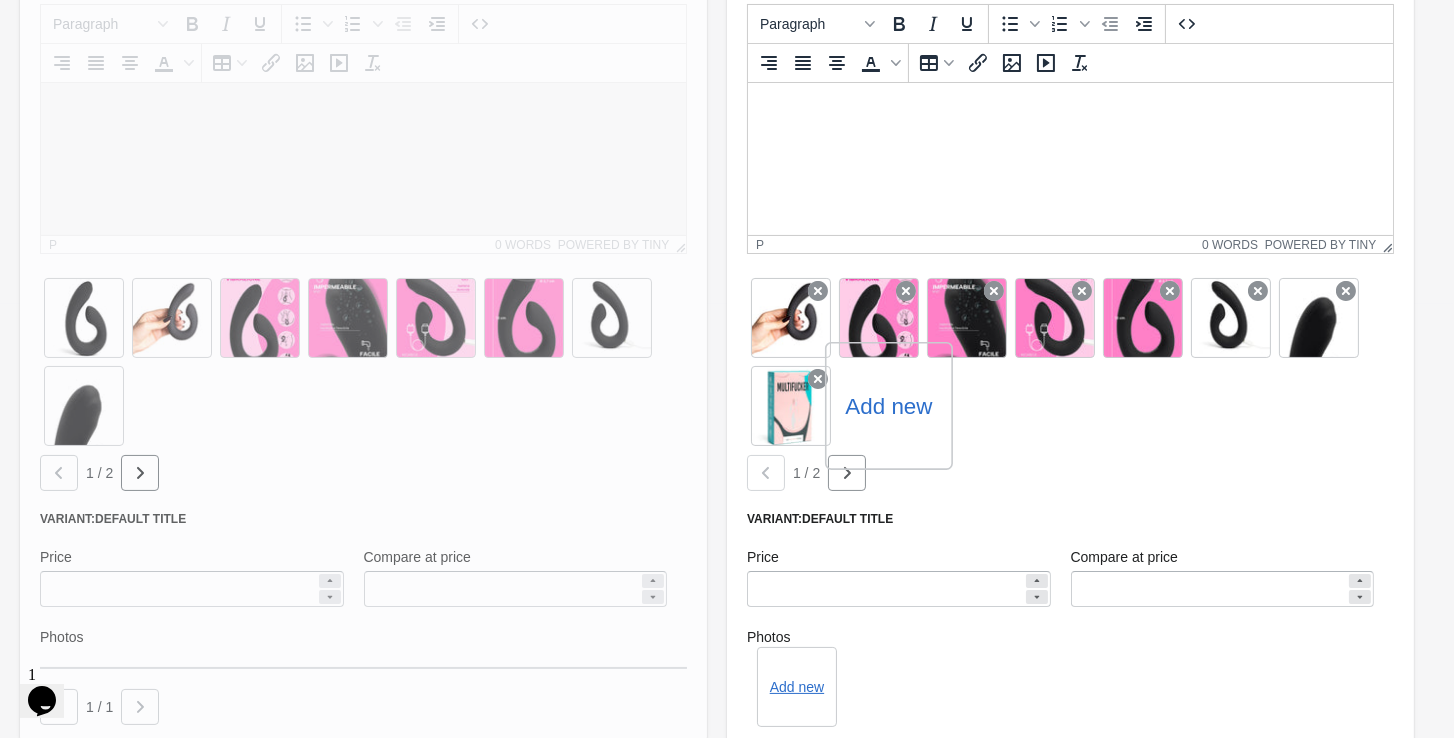 click on "Add new" at bounding box center [888, 406] 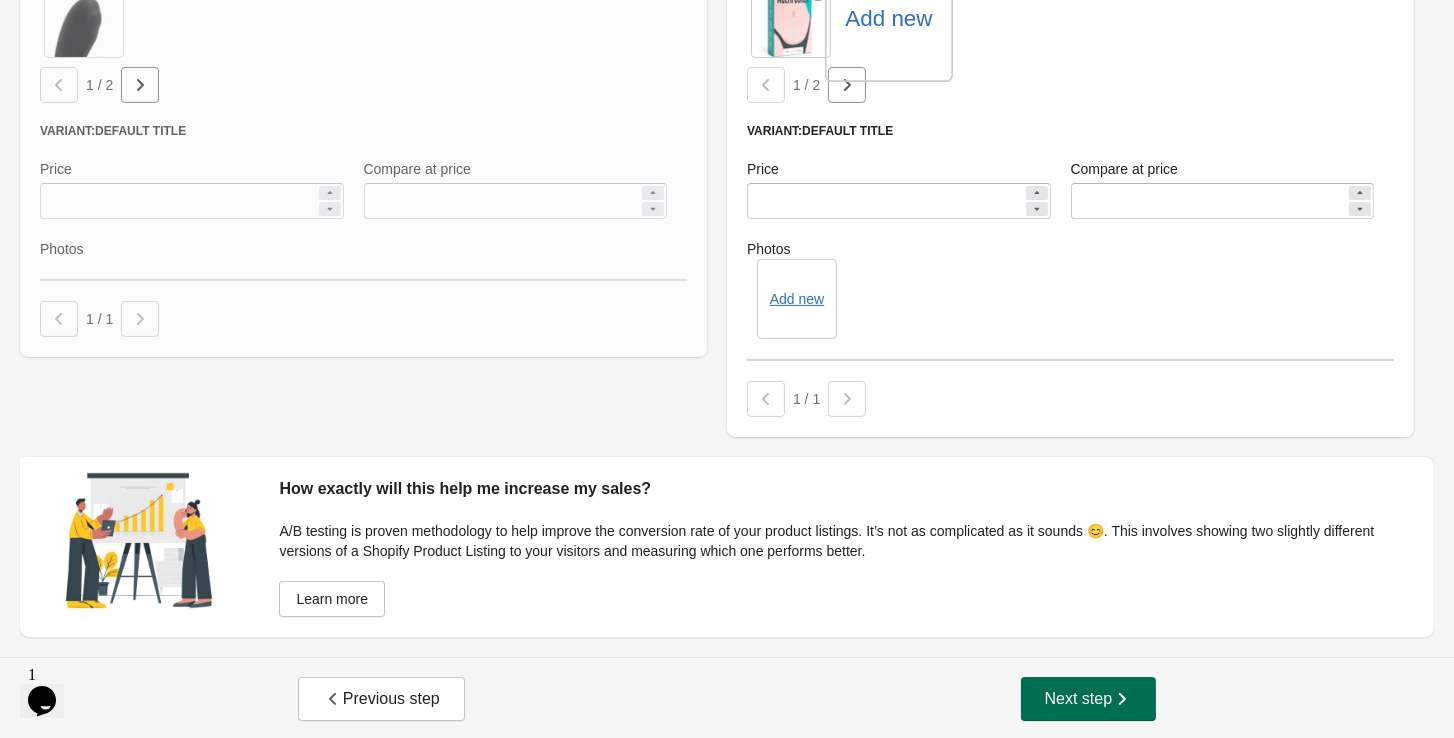 scroll, scrollTop: 821, scrollLeft: 0, axis: vertical 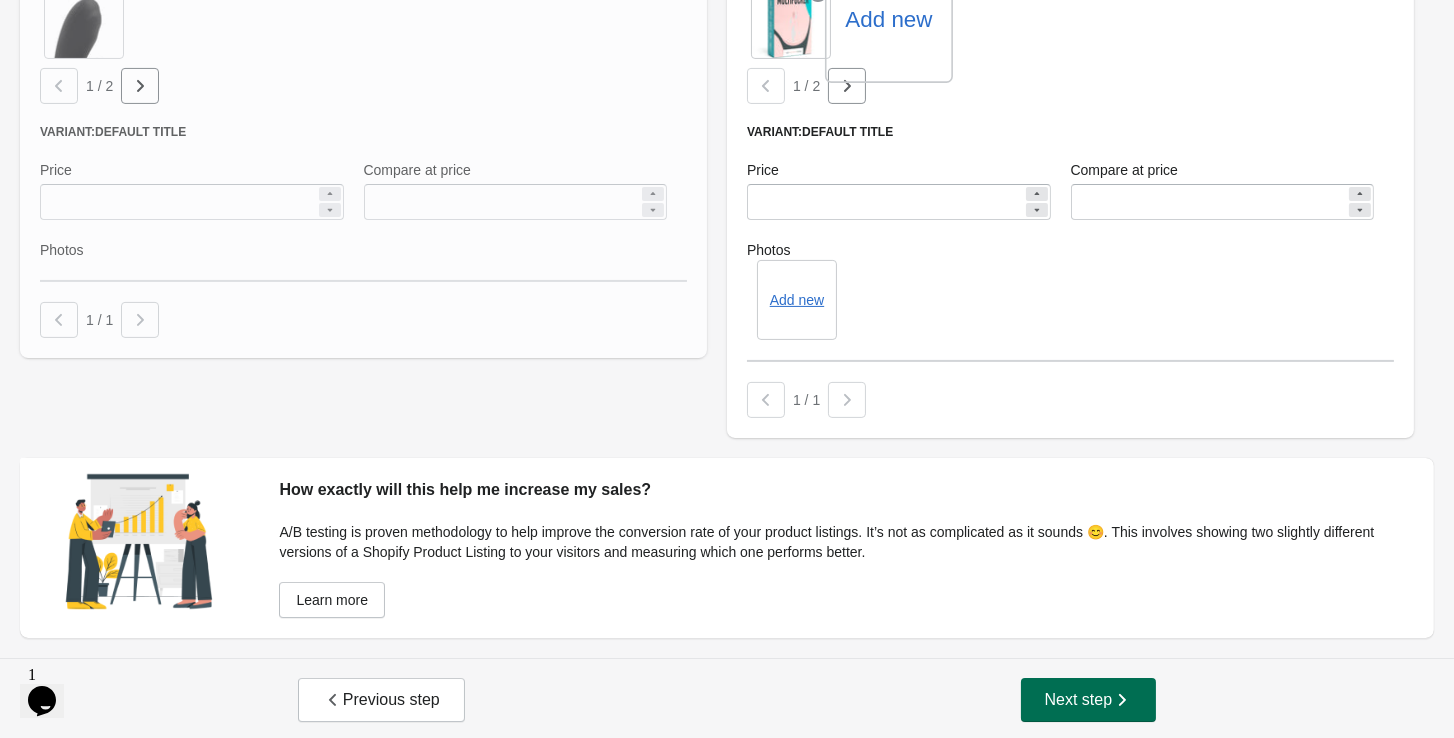 click on "Next step" at bounding box center (1089, 700) 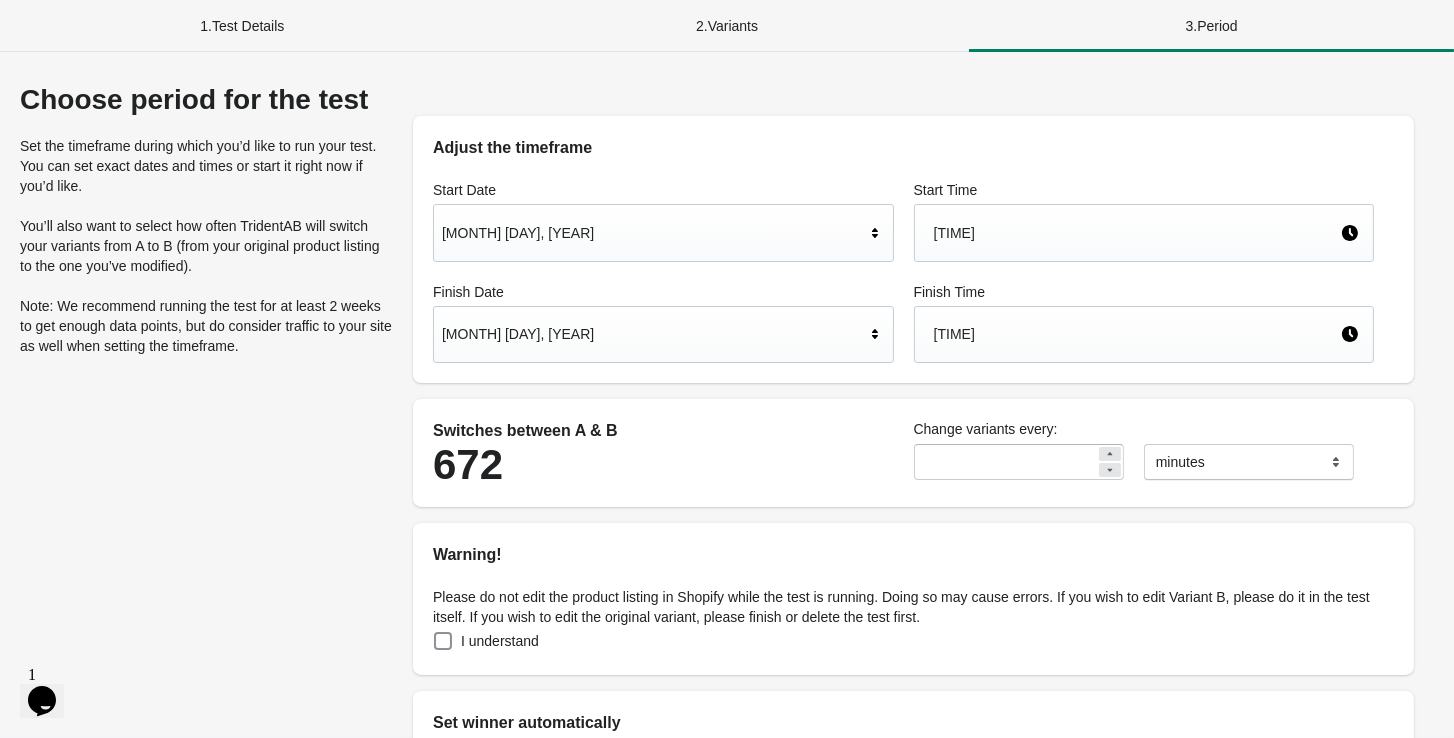 click on "5:28 PM" at bounding box center [1137, 233] 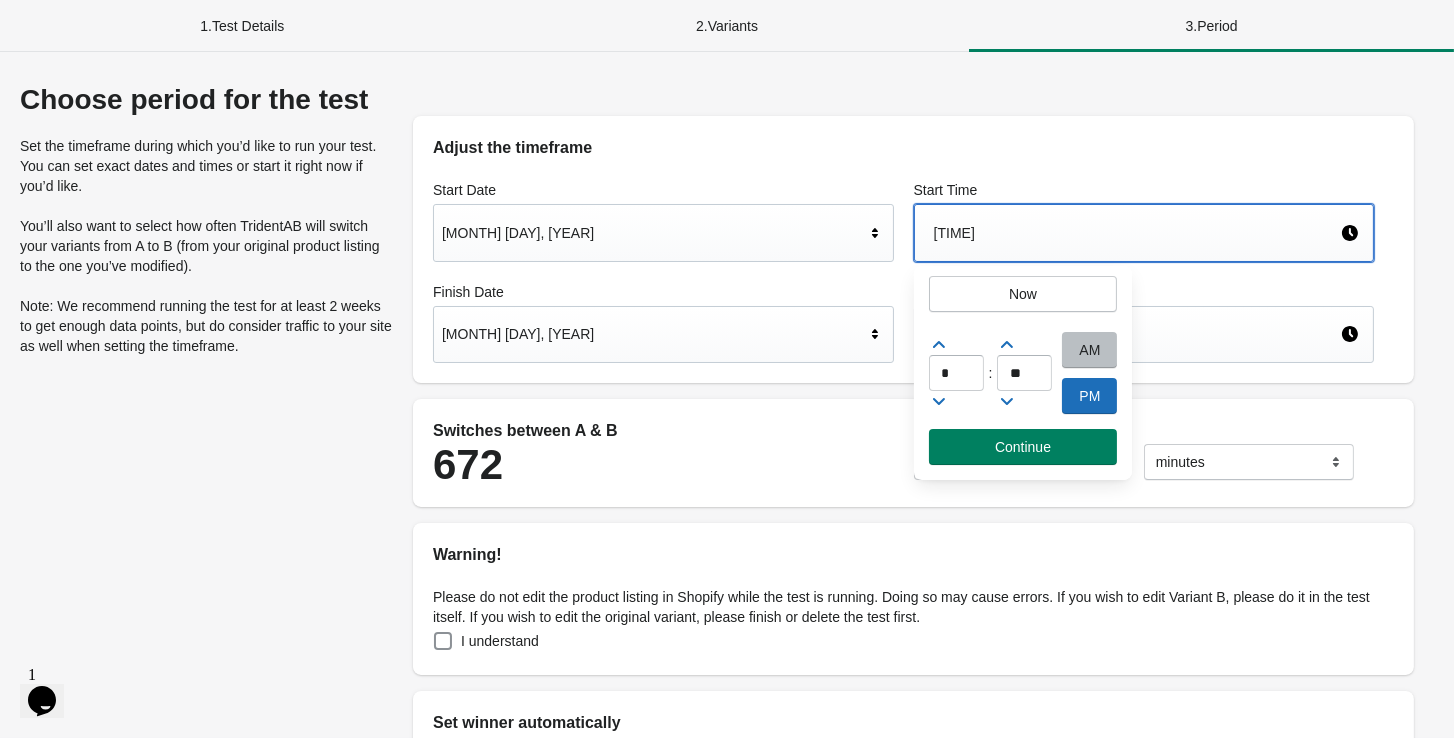 click 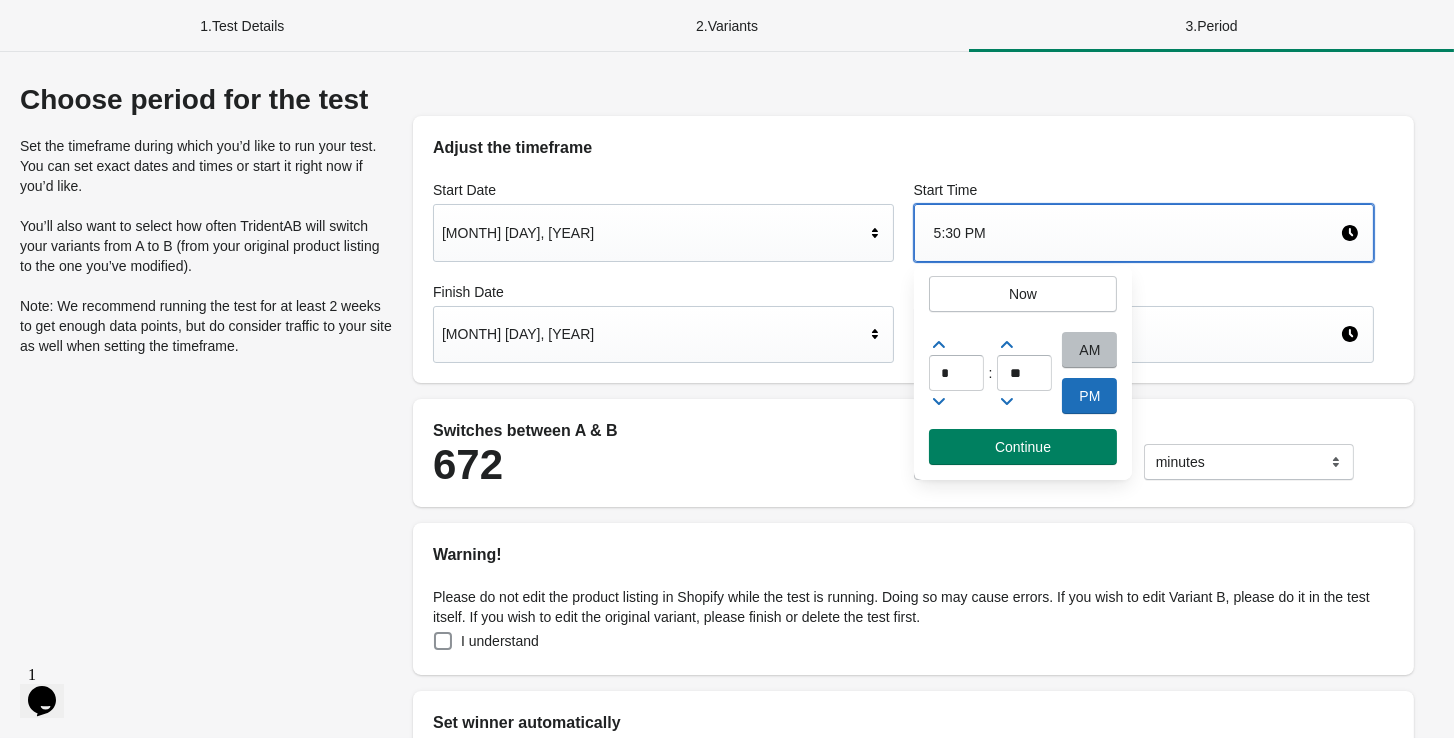 click 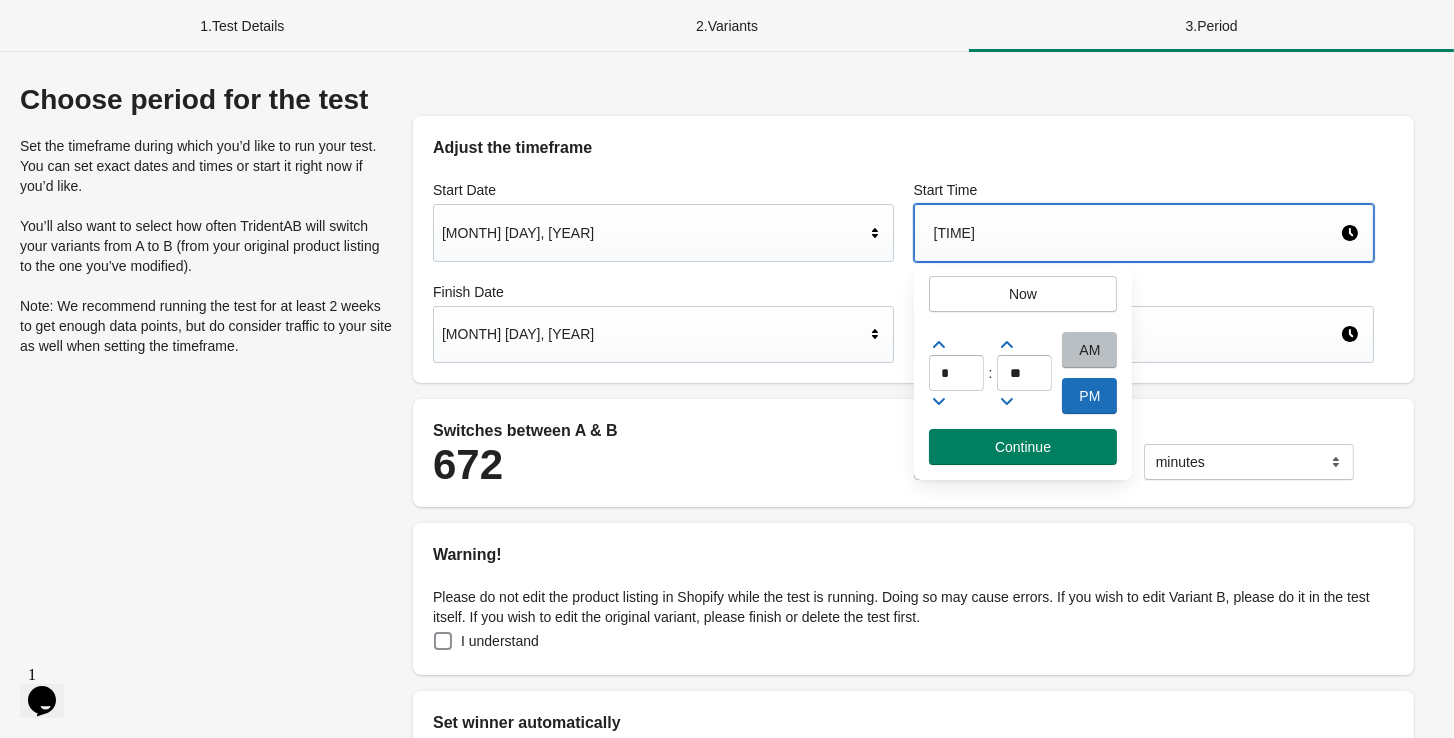 click 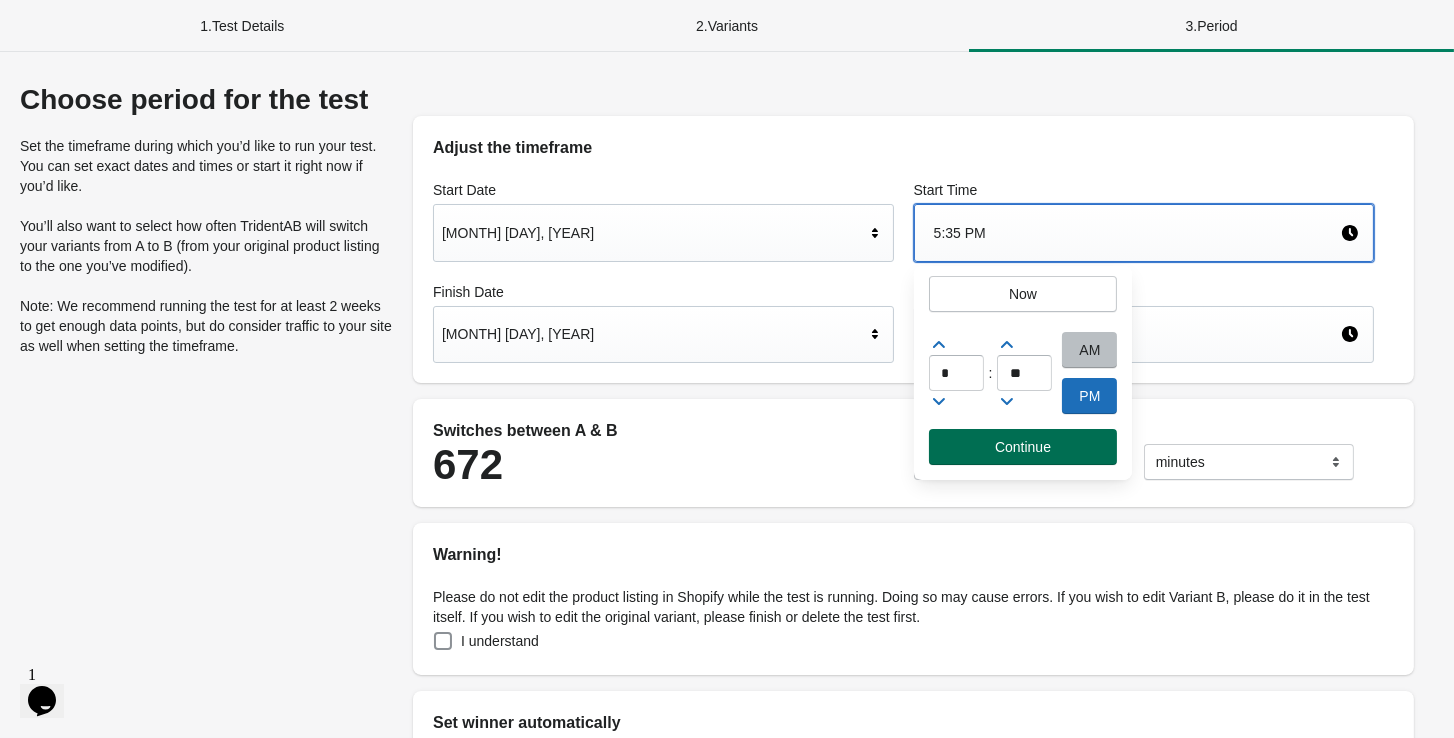 click on "Continue" at bounding box center [1023, 447] 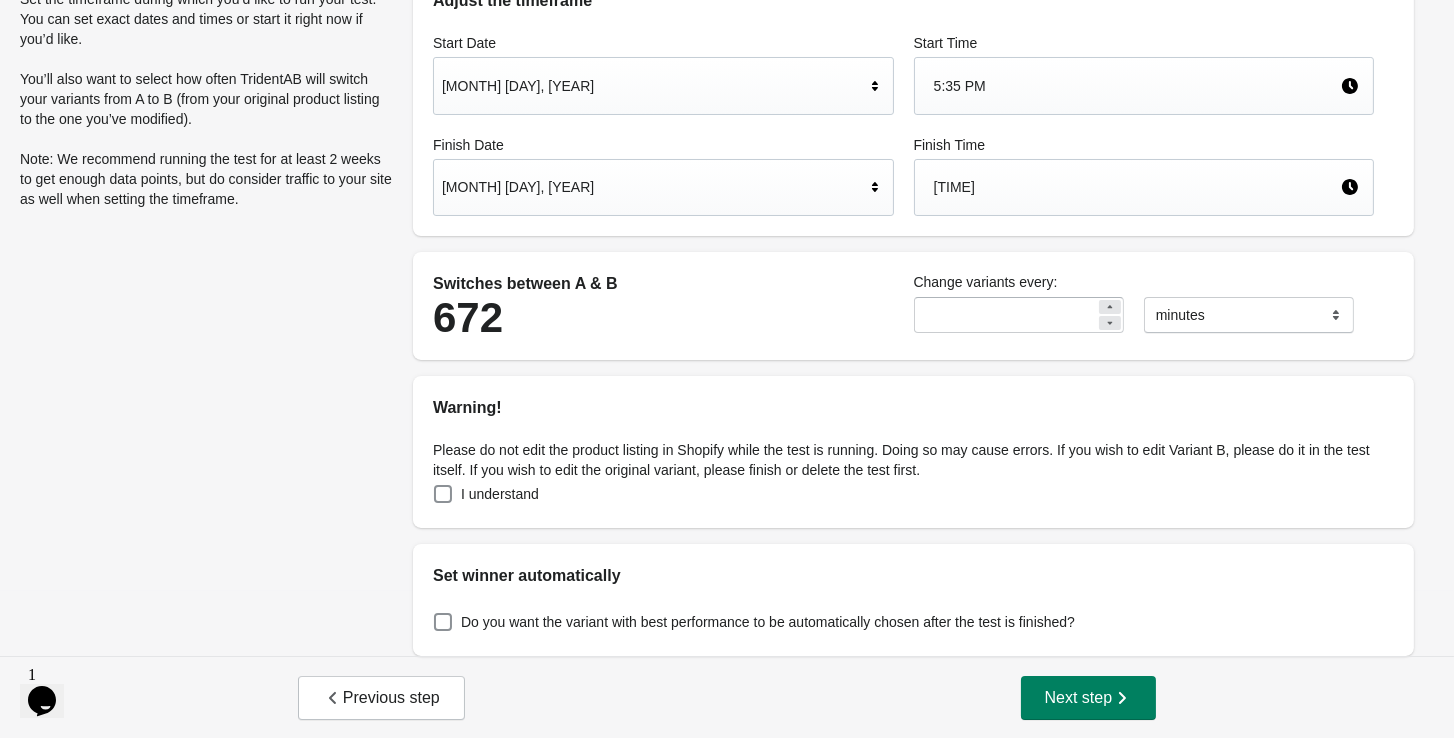scroll, scrollTop: 145, scrollLeft: 0, axis: vertical 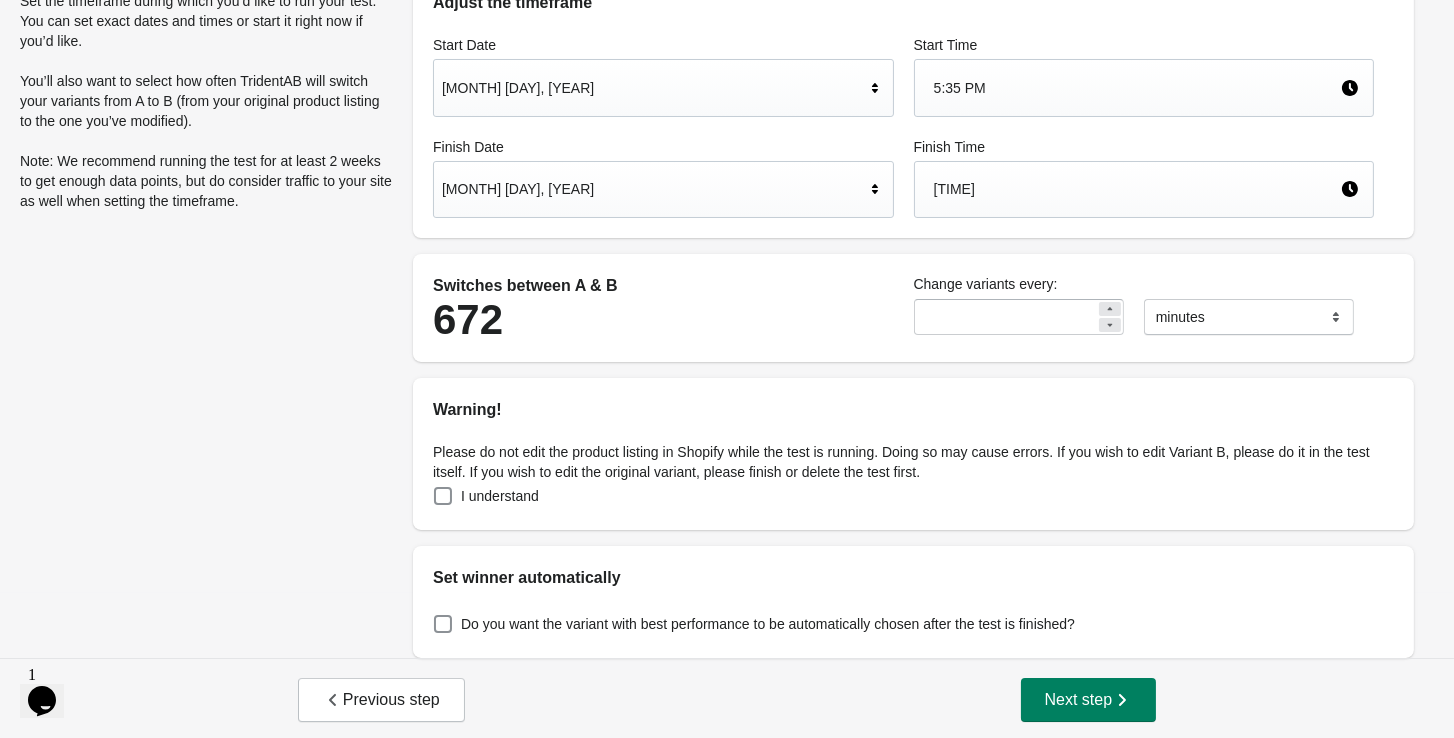 click on "Please do not edit the product listing in Shopify while the test is running. Doing so may cause errors. If you wish to edit Variant B, please do it in the test itself. If you wish to edit the original variant, please finish or delete the test first." at bounding box center (913, 462) 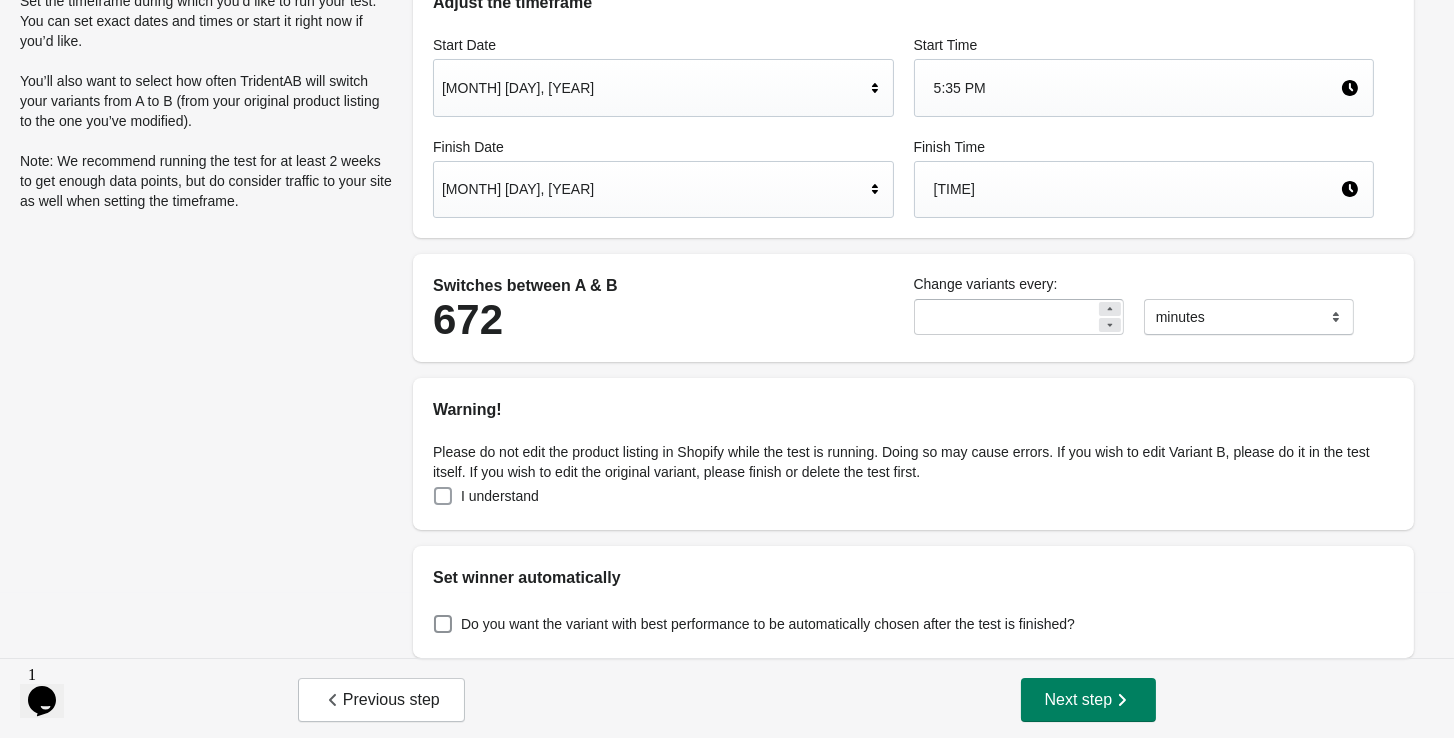 click at bounding box center [443, 496] 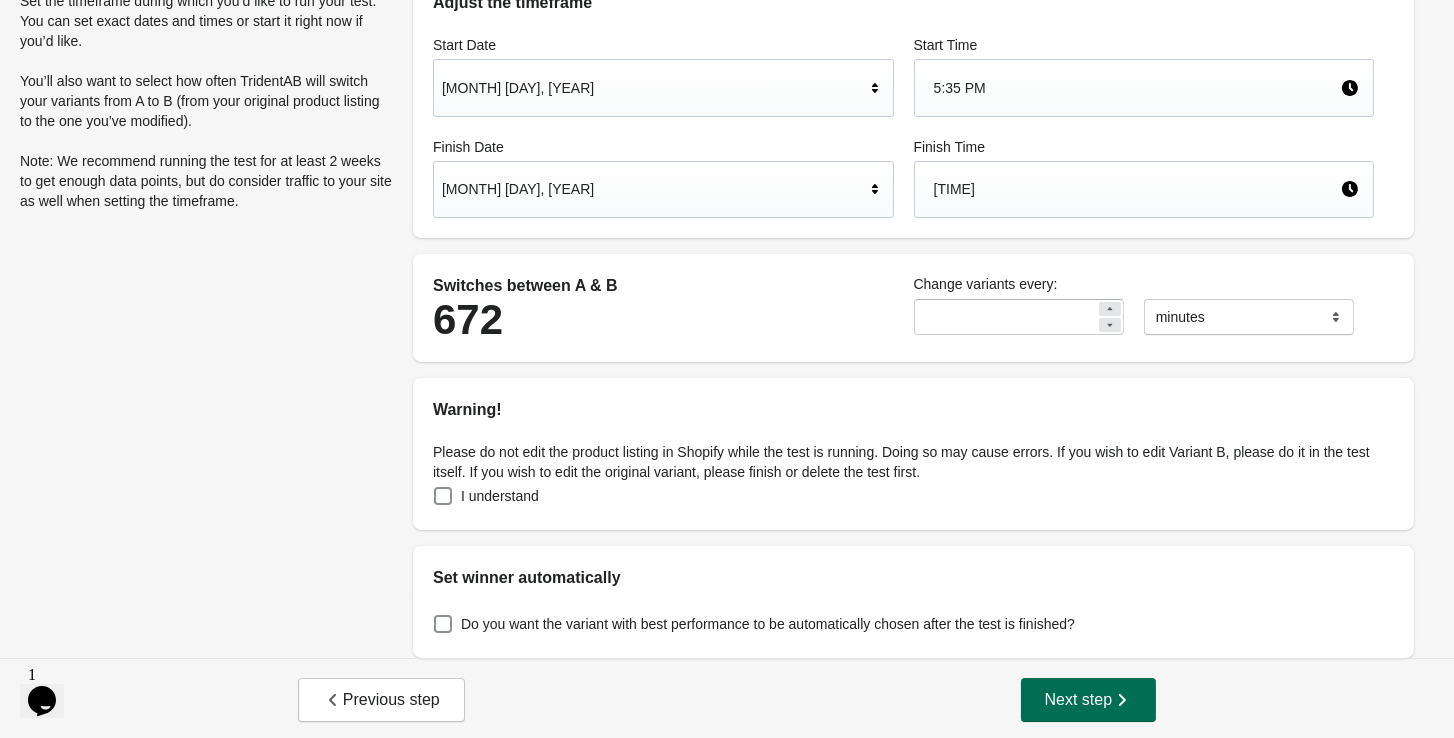 click on "Next step" at bounding box center [1089, 700] 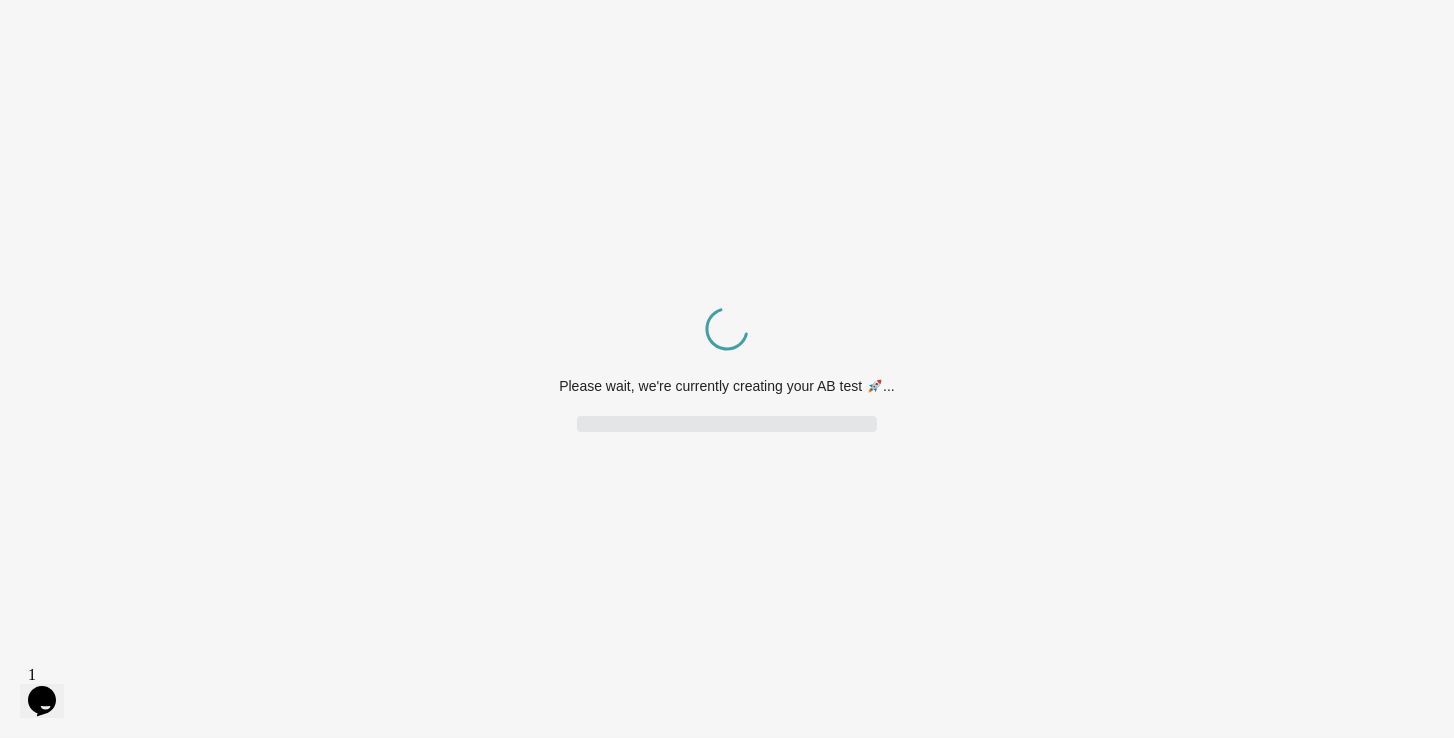 scroll, scrollTop: 0, scrollLeft: 0, axis: both 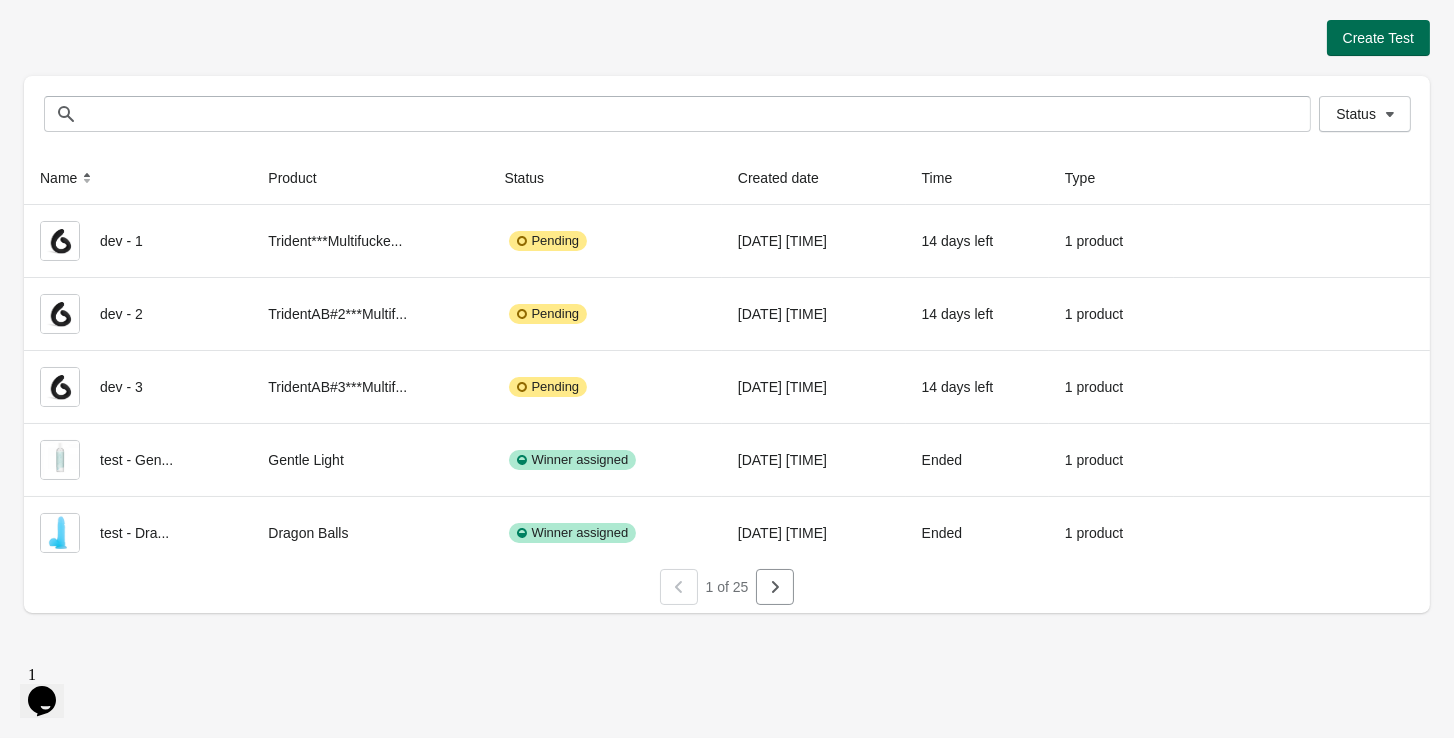click on "Create Test" at bounding box center (1378, 38) 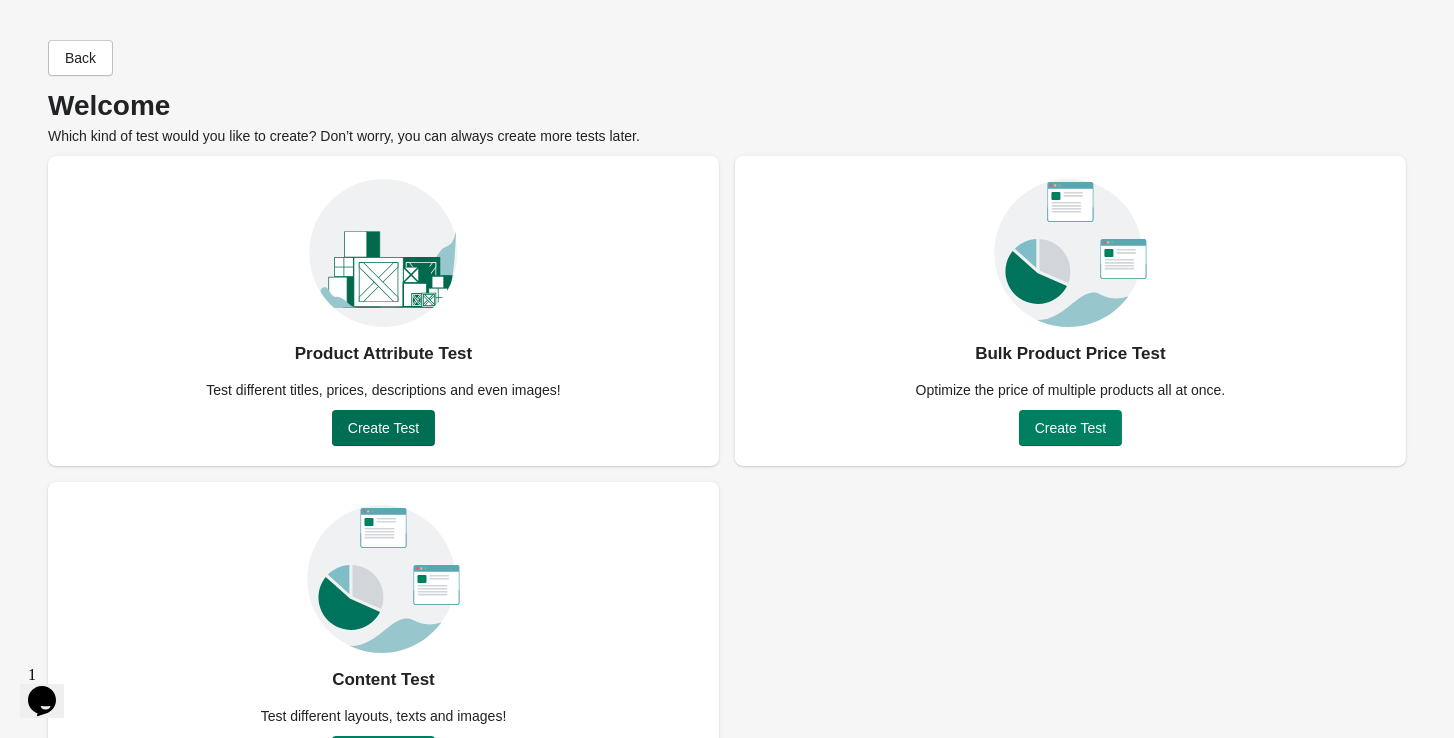 click on "Create Test" at bounding box center (383, 428) 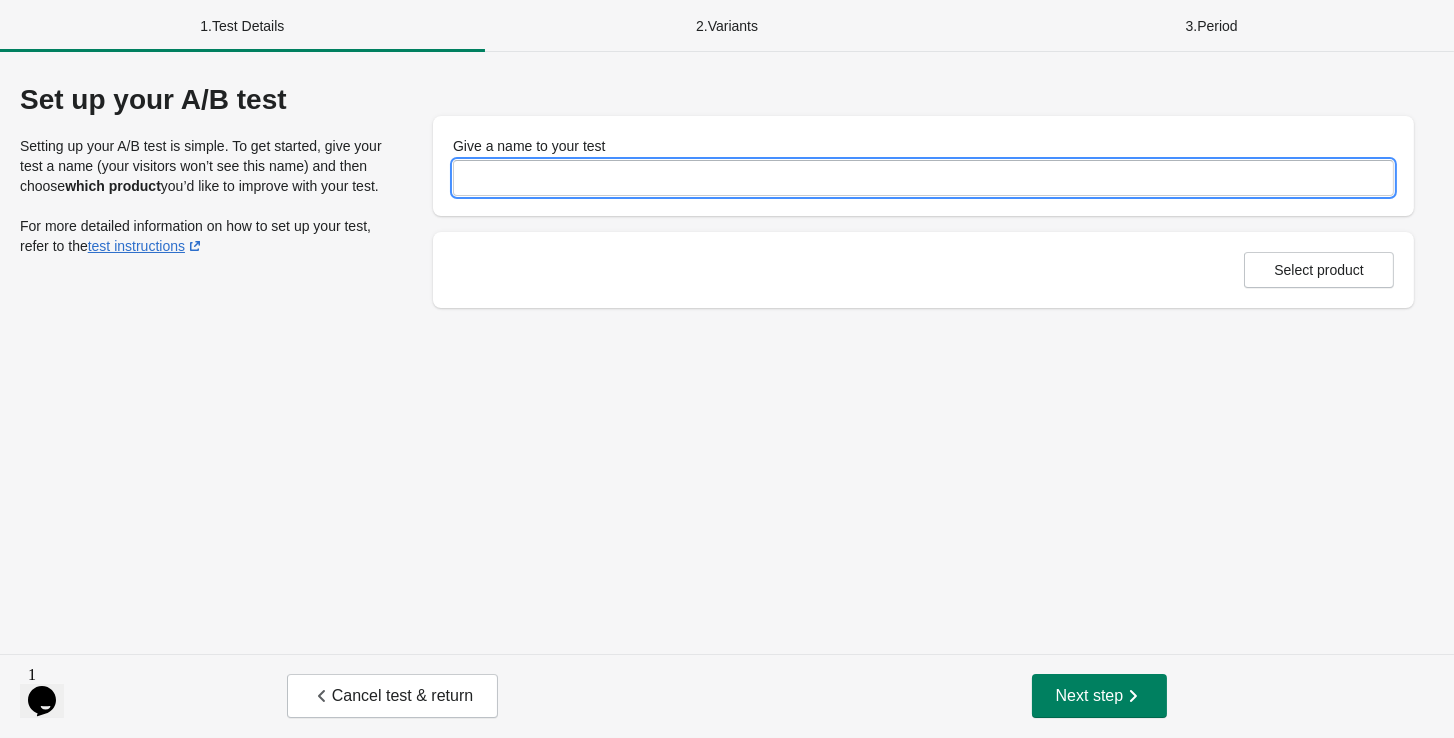 click on "Give a name to your test" at bounding box center (923, 178) 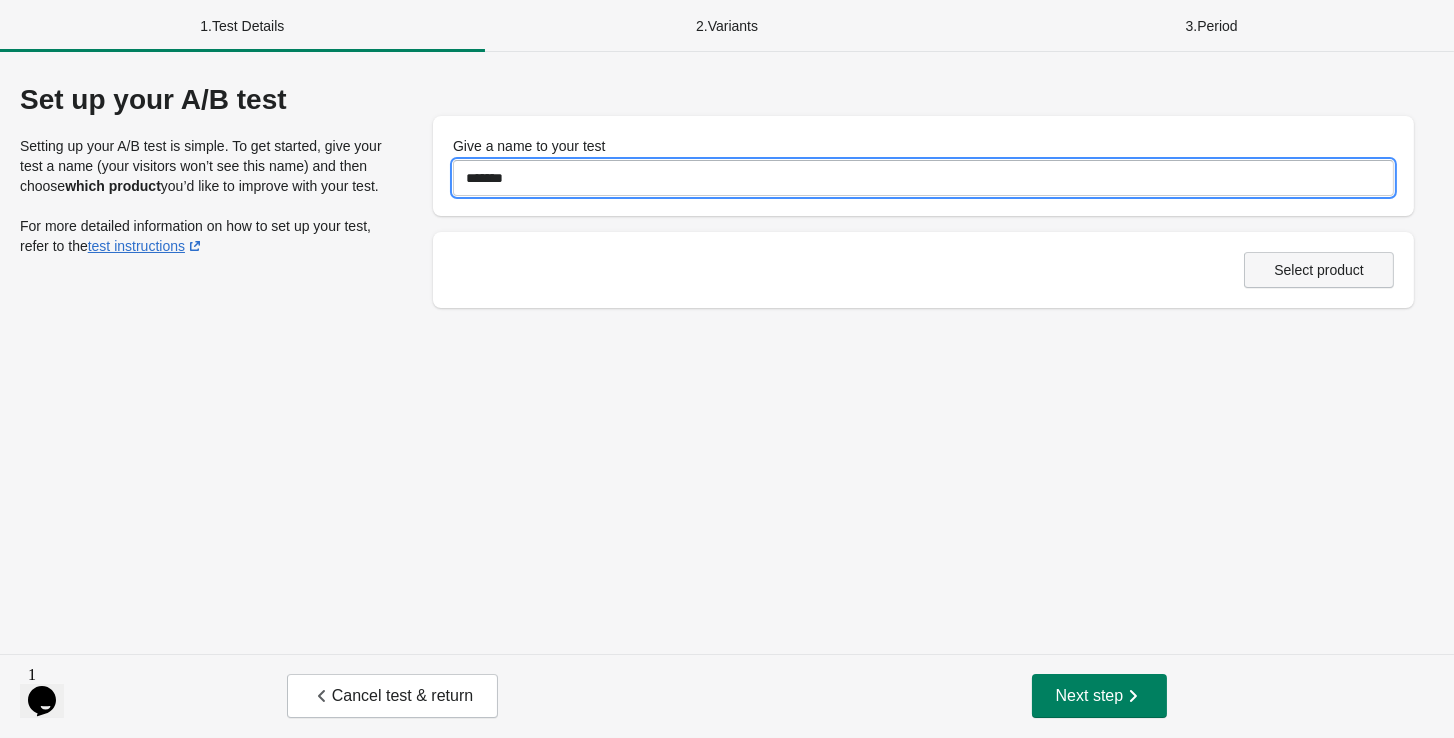 type on "*******" 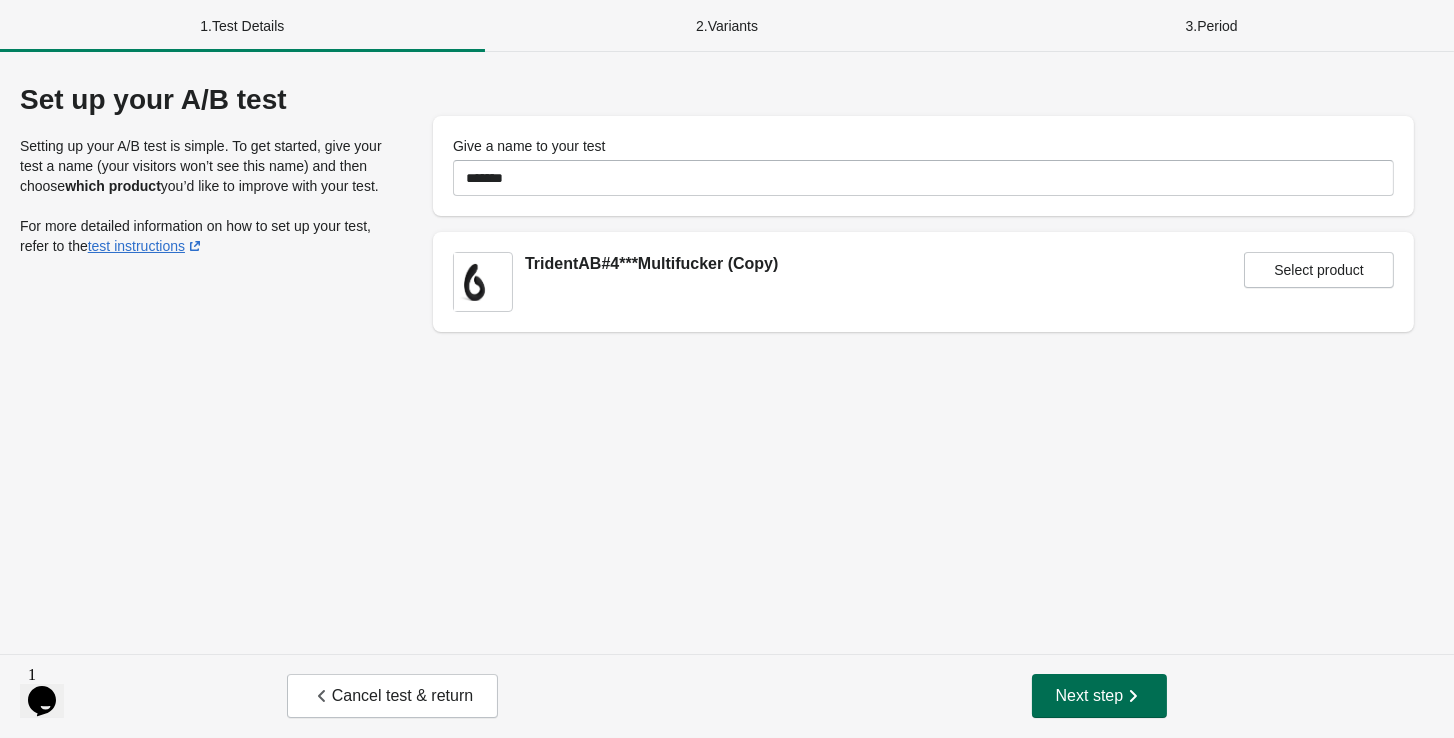 click on "Next step" at bounding box center (1100, 696) 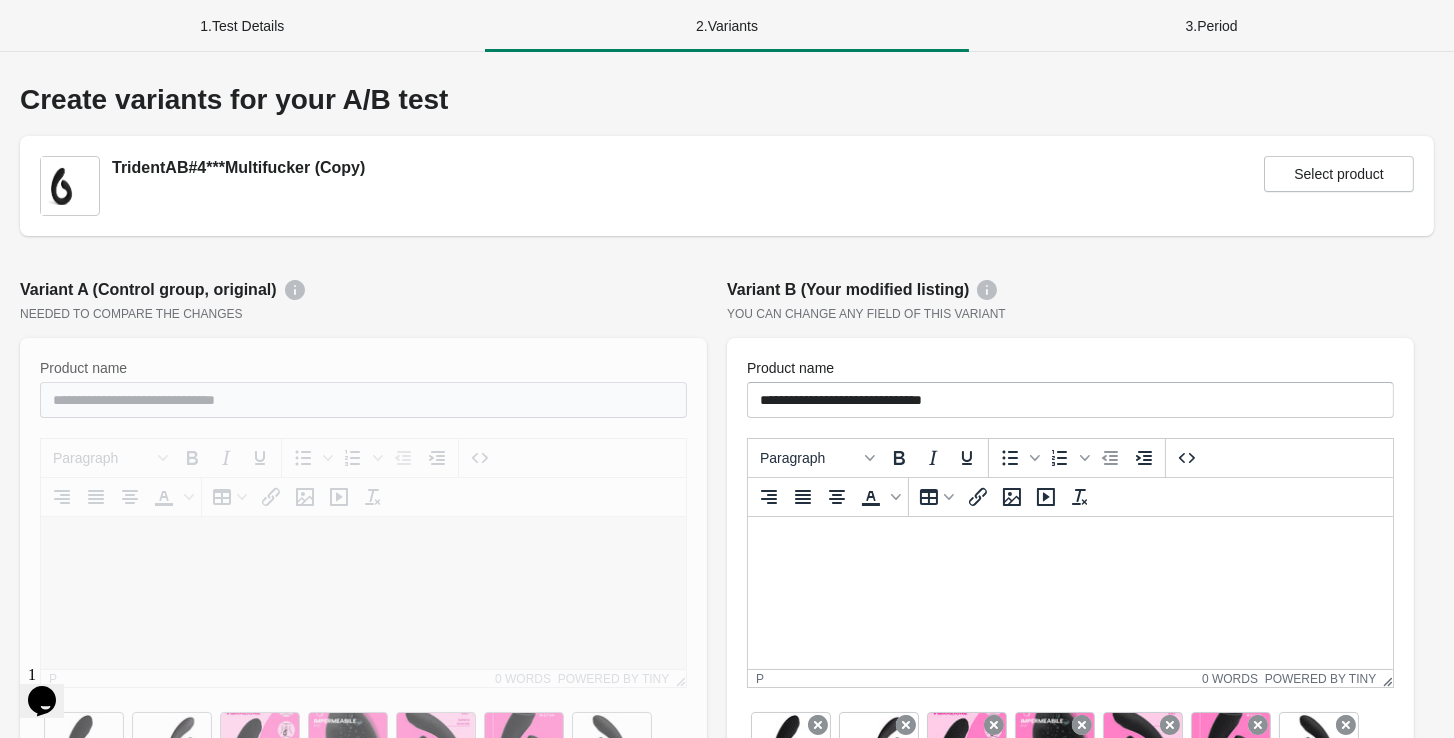 scroll, scrollTop: 0, scrollLeft: 0, axis: both 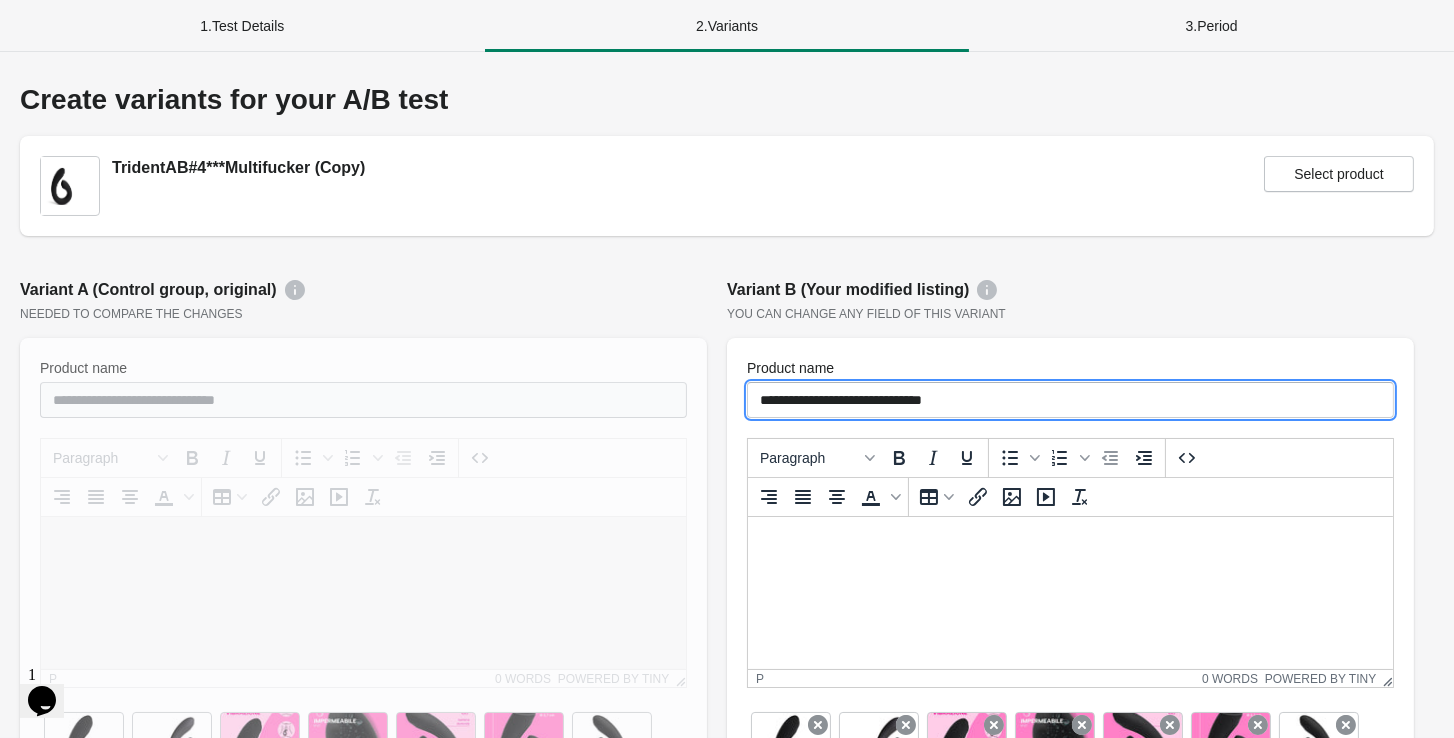 click on "**********" at bounding box center (1070, 400) 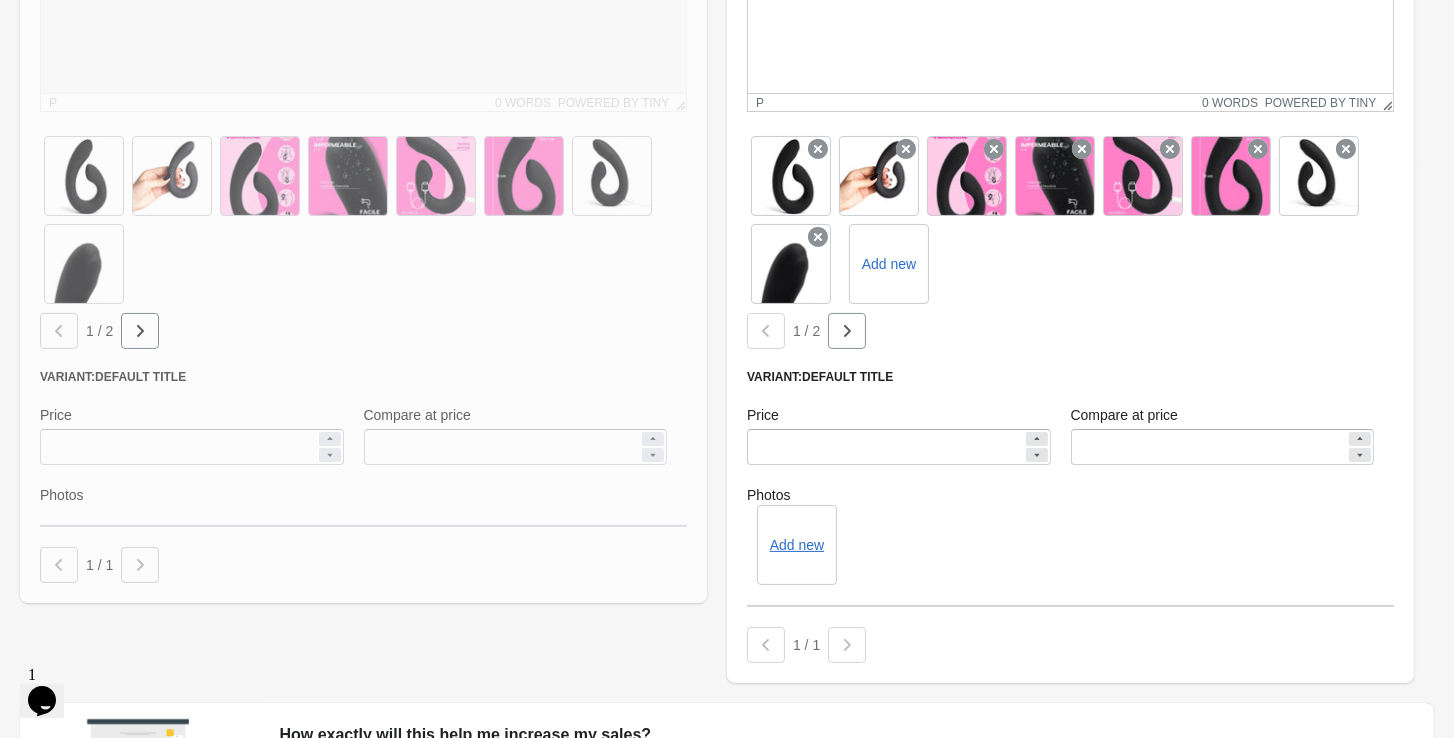 scroll, scrollTop: 514, scrollLeft: 0, axis: vertical 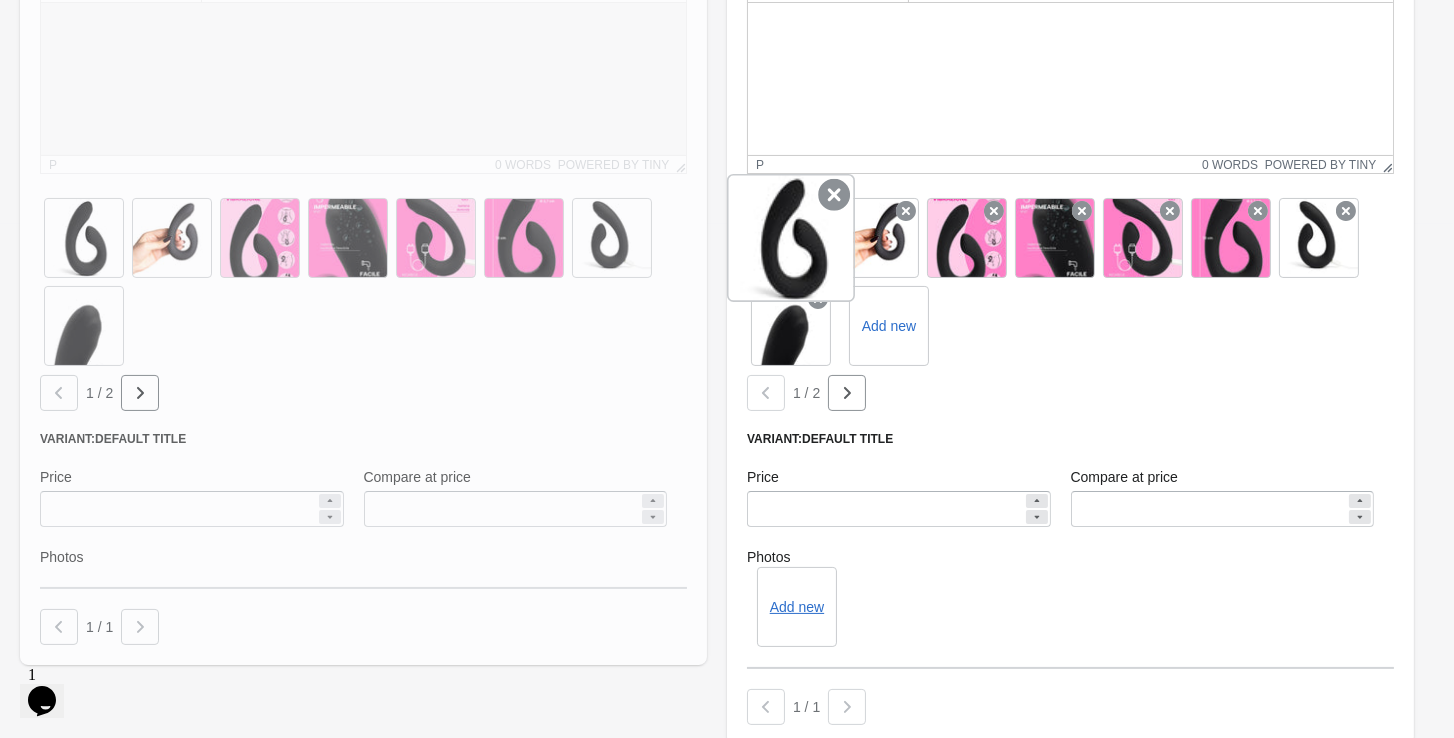 type on "**********" 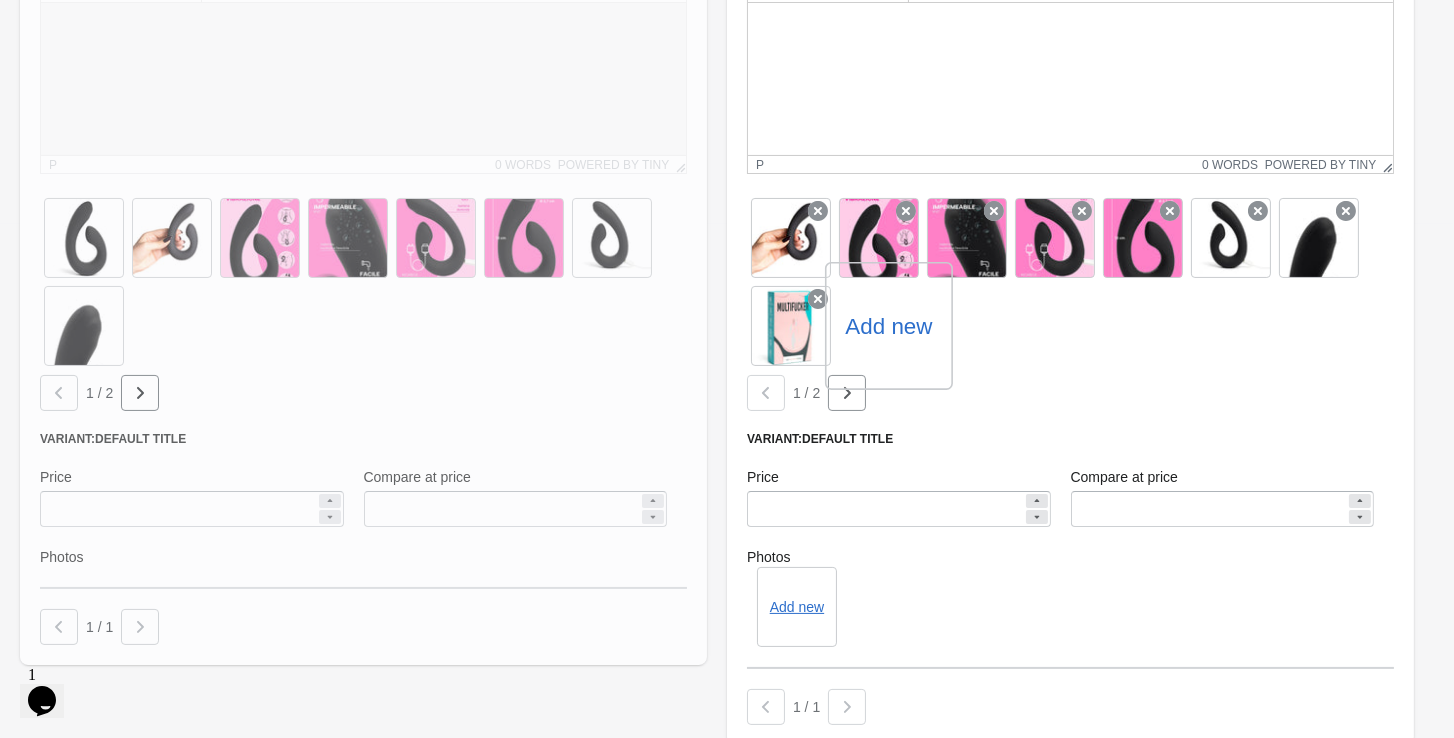 click on "Add new" at bounding box center (888, 326) 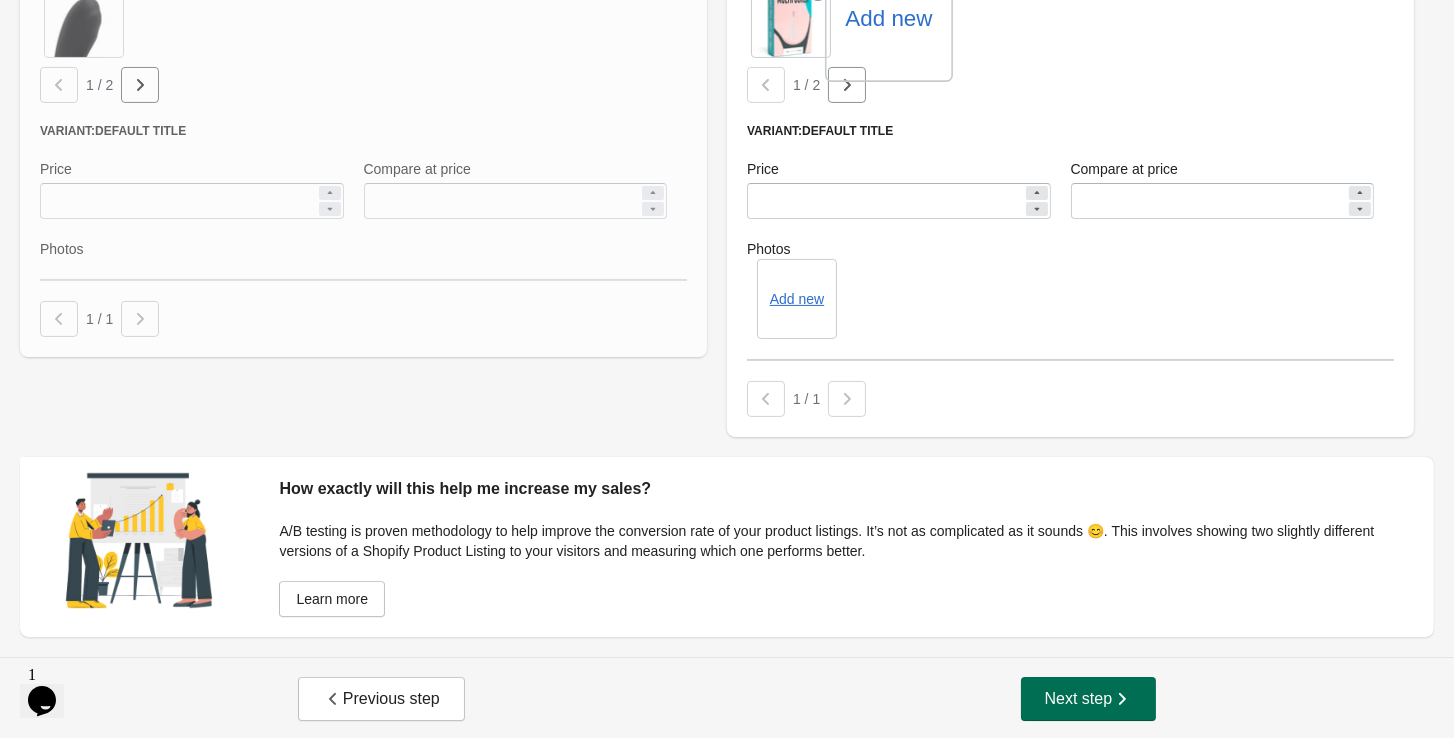 scroll, scrollTop: 821, scrollLeft: 0, axis: vertical 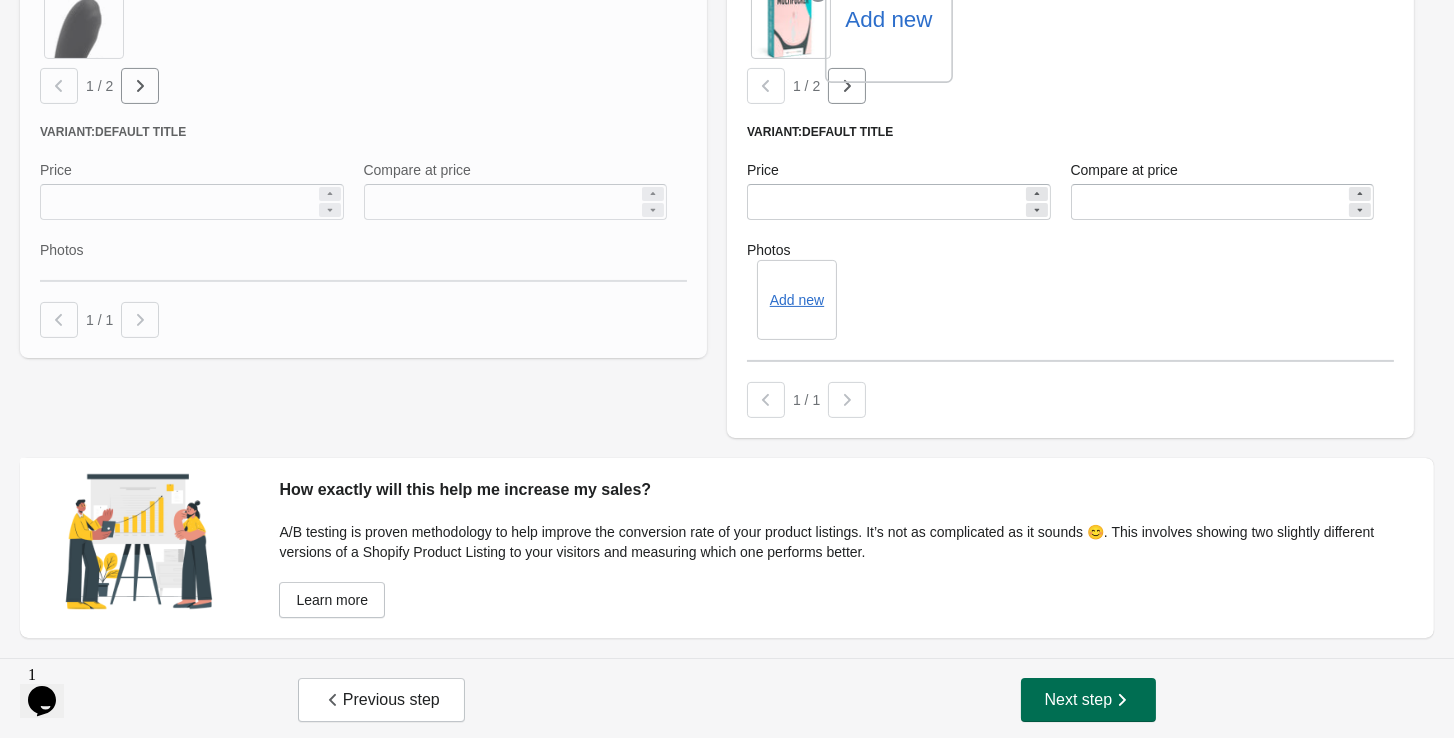 click 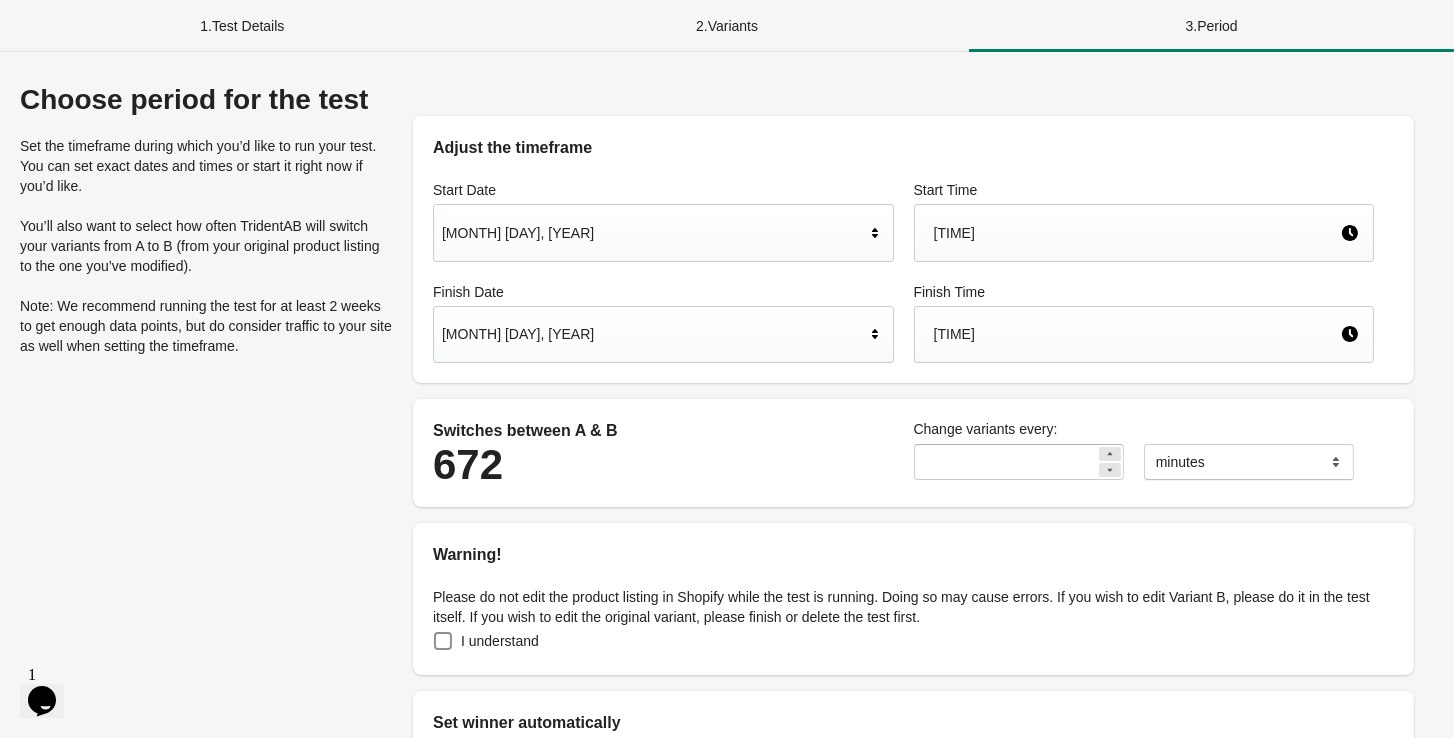 click on "5:29 PM" at bounding box center [1137, 233] 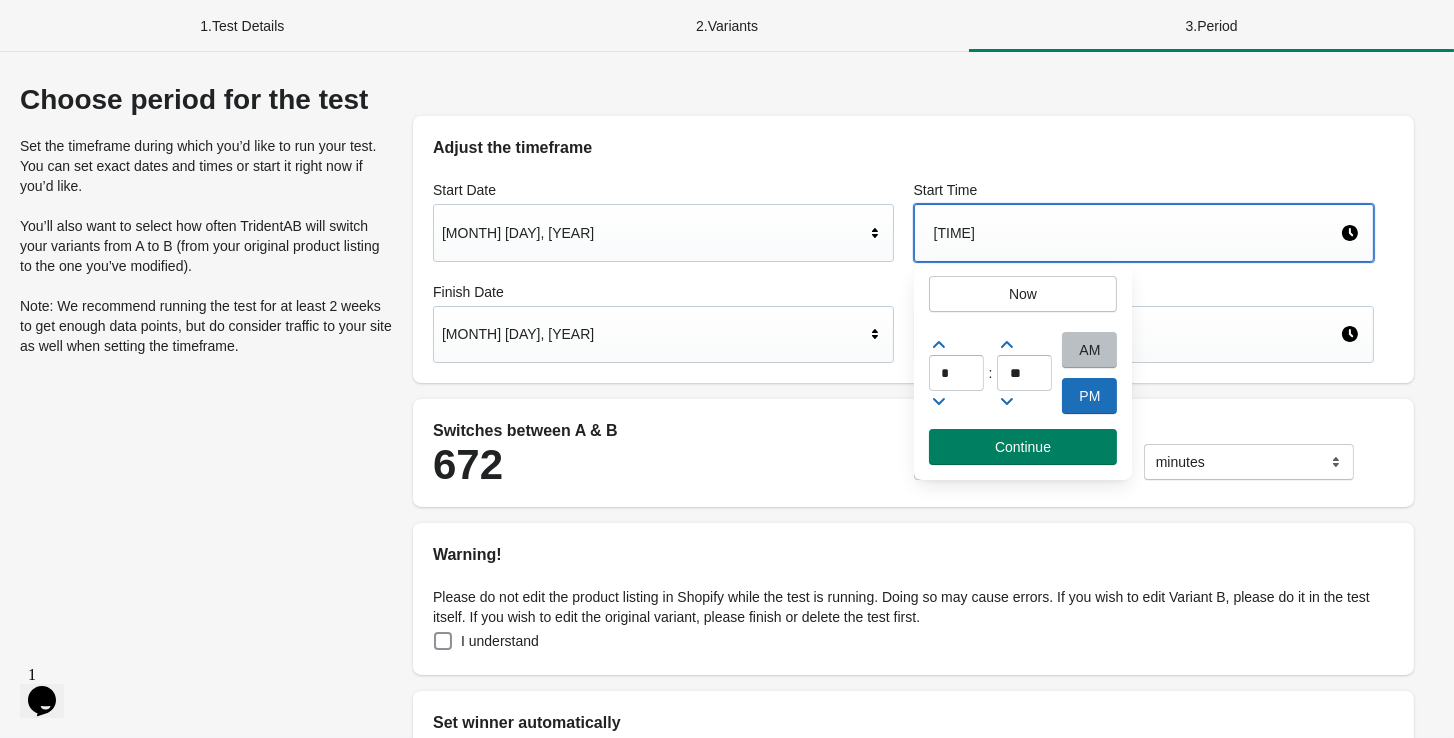 click 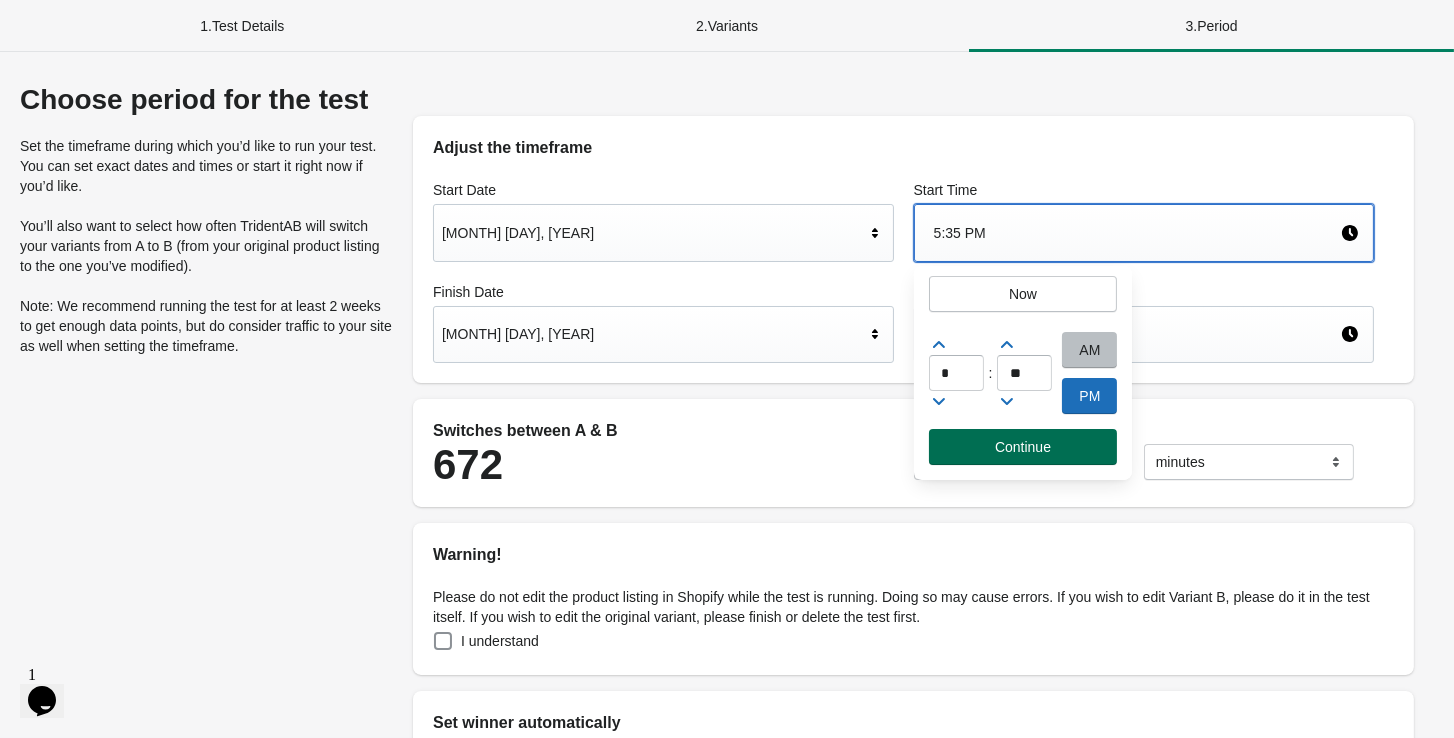 click on "Continue" at bounding box center (1023, 447) 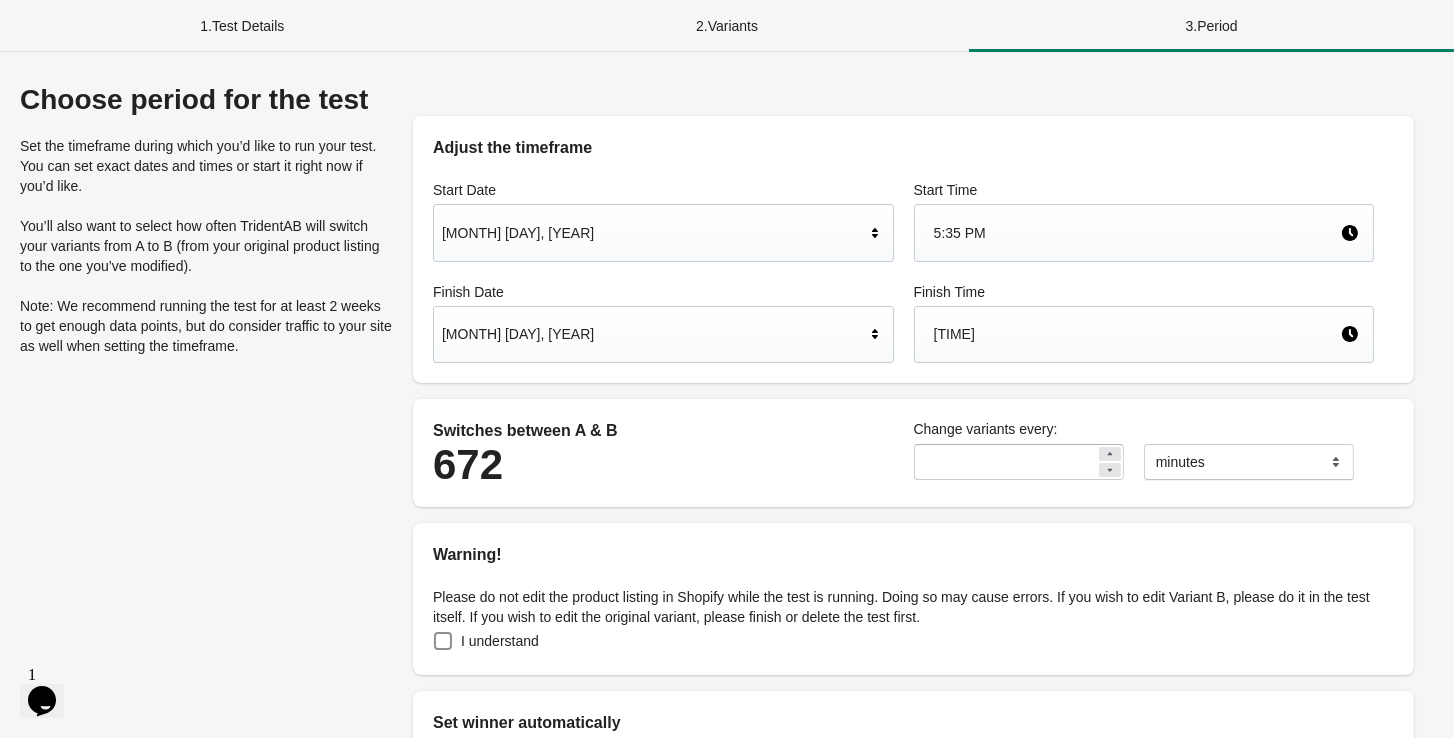 click on "Please do not edit the product listing in Shopify while the test is running. Doing so may cause errors. If you wish to edit Variant B, please do it in the test itself. If you wish to edit the original variant, please finish or delete the test first." at bounding box center (913, 607) 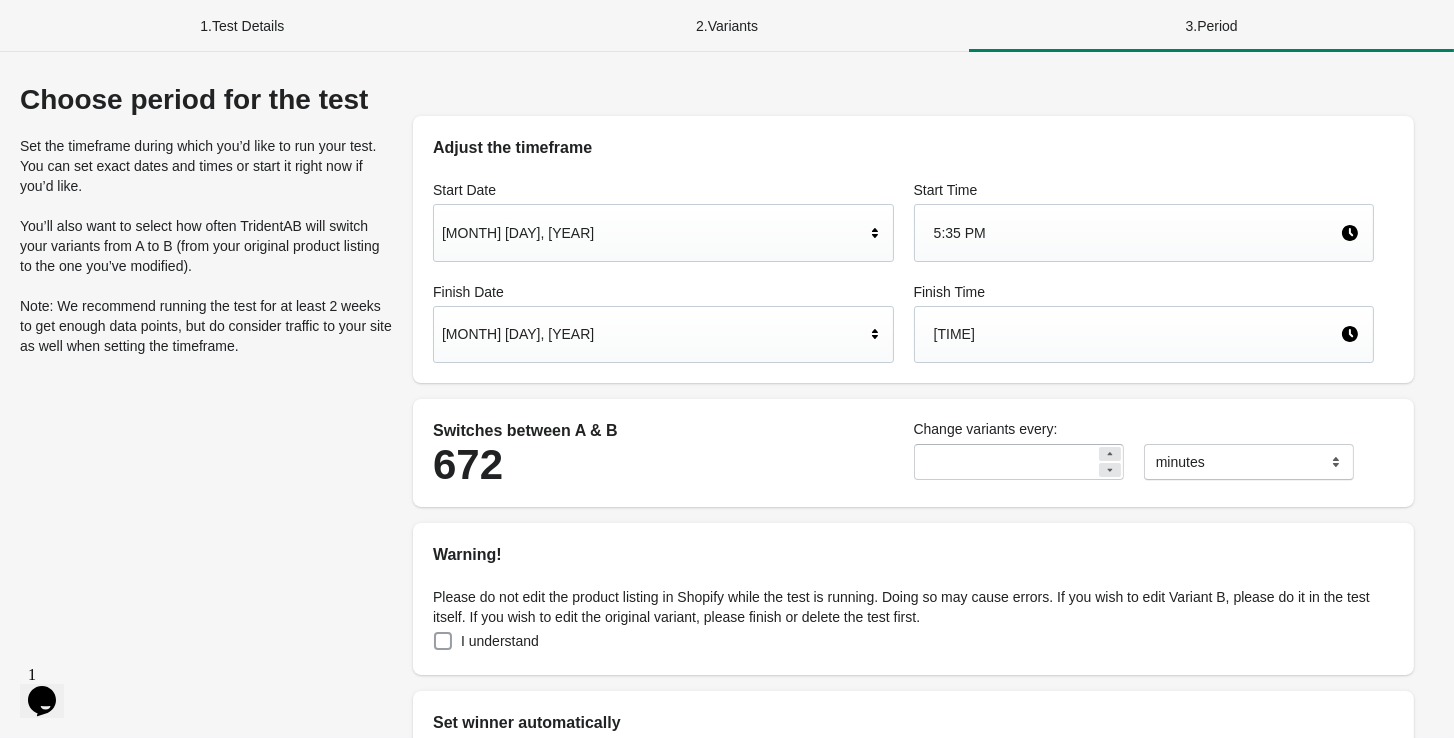 click on "I understand" at bounding box center (500, 641) 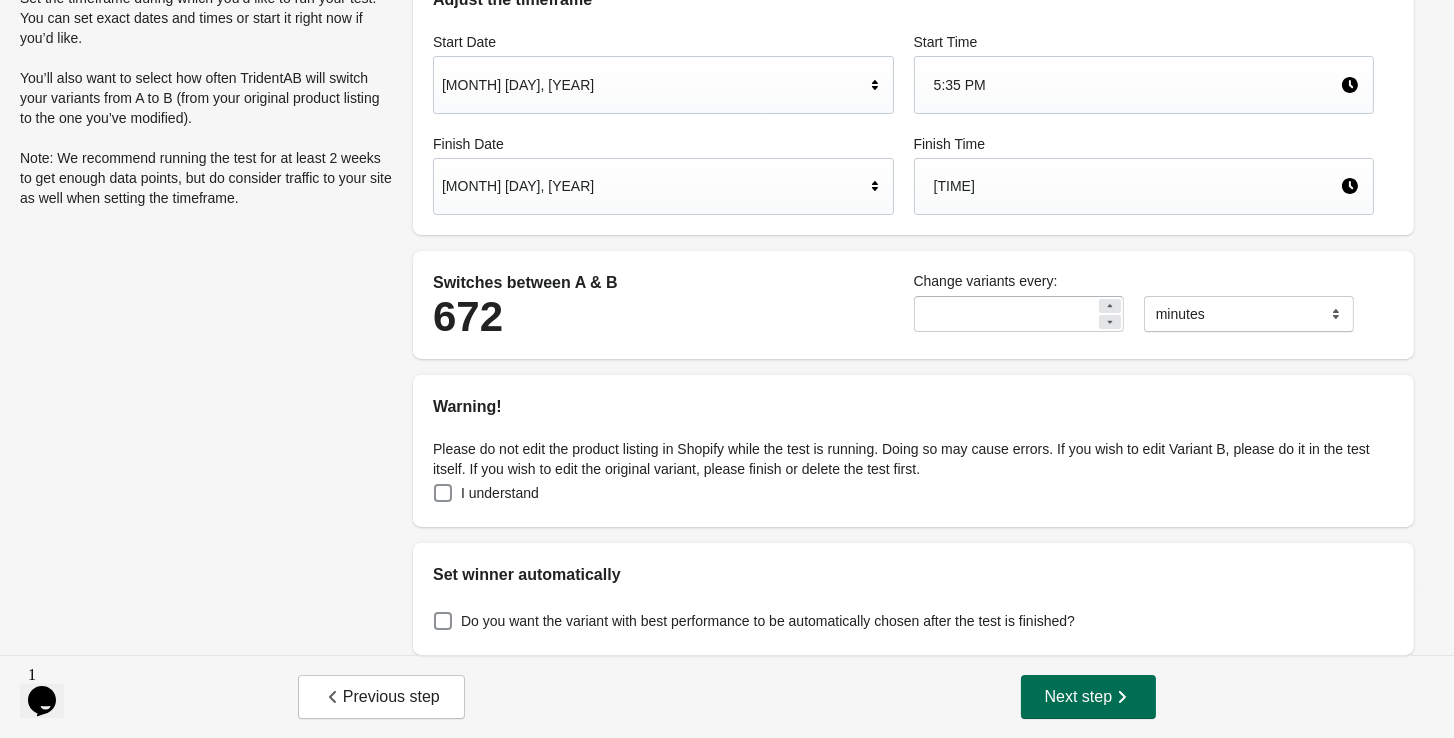scroll, scrollTop: 147, scrollLeft: 0, axis: vertical 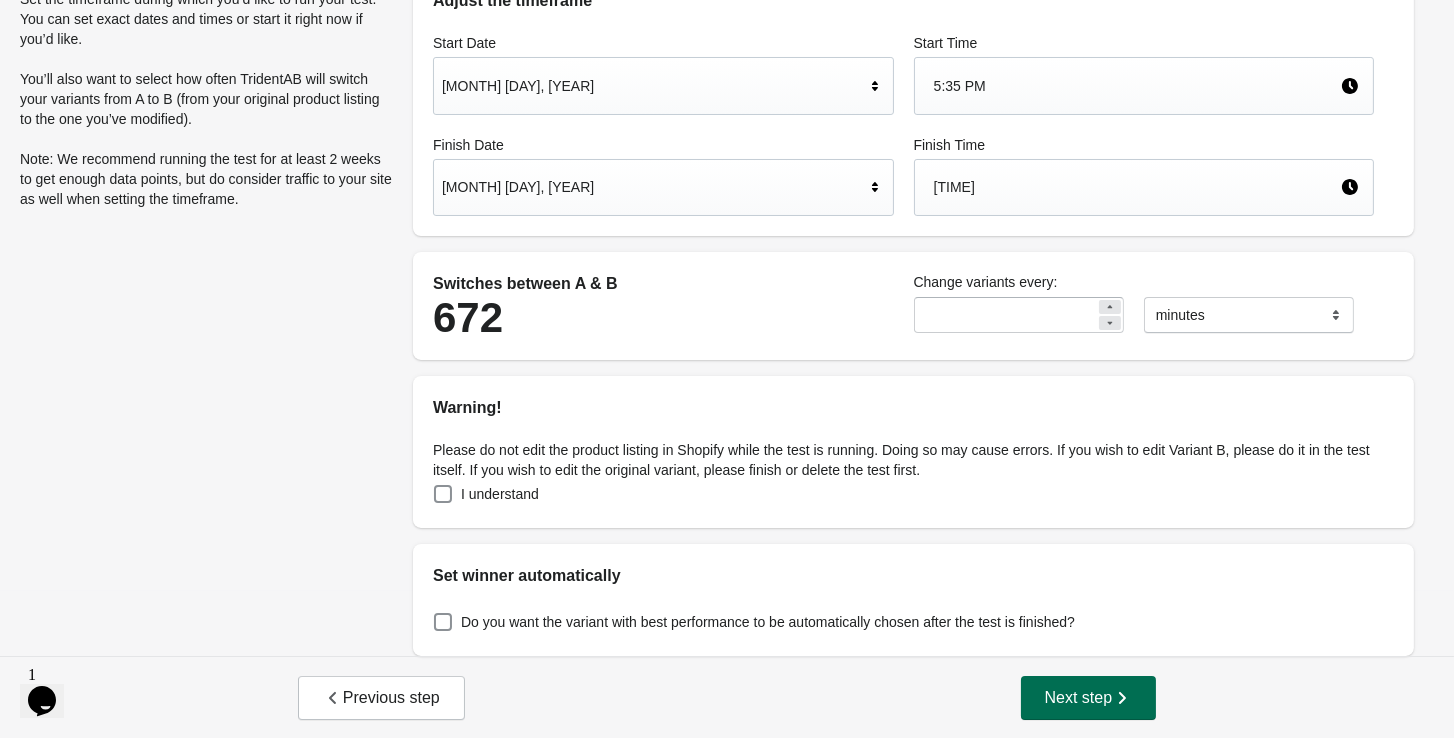 click 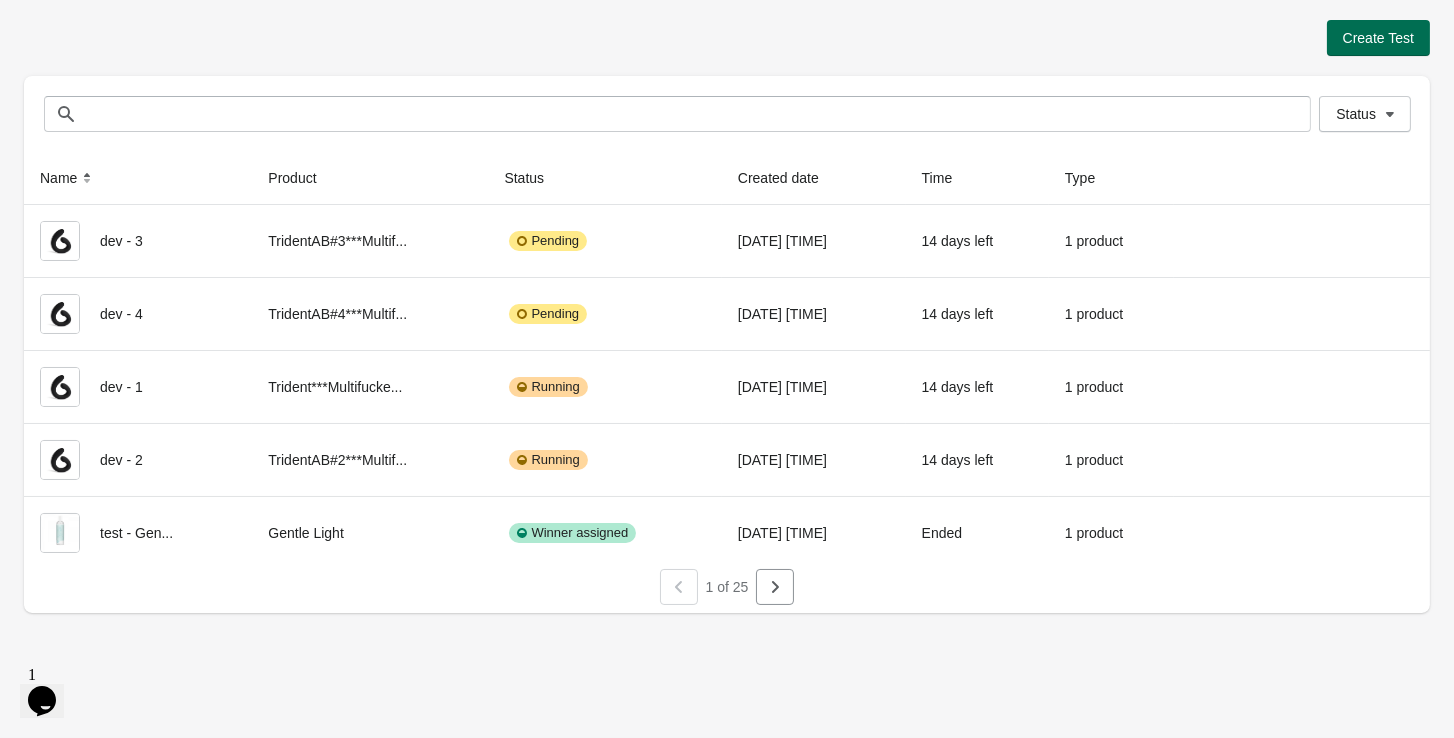 click on "Create Test" at bounding box center (1378, 38) 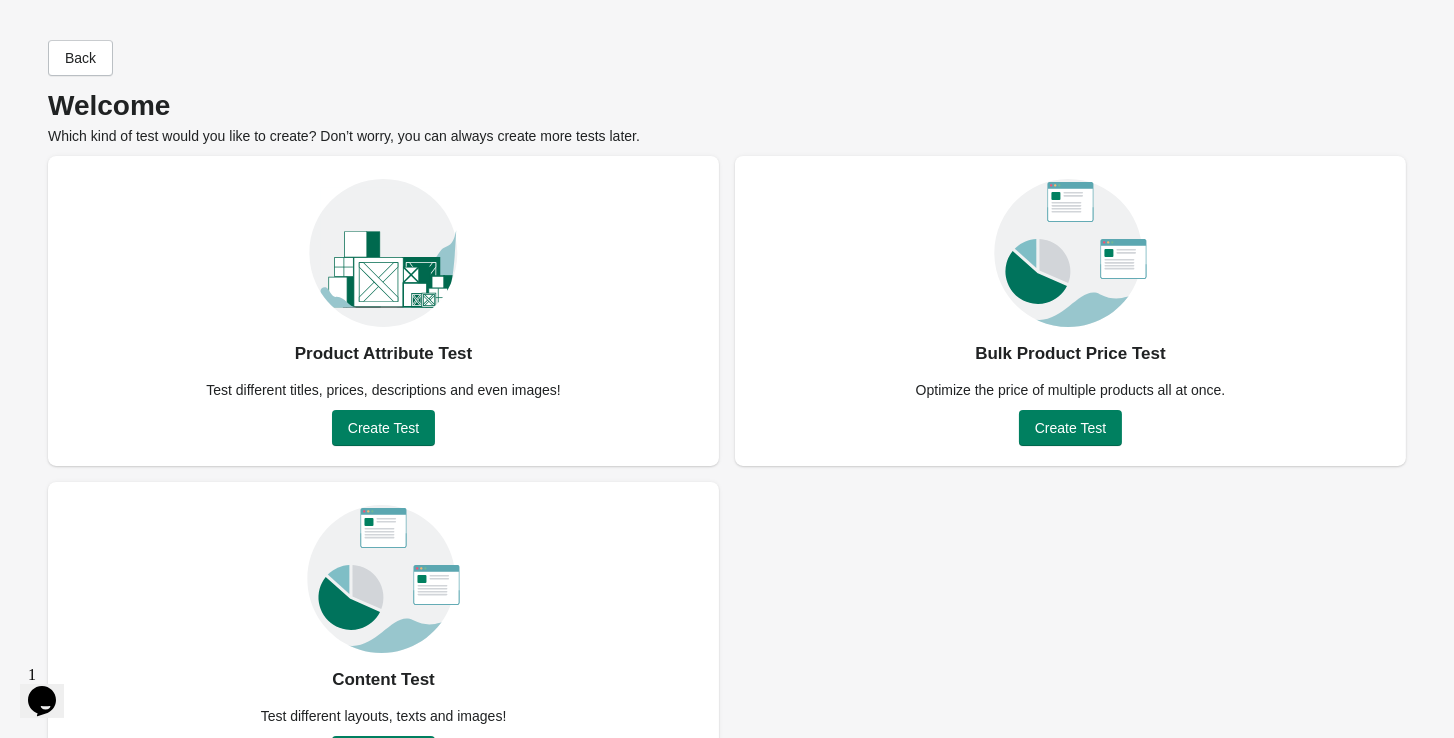 click on "Product Attribute Test Test different titles, prices, descriptions and even images! Create Test" at bounding box center (383, 311) 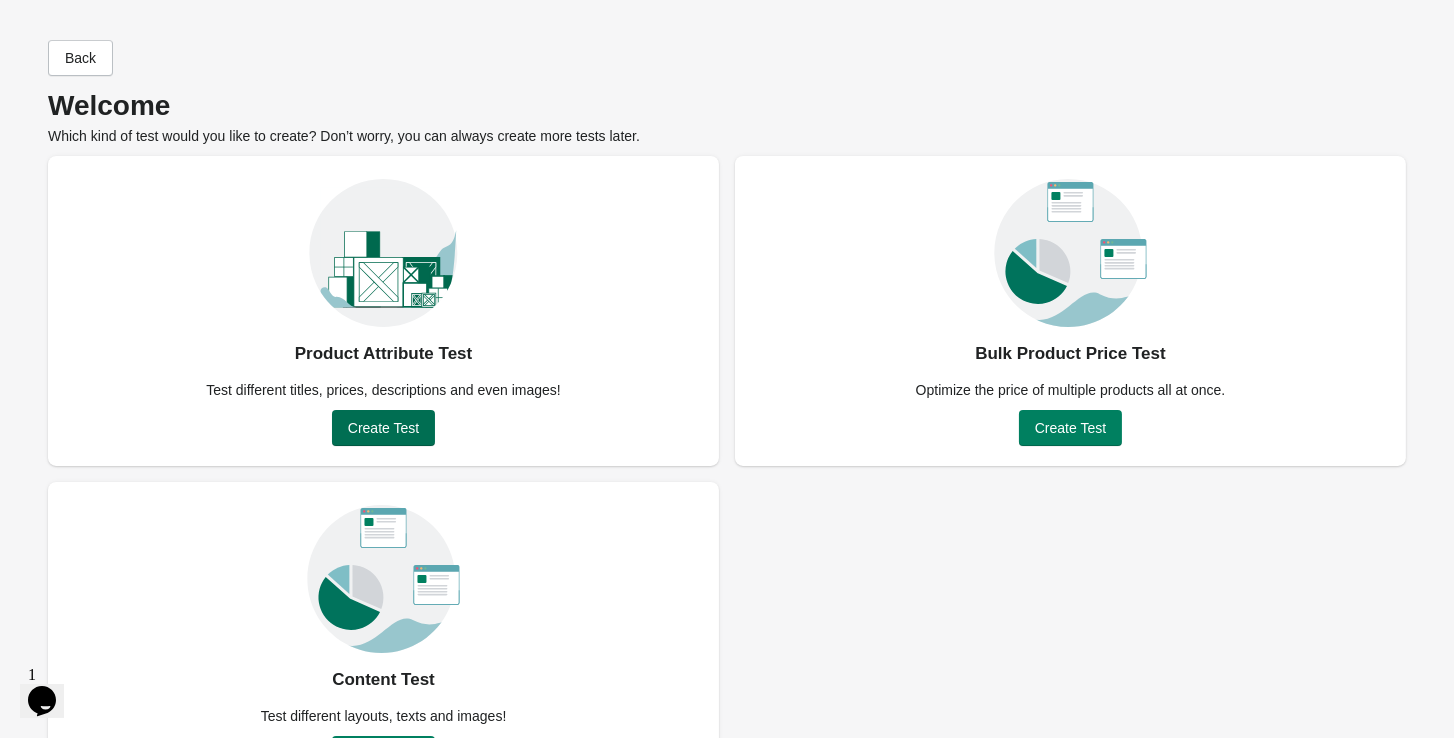 click on "Create Test" at bounding box center (383, 428) 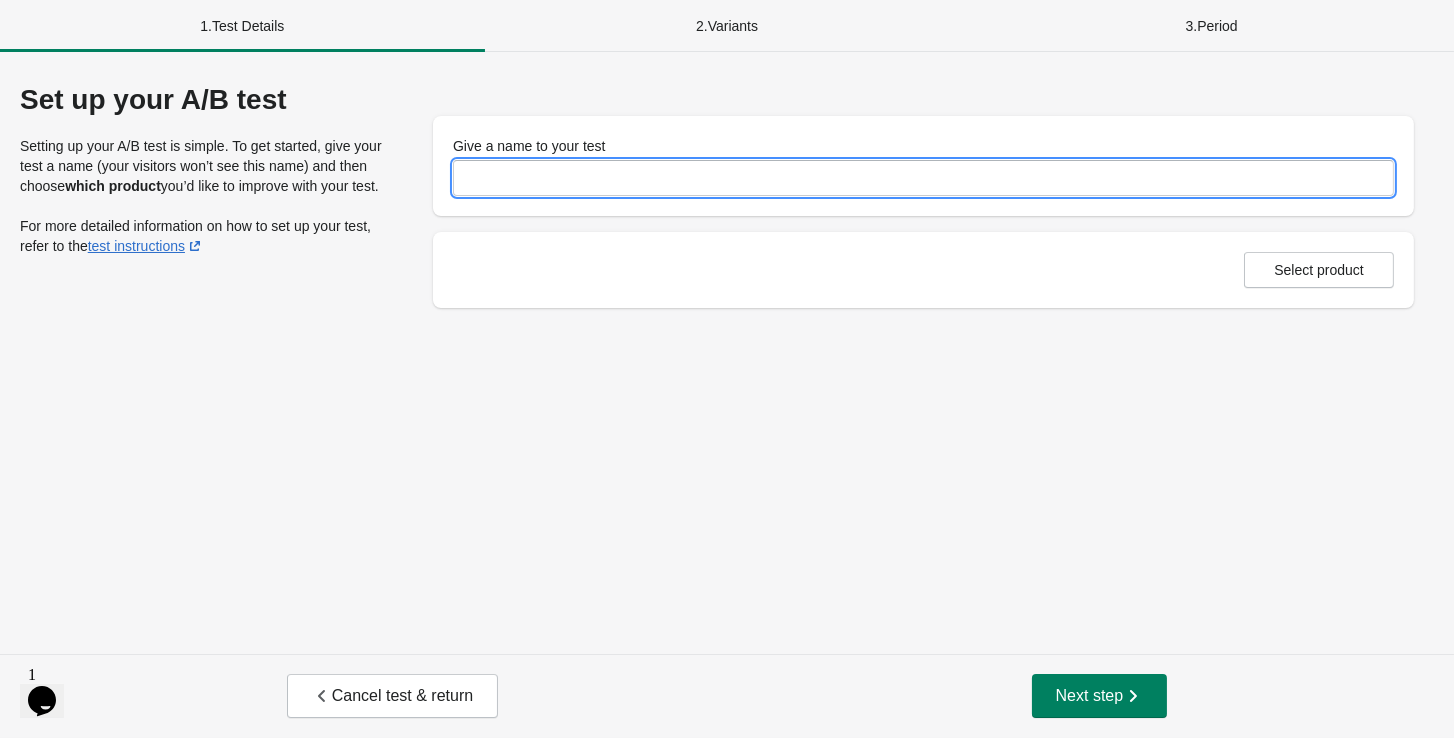 click on "Give a name to your test" at bounding box center (923, 178) 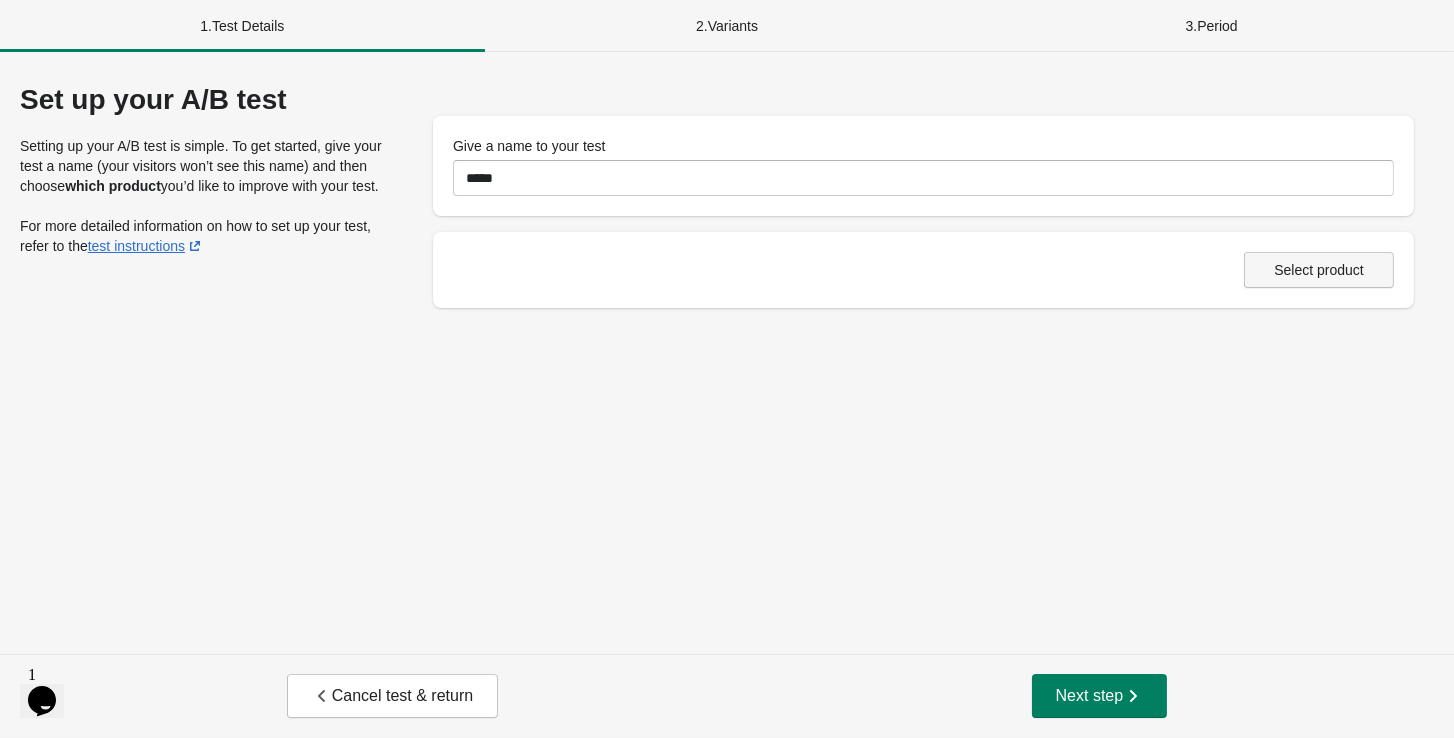 click on "Select product" at bounding box center (1319, 270) 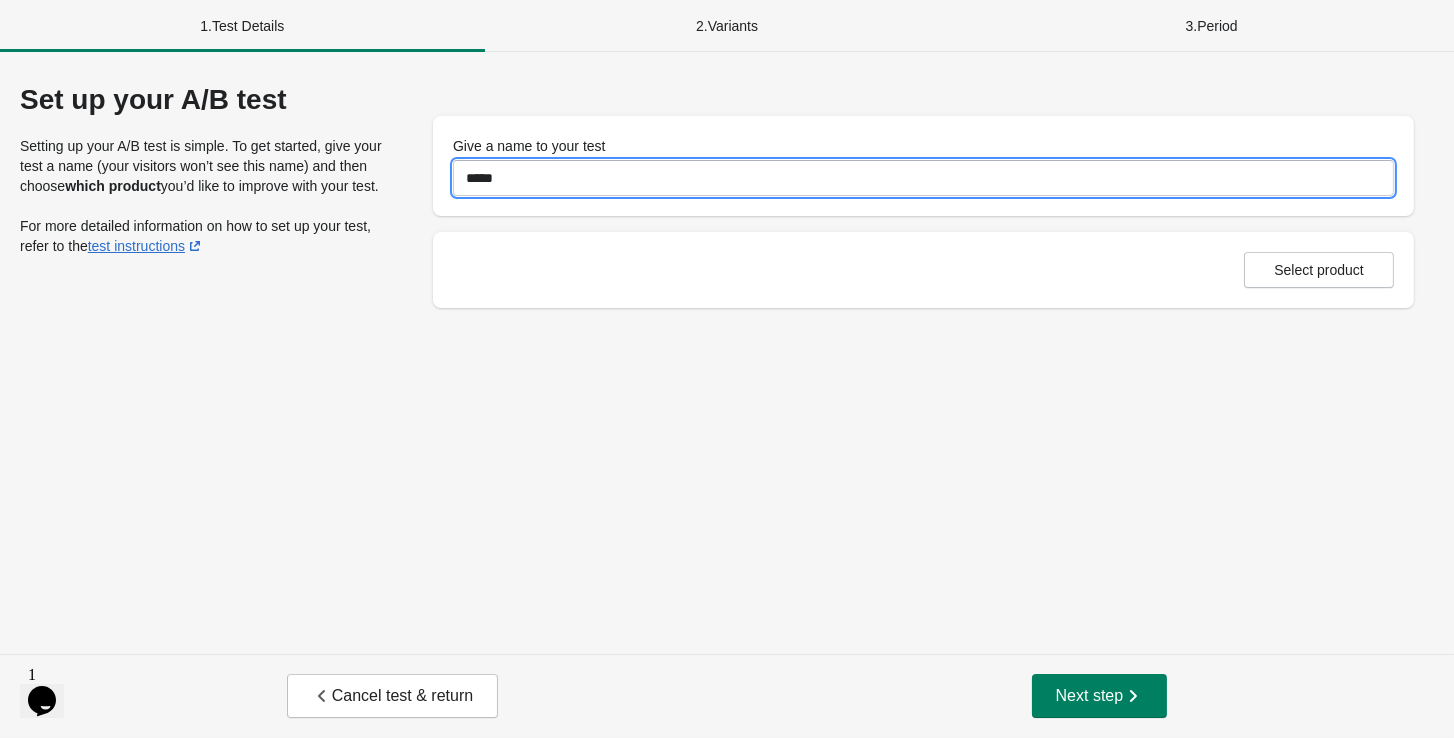 click on "*****" at bounding box center (923, 178) 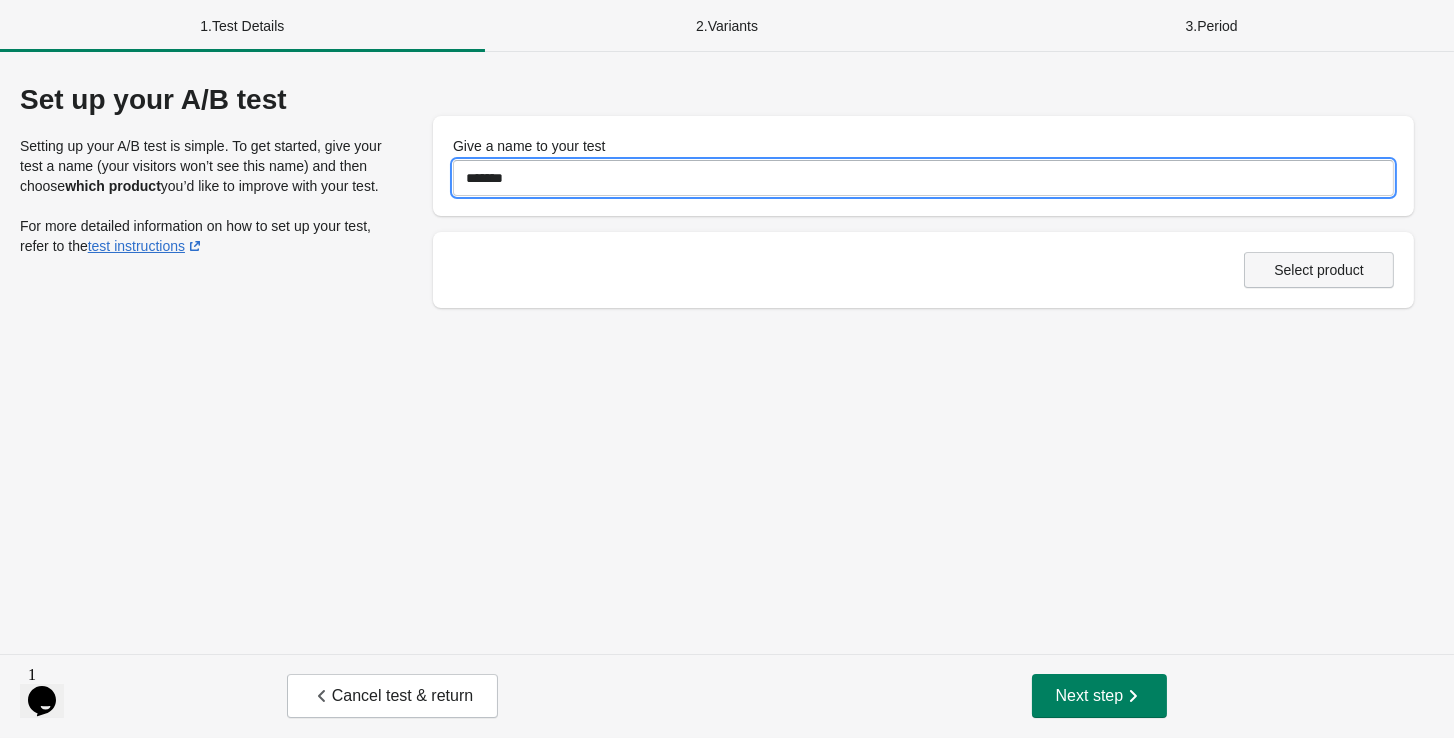 type on "*******" 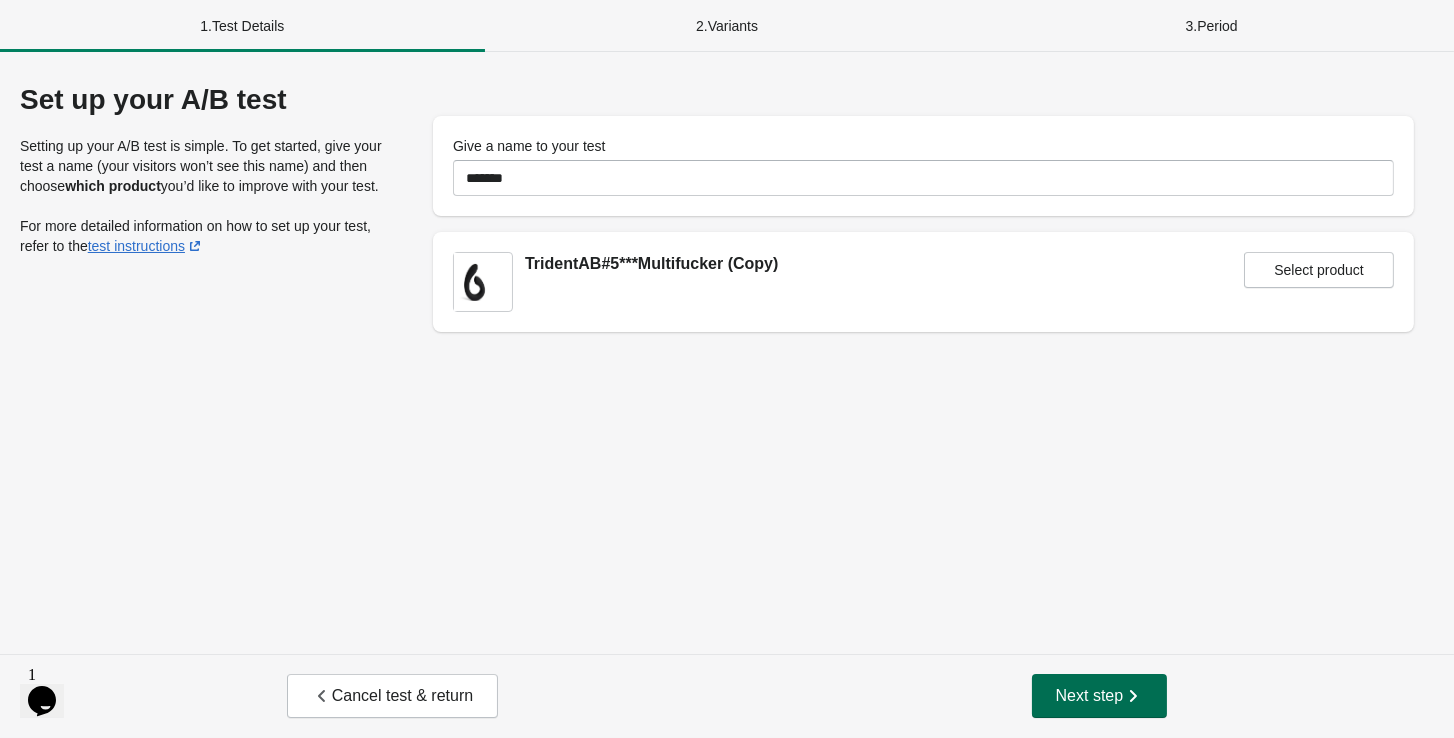 click on "Next step" at bounding box center [1100, 696] 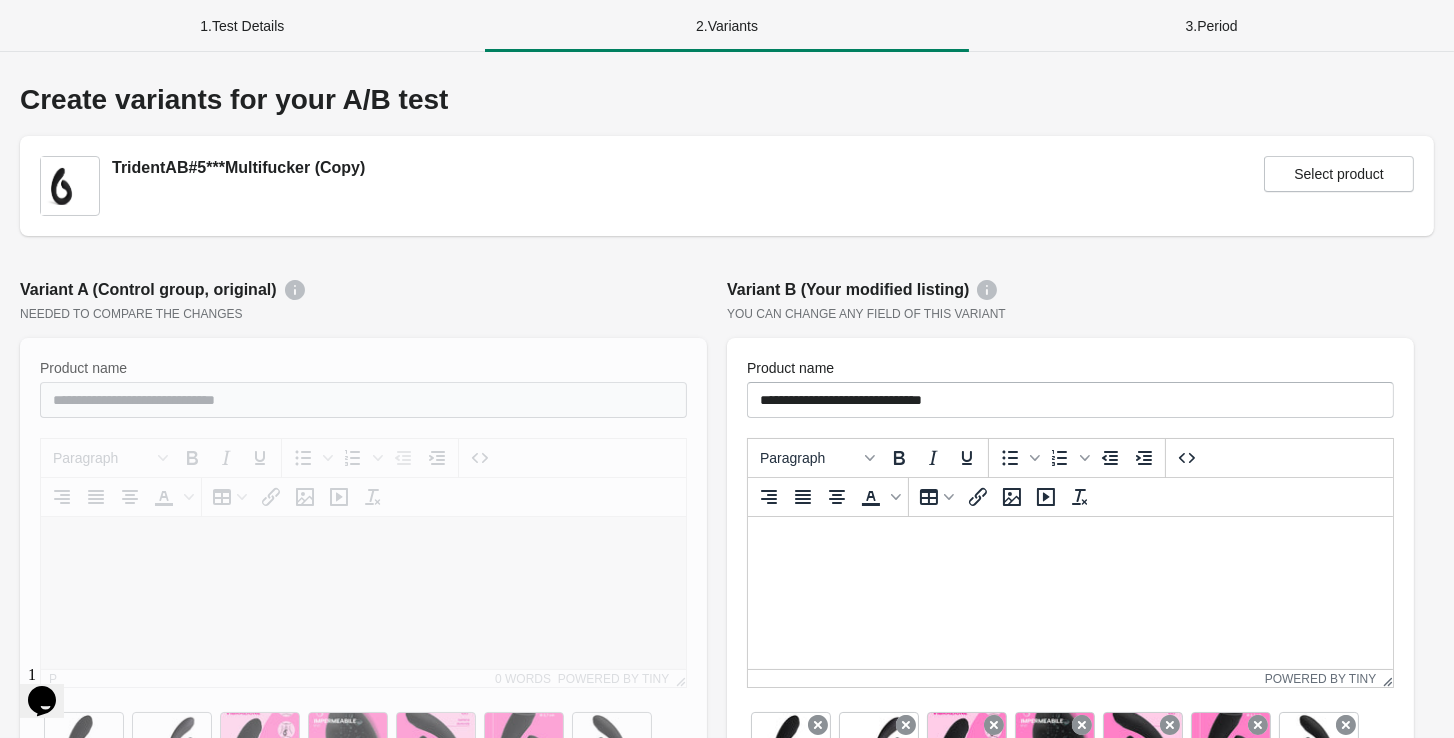 scroll, scrollTop: 0, scrollLeft: 0, axis: both 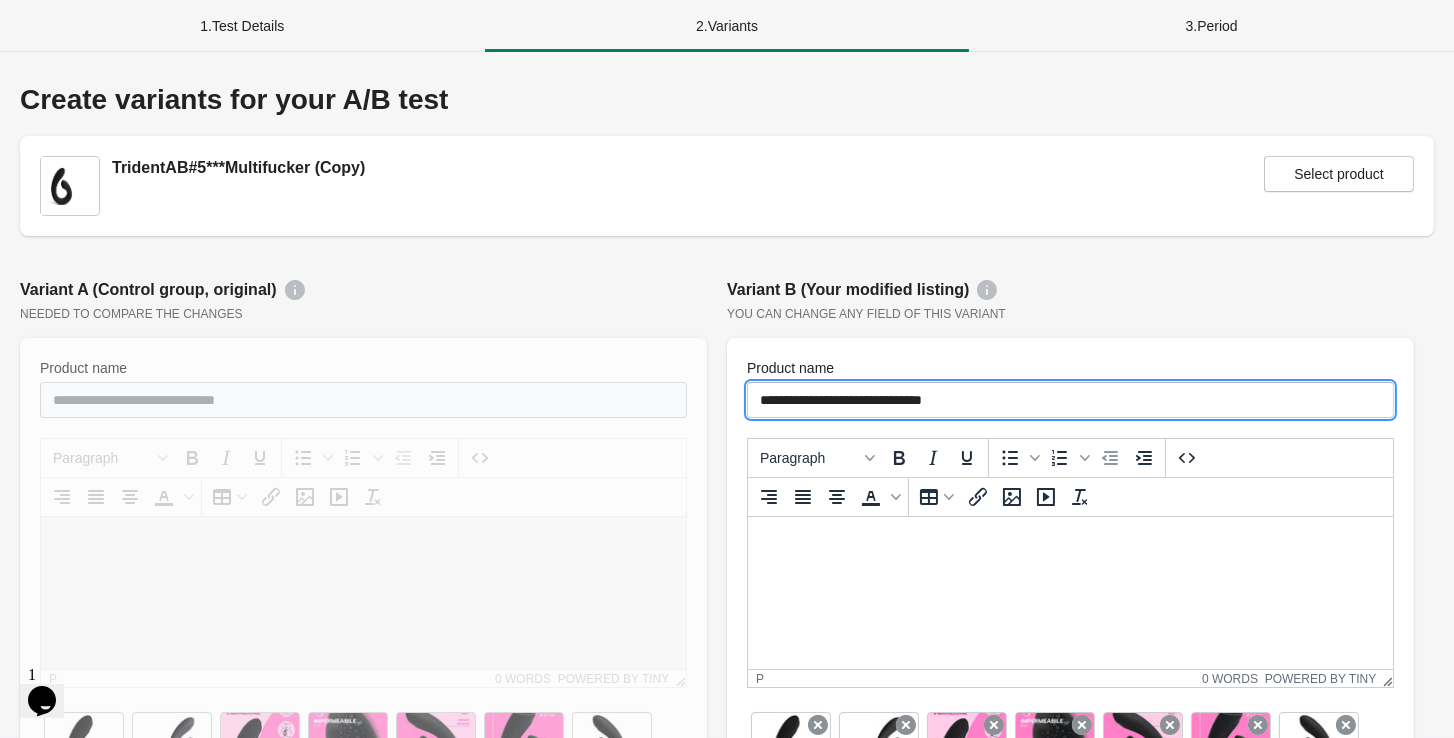 click on "**********" at bounding box center (1070, 400) 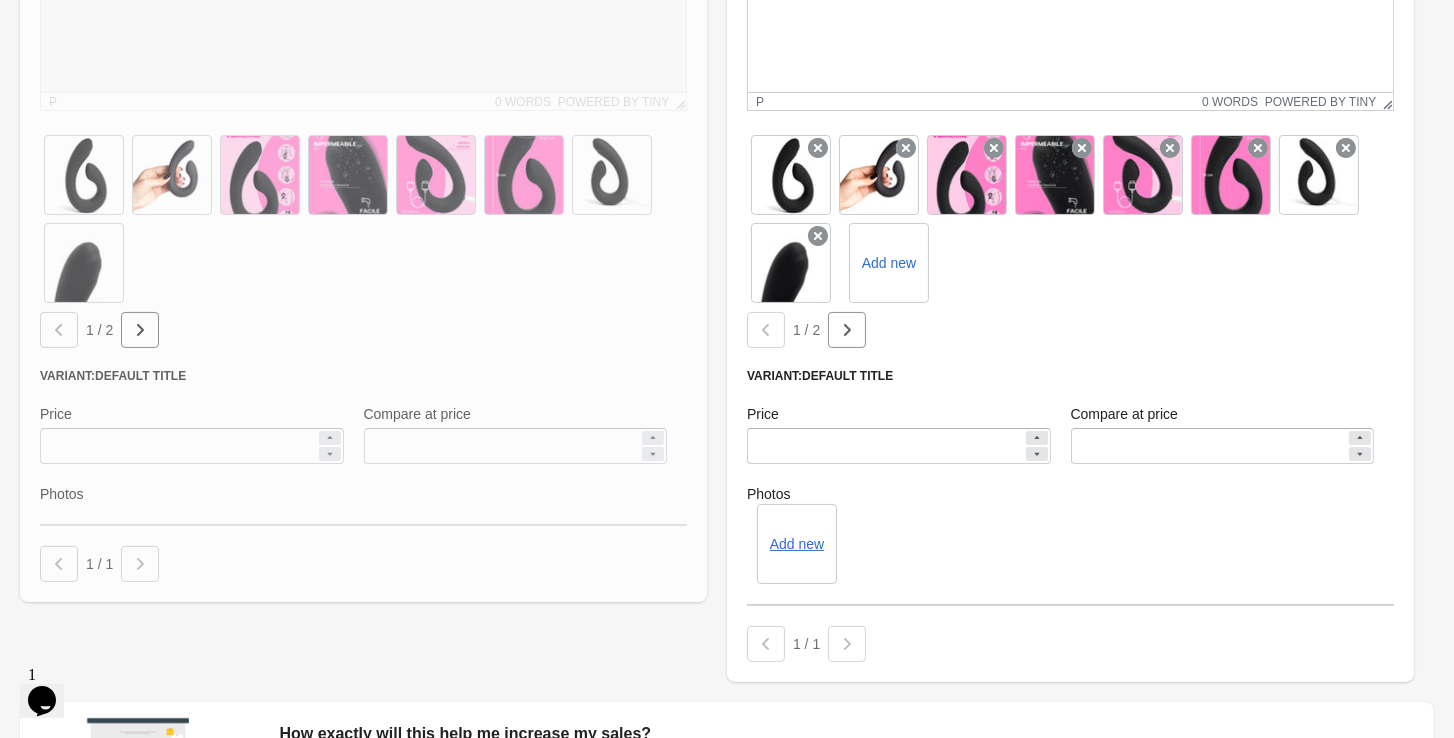 scroll, scrollTop: 574, scrollLeft: 0, axis: vertical 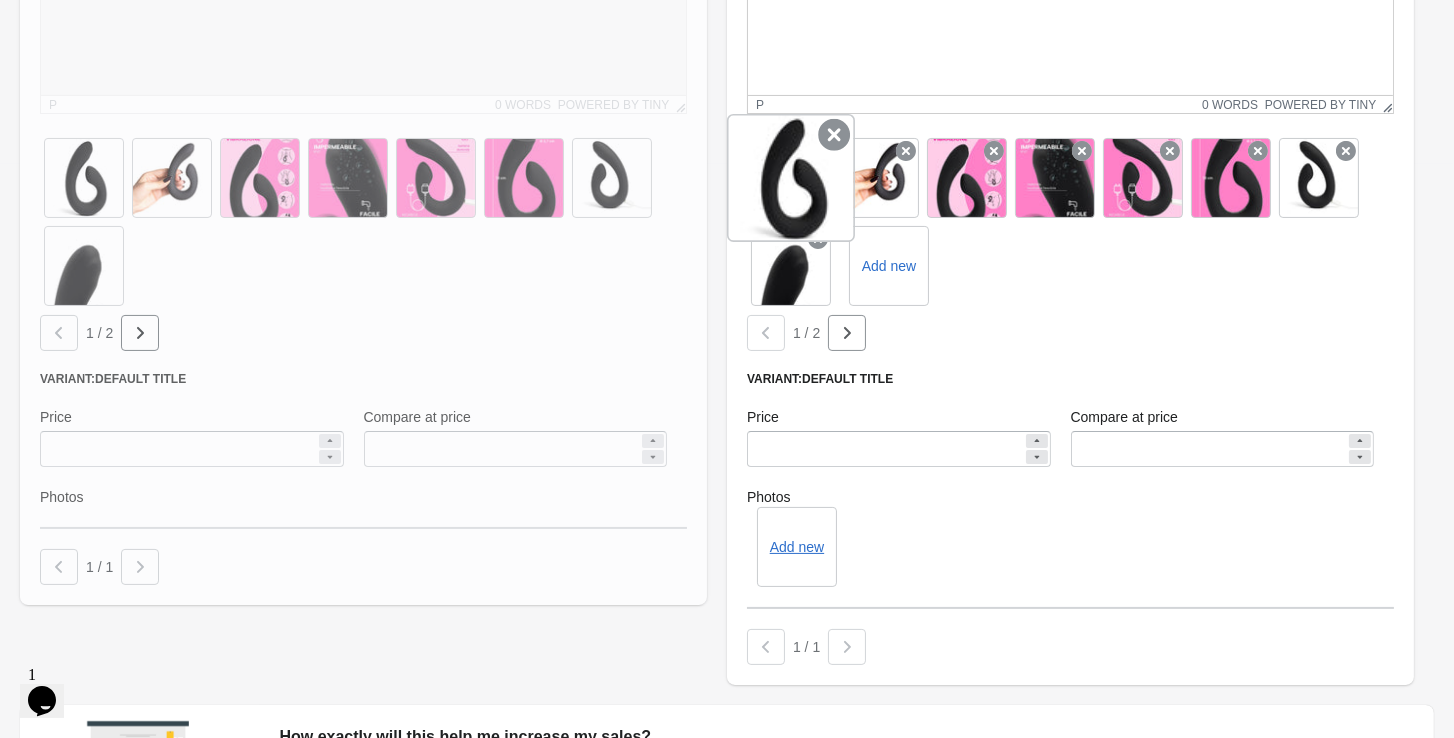 type on "**********" 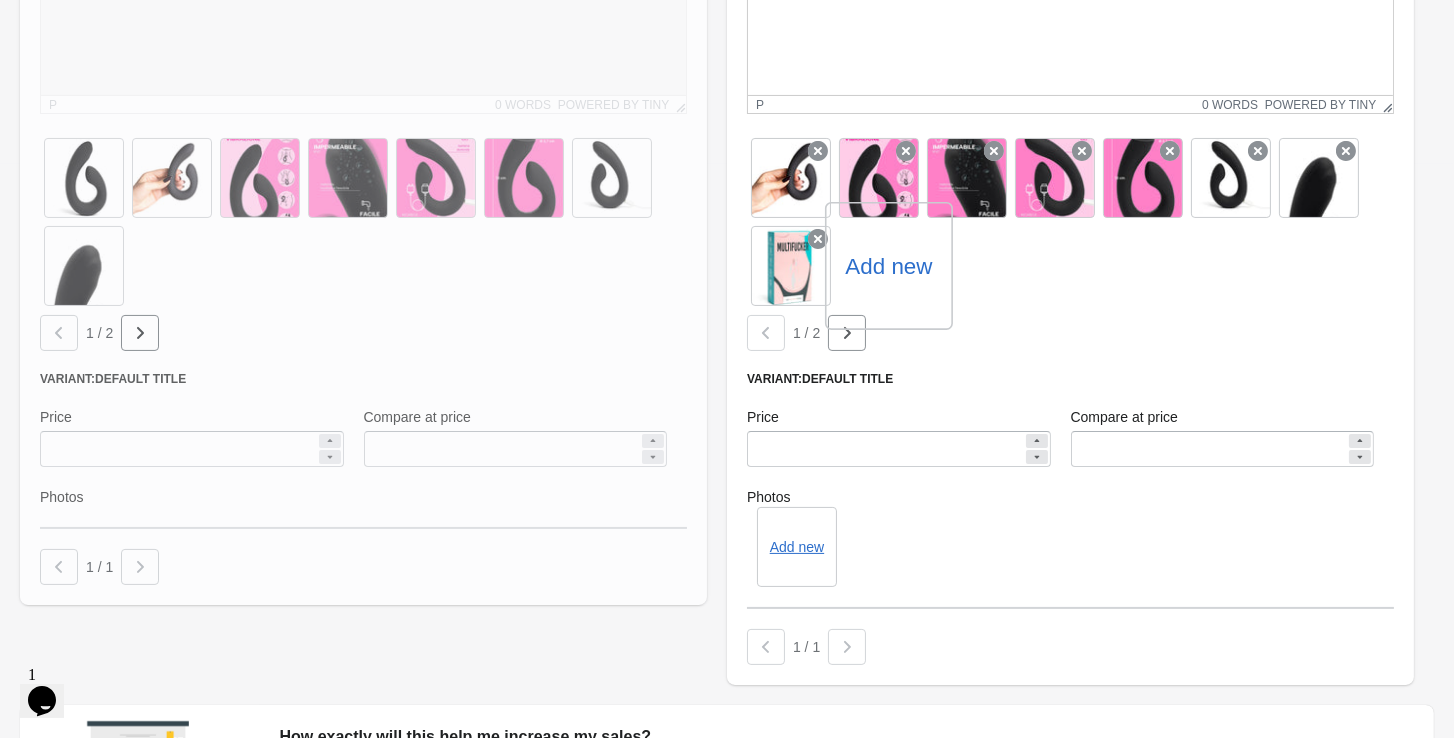 click on "Add new" at bounding box center (888, 266) 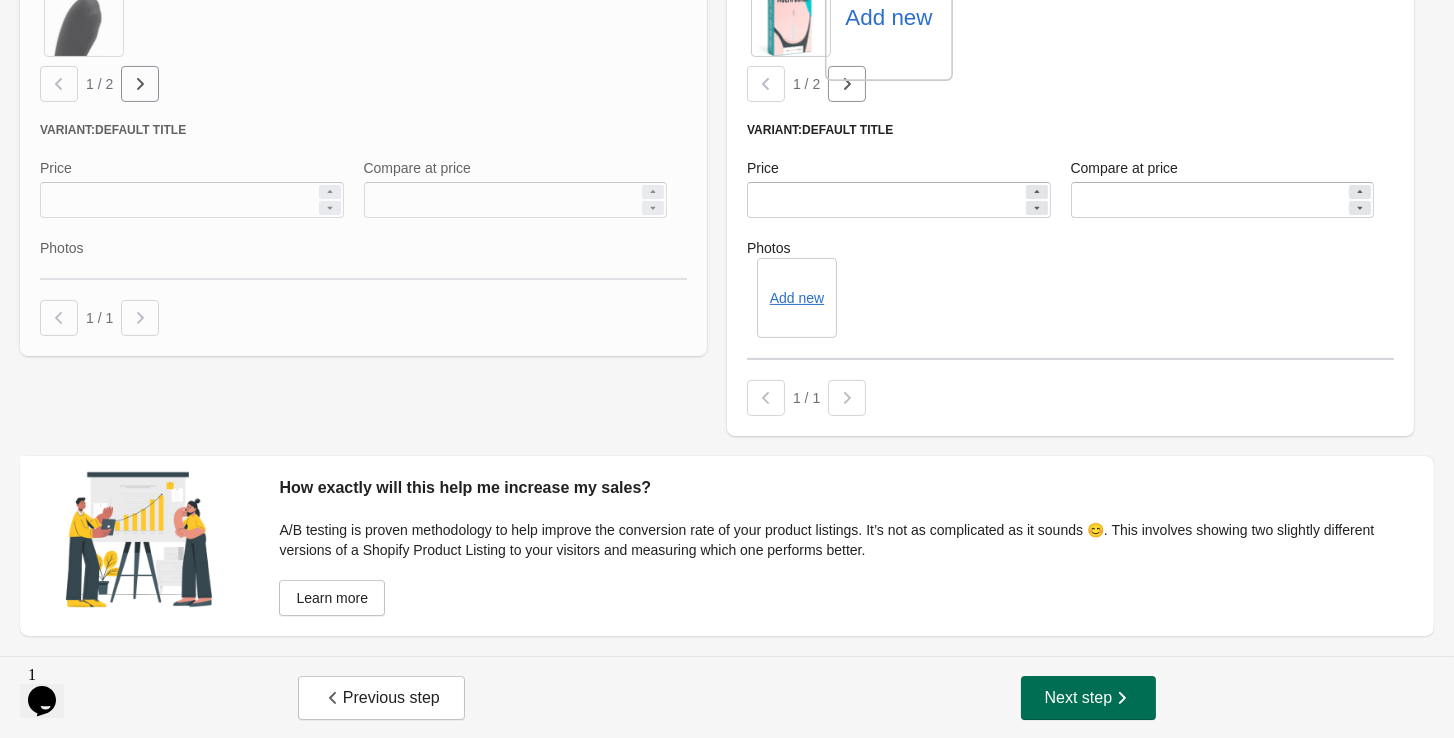 scroll, scrollTop: 821, scrollLeft: 0, axis: vertical 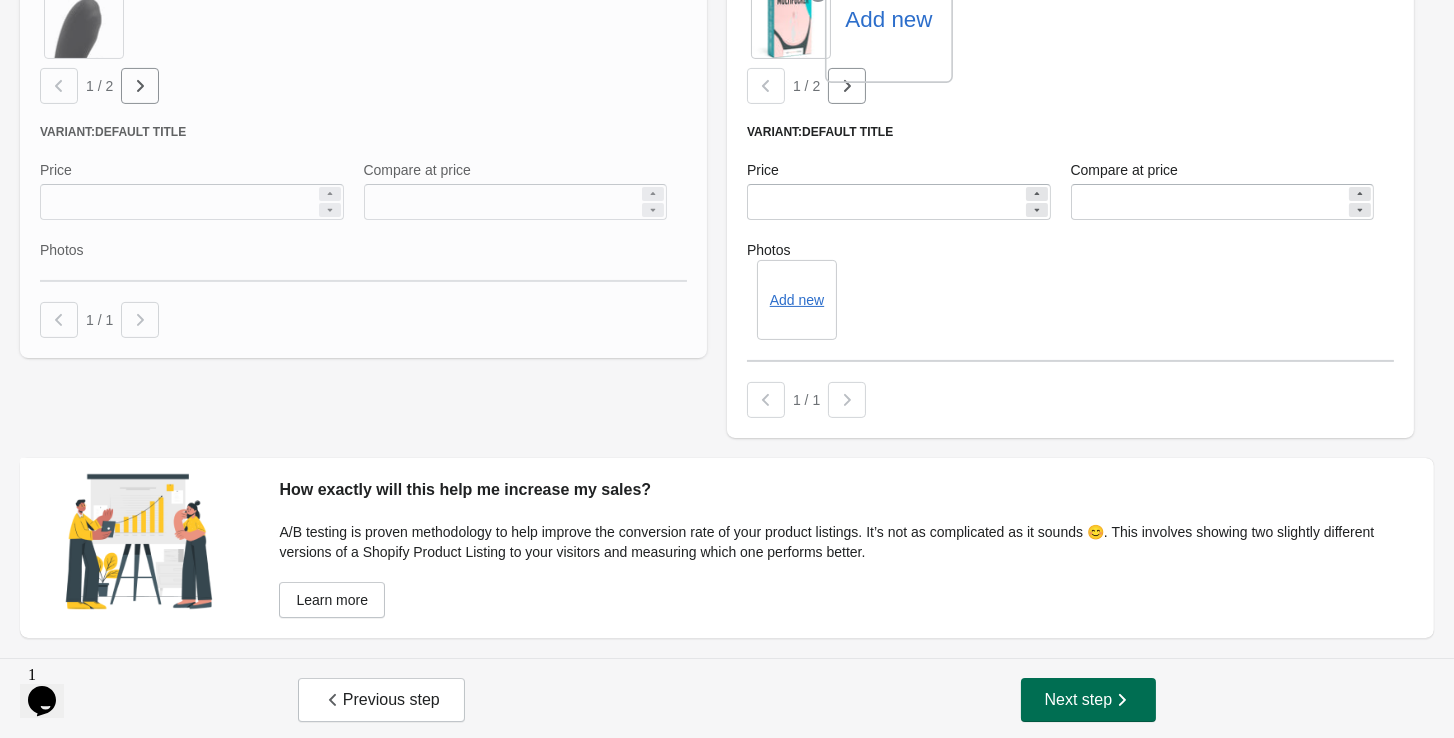 click on "Next step" at bounding box center (1089, 700) 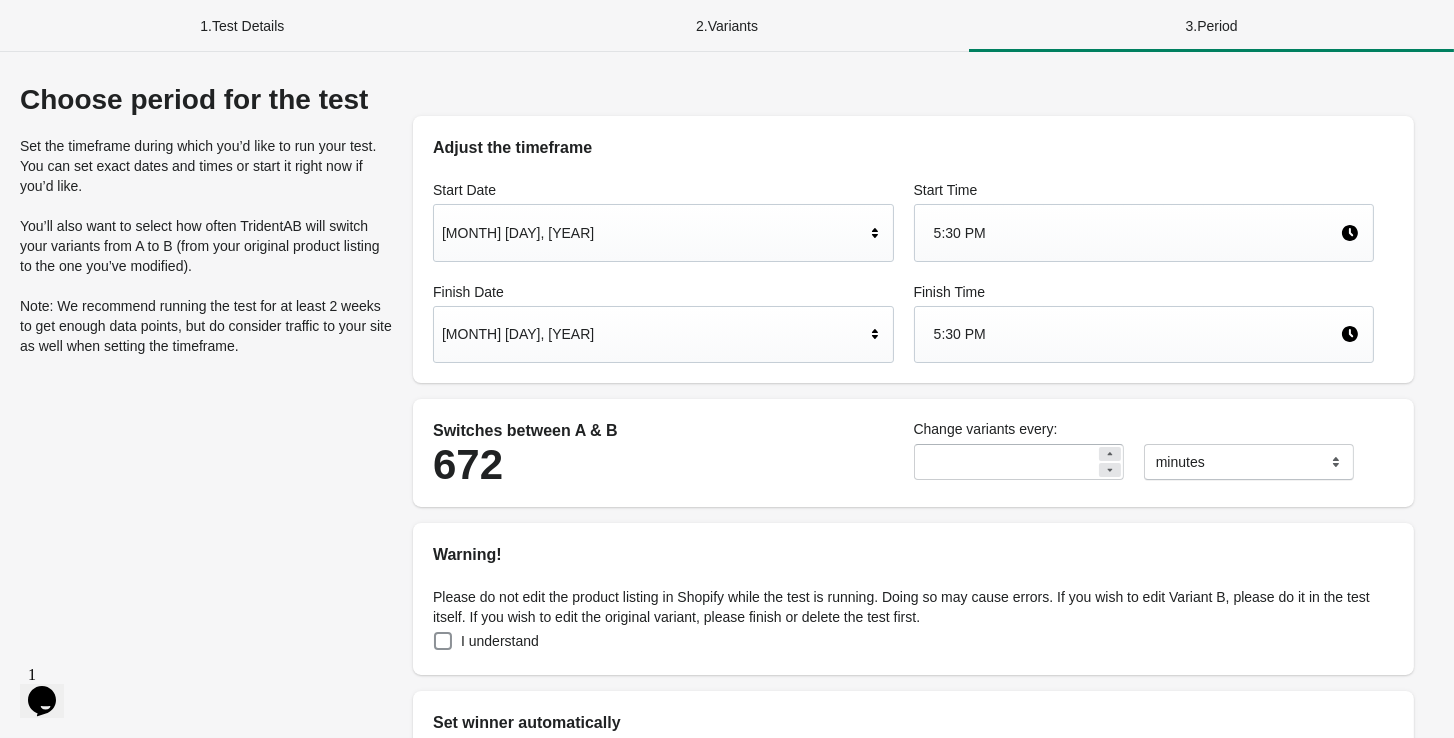 click on "5:30 PM" at bounding box center (1137, 233) 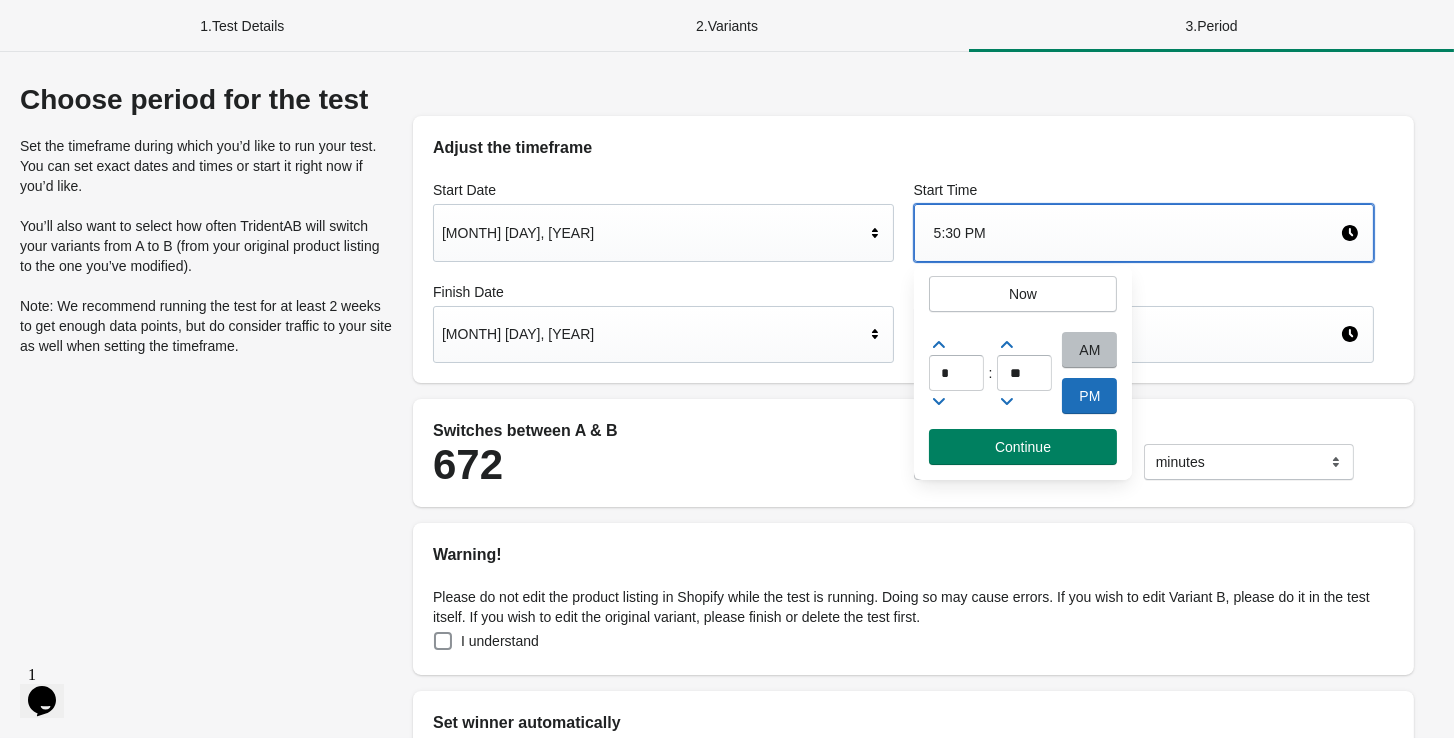 click 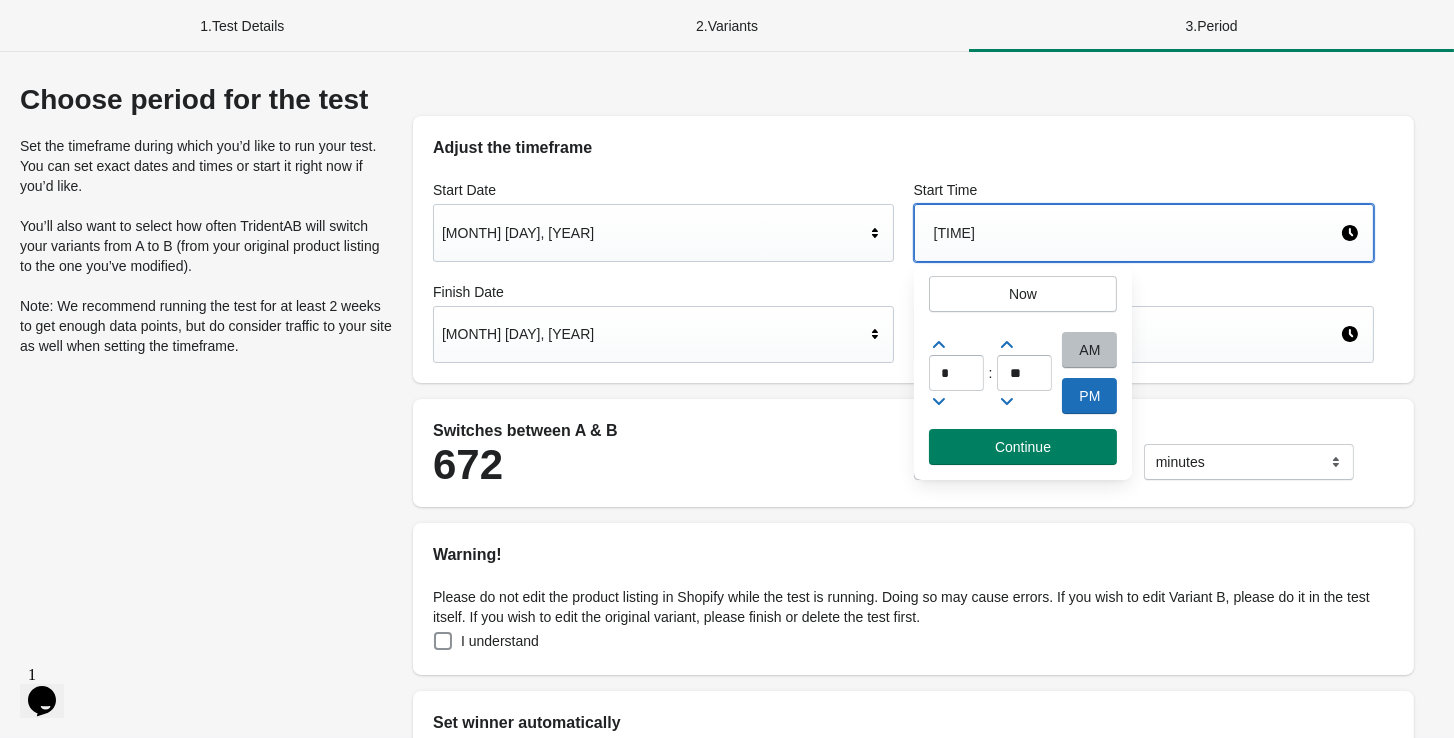 click 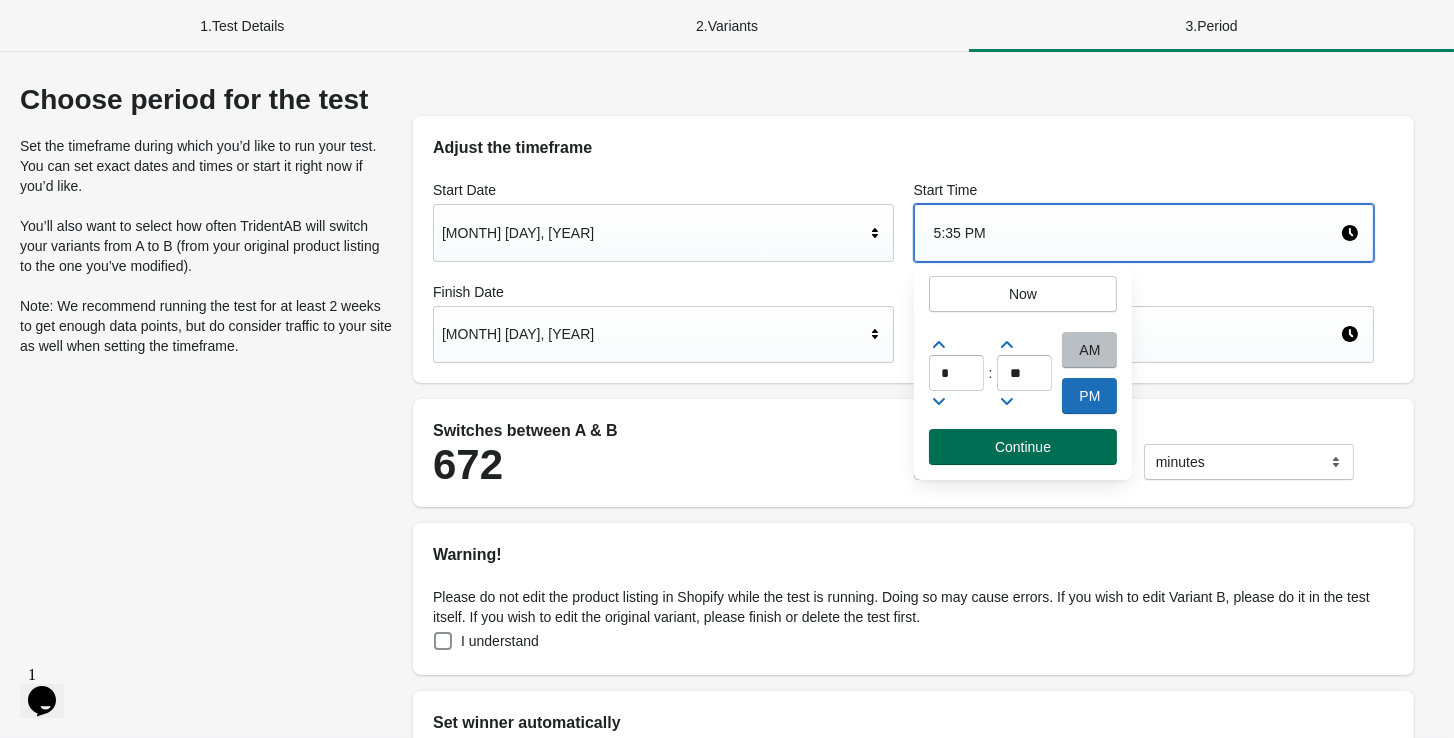 click on "Continue" at bounding box center [1023, 447] 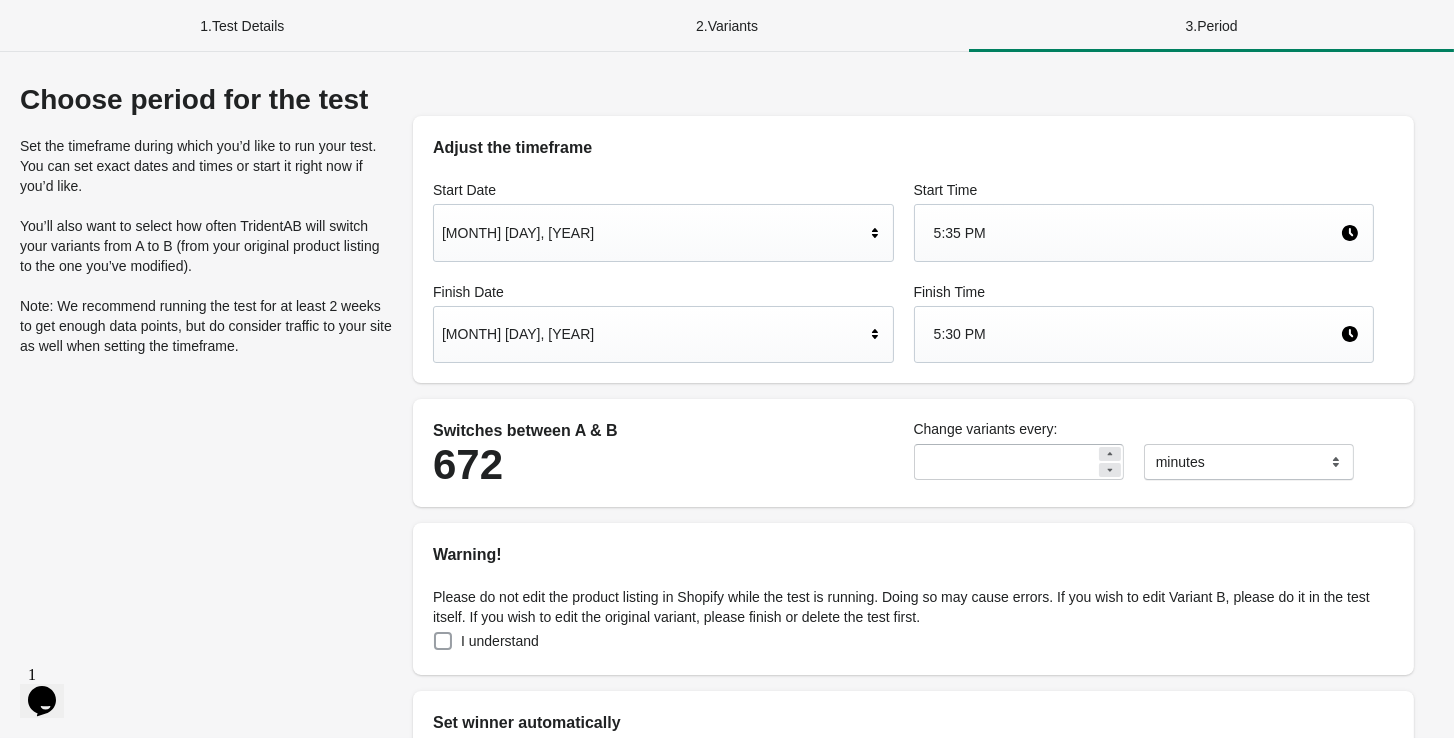 click at bounding box center [443, 641] 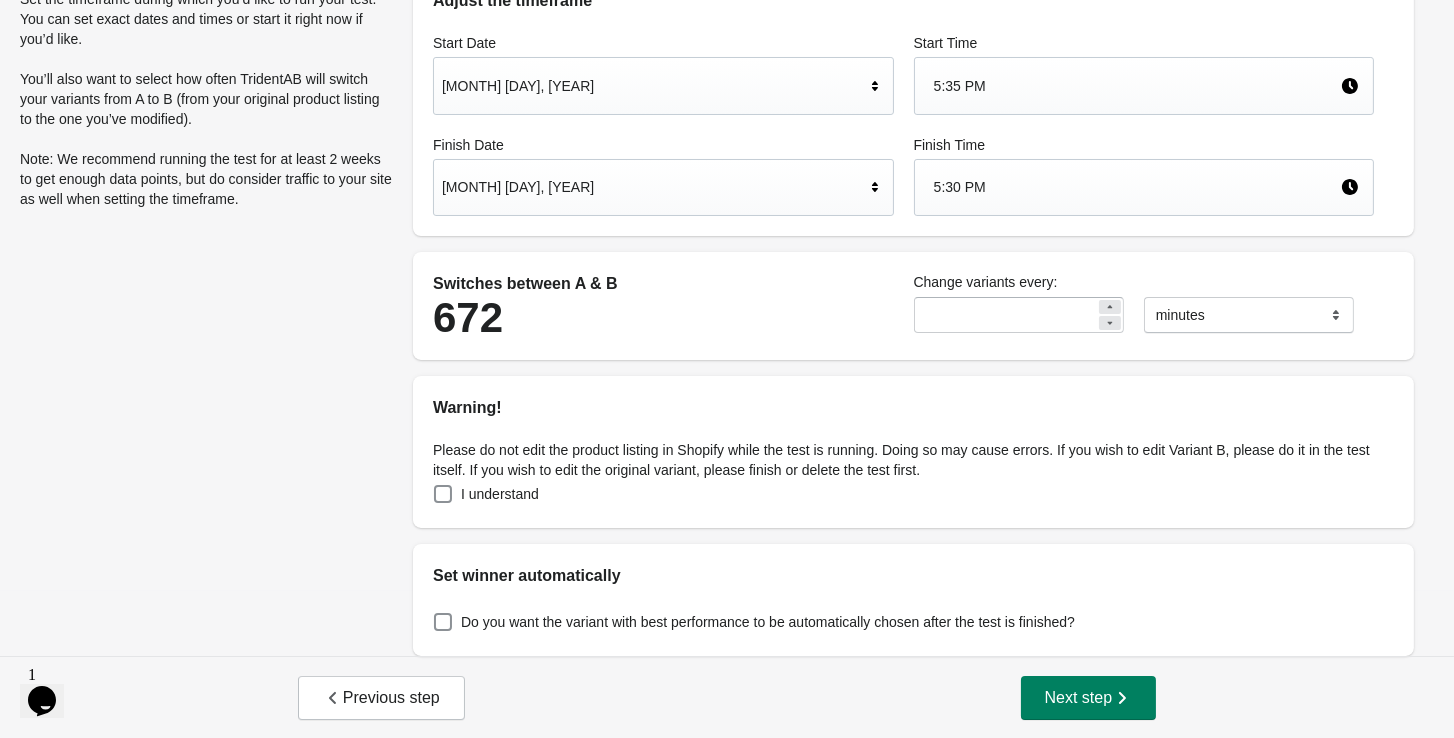 scroll, scrollTop: 145, scrollLeft: 0, axis: vertical 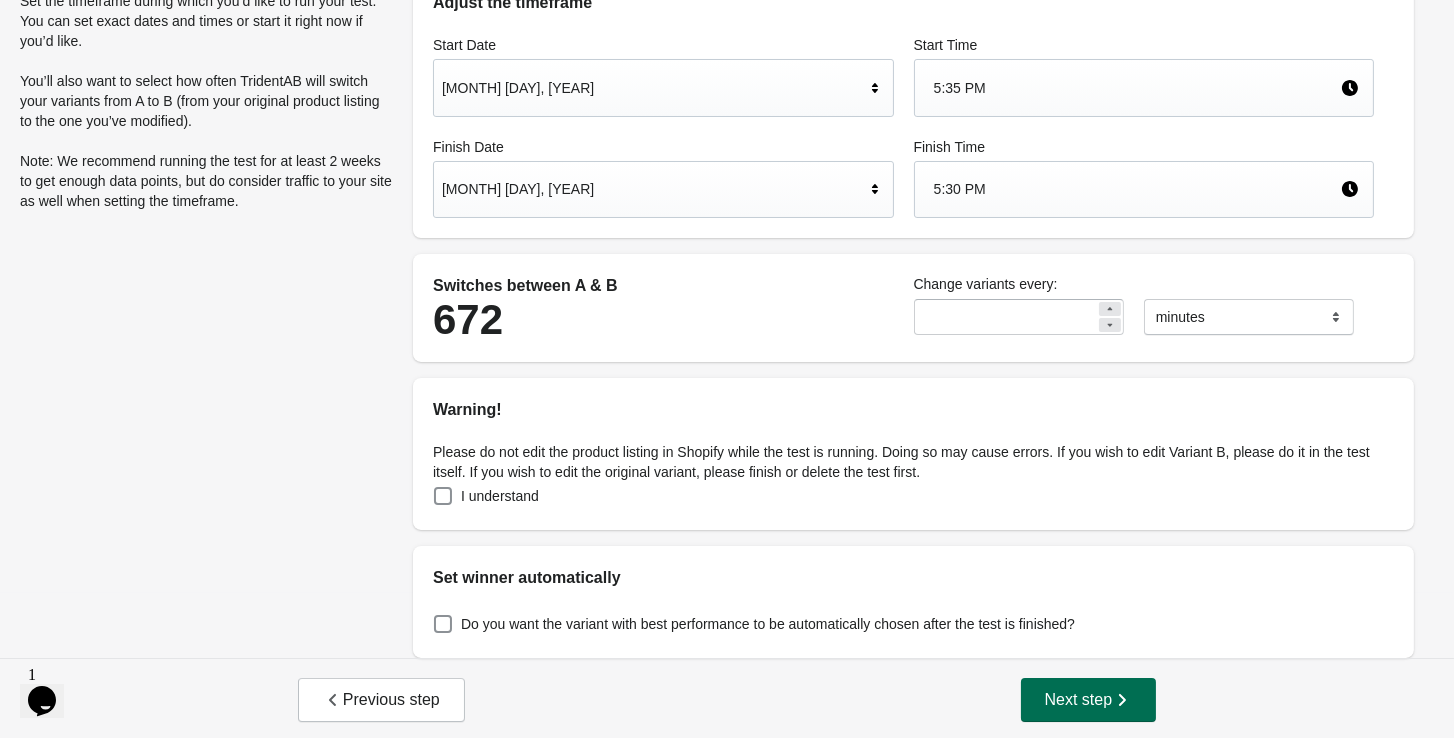 click on "Next step" at bounding box center (1089, 700) 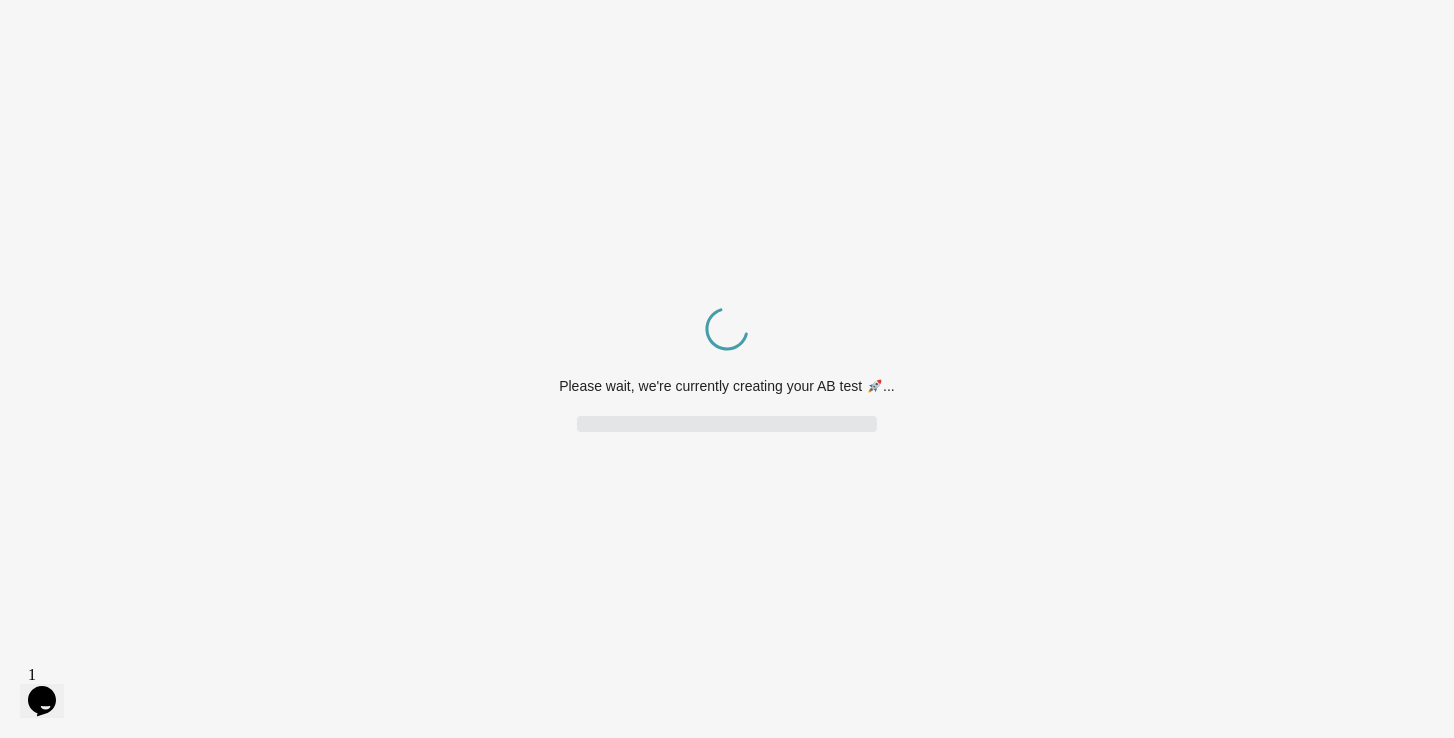 scroll, scrollTop: 0, scrollLeft: 0, axis: both 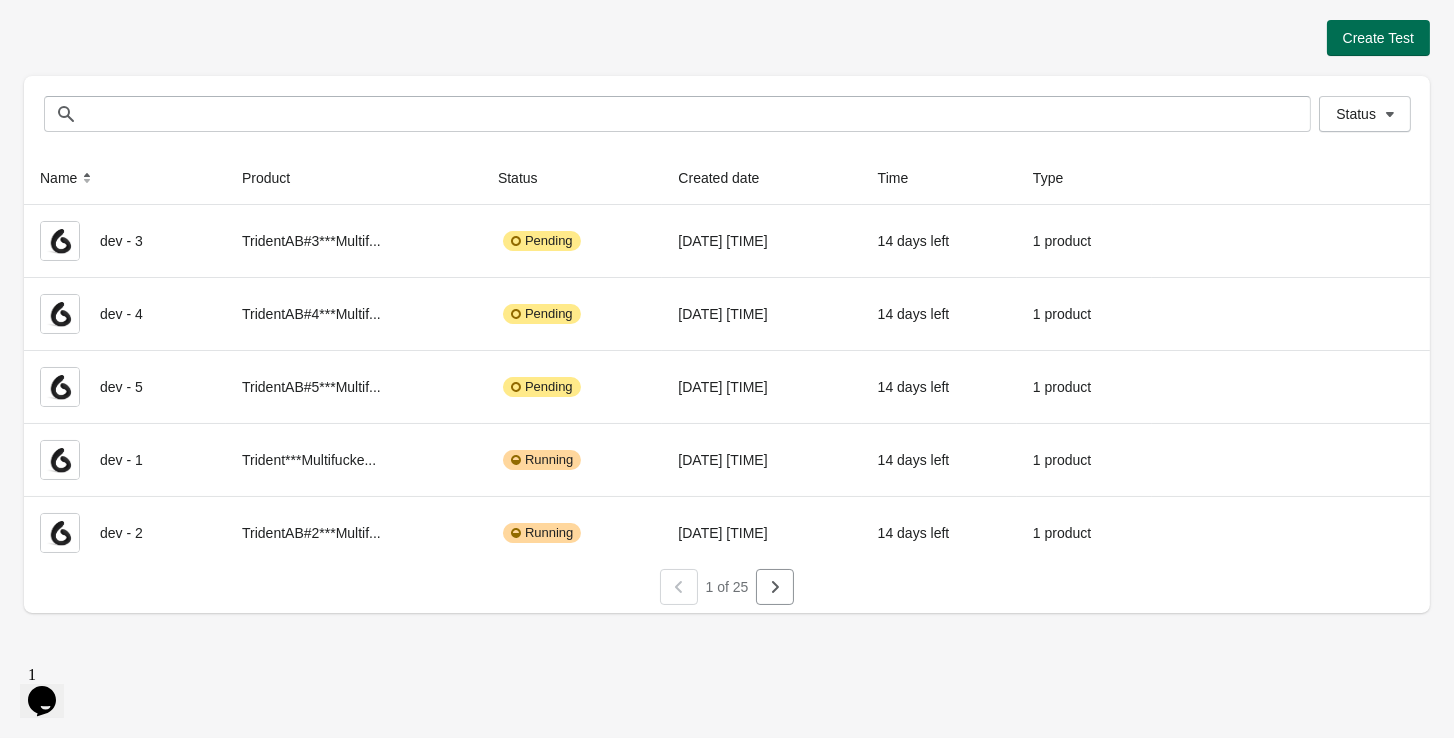 click on "Create Test" at bounding box center [1378, 38] 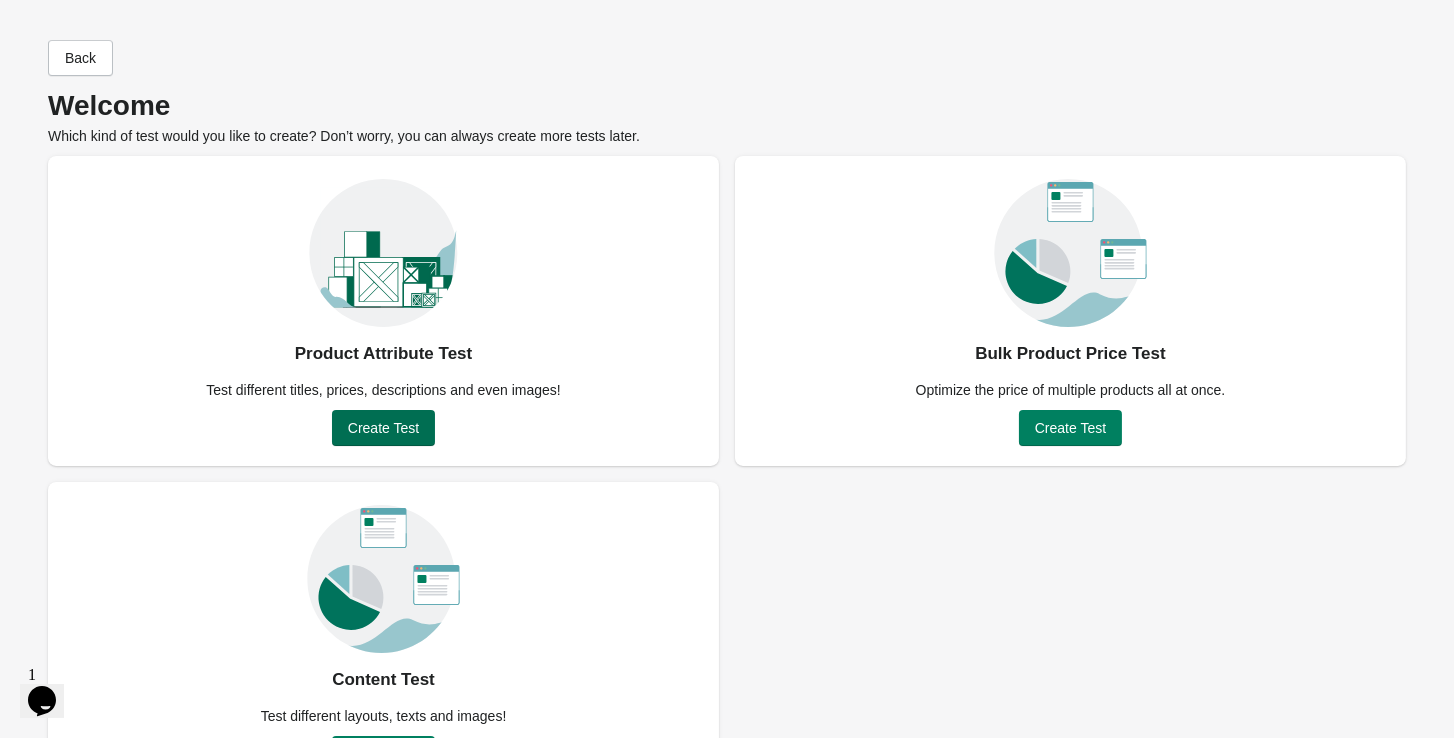 click on "Create Test" at bounding box center [383, 428] 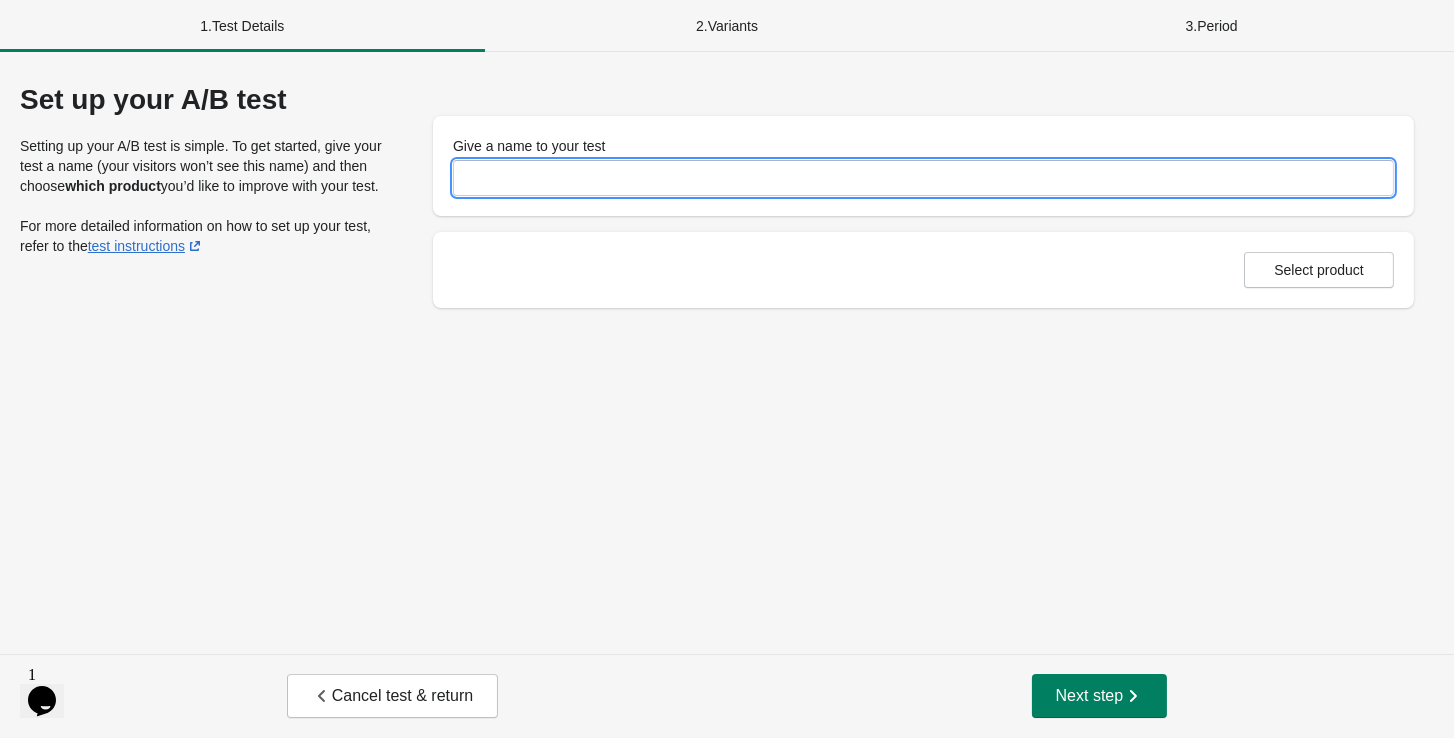click on "Give a name to your test" at bounding box center (923, 178) 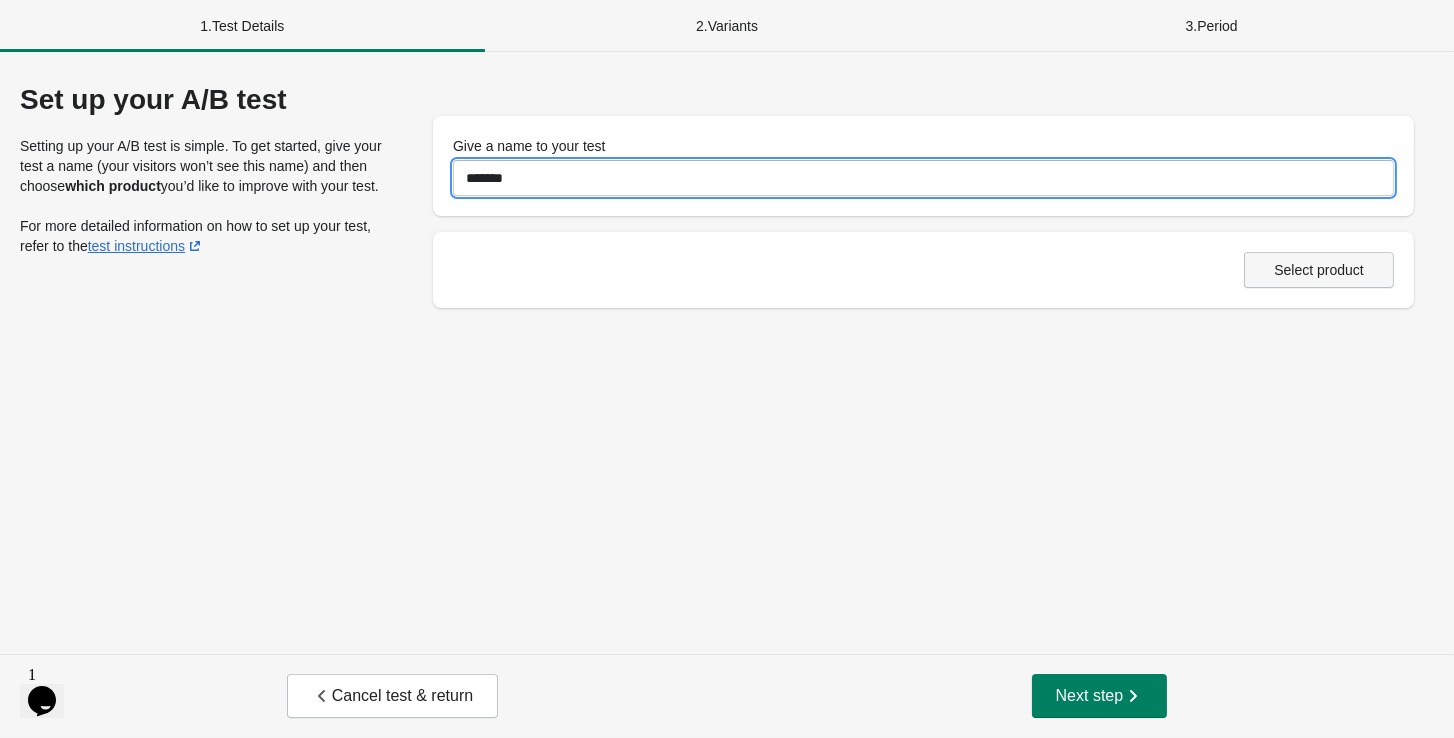 type on "*******" 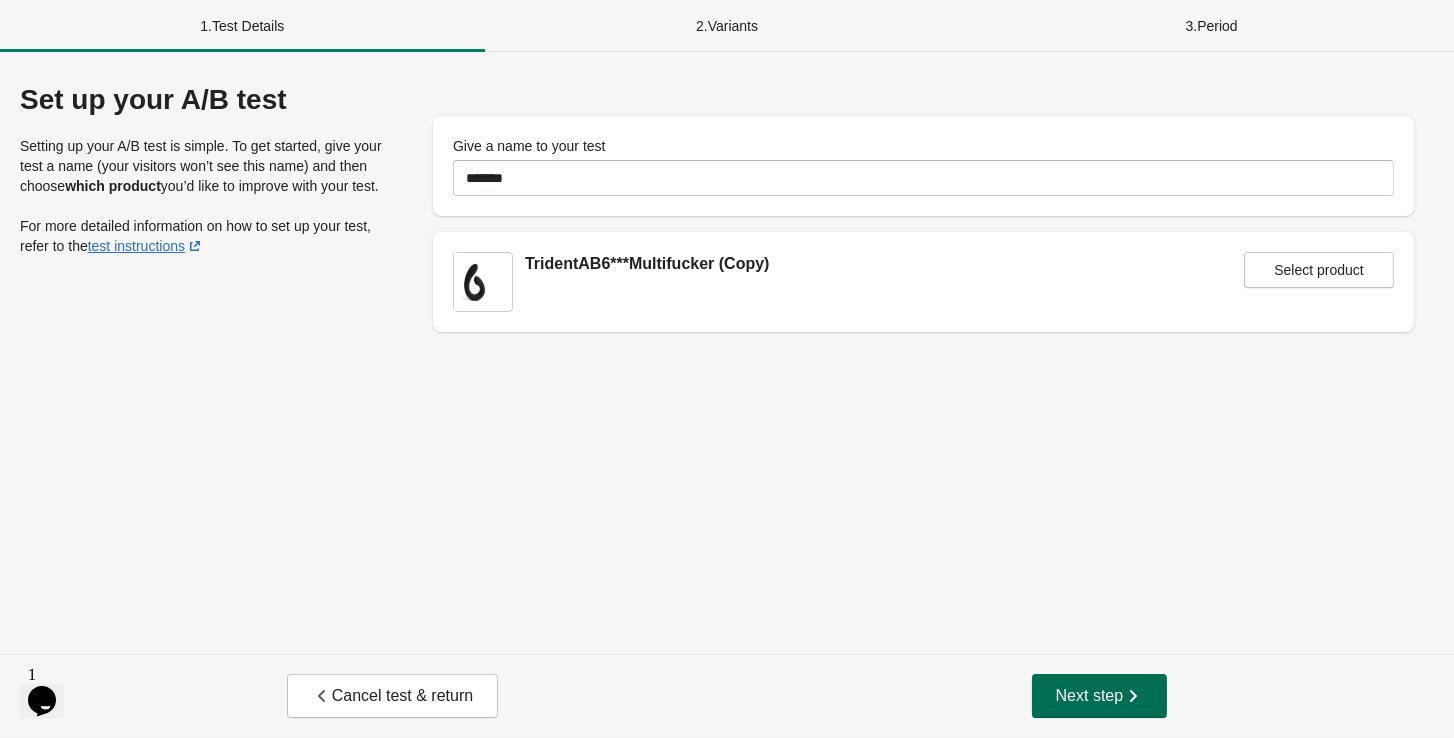 click on "Next step" at bounding box center (1100, 696) 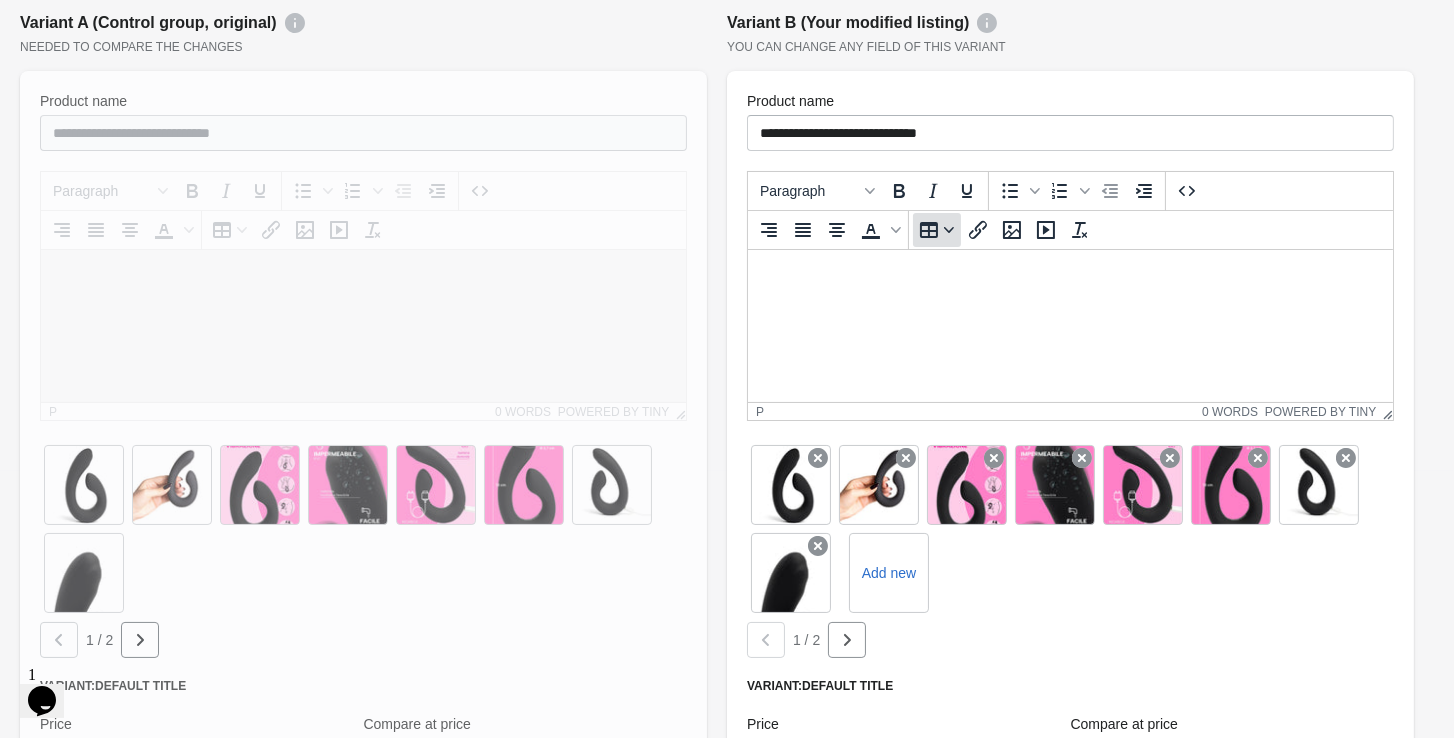 scroll, scrollTop: 248, scrollLeft: 0, axis: vertical 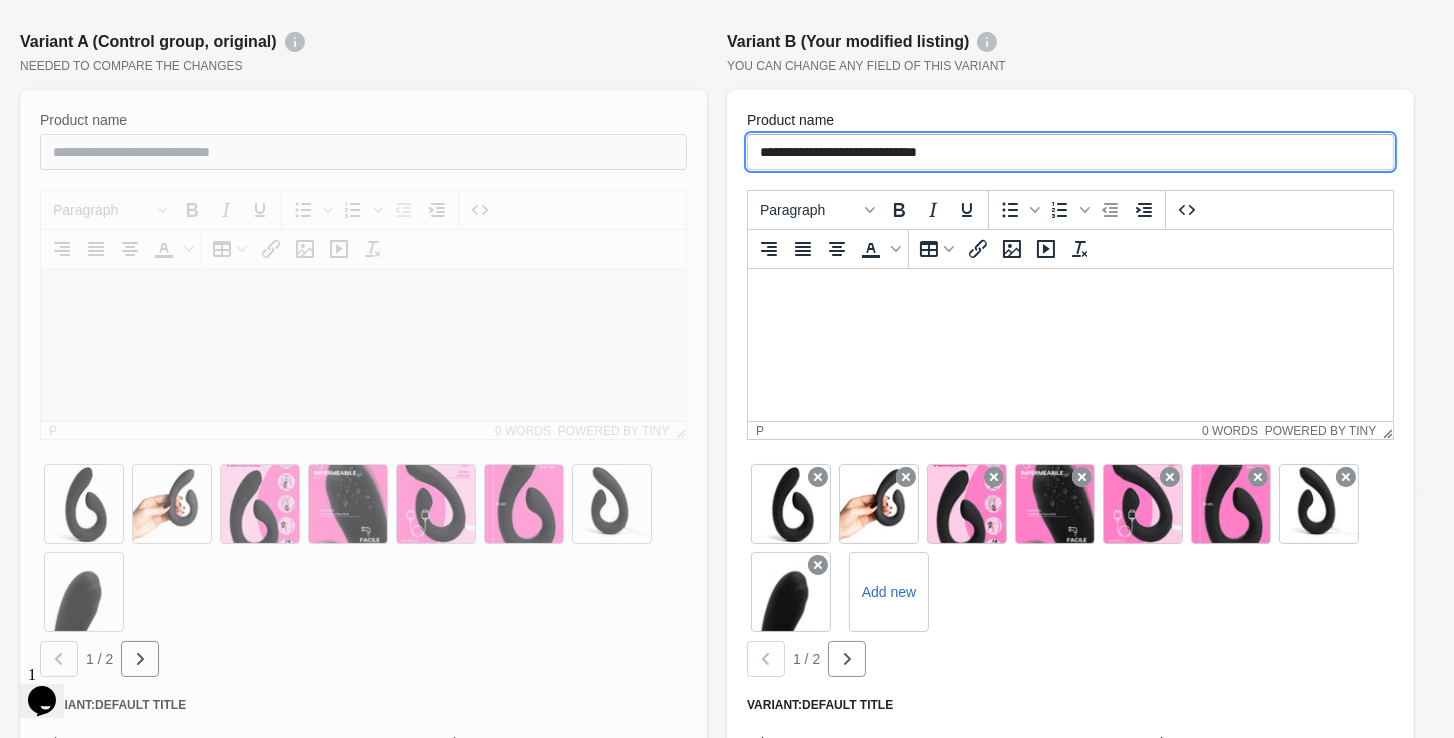 click on "**********" at bounding box center [1070, 152] 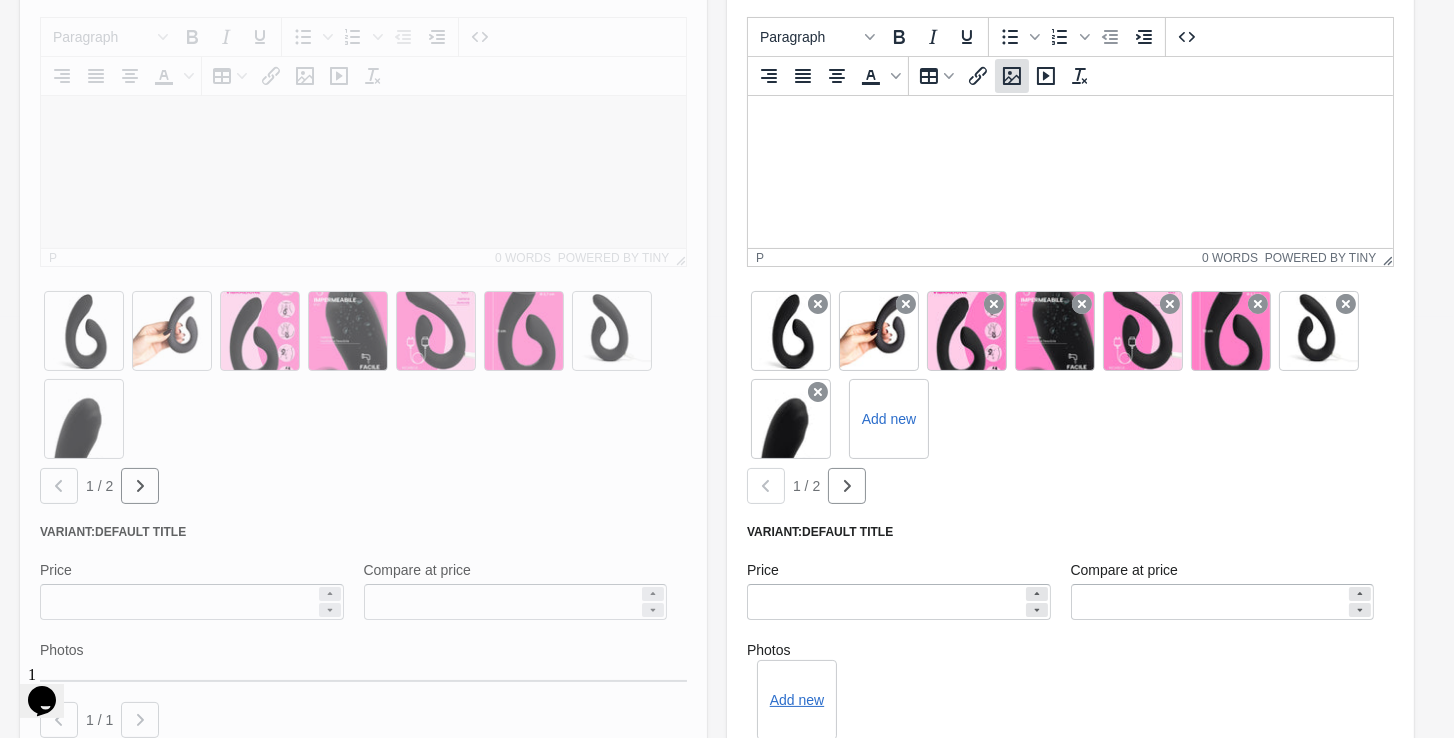 scroll, scrollTop: 498, scrollLeft: 0, axis: vertical 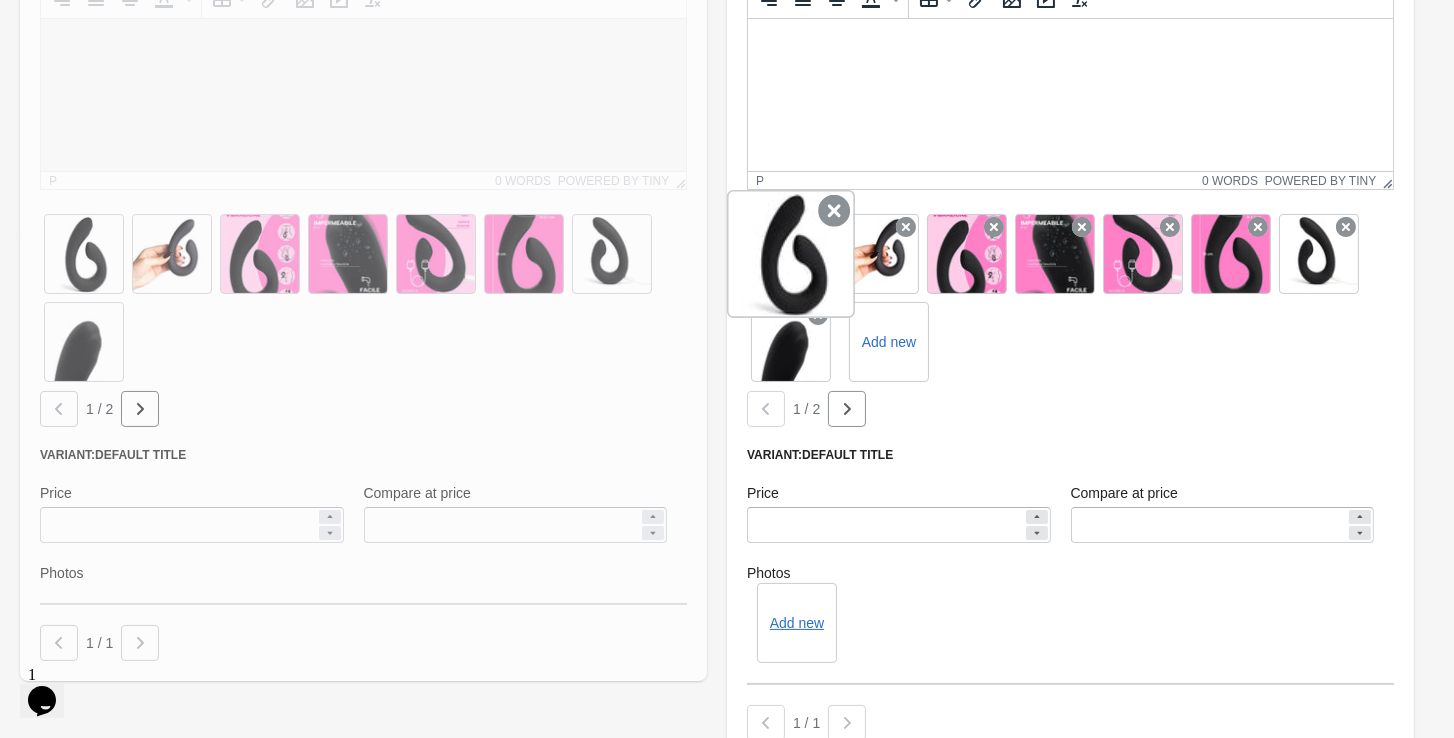 type on "**********" 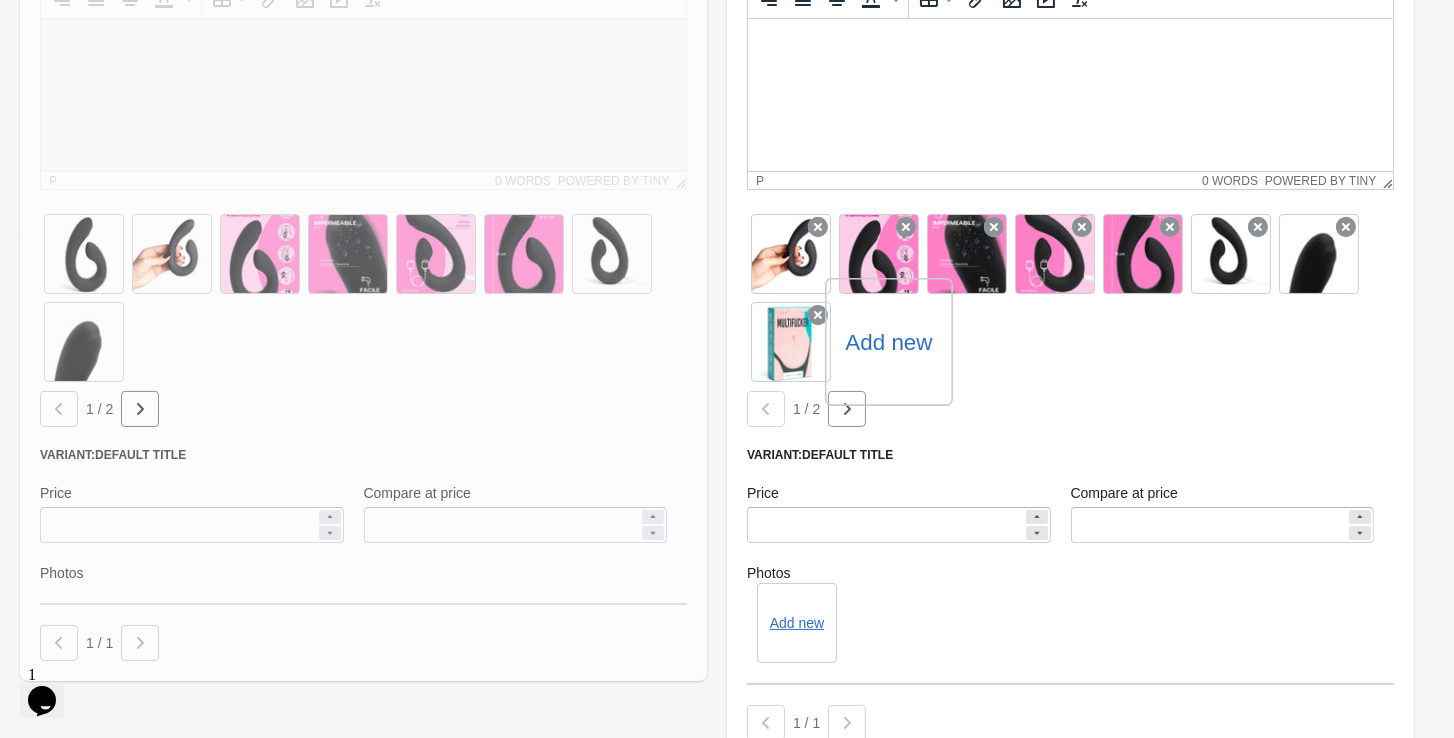 click on "Add new" at bounding box center [888, 342] 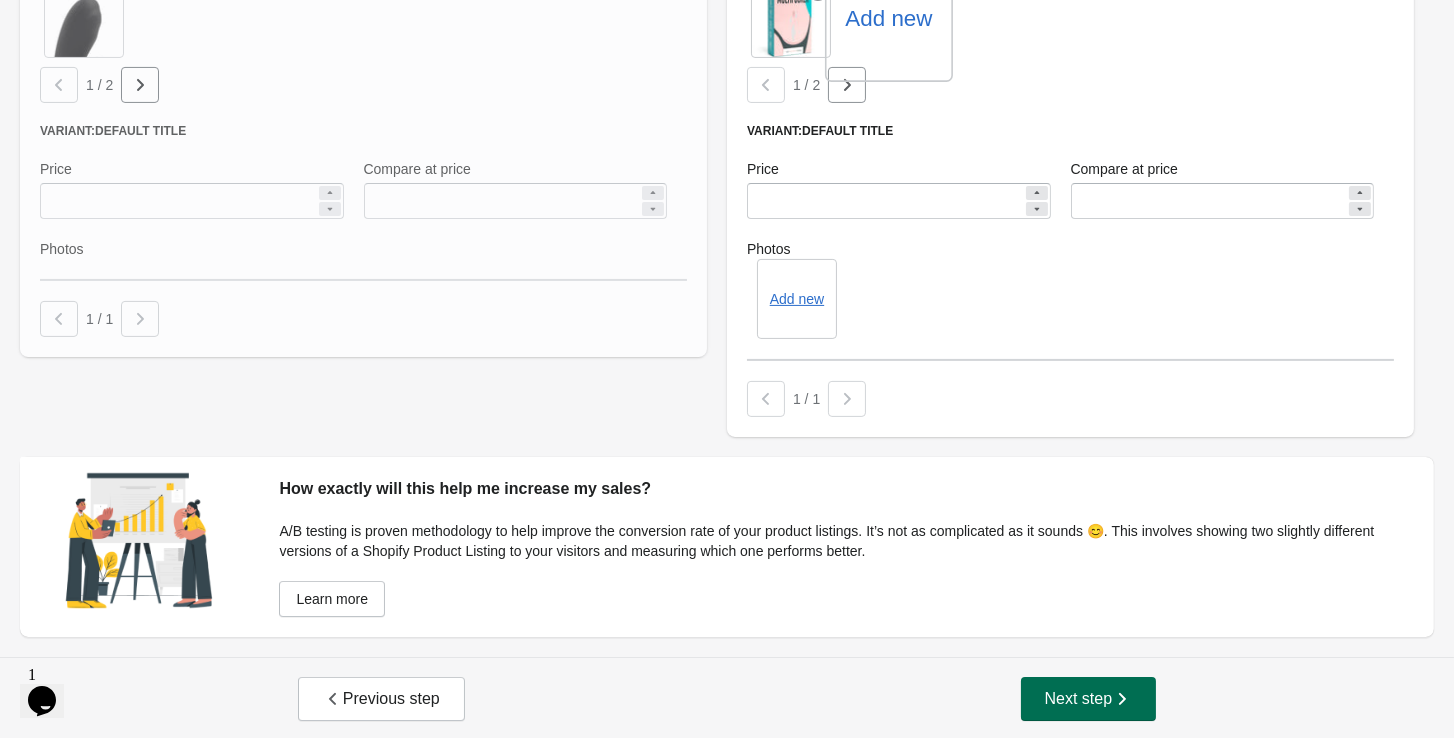 scroll, scrollTop: 821, scrollLeft: 0, axis: vertical 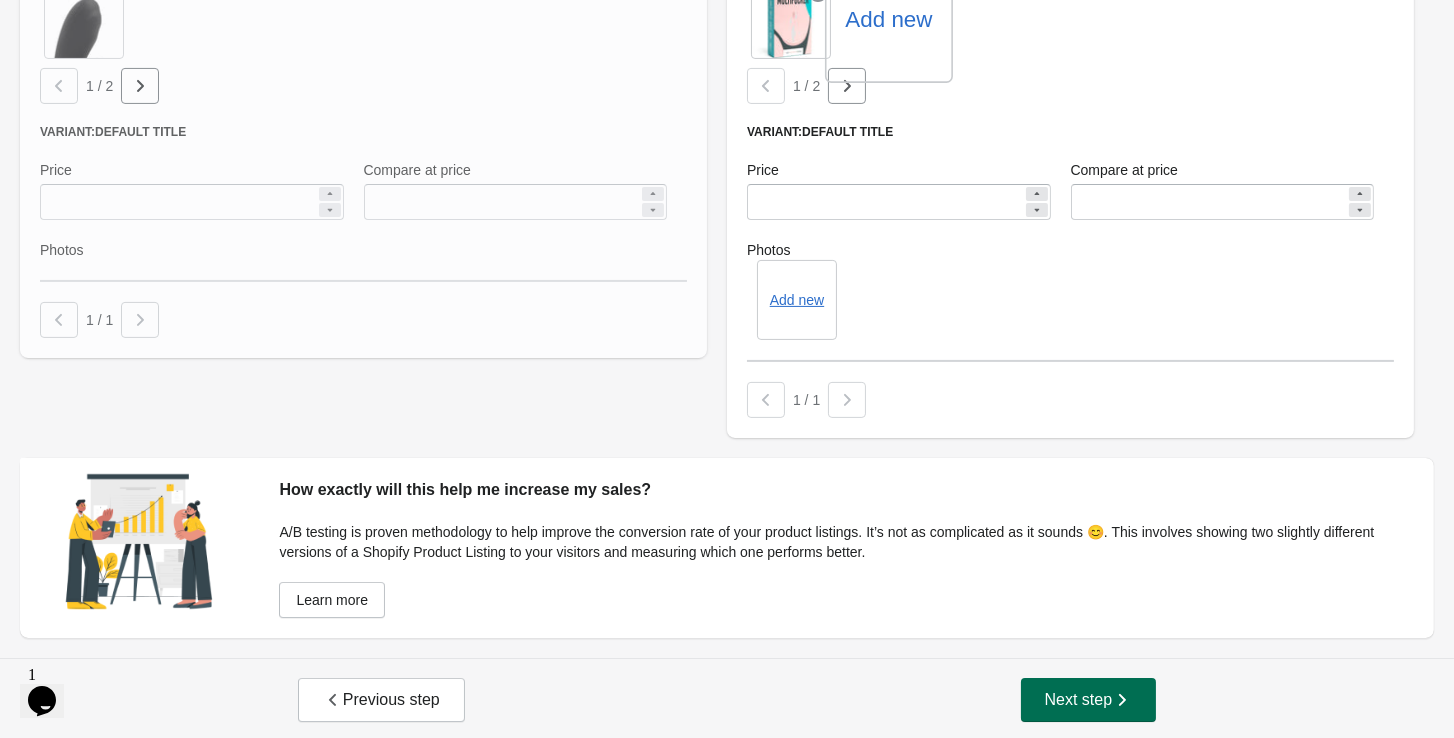 click on "Next step" at bounding box center [1089, 700] 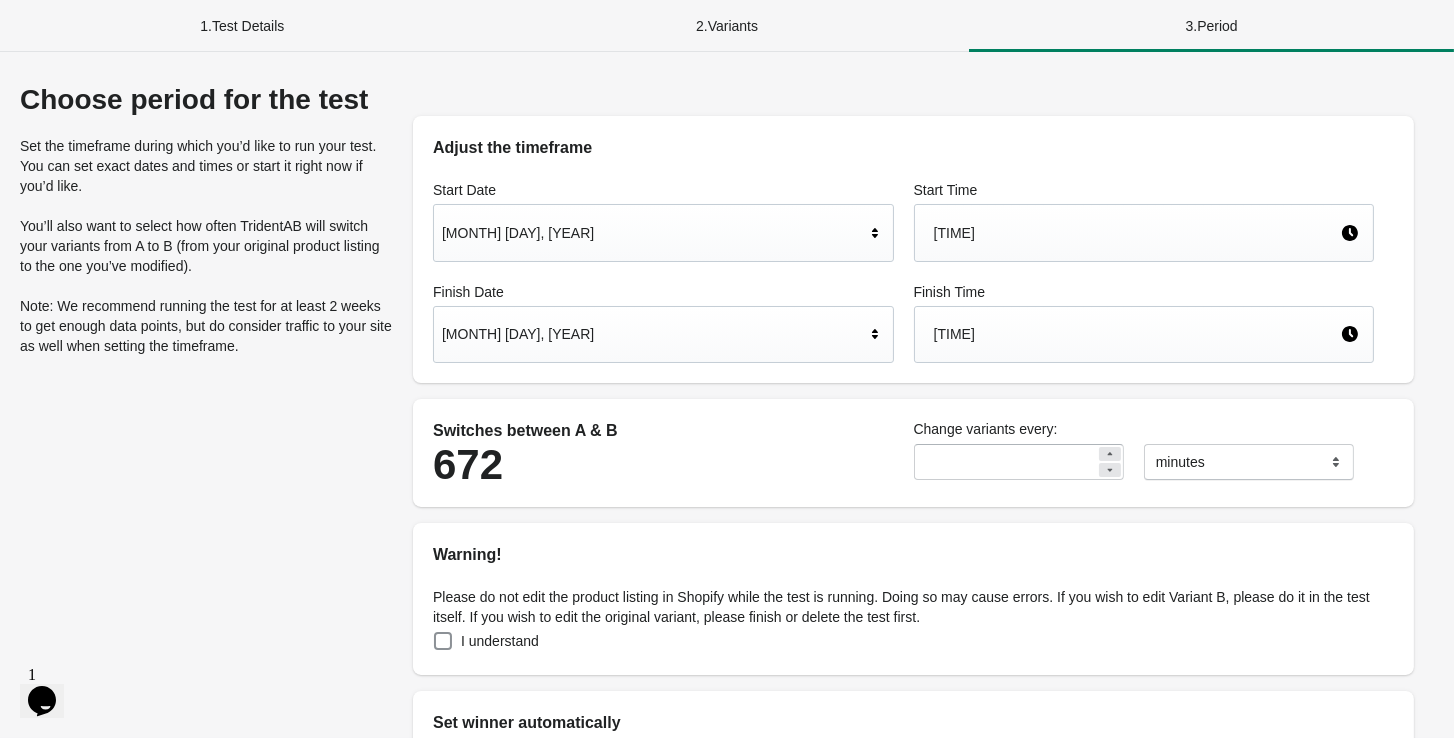 click on "5:31 PM" at bounding box center (1137, 233) 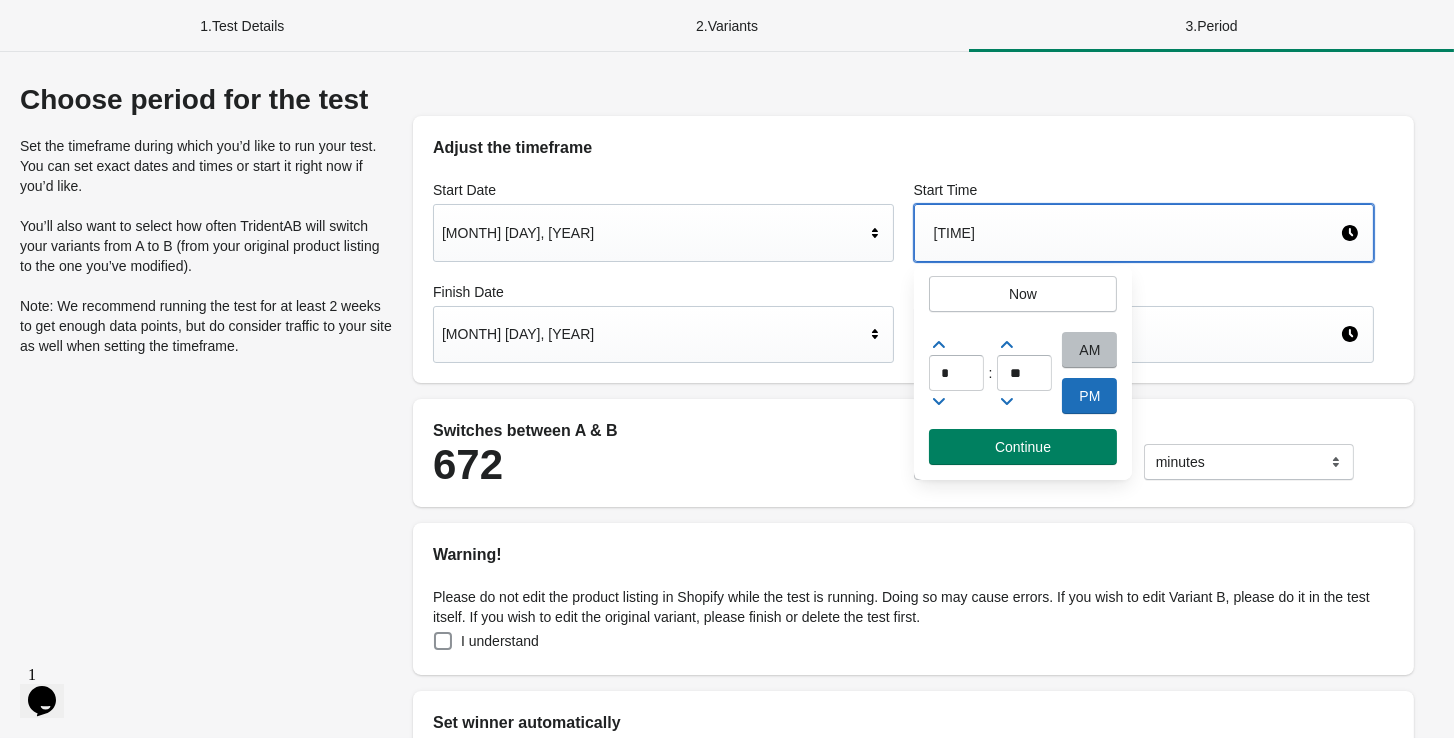 click 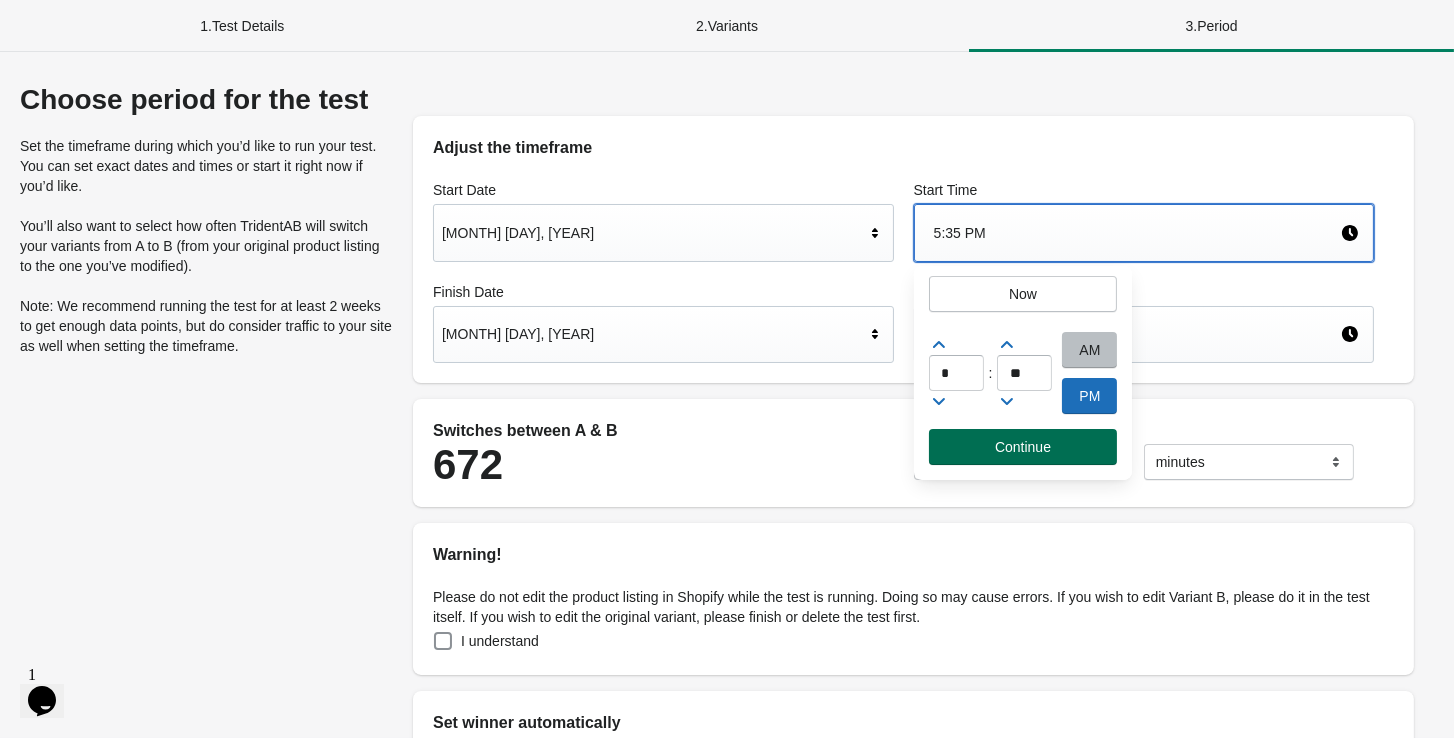 click on "Continue" at bounding box center (1023, 447) 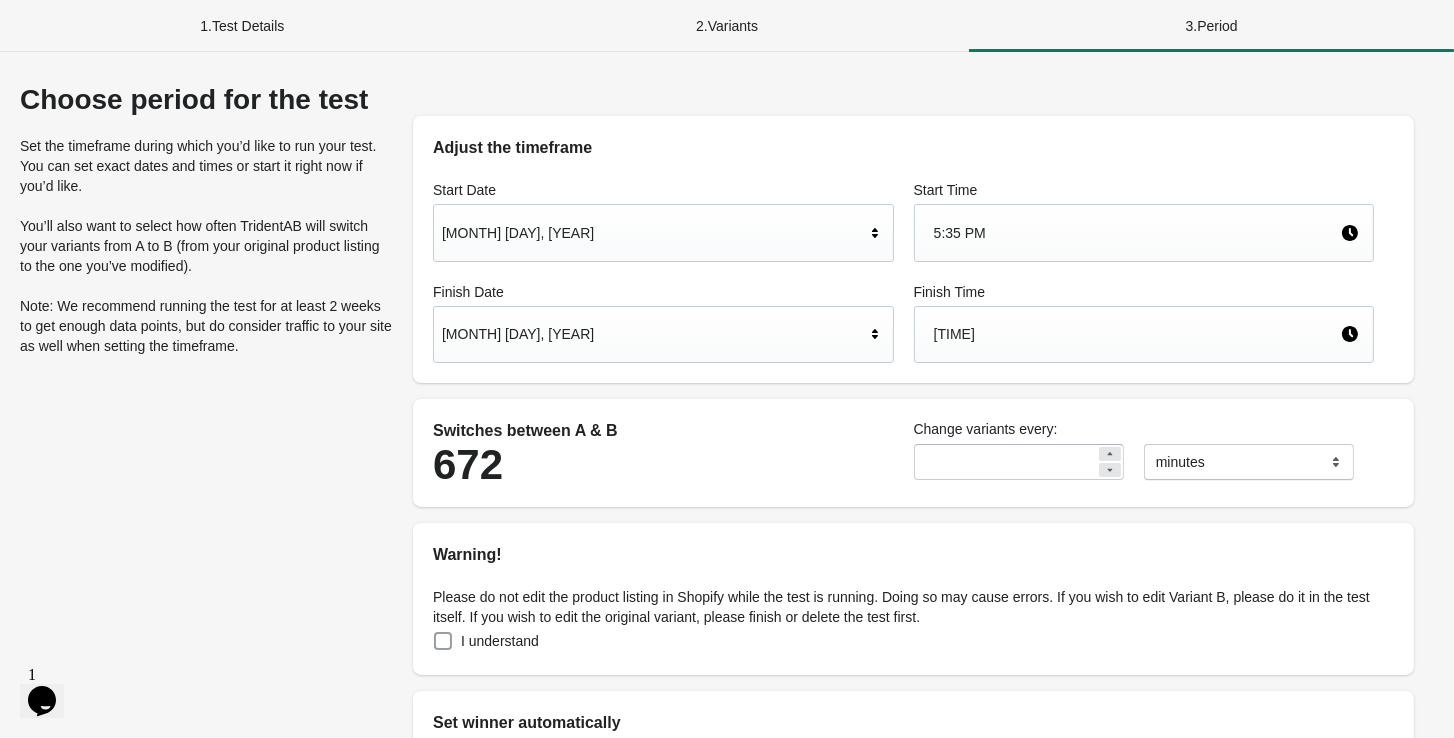 click on "I understand" at bounding box center (500, 641) 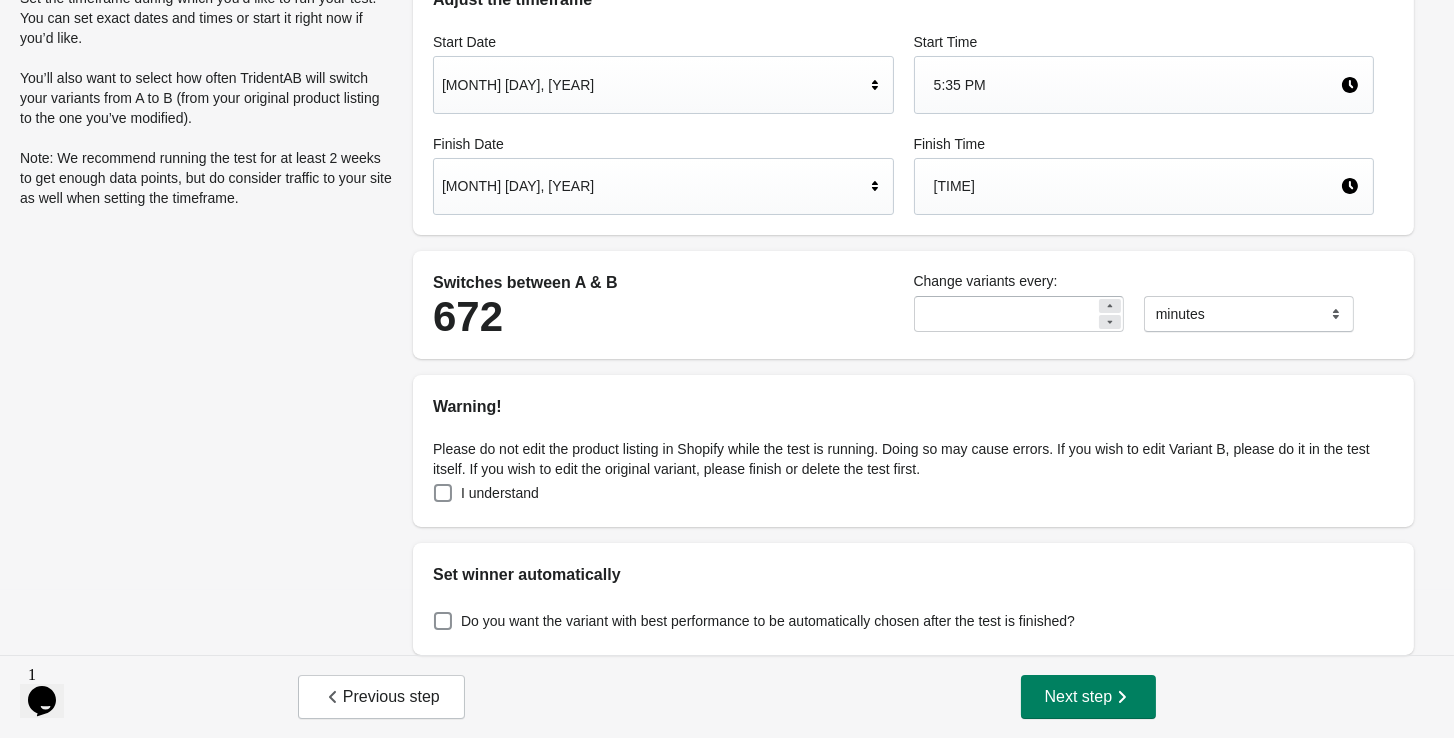 scroll, scrollTop: 145, scrollLeft: 0, axis: vertical 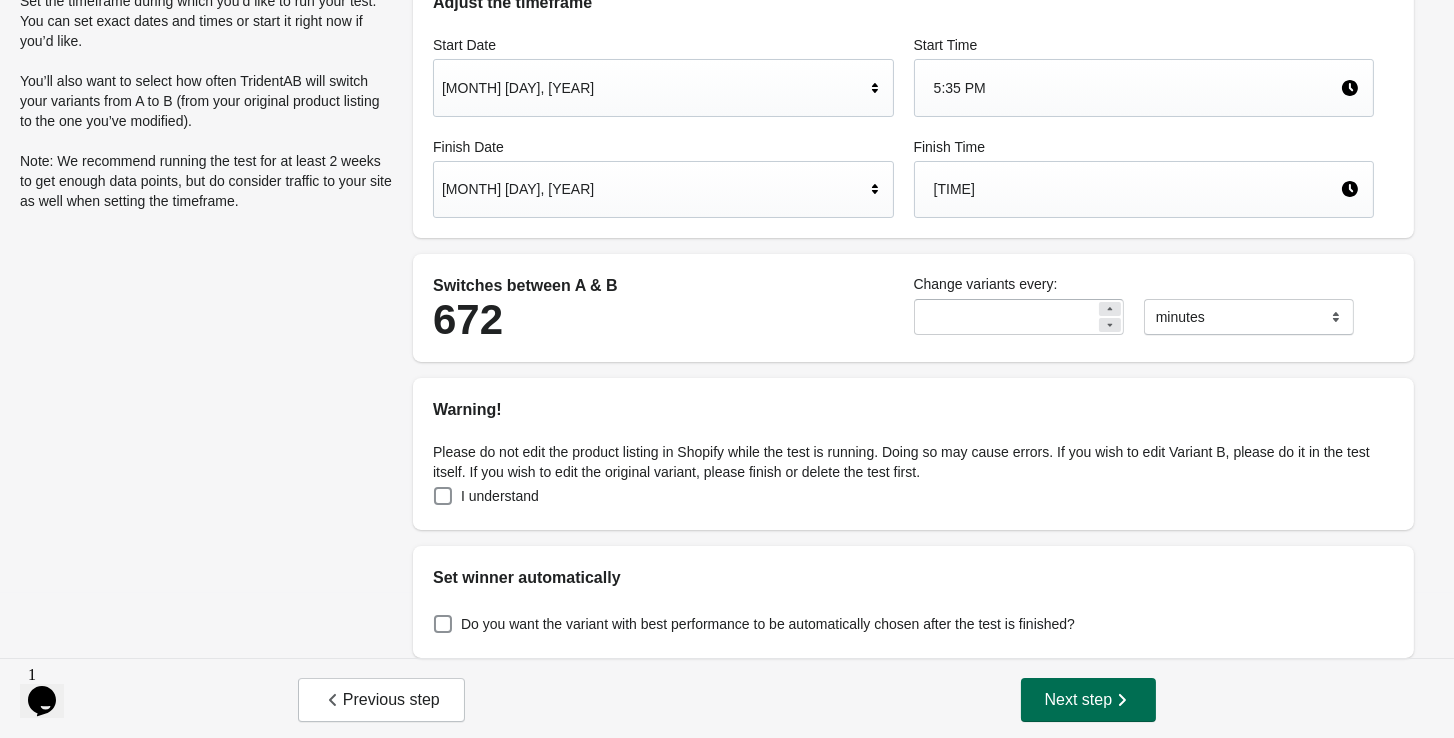 click on "Next step" at bounding box center [1089, 700] 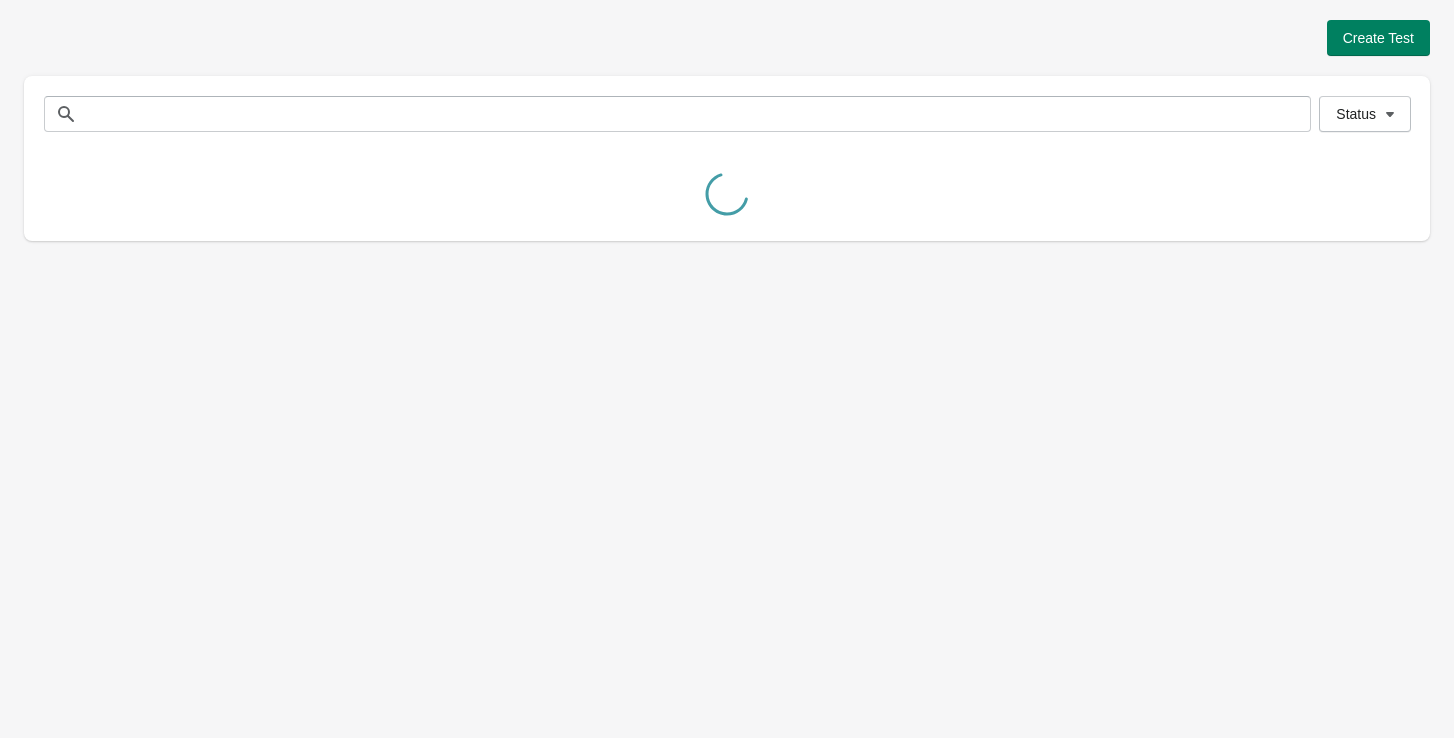 scroll, scrollTop: 0, scrollLeft: 0, axis: both 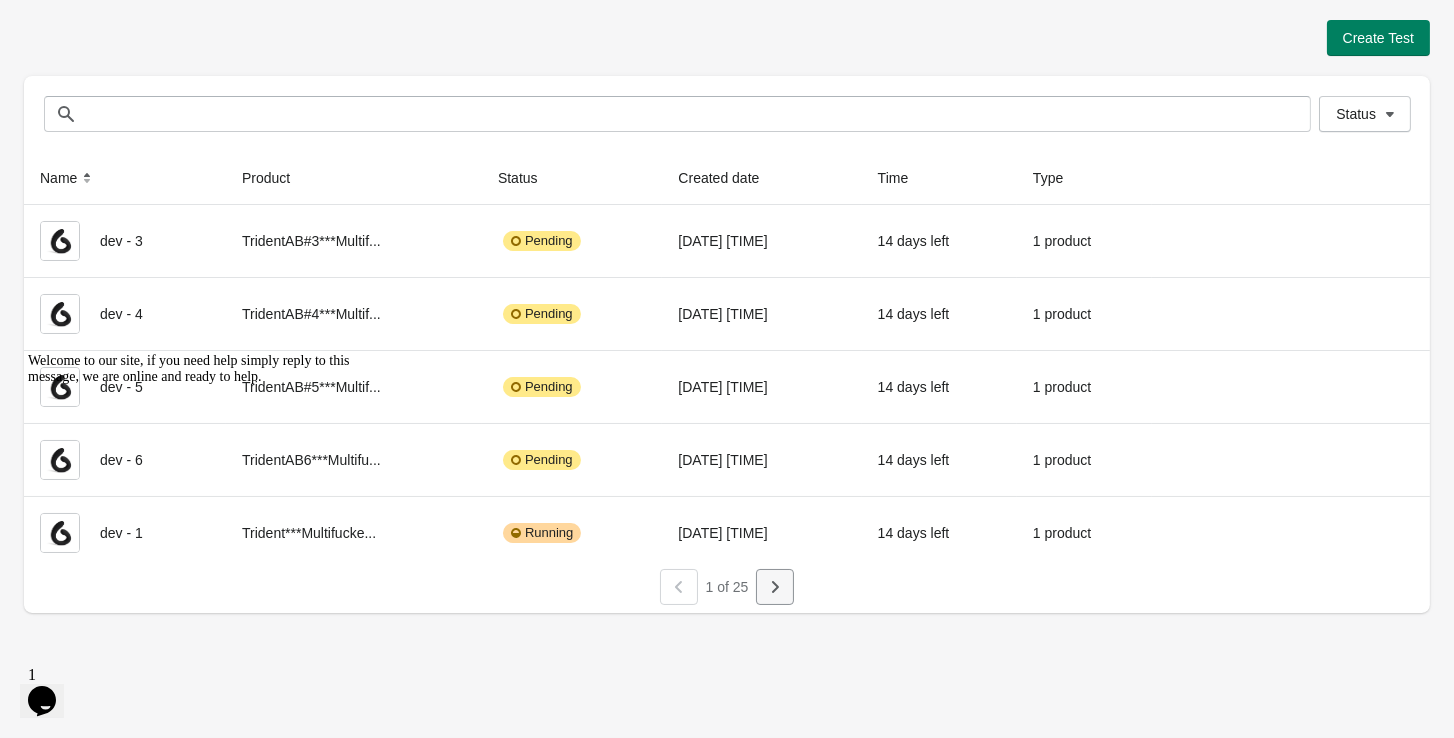 click at bounding box center (775, 587) 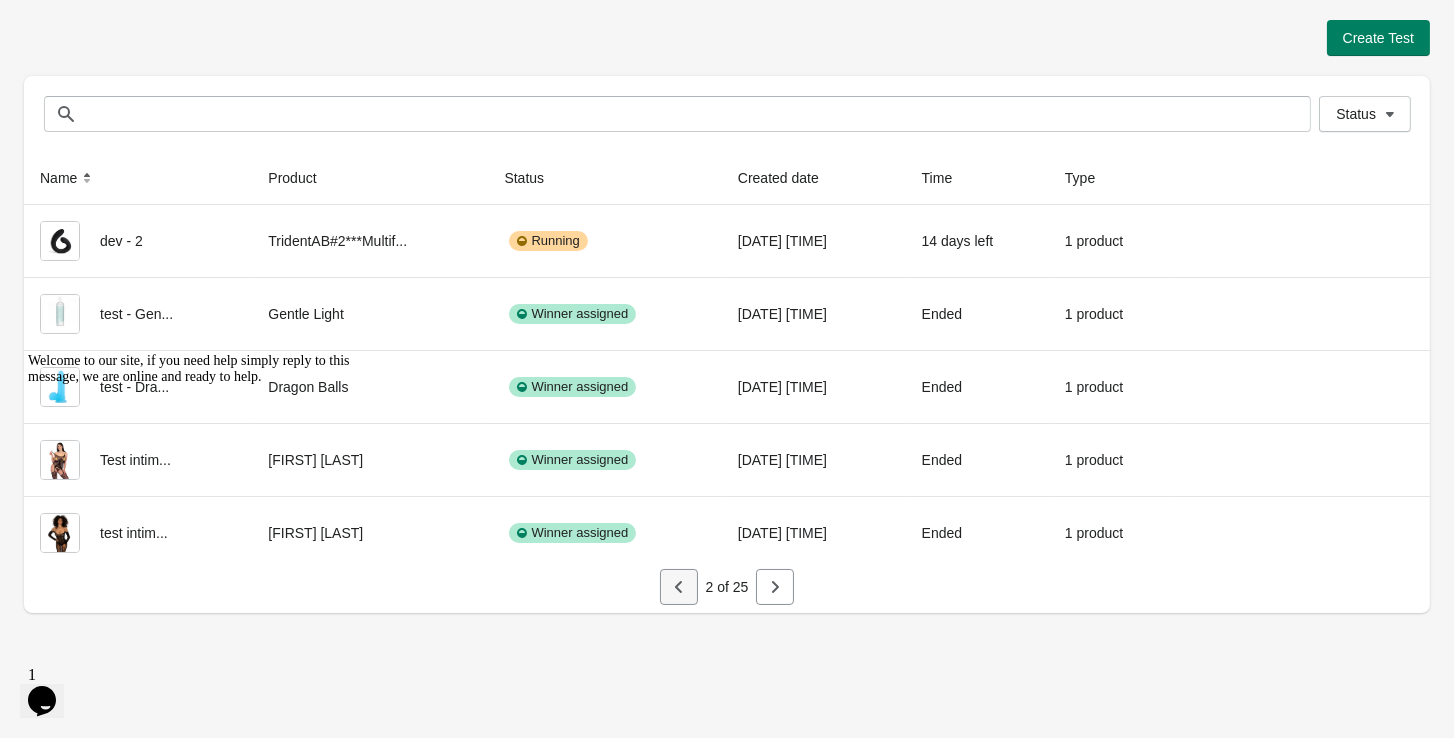 click 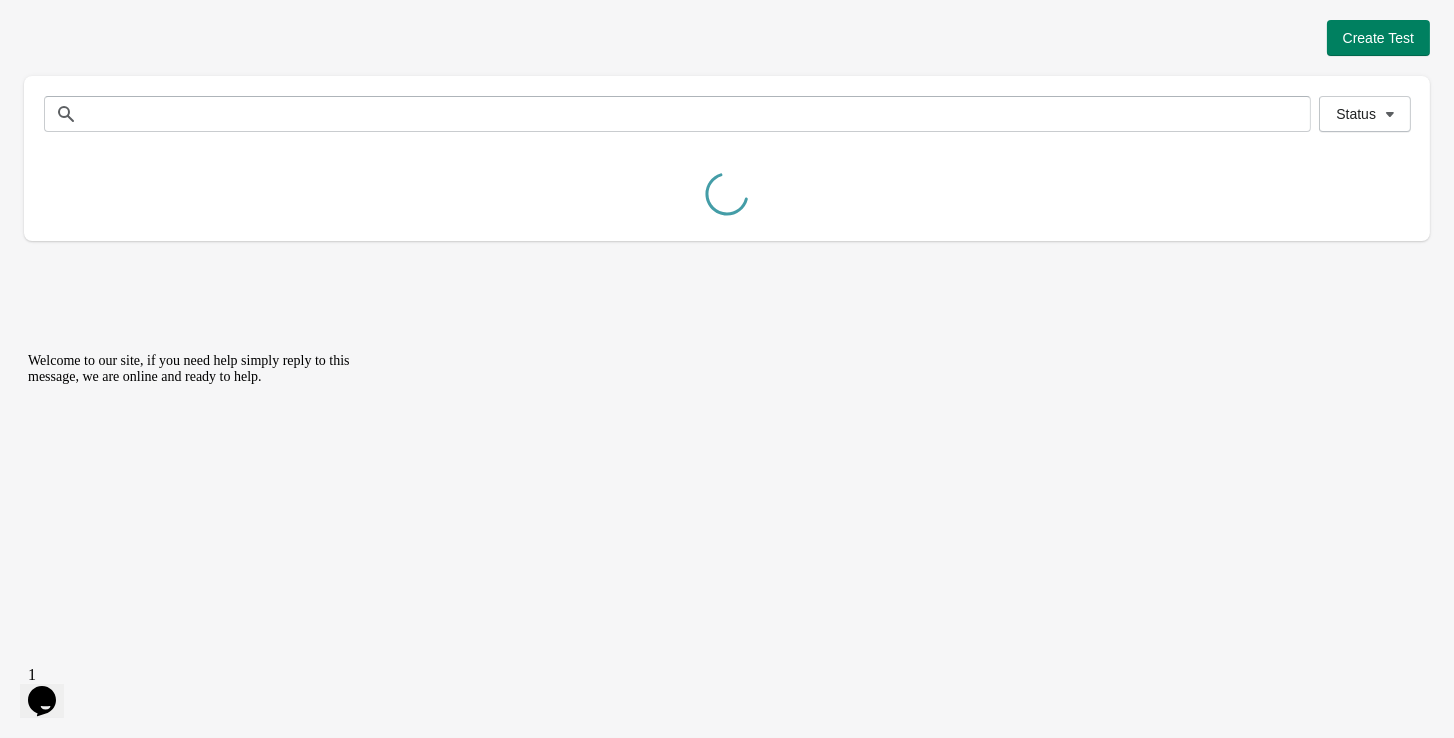 click at bounding box center (28, 352) 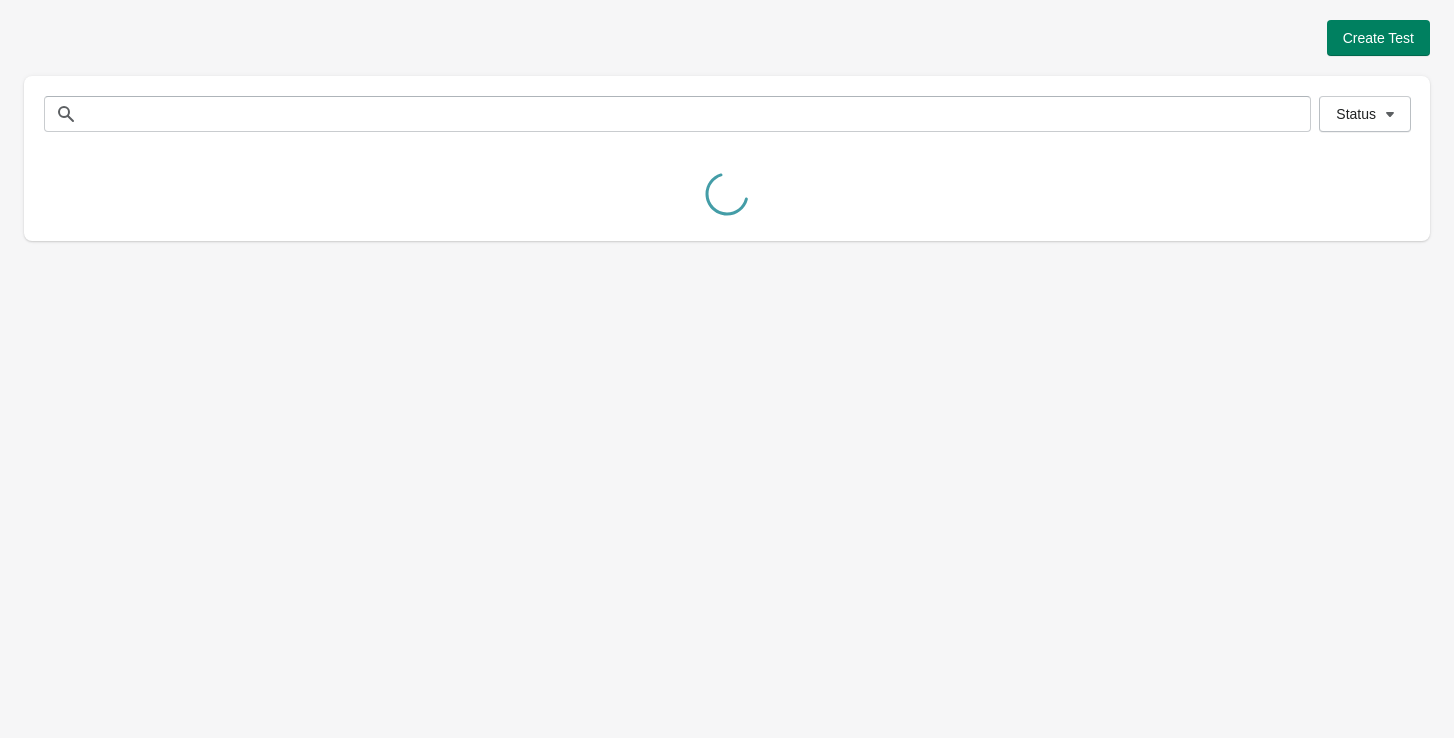 scroll, scrollTop: 0, scrollLeft: 0, axis: both 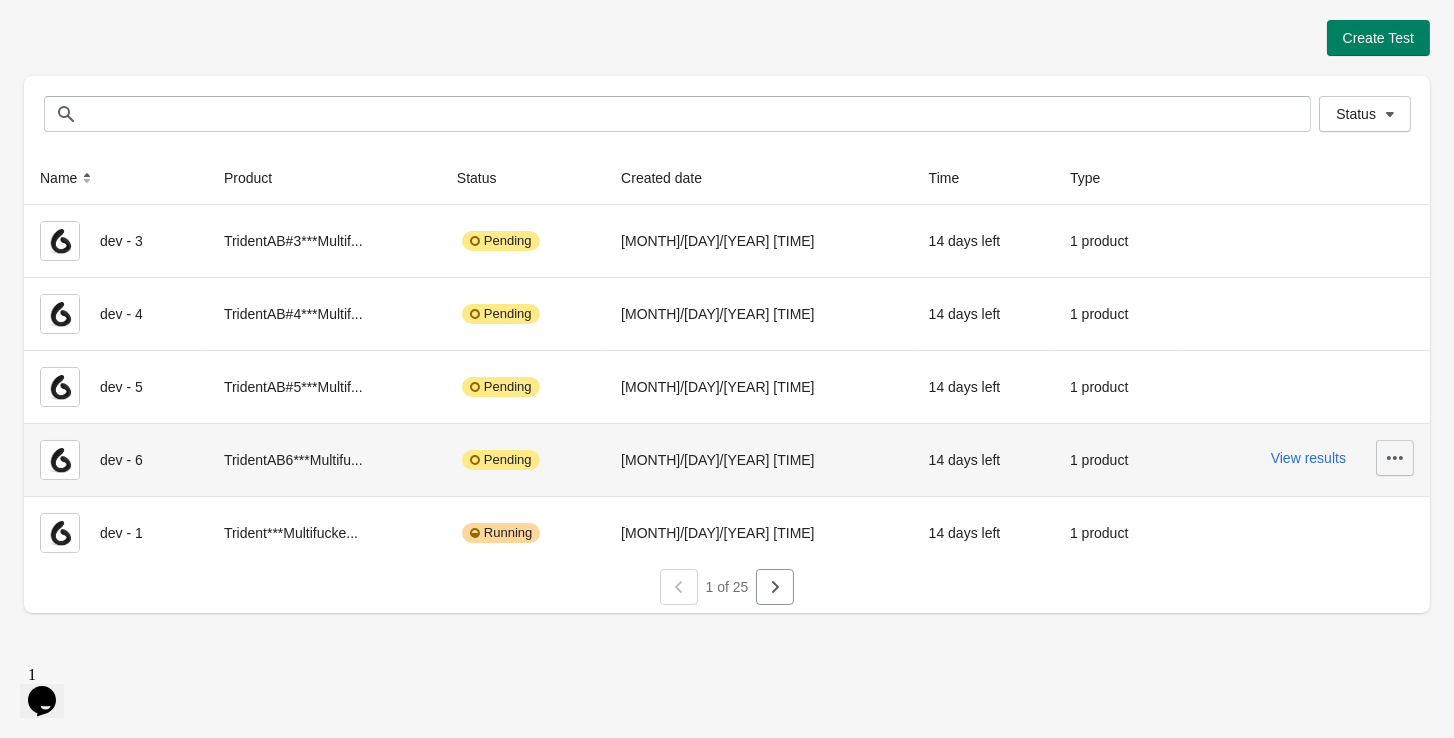 click 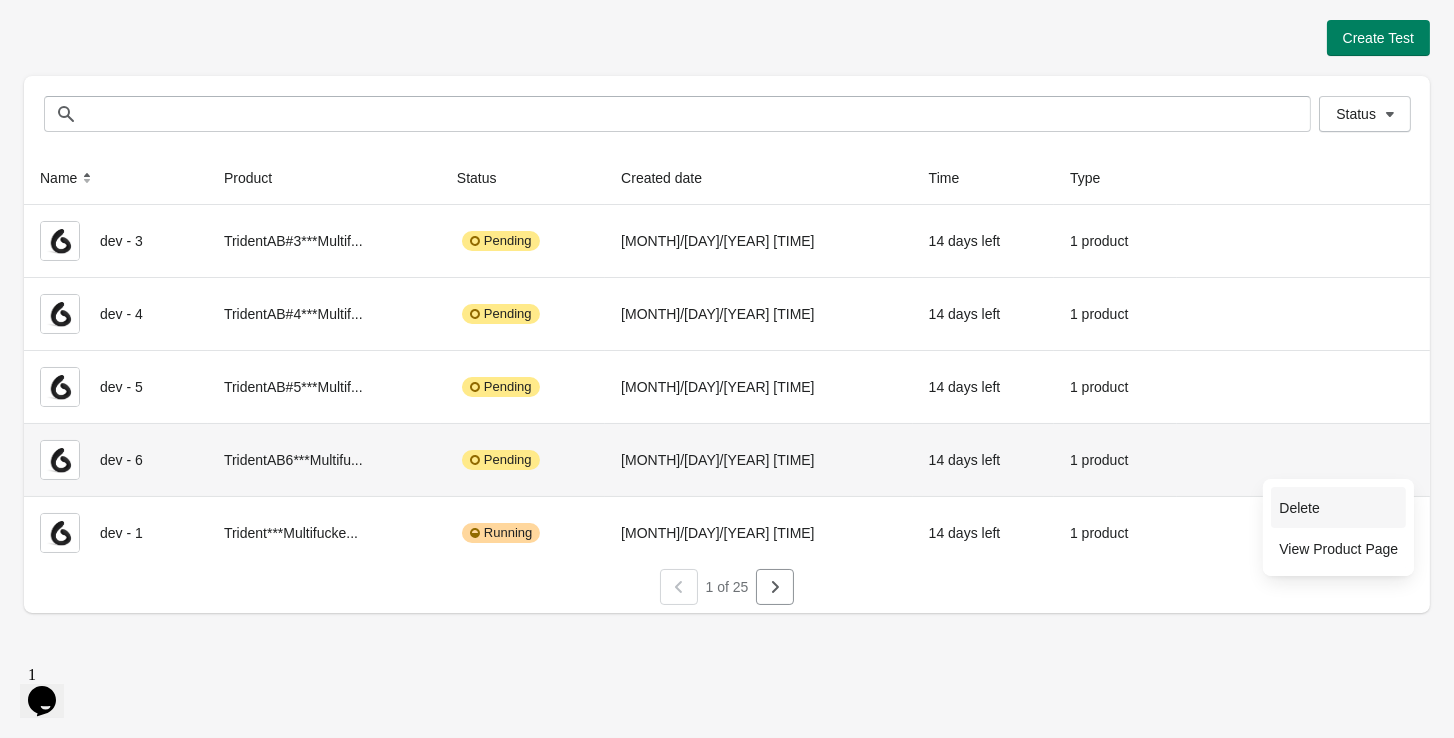 click on "Delete" at bounding box center [1338, 508] 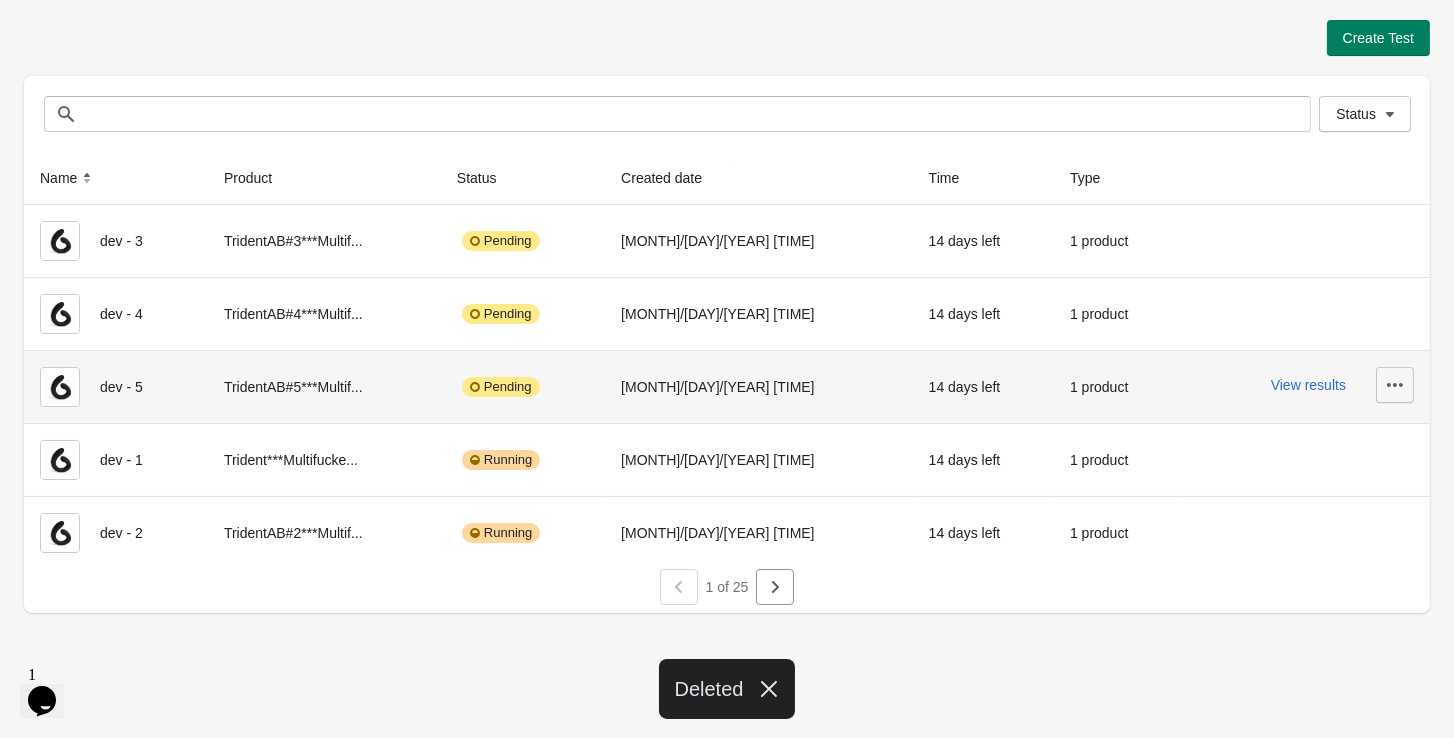 click 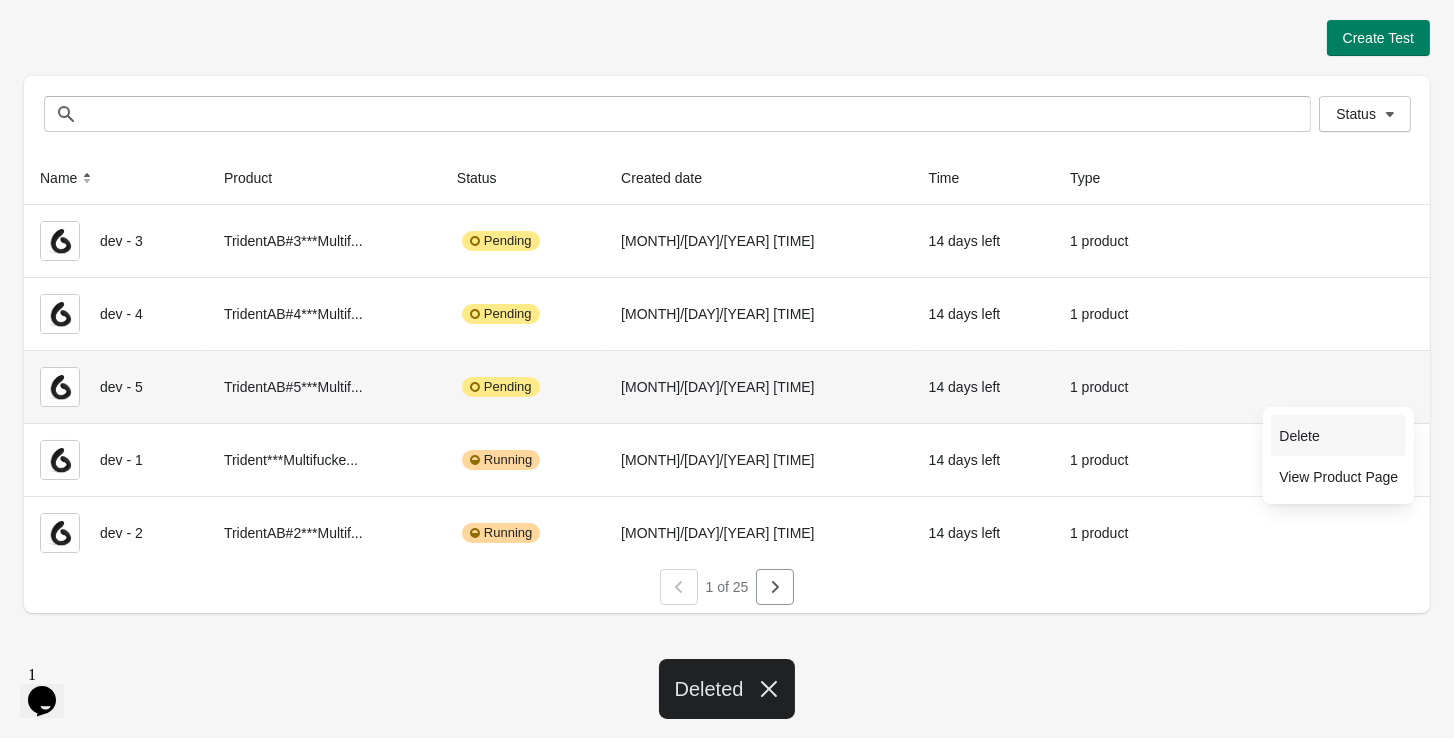 click on "Delete" at bounding box center [1338, 436] 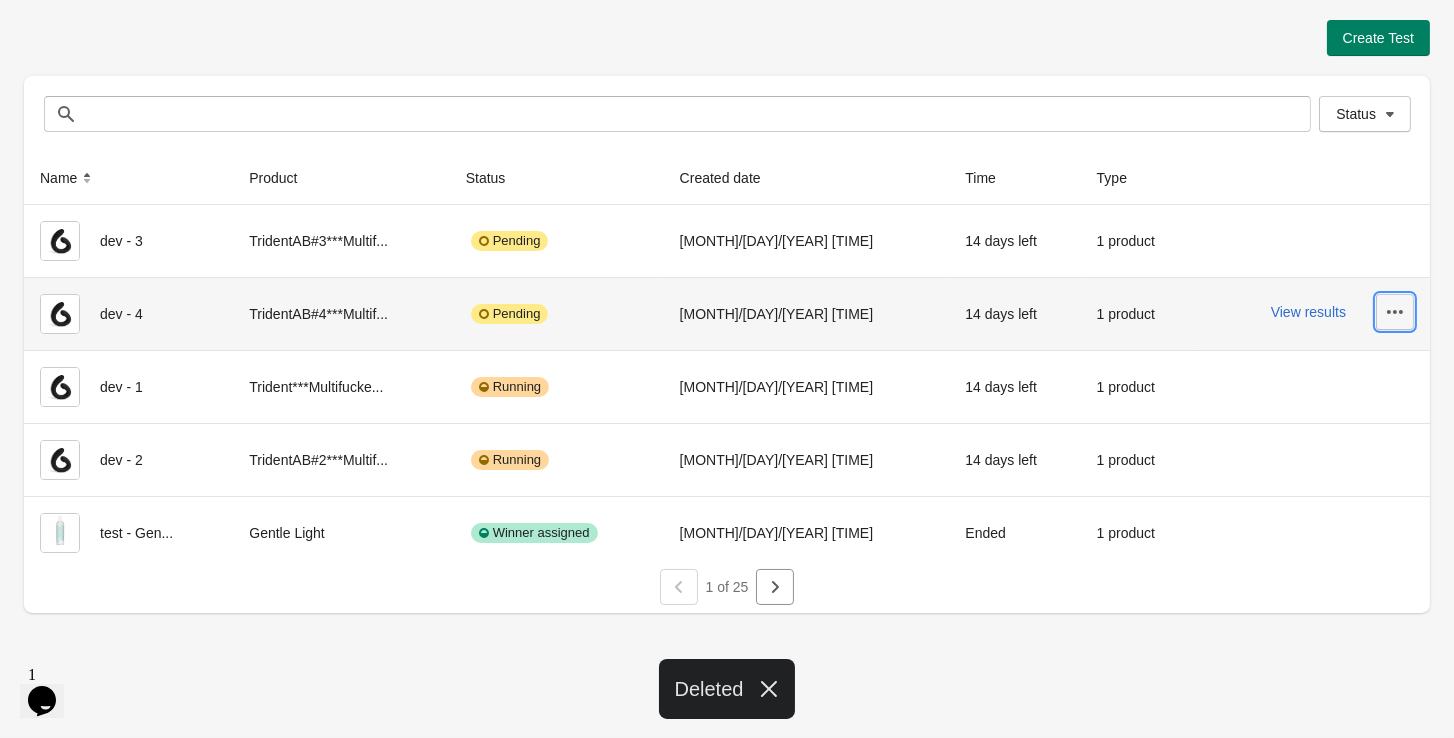 click 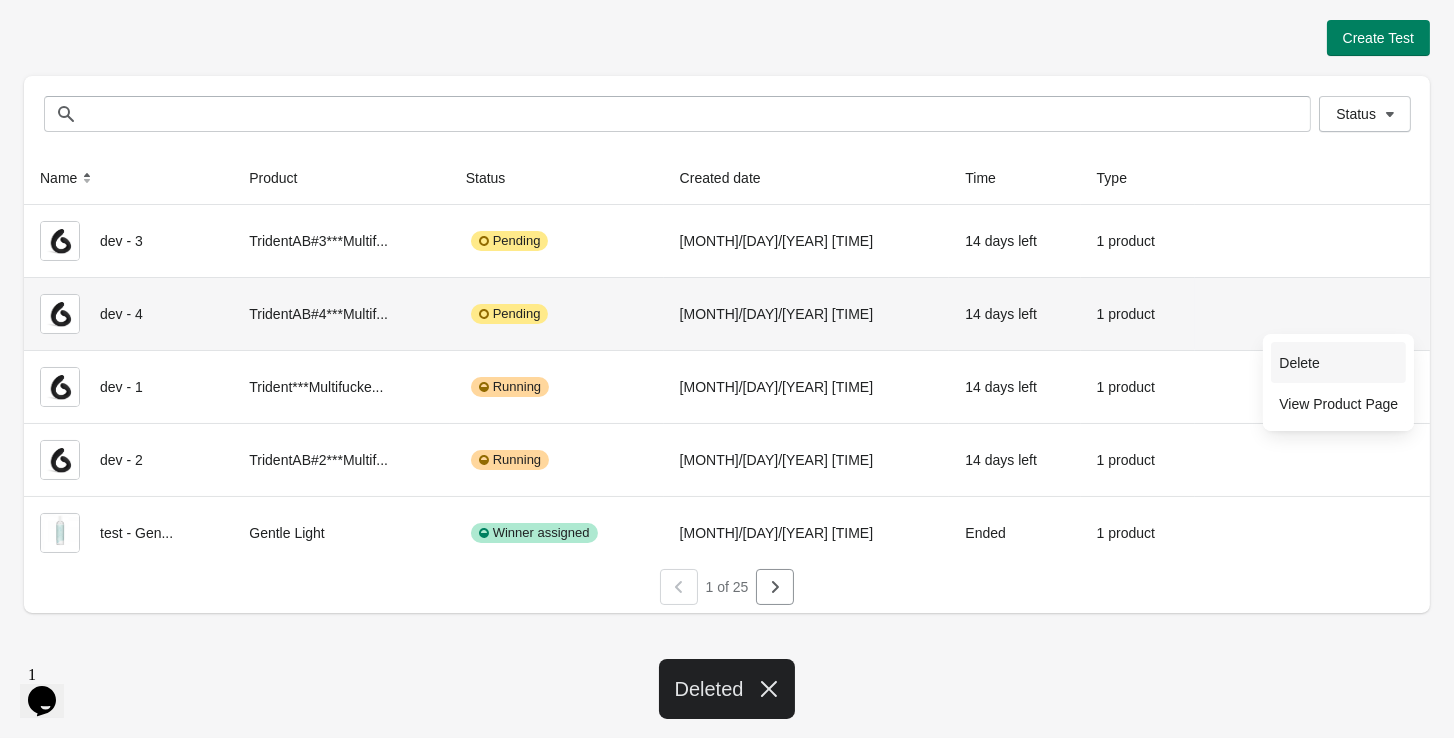 click on "Delete" at bounding box center [1338, 362] 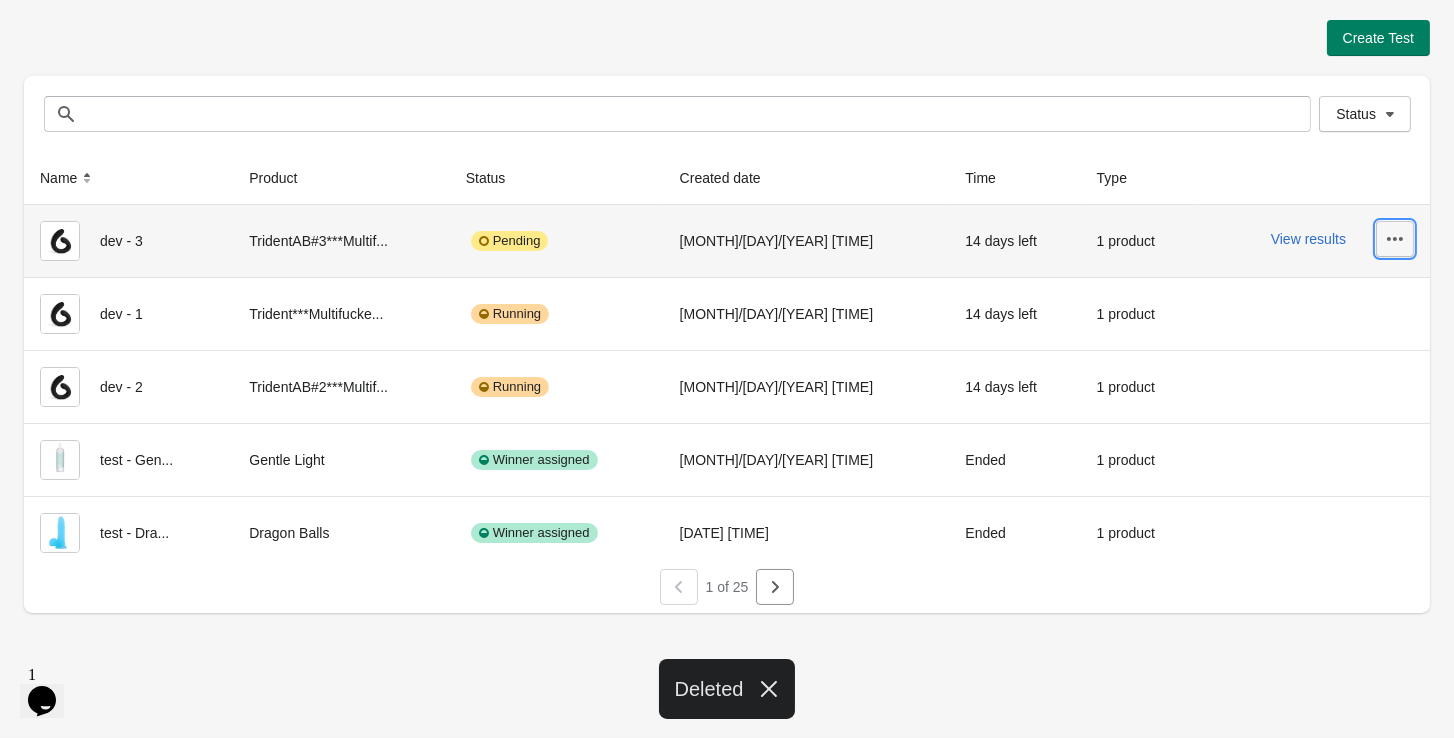 click 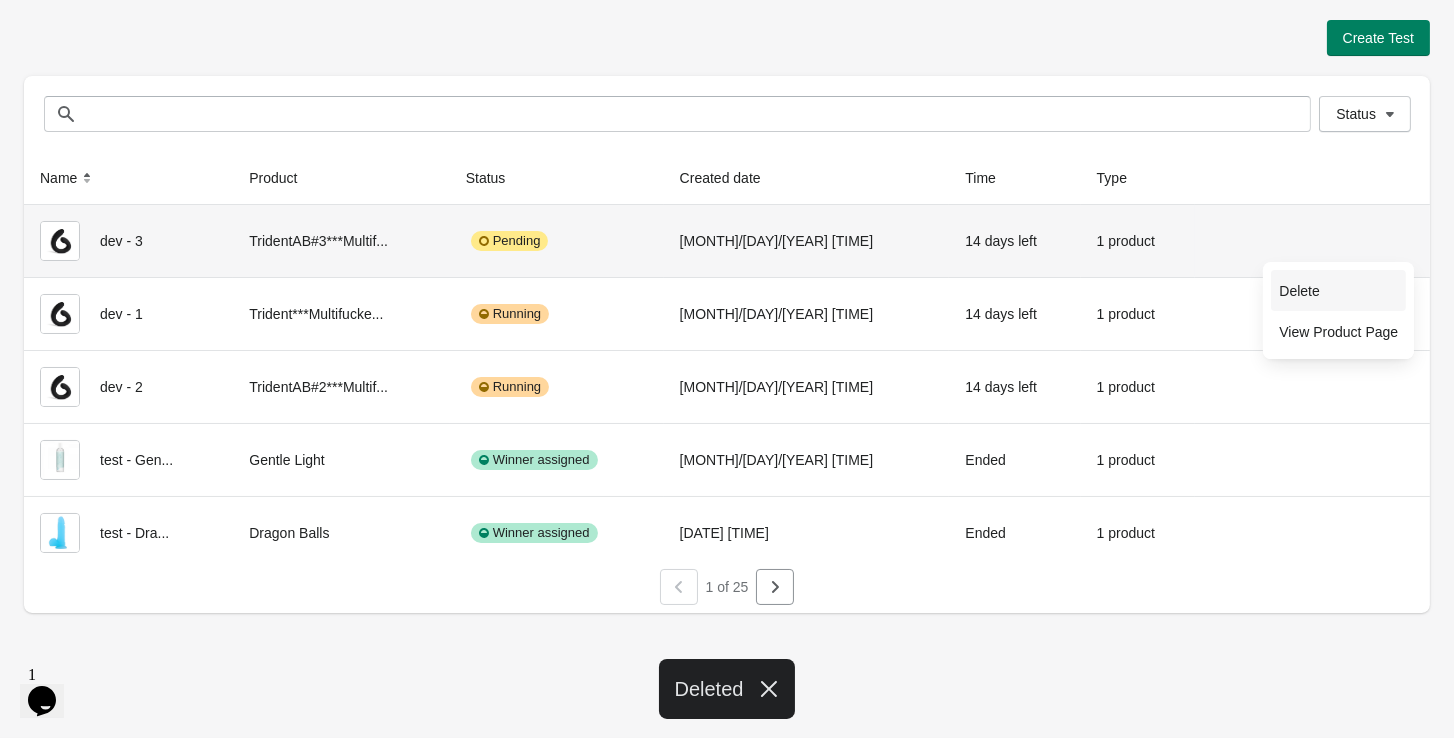 click on "Delete" at bounding box center (1338, 291) 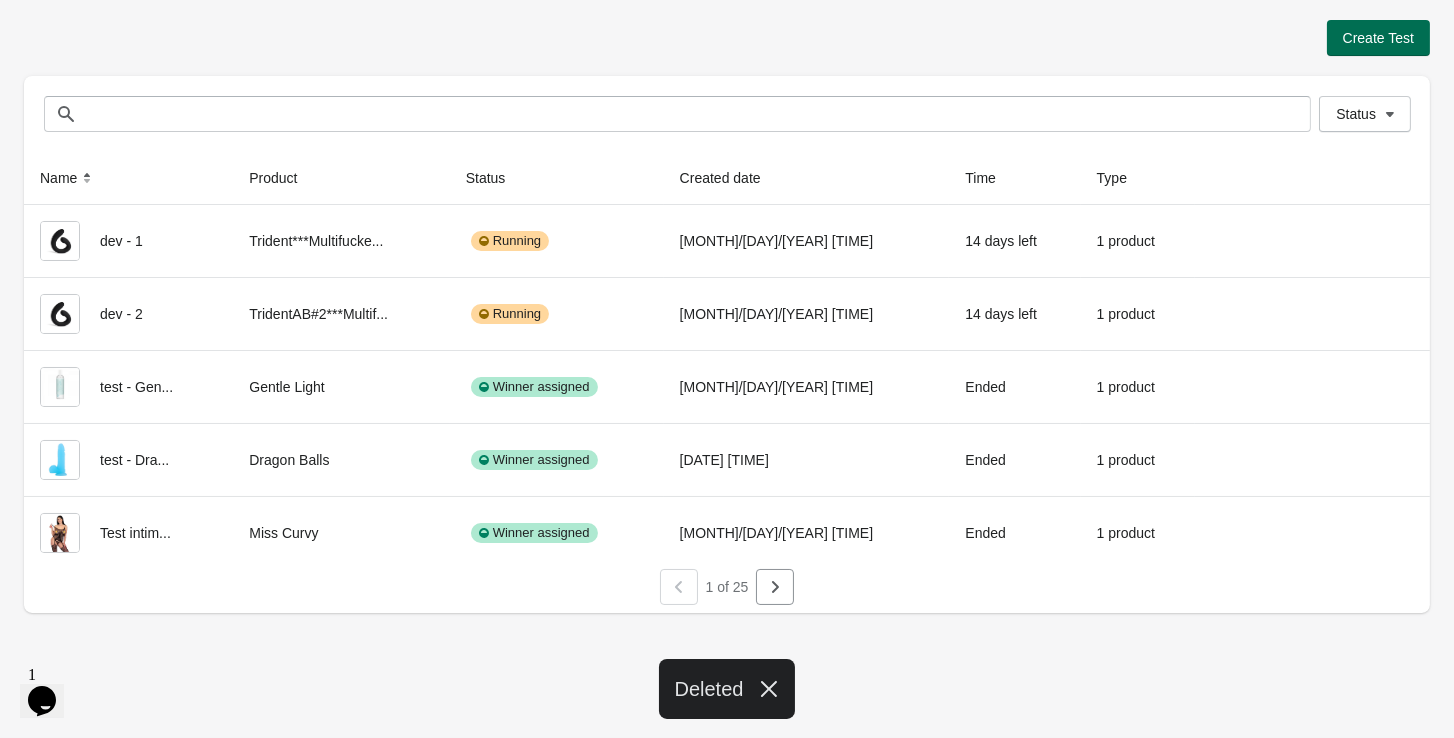 click on "Create Test" at bounding box center (1378, 38) 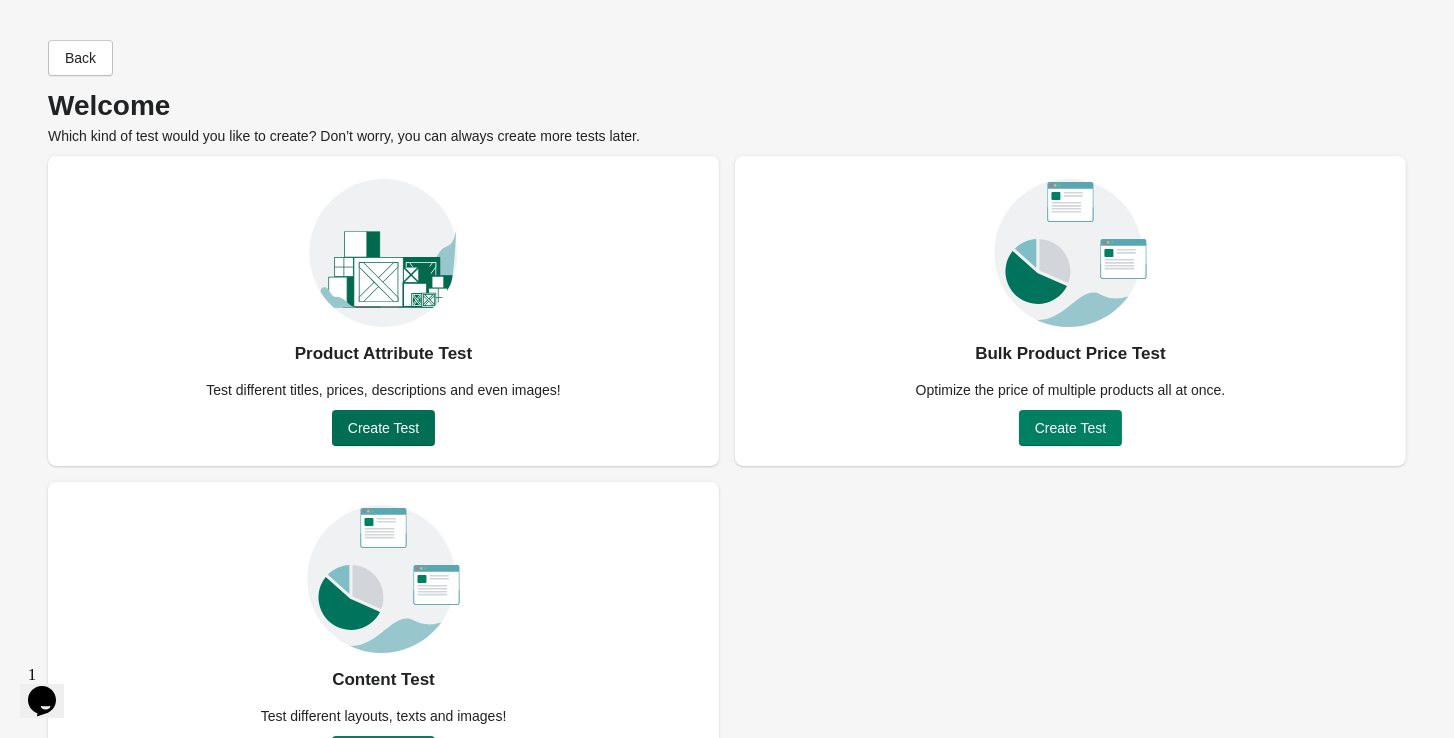 click on "Create Test" at bounding box center [383, 428] 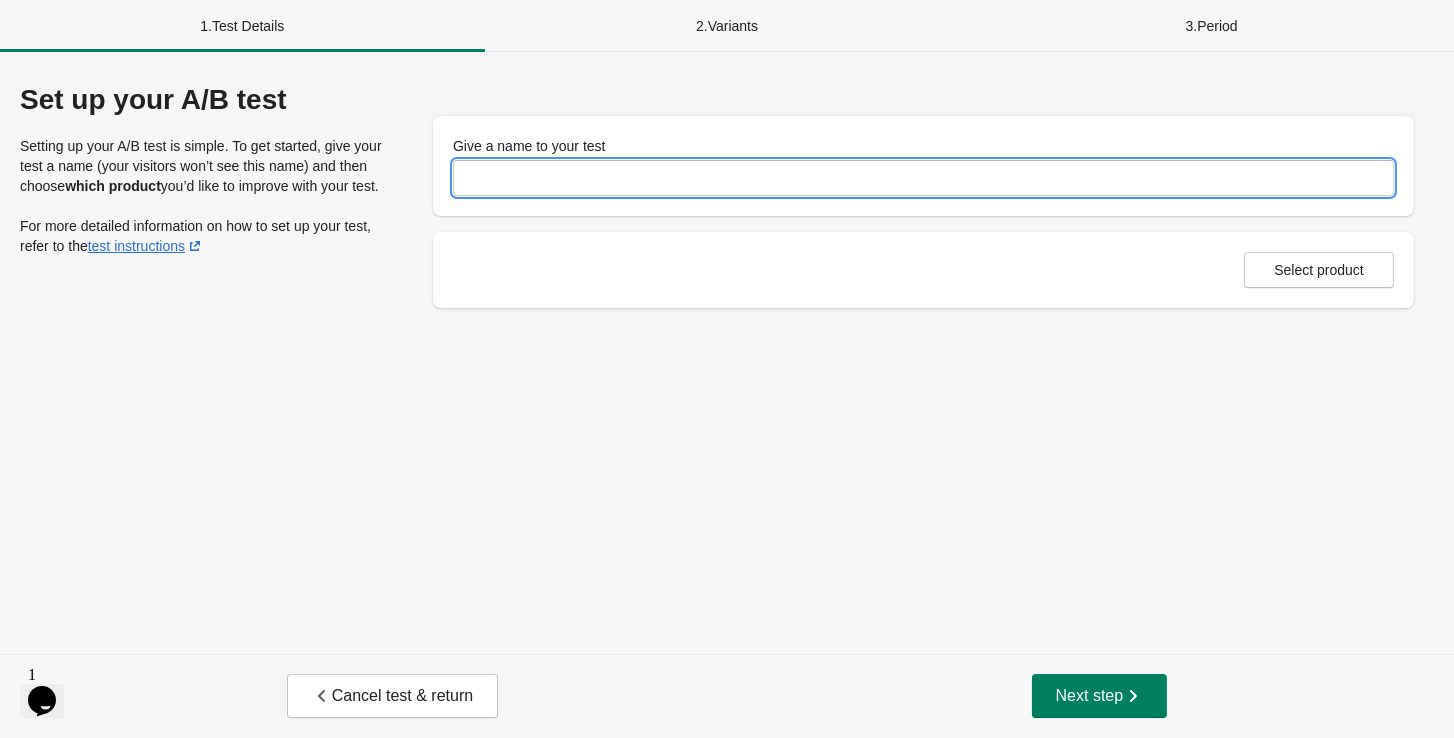 click on "Give a name to your test" at bounding box center [923, 178] 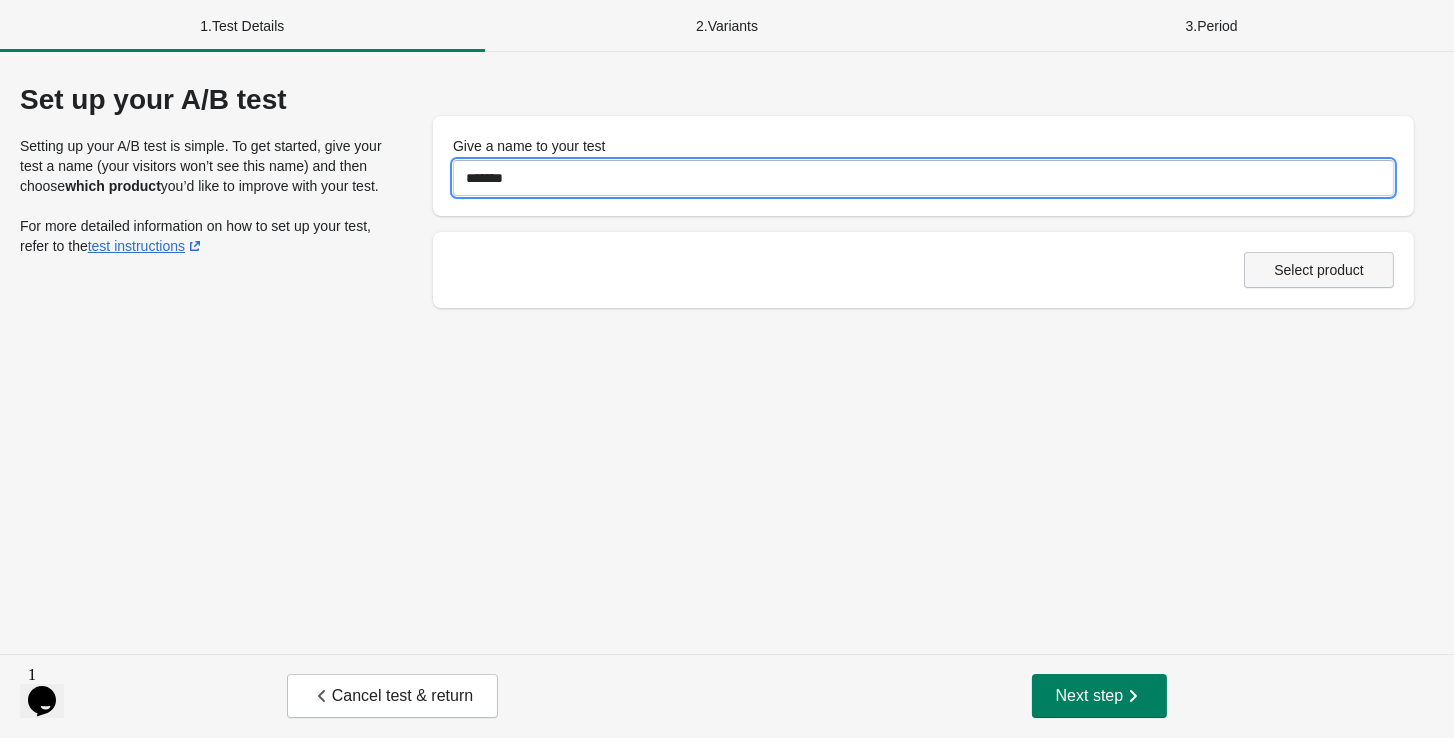 type on "*******" 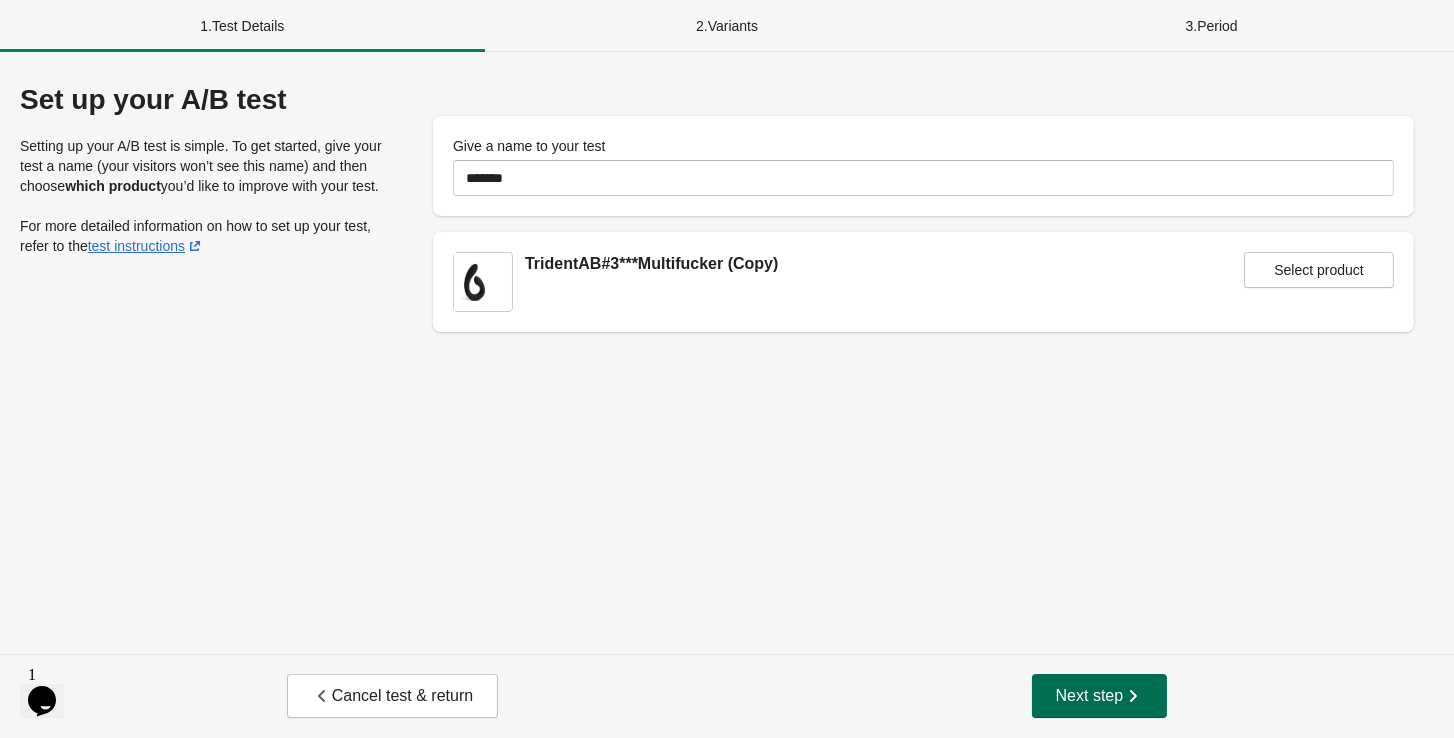 click on "Next step" at bounding box center [1100, 696] 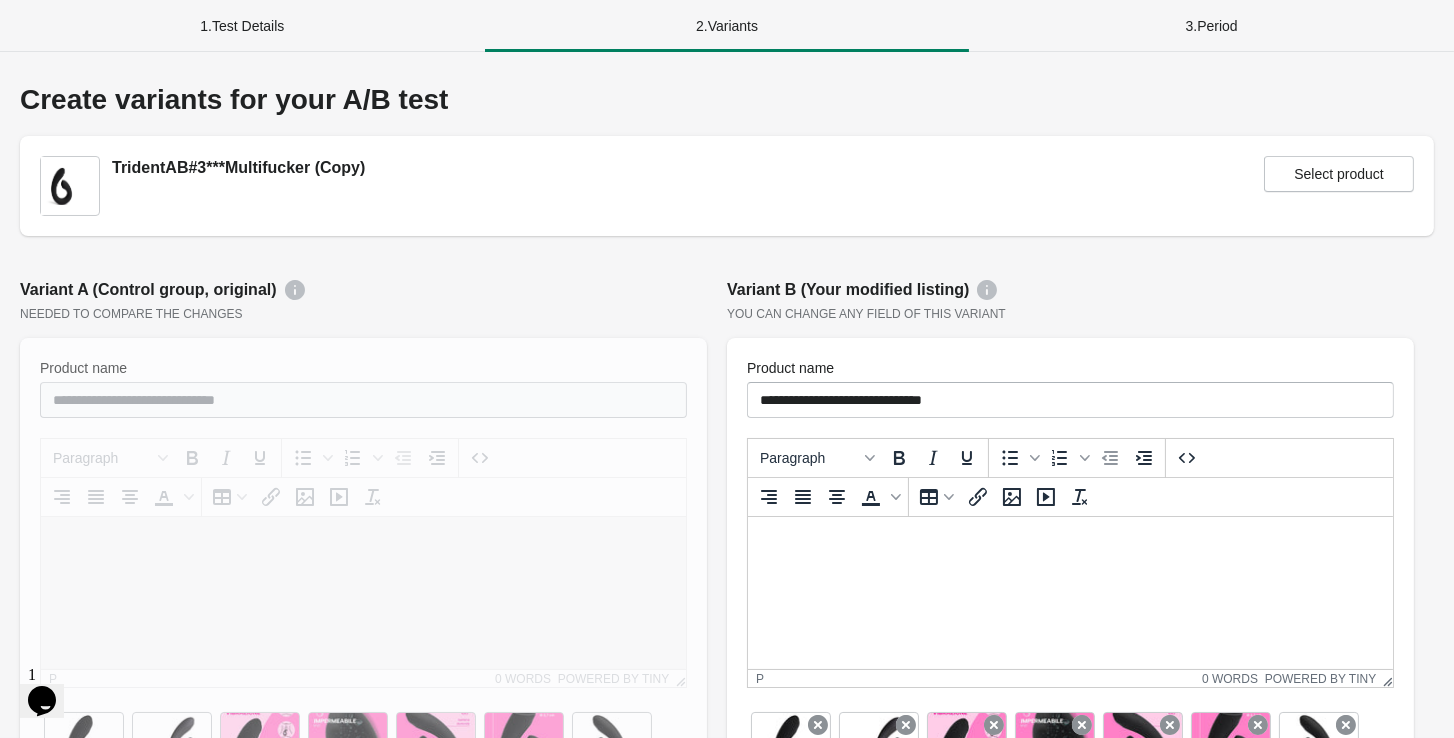 scroll, scrollTop: 0, scrollLeft: 0, axis: both 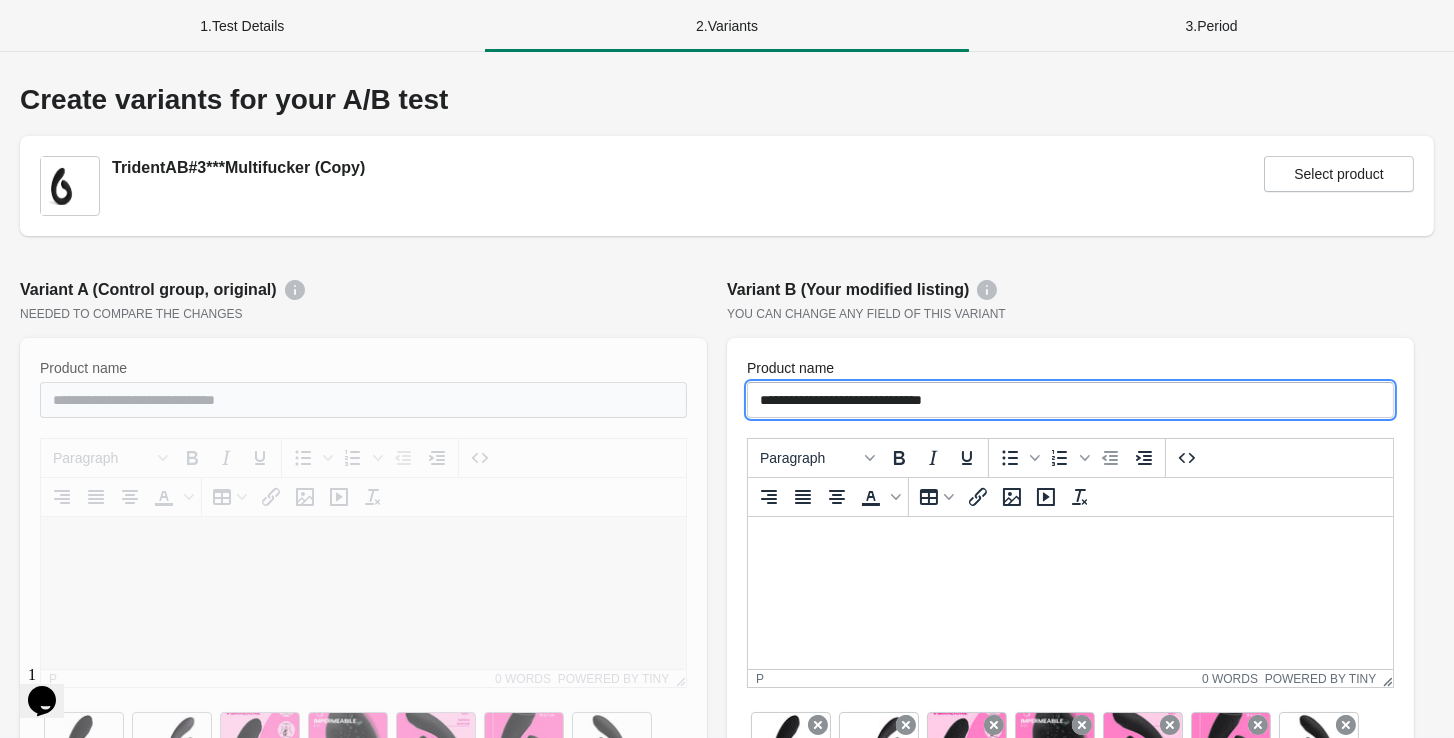 click on "**********" at bounding box center (1070, 400) 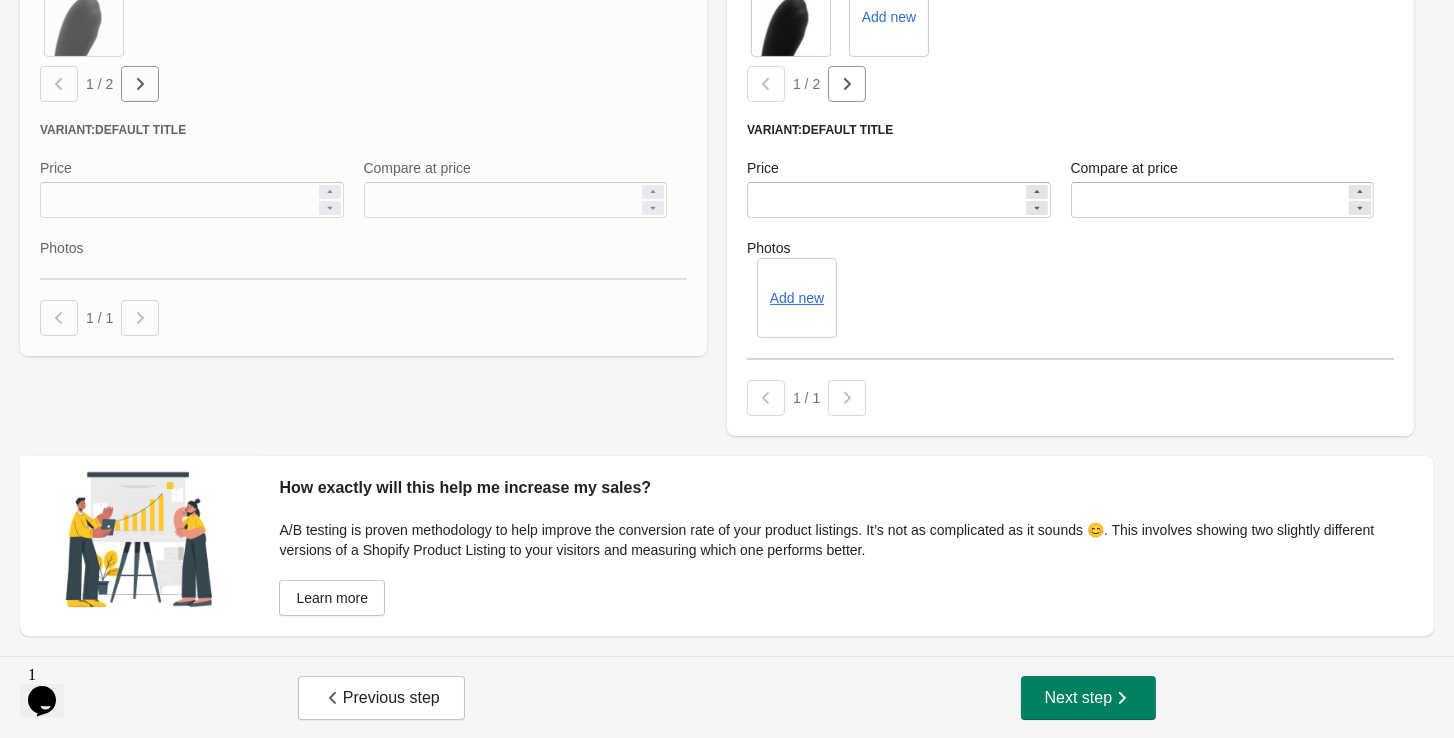 scroll, scrollTop: 598, scrollLeft: 0, axis: vertical 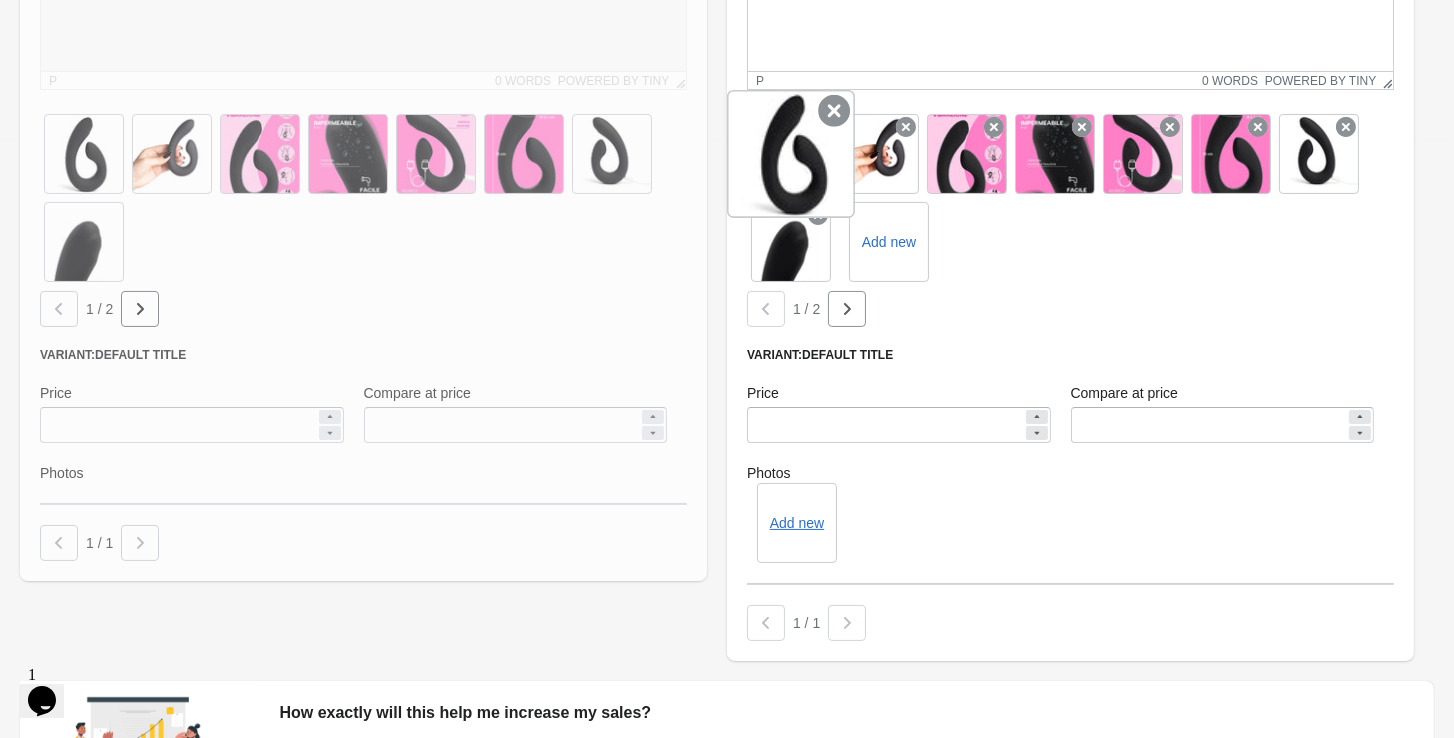 type on "**********" 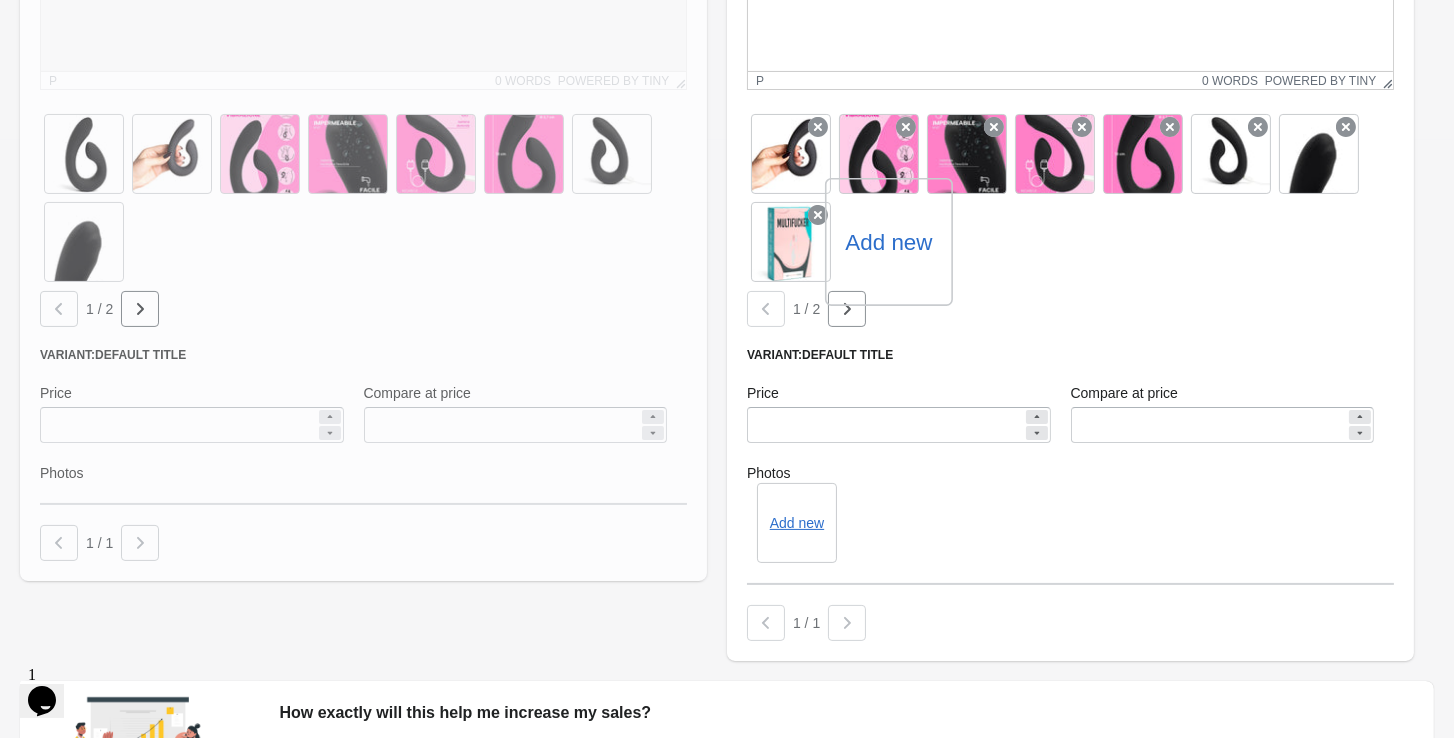 click on "Add new" at bounding box center [888, 242] 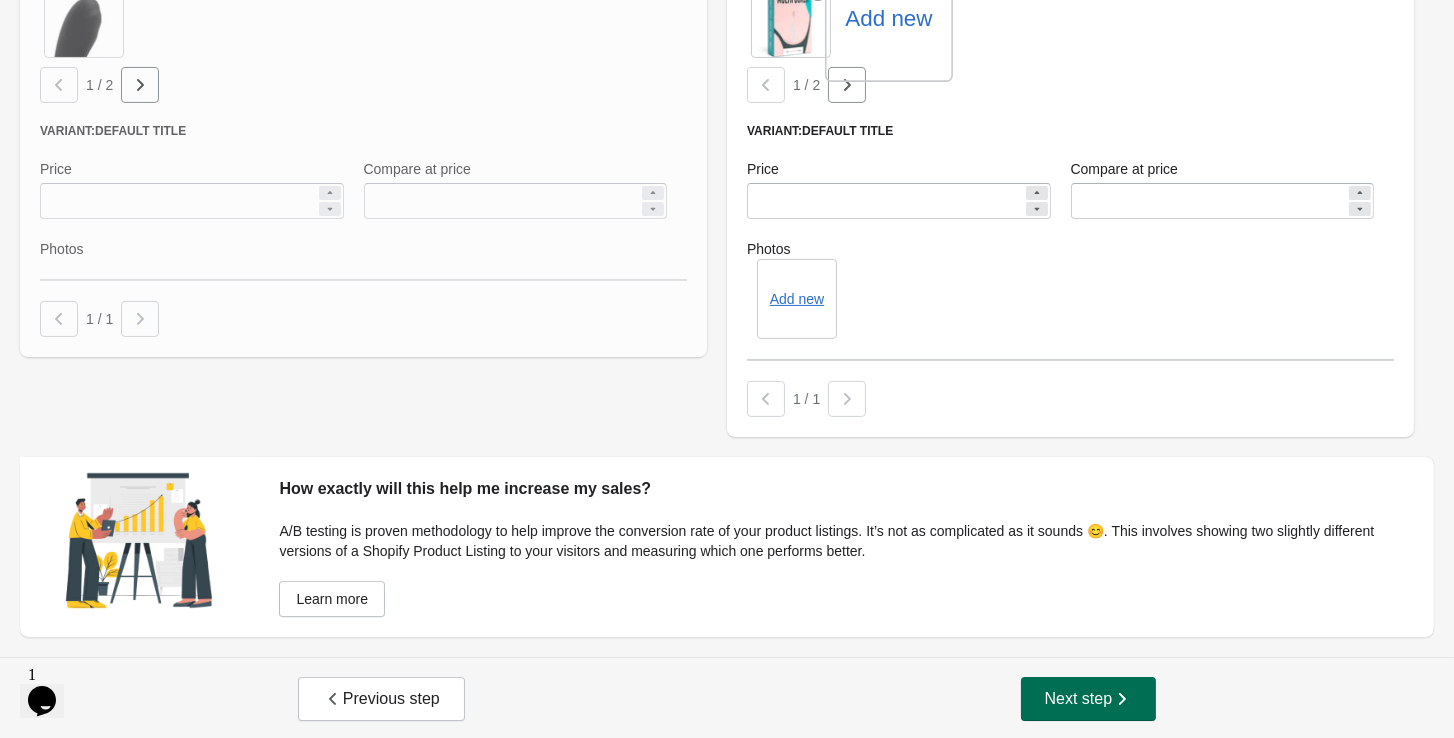 scroll, scrollTop: 821, scrollLeft: 0, axis: vertical 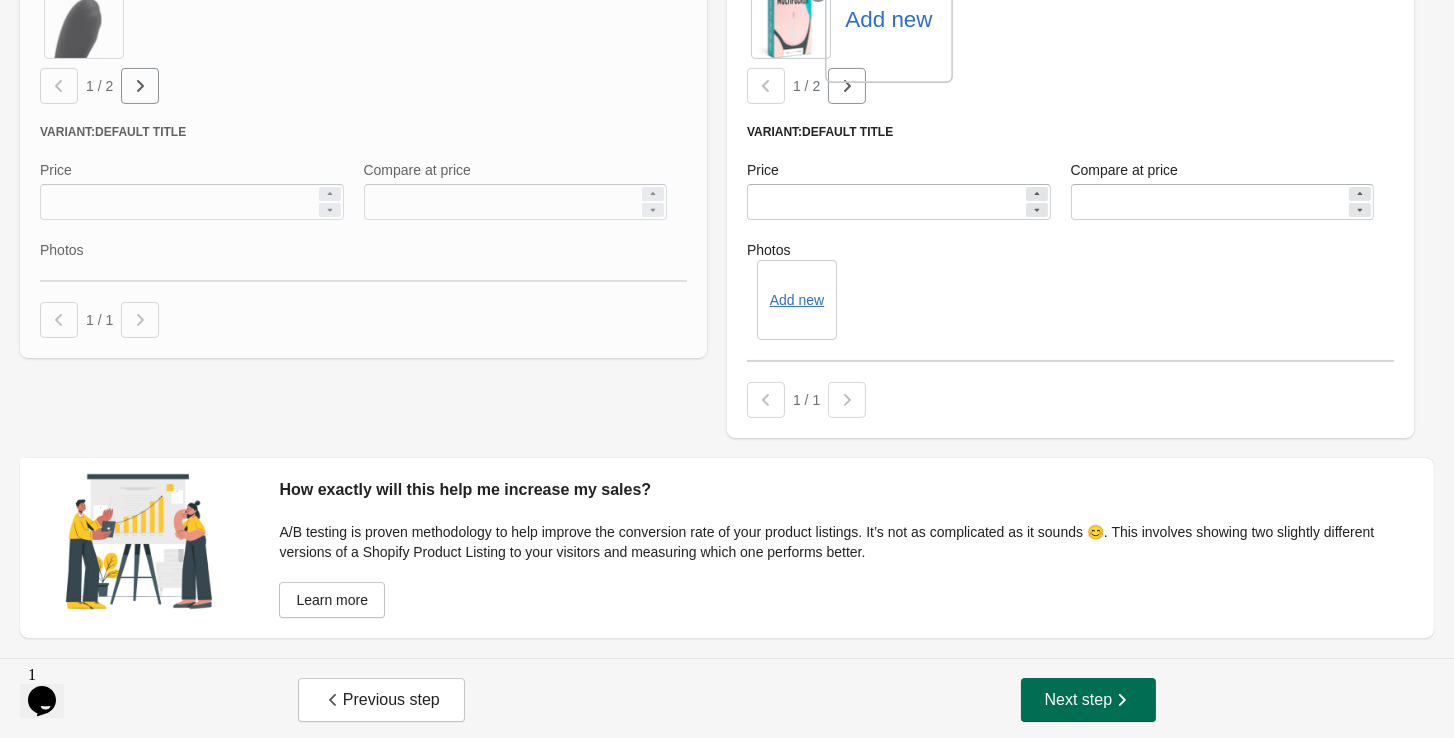 click on "Next step" at bounding box center [1089, 700] 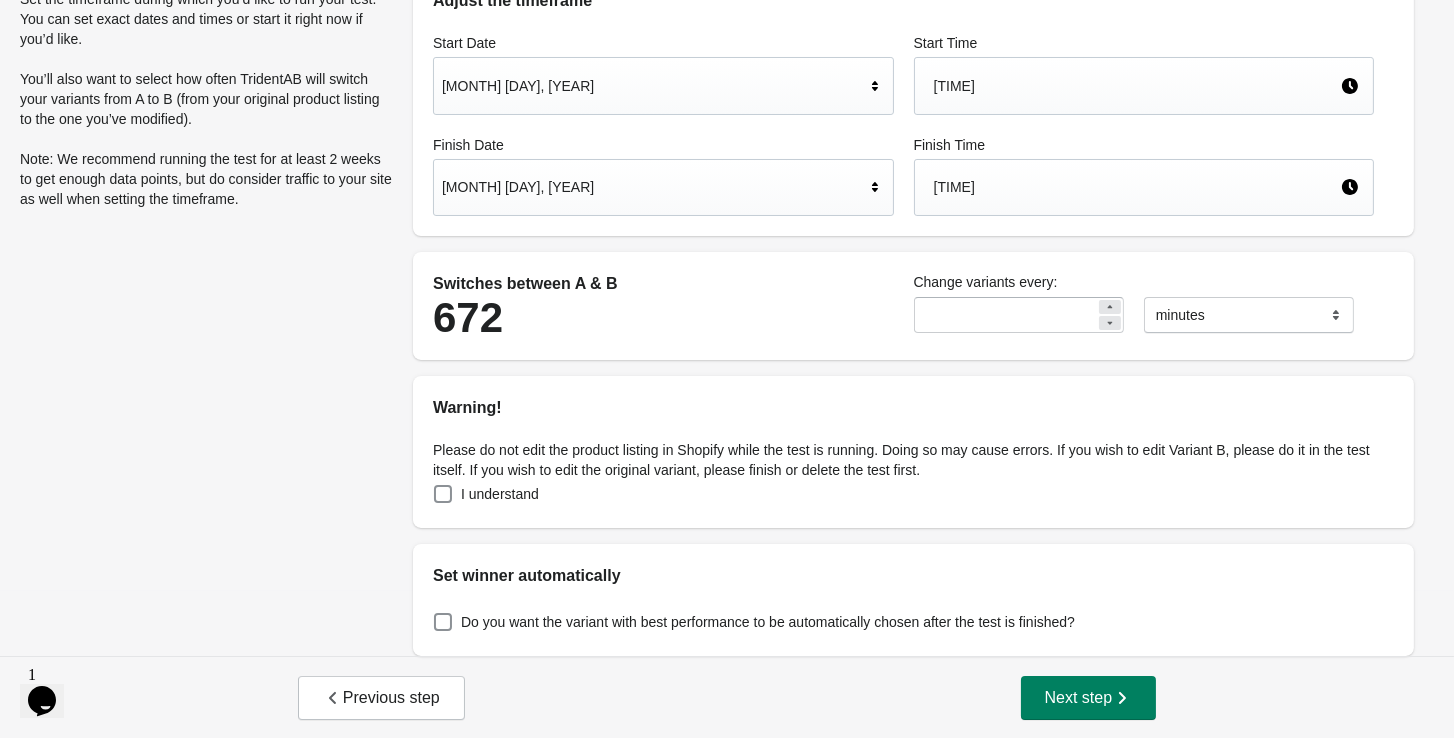 scroll, scrollTop: 145, scrollLeft: 0, axis: vertical 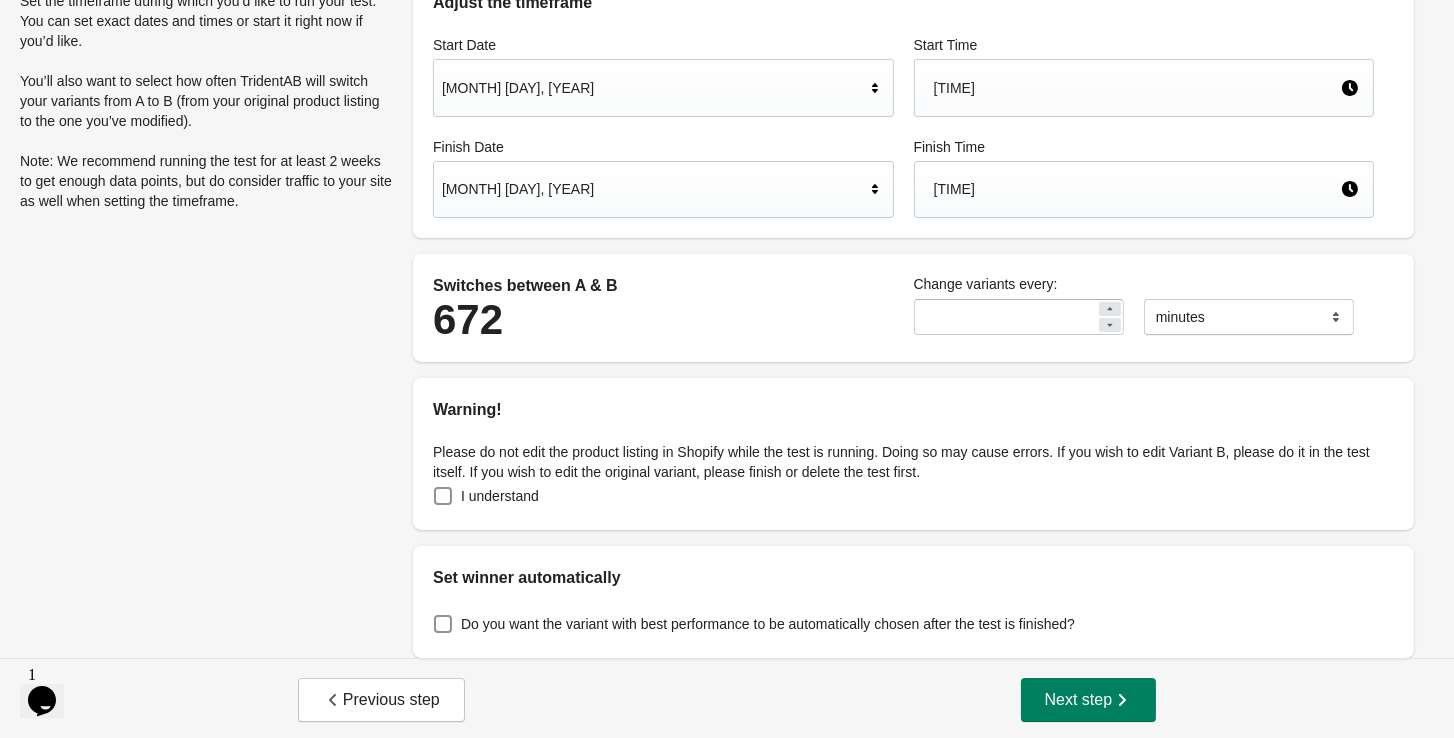 click on "I understand" at bounding box center [500, 496] 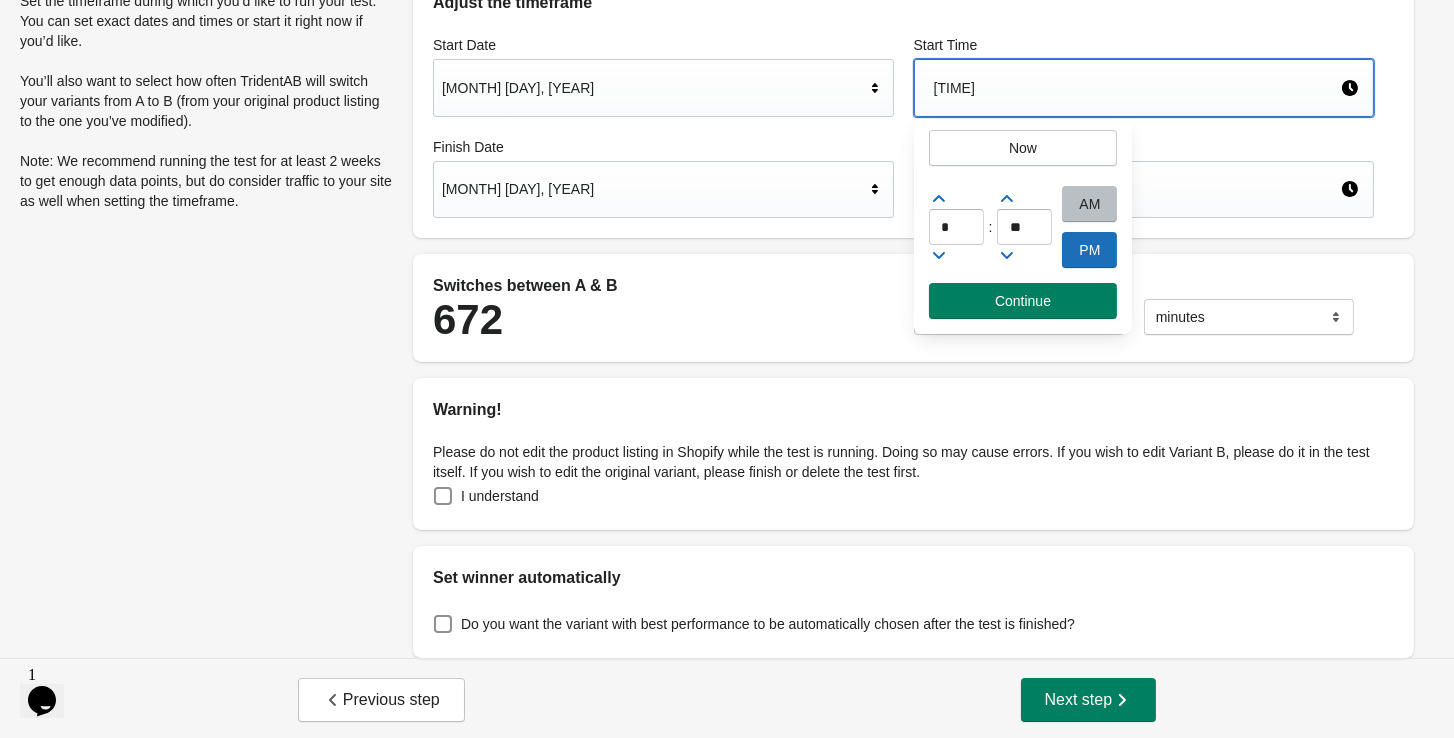 click on "Please do not edit the product listing in Shopify while the test is running. Doing so may cause errors. If you wish to edit Variant B, please do it in the test itself. If you wish to edit the original variant, please finish or delete the test first. I understand" at bounding box center [913, 476] 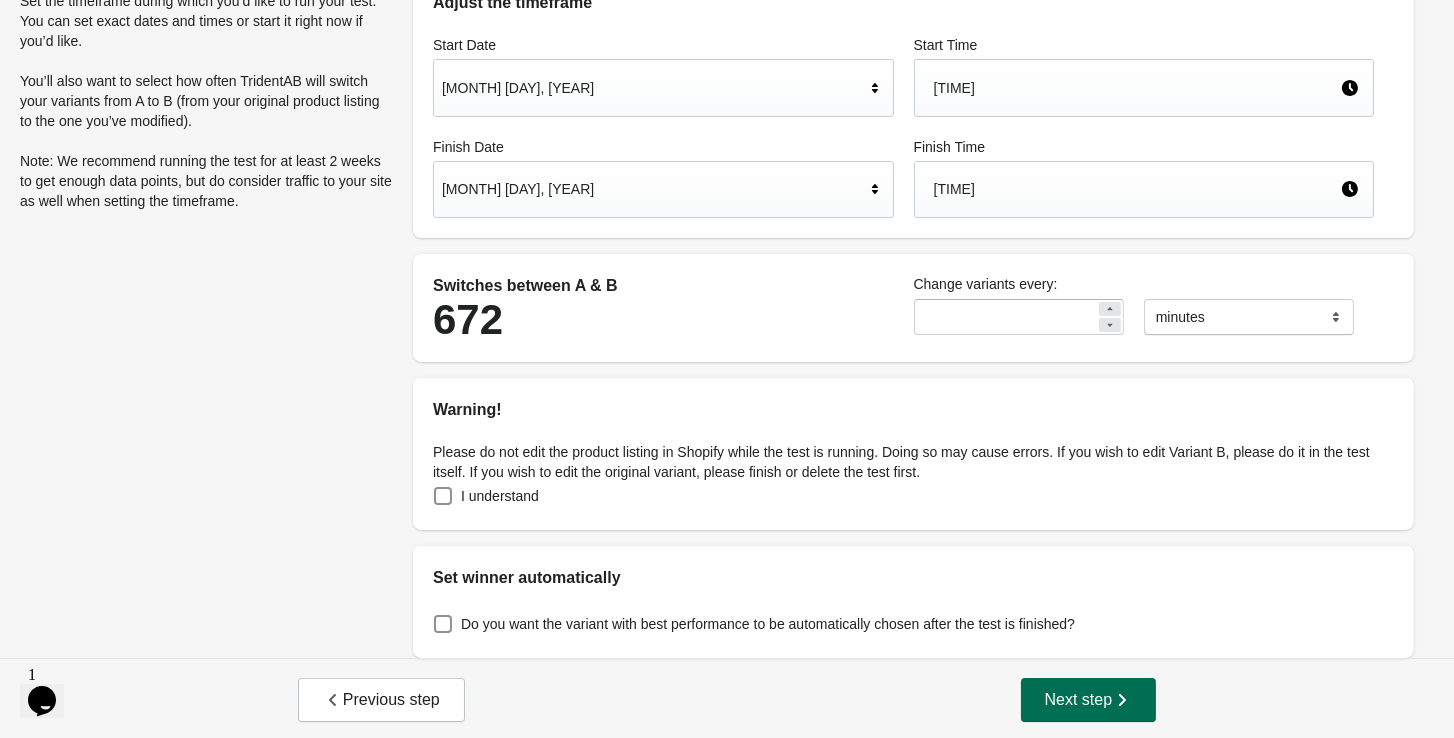 click on "Next step" at bounding box center (1089, 700) 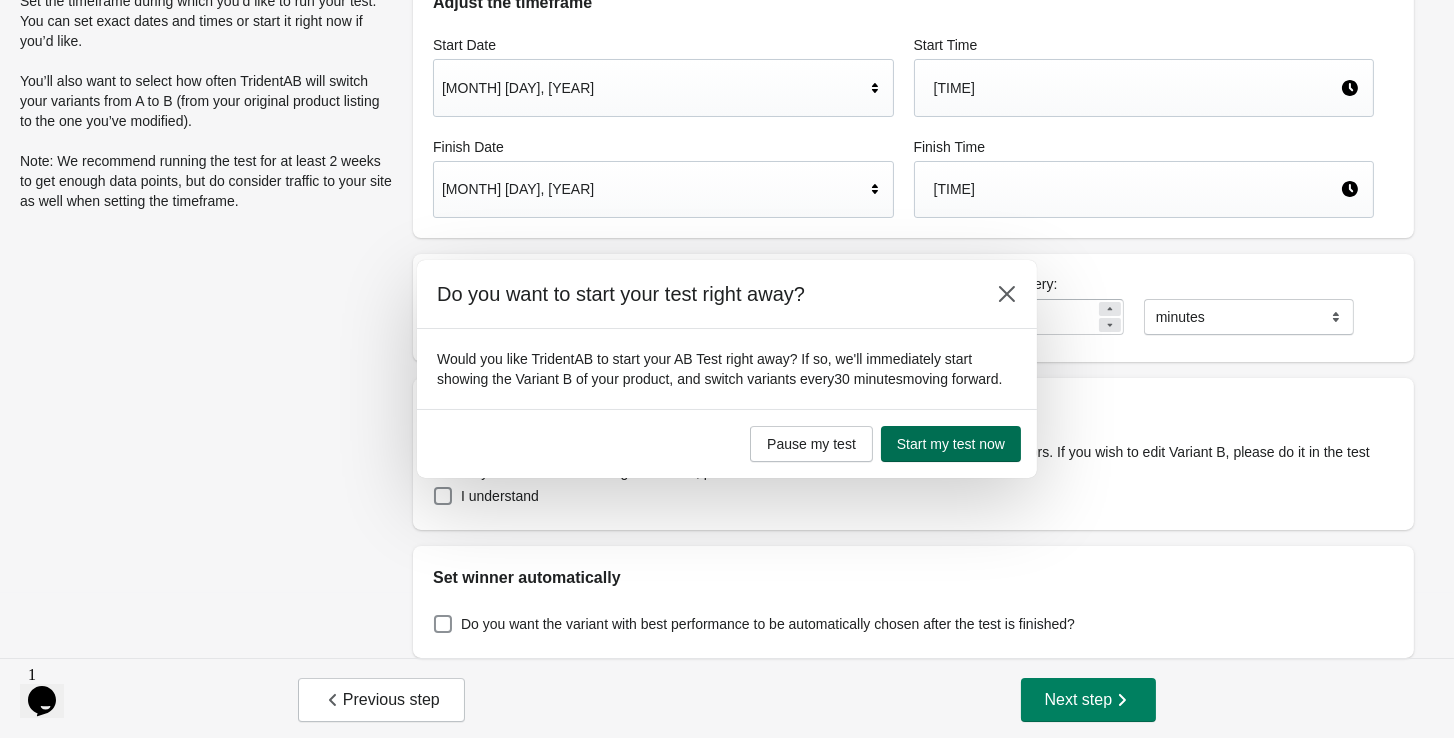 click on "Start my test now" at bounding box center (951, 444) 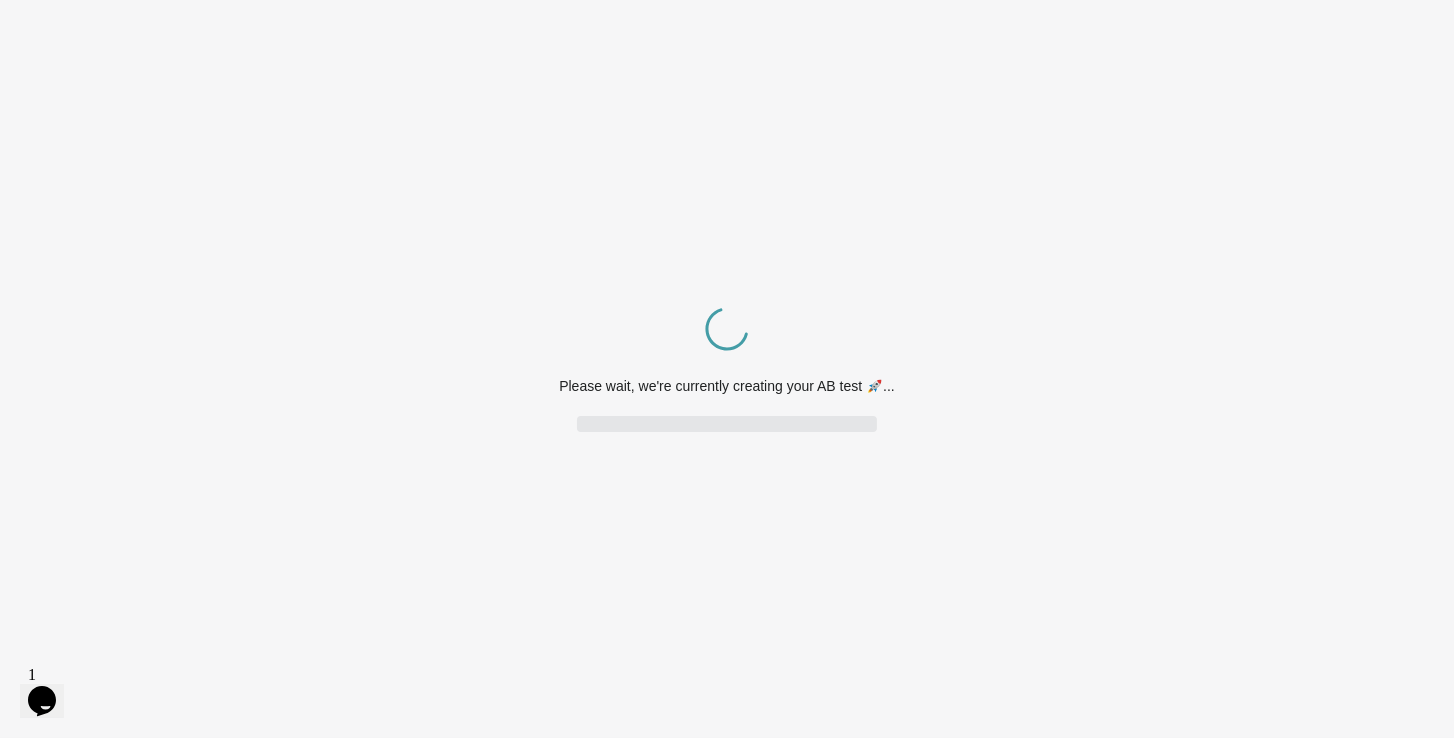 scroll, scrollTop: 0, scrollLeft: 0, axis: both 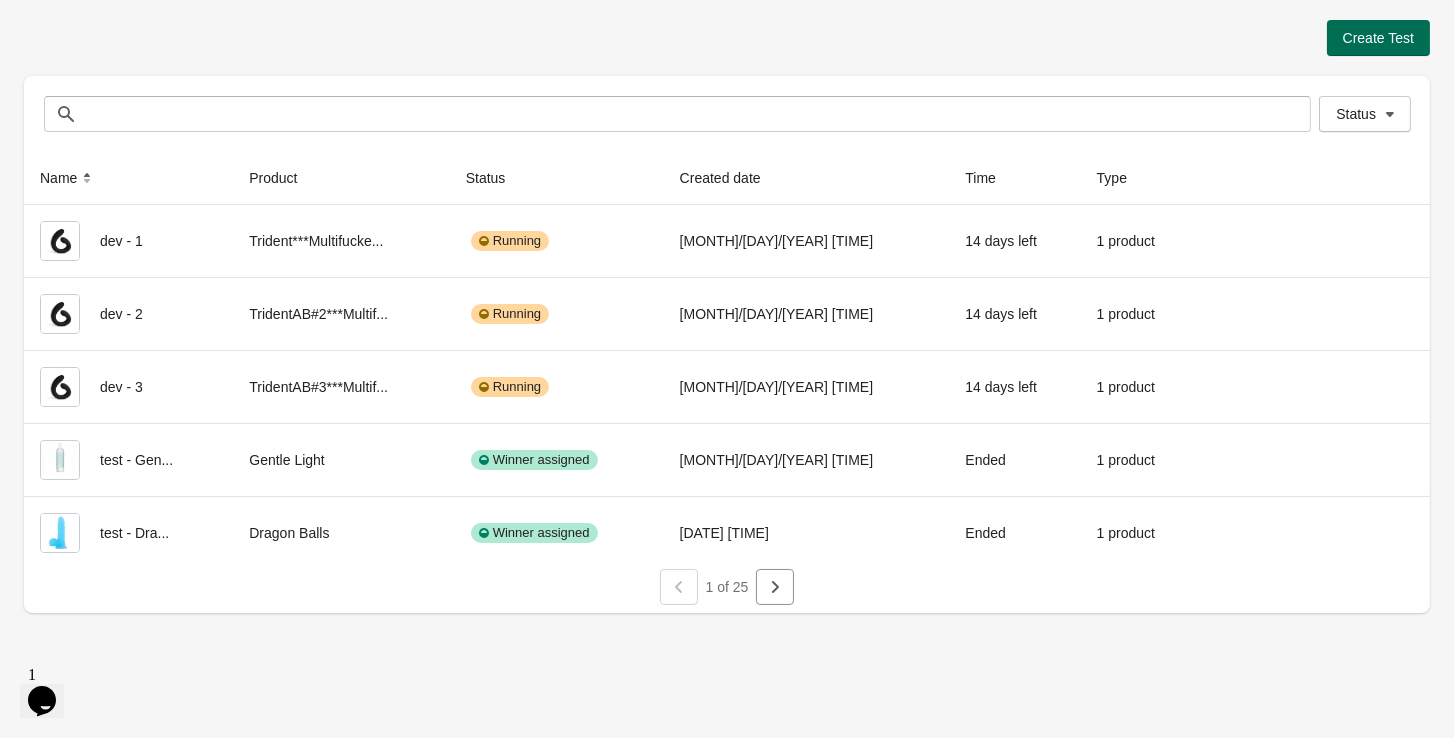 click on "Create Test" at bounding box center [1378, 38] 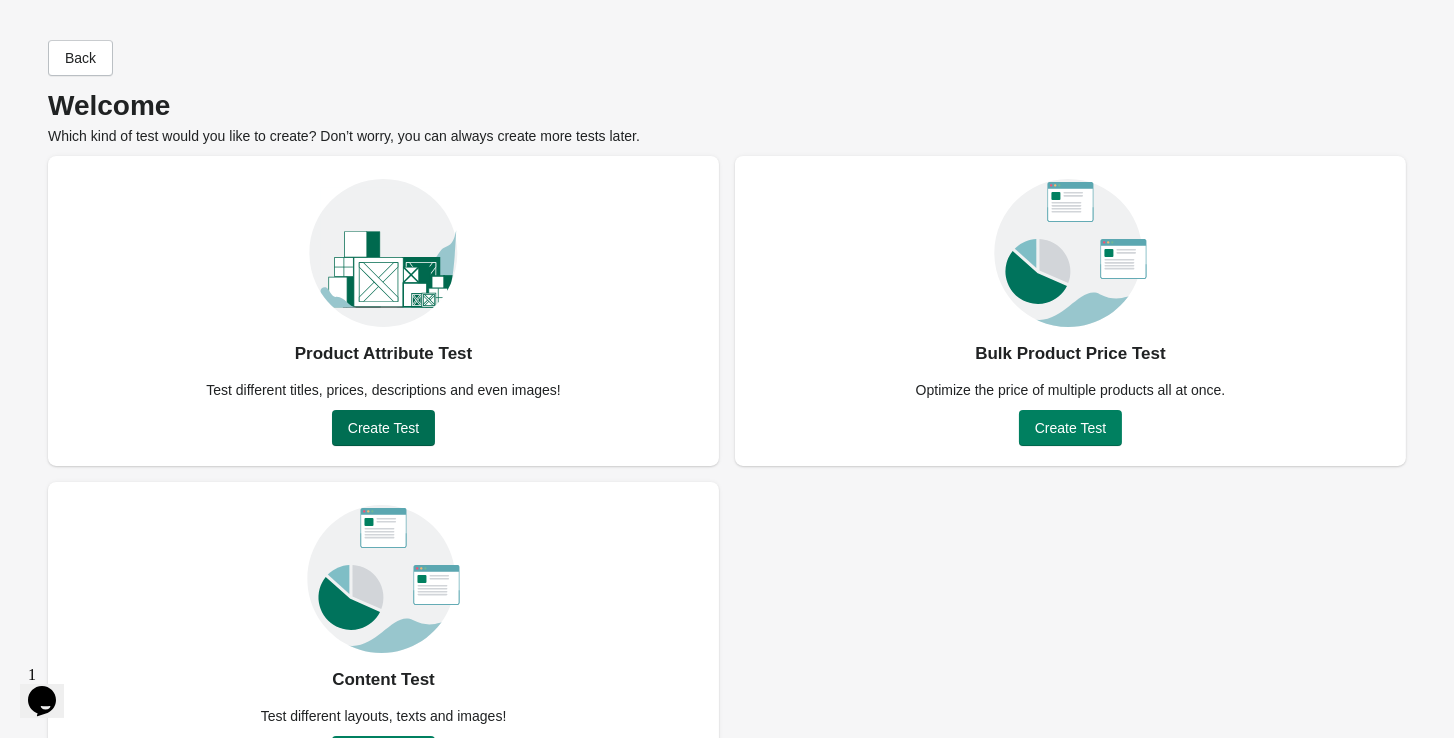 click on "Create Test" at bounding box center [383, 428] 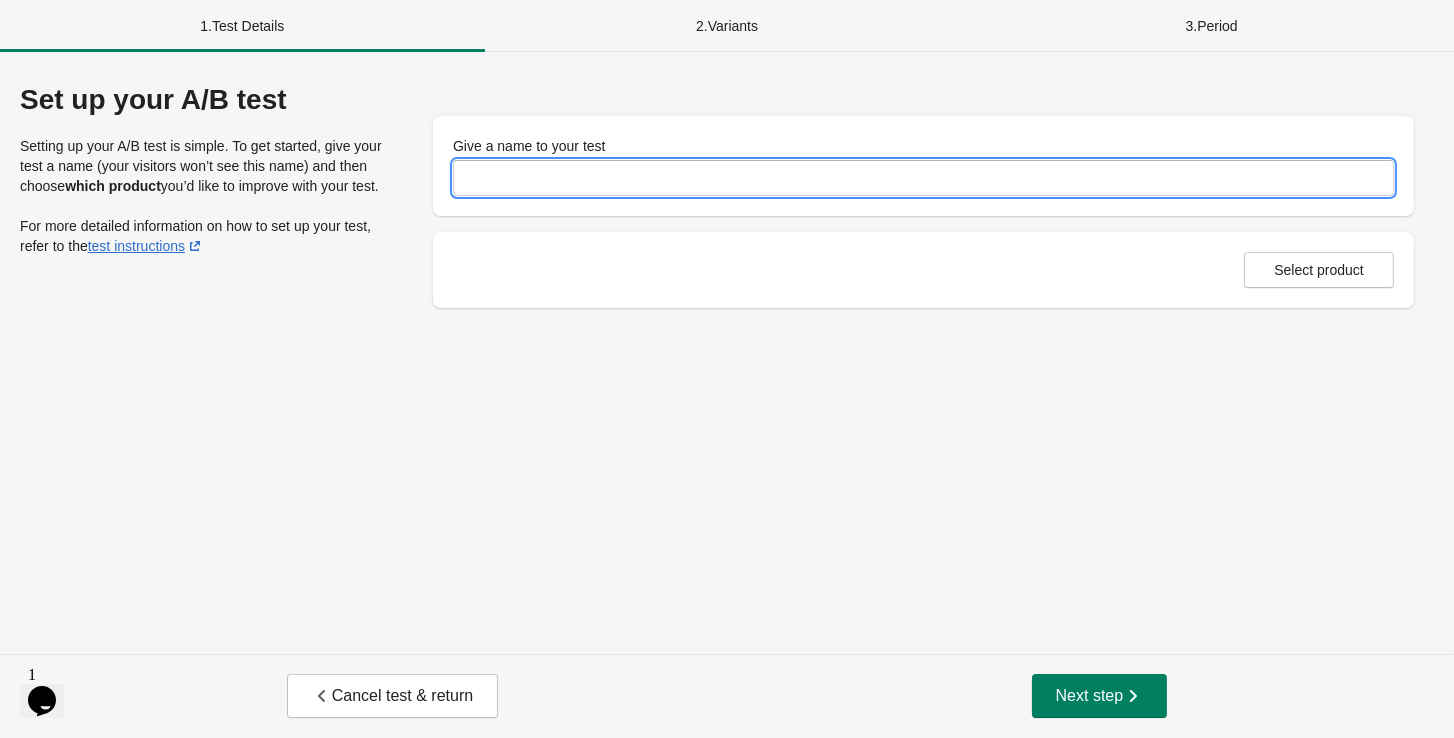 click on "Give a name to your test" at bounding box center [923, 178] 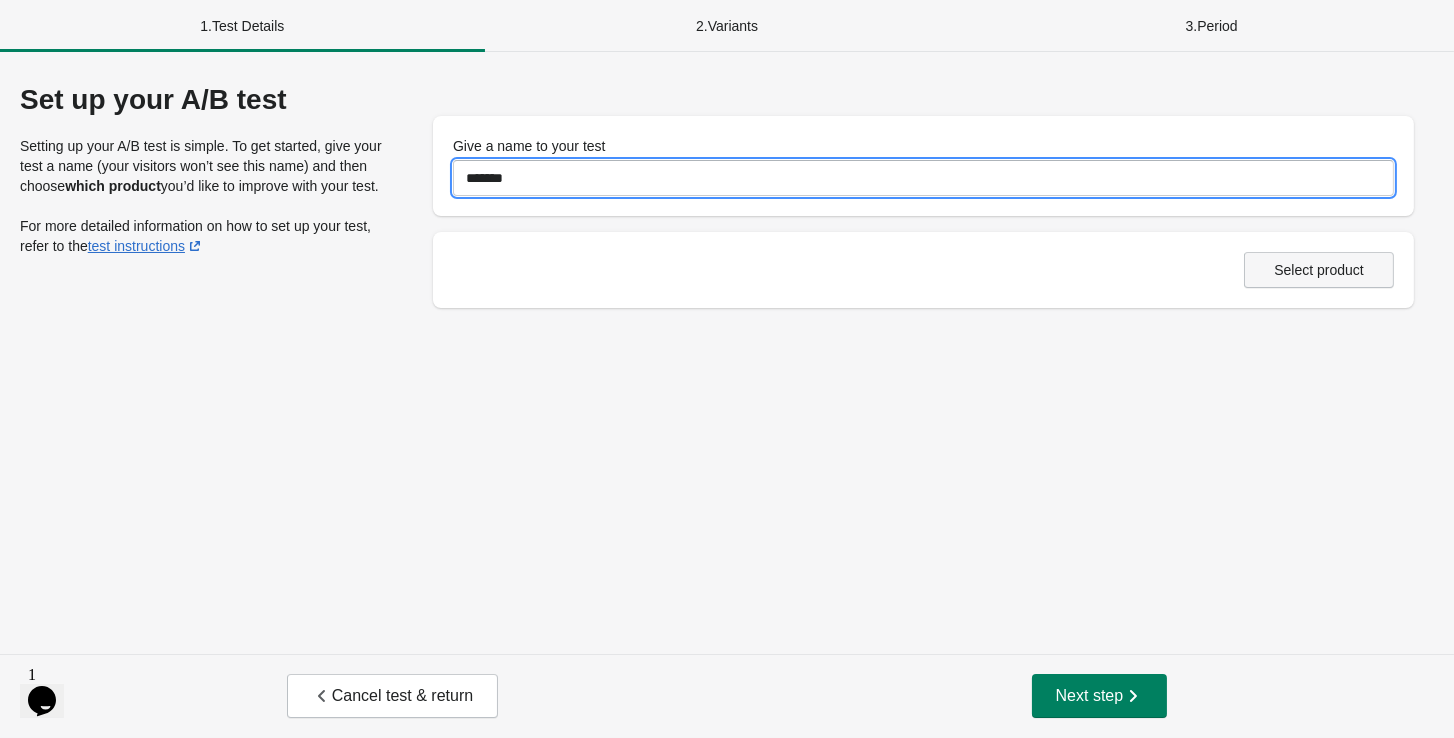 type on "*******" 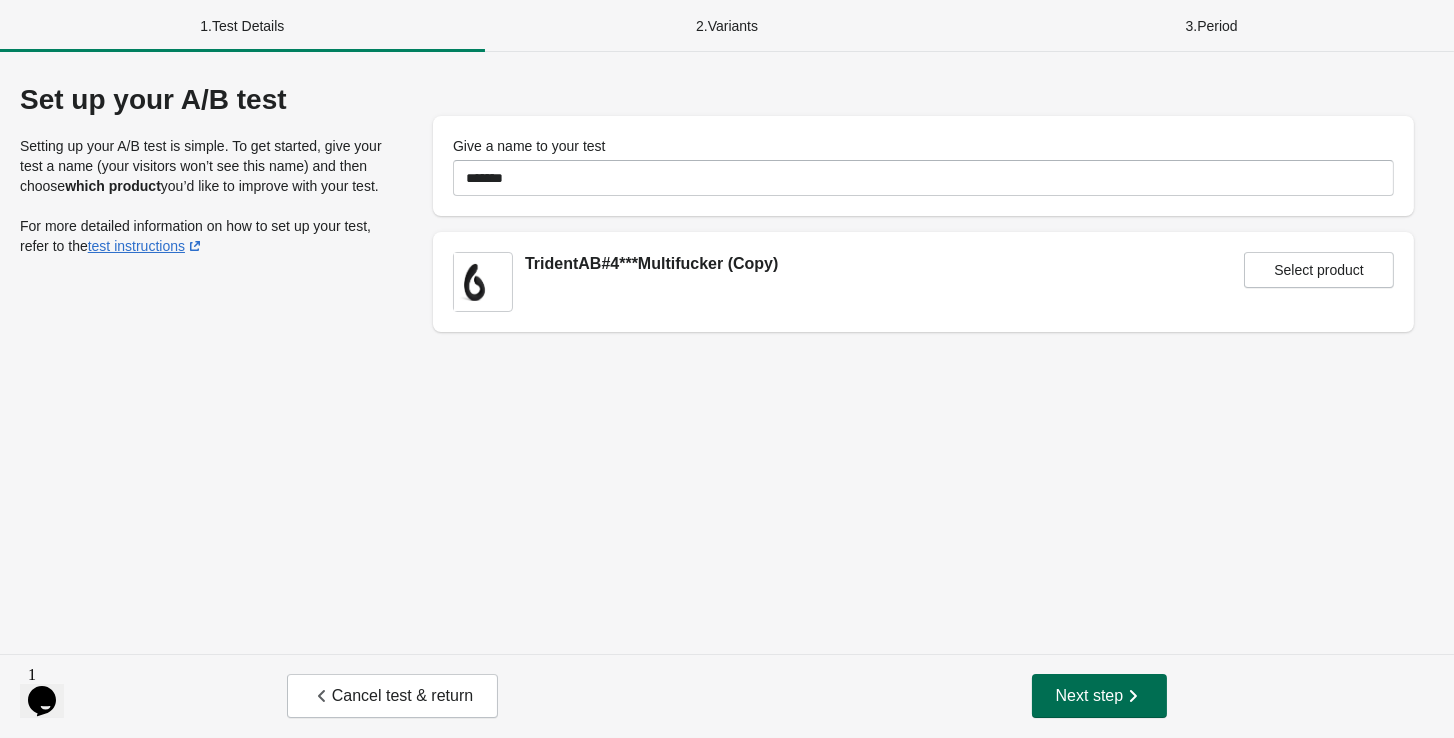 click on "Next step" at bounding box center (1100, 696) 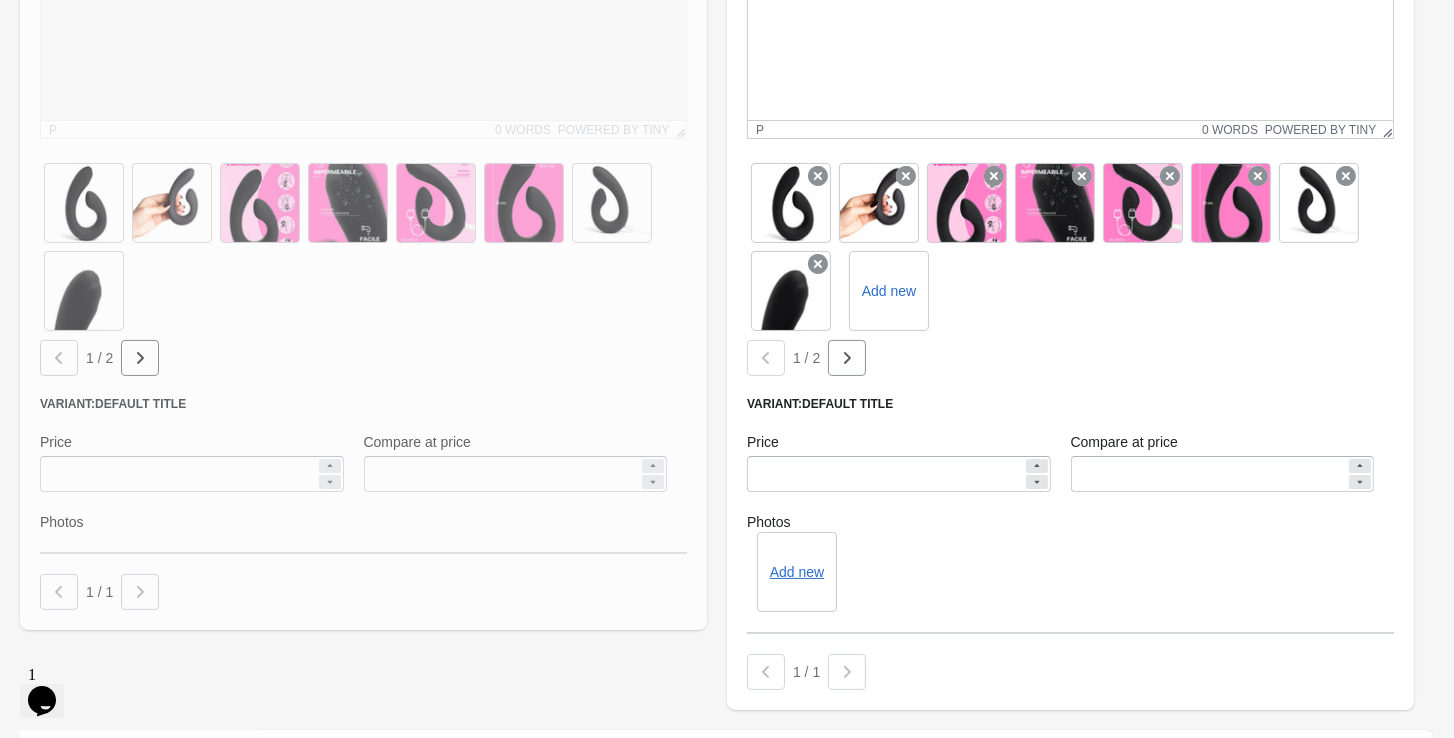 scroll, scrollTop: 597, scrollLeft: 0, axis: vertical 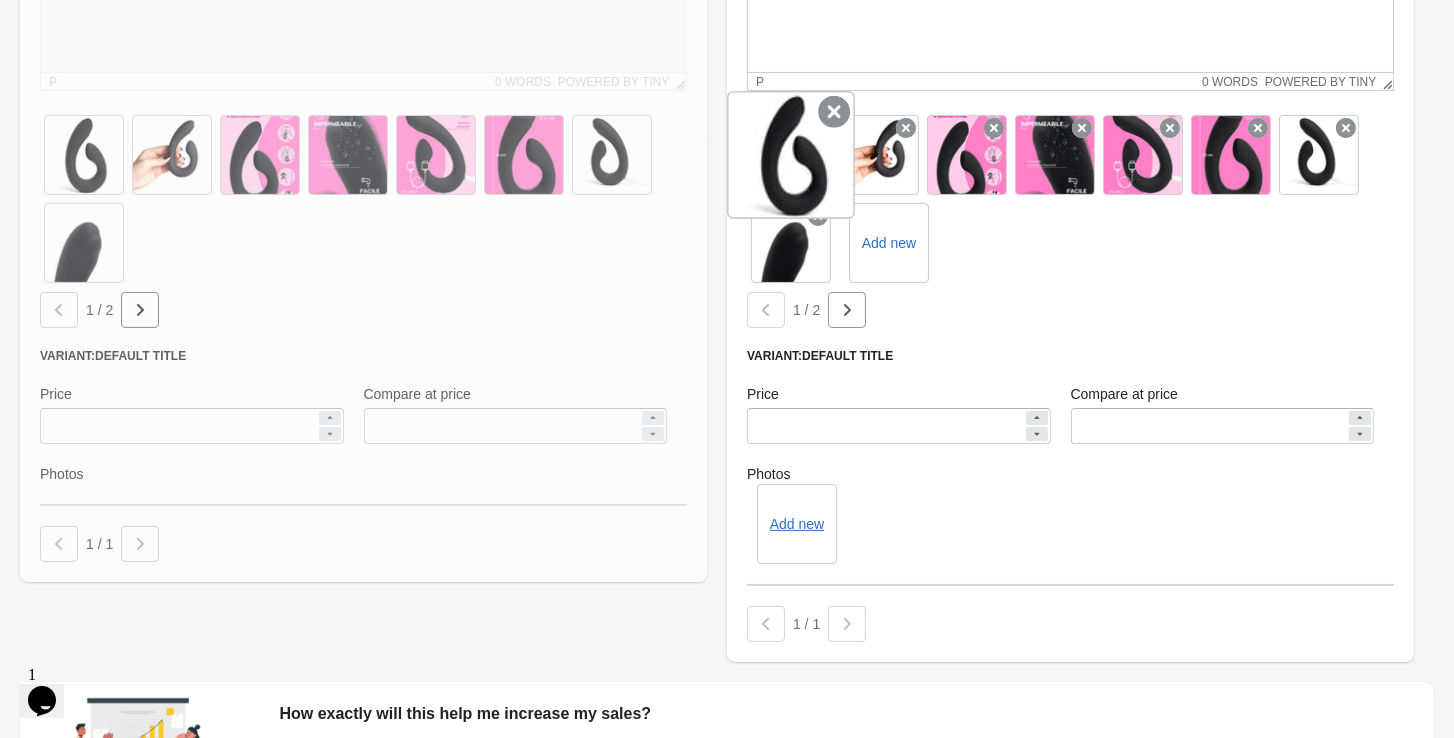 click 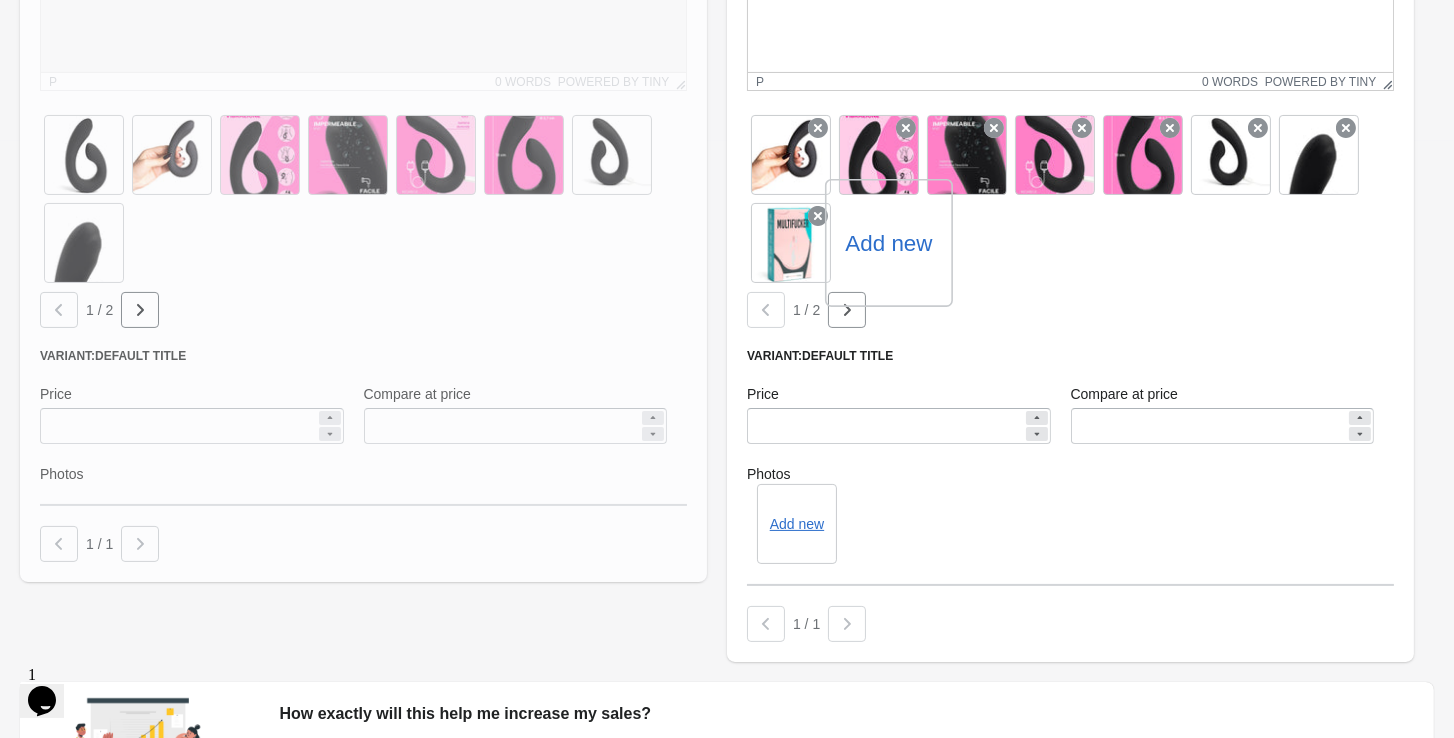 click on "Add new" at bounding box center [889, 243] 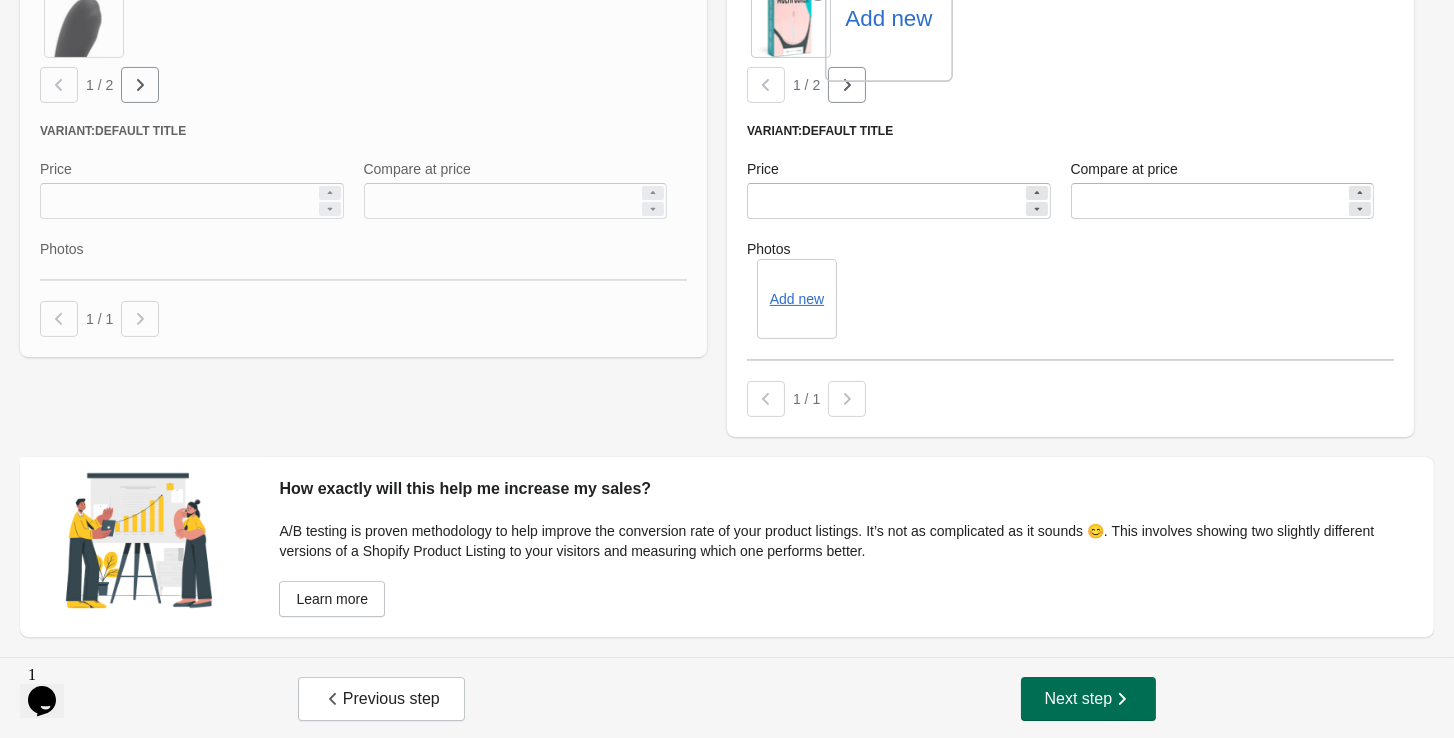 scroll, scrollTop: 821, scrollLeft: 0, axis: vertical 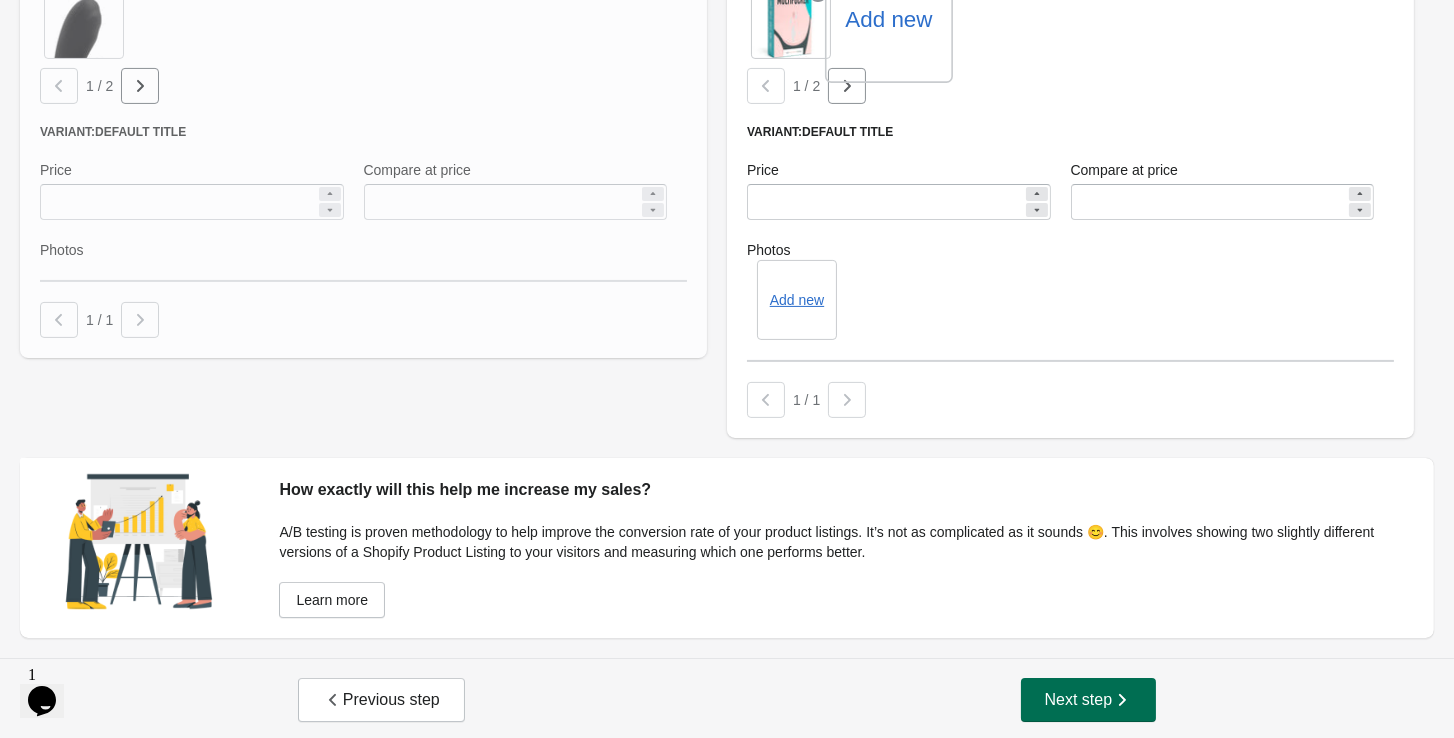 click on "Next step" at bounding box center (1089, 700) 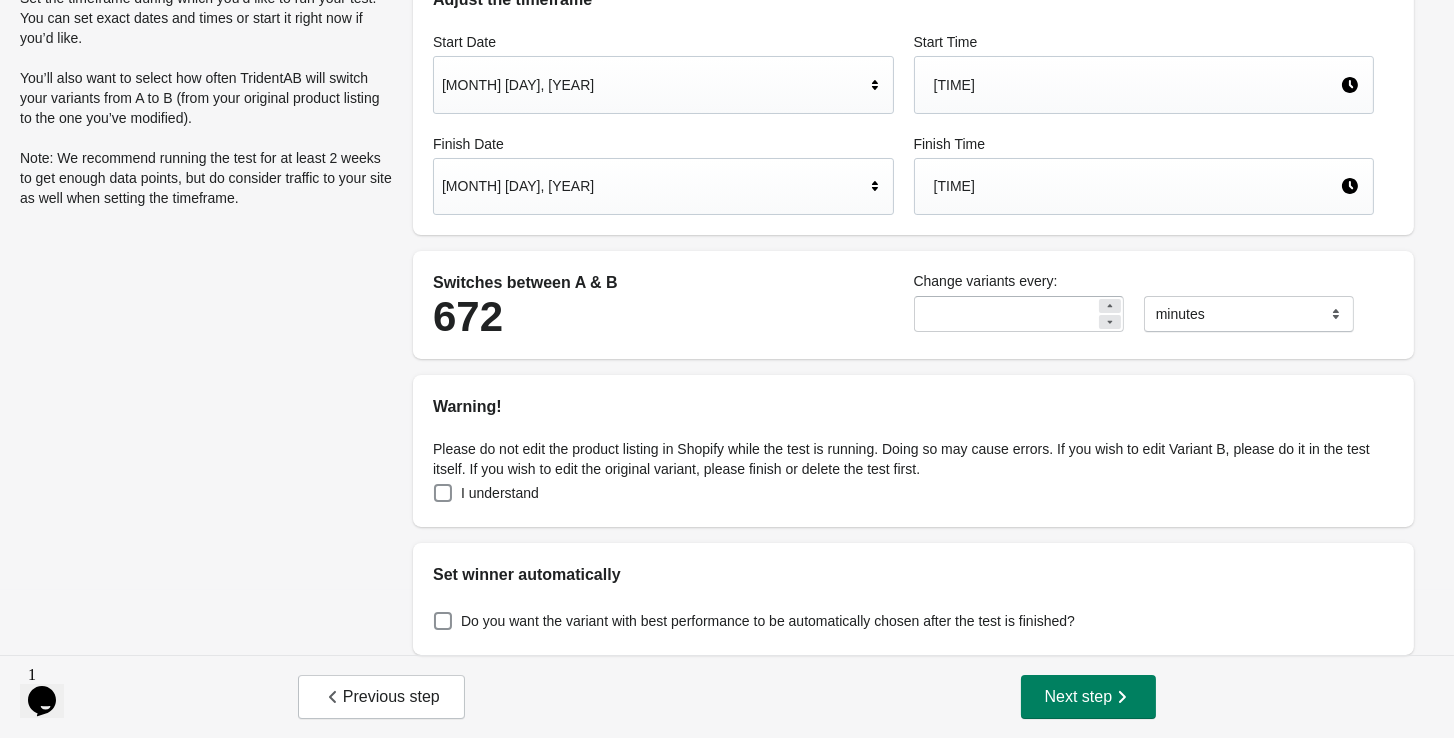 scroll, scrollTop: 145, scrollLeft: 0, axis: vertical 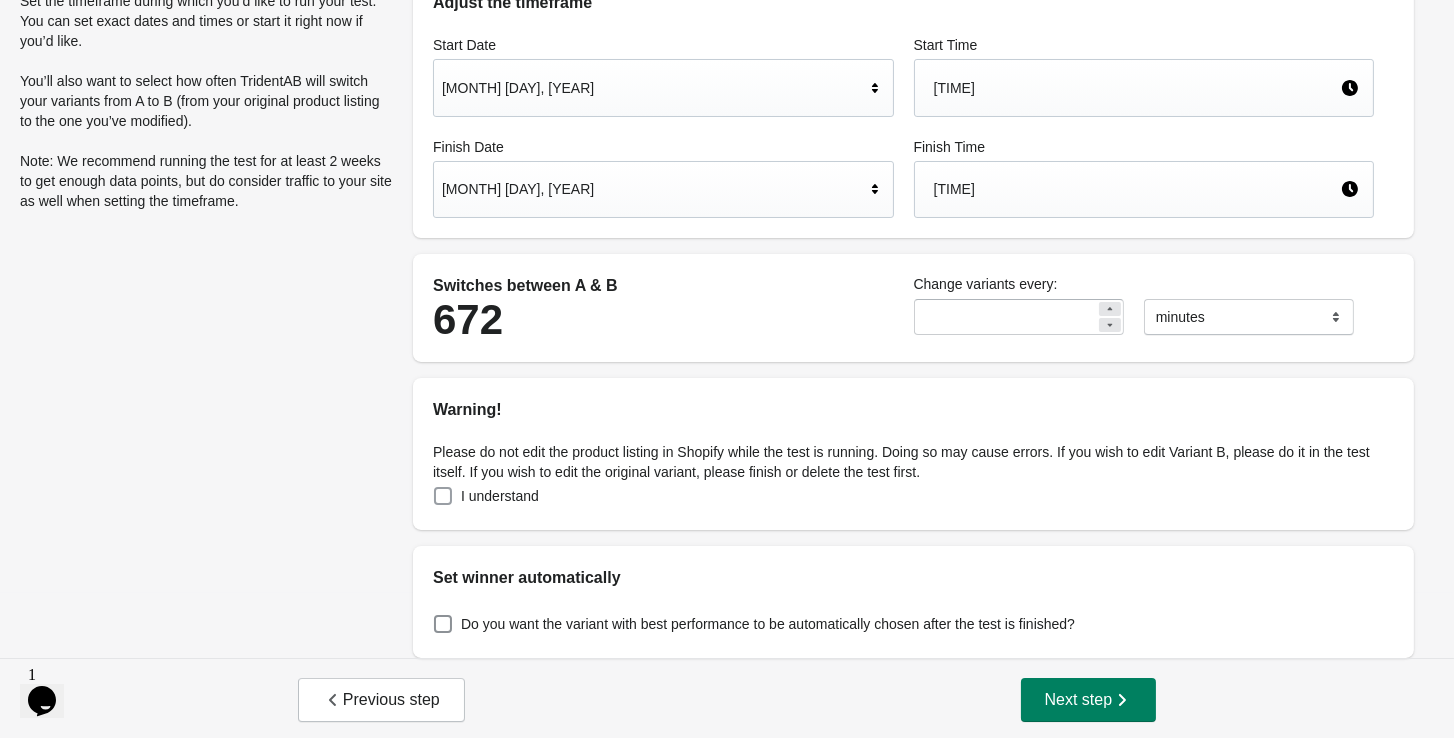 click on "I understand" at bounding box center [500, 496] 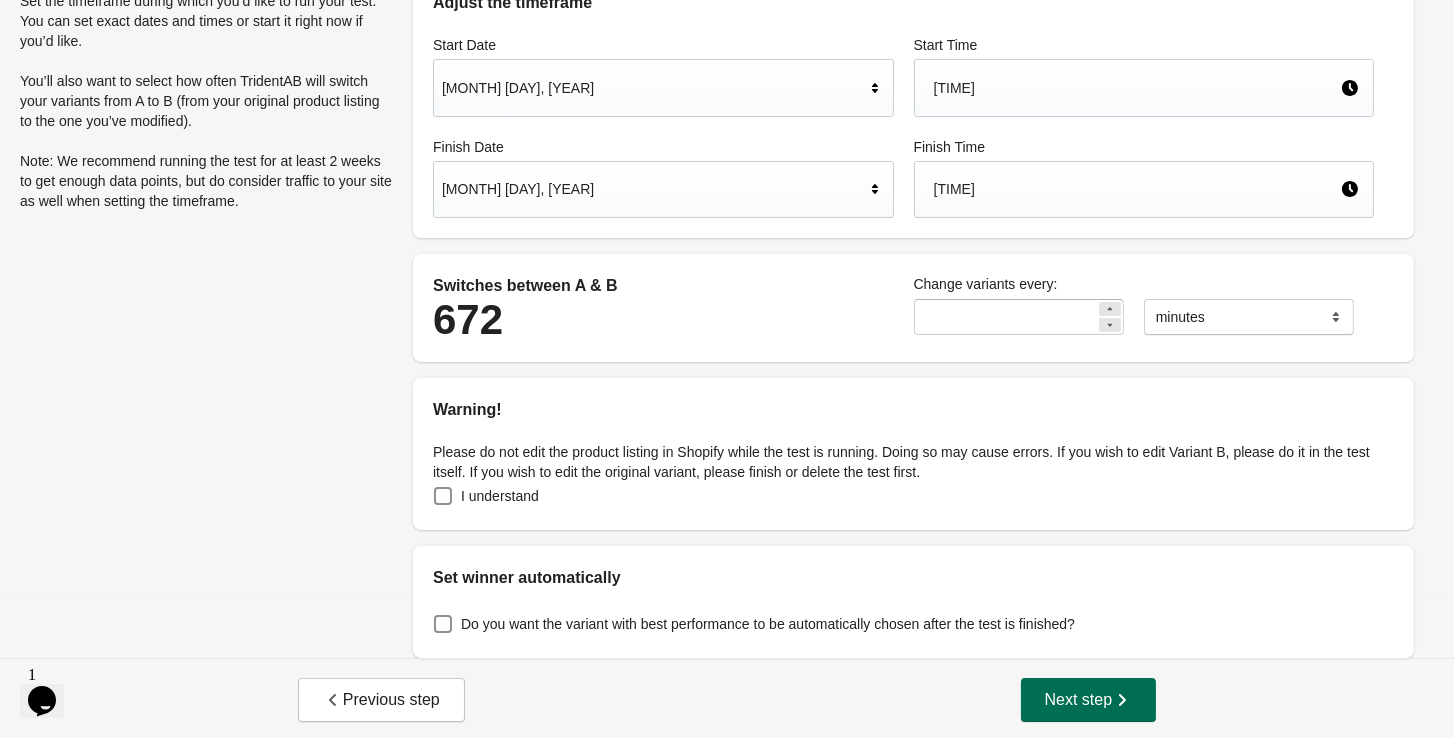 click on "Next step" at bounding box center (1089, 700) 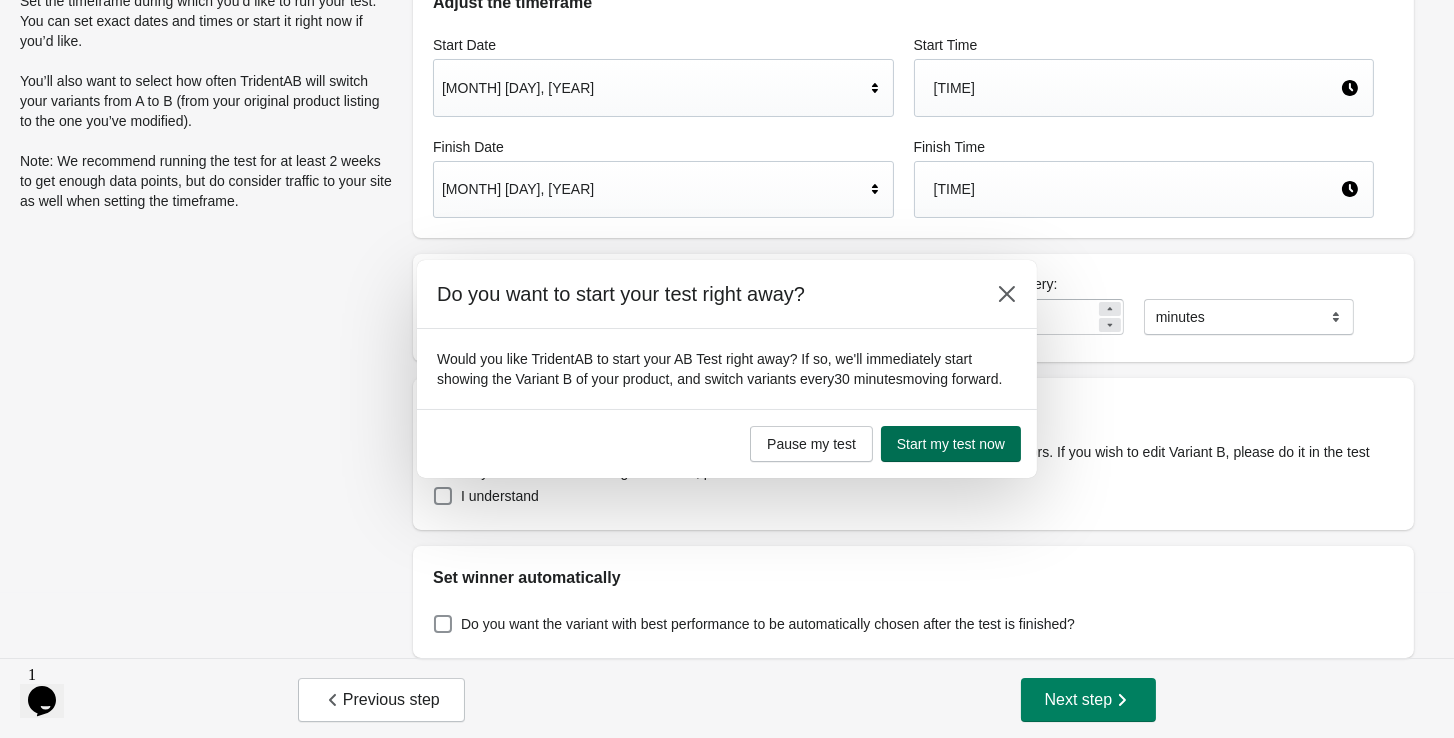 click on "Start my test now" at bounding box center (951, 444) 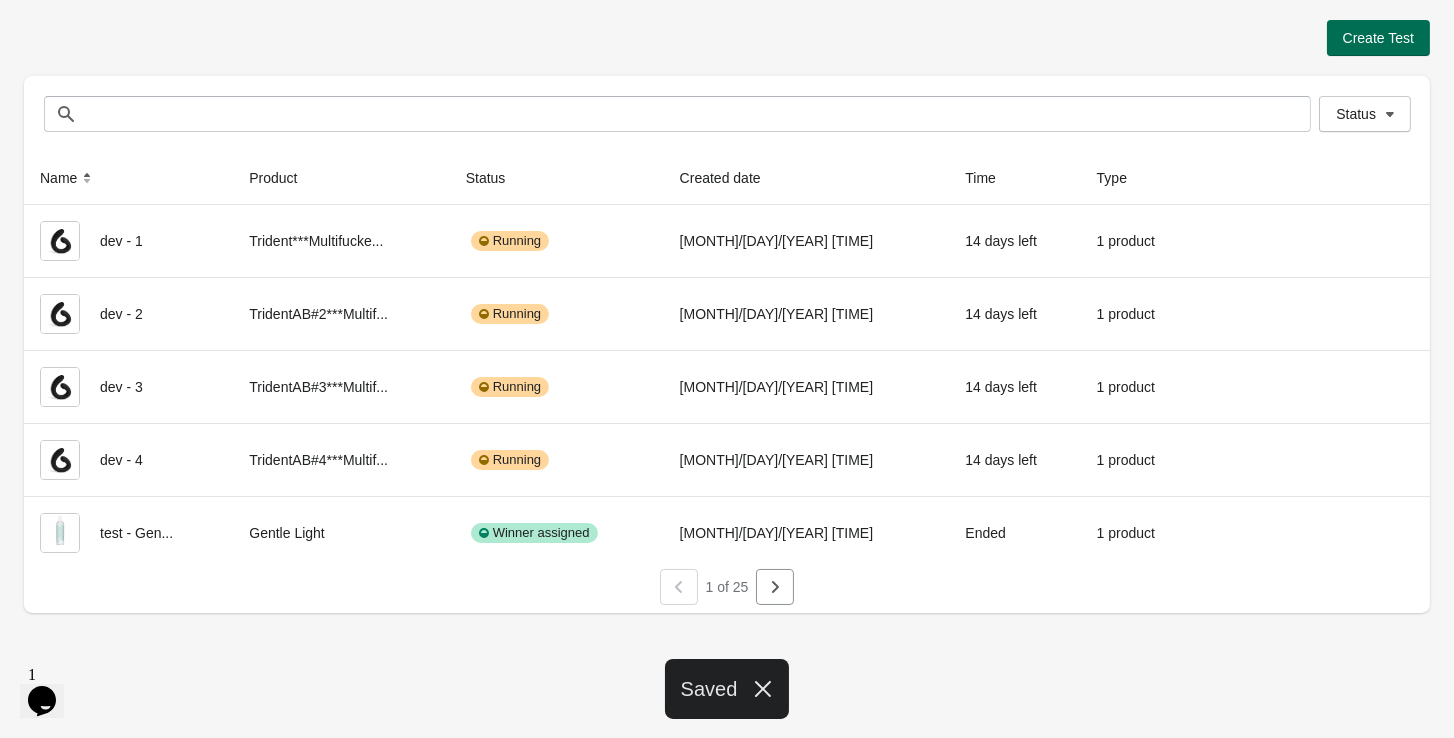click on "Create Test" at bounding box center [1378, 38] 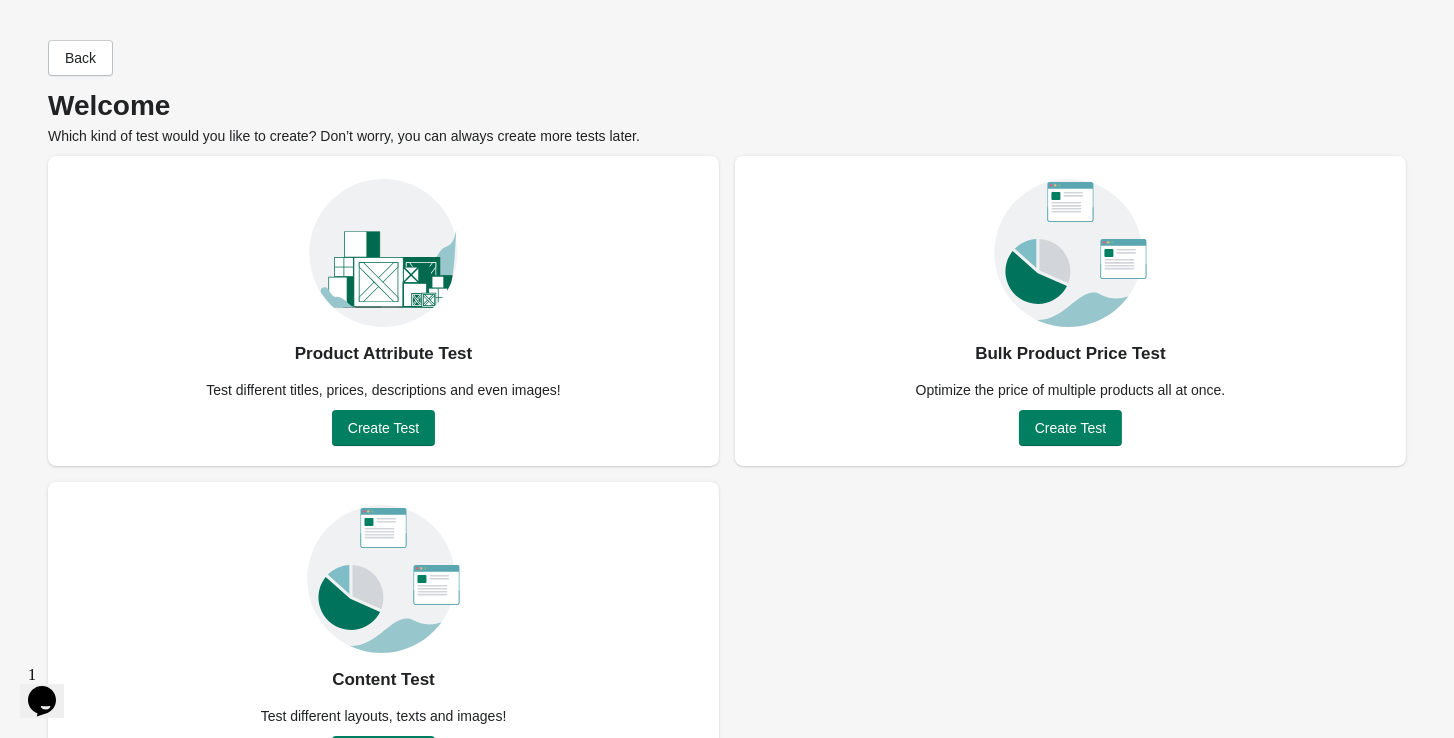 click on "Product Attribute Test Test different titles, prices, descriptions and even images! Create Test" at bounding box center (383, 311) 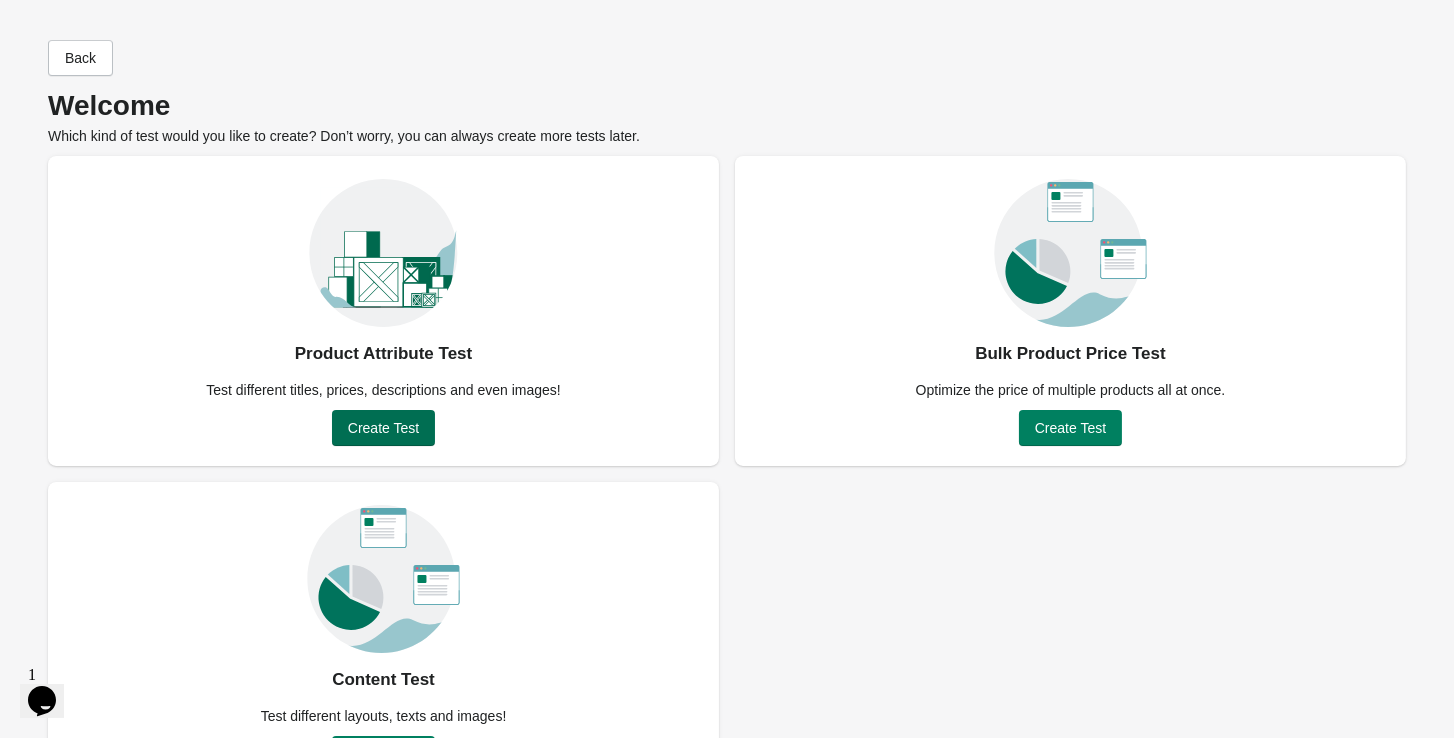 click on "Create Test" at bounding box center (383, 428) 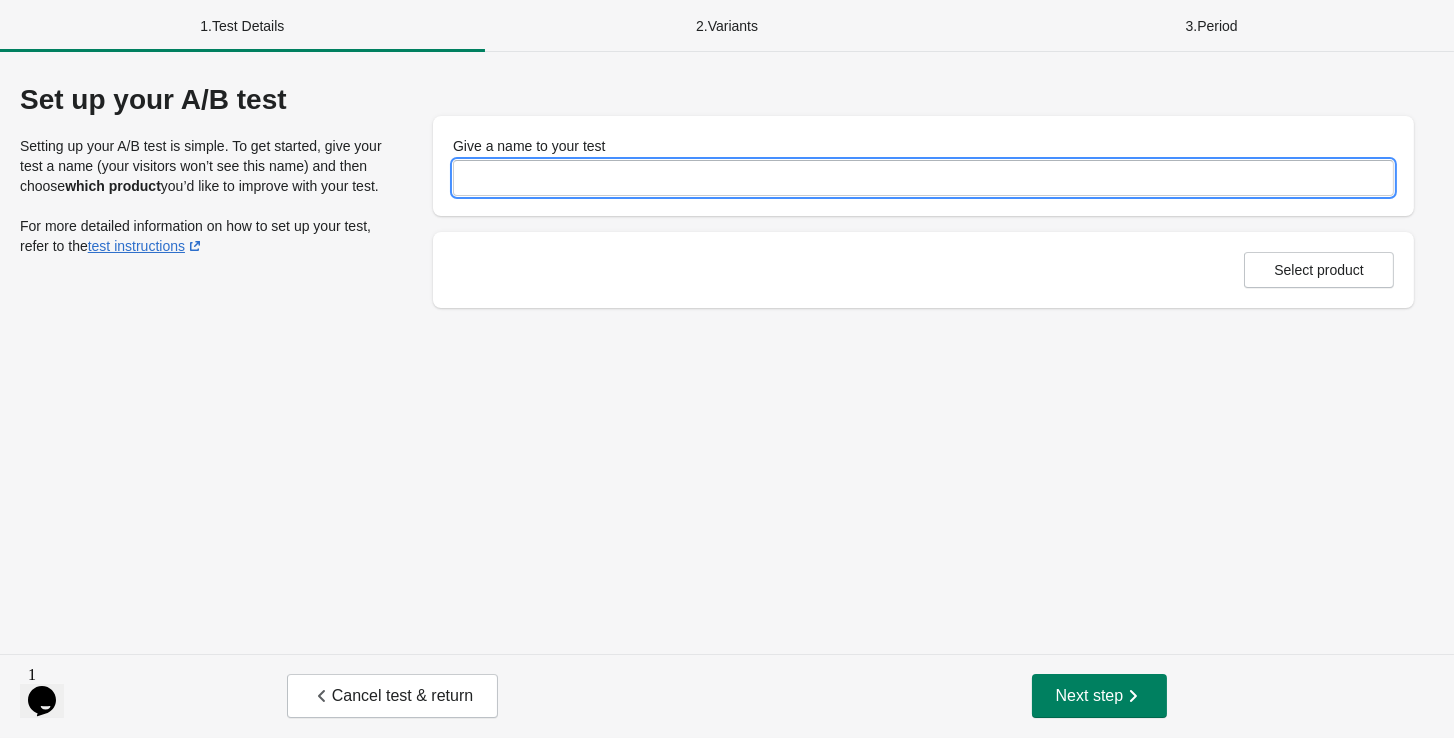 click on "Give a name to your test" at bounding box center (923, 178) 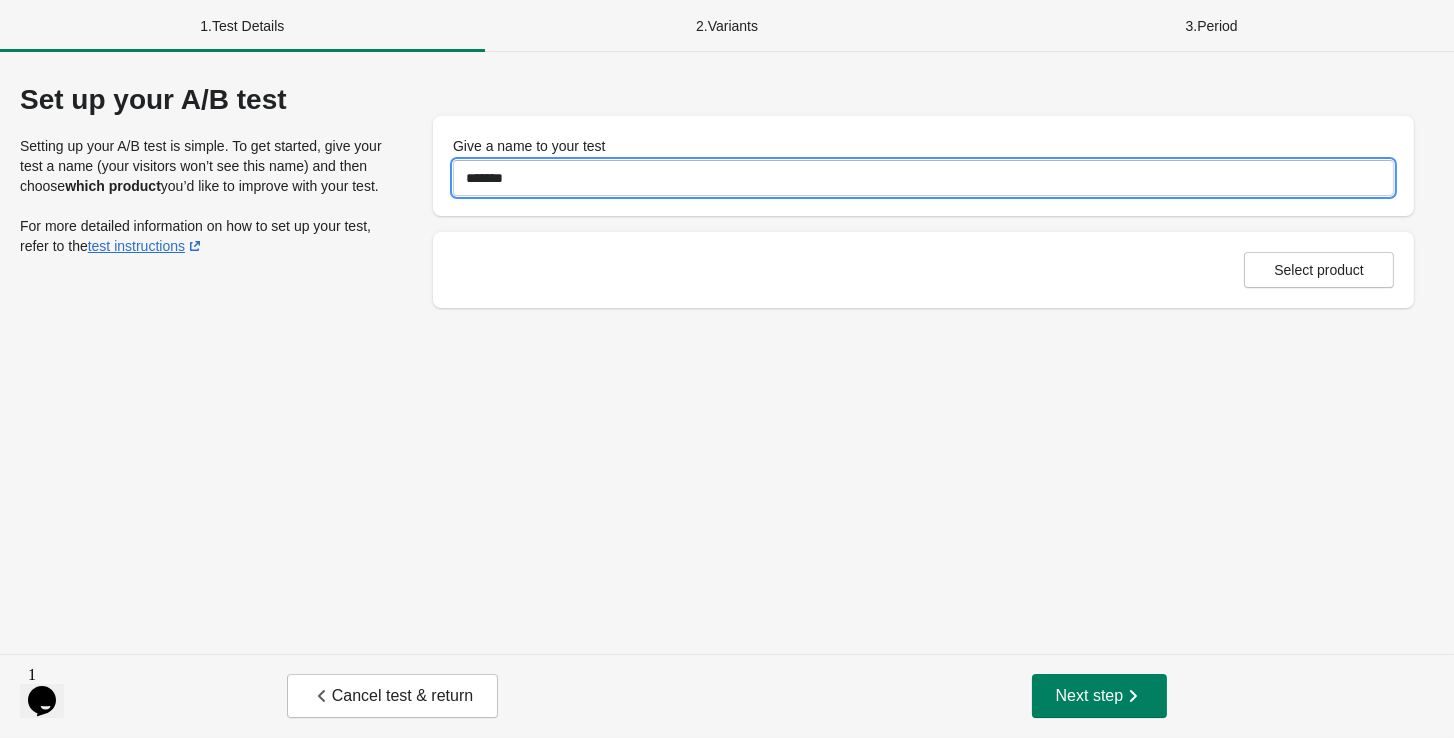 type on "*******" 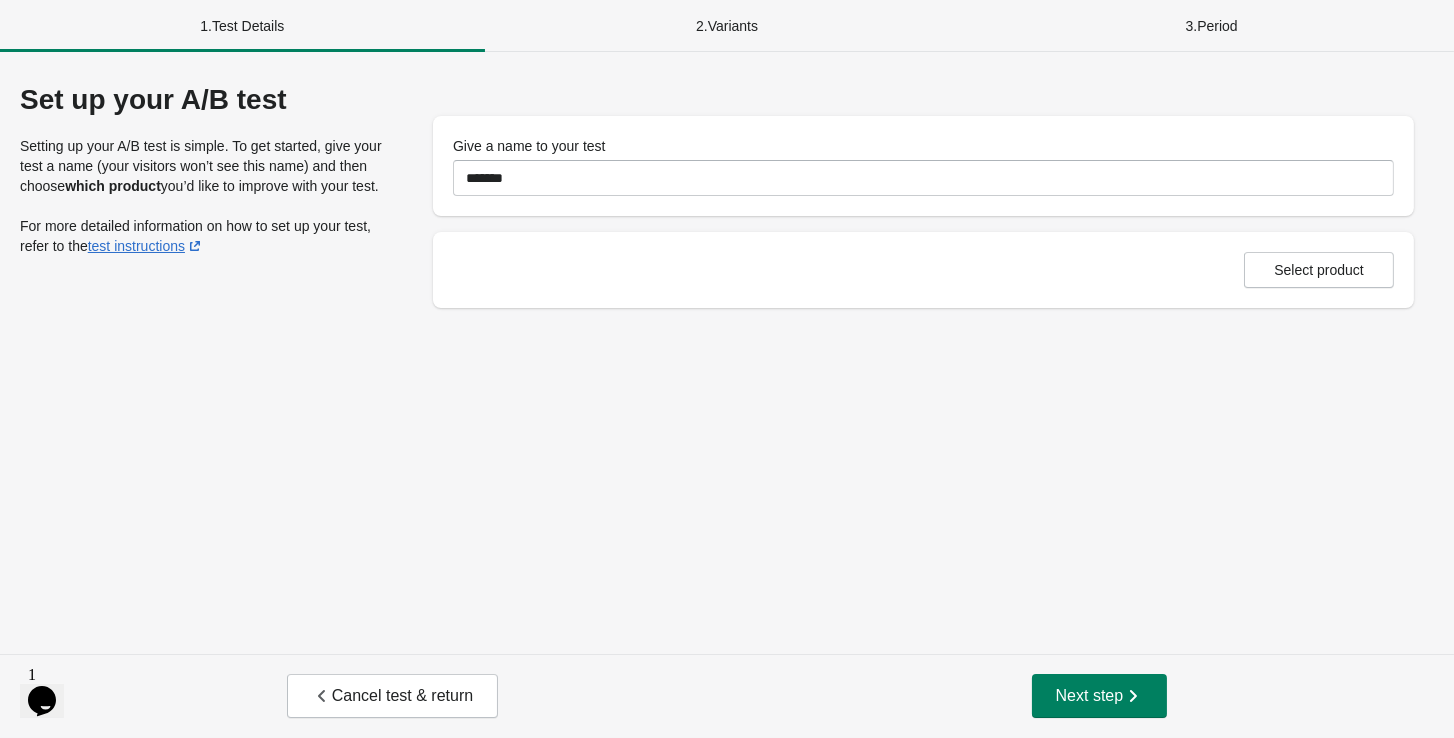 click on "Select product" at bounding box center (923, 270) 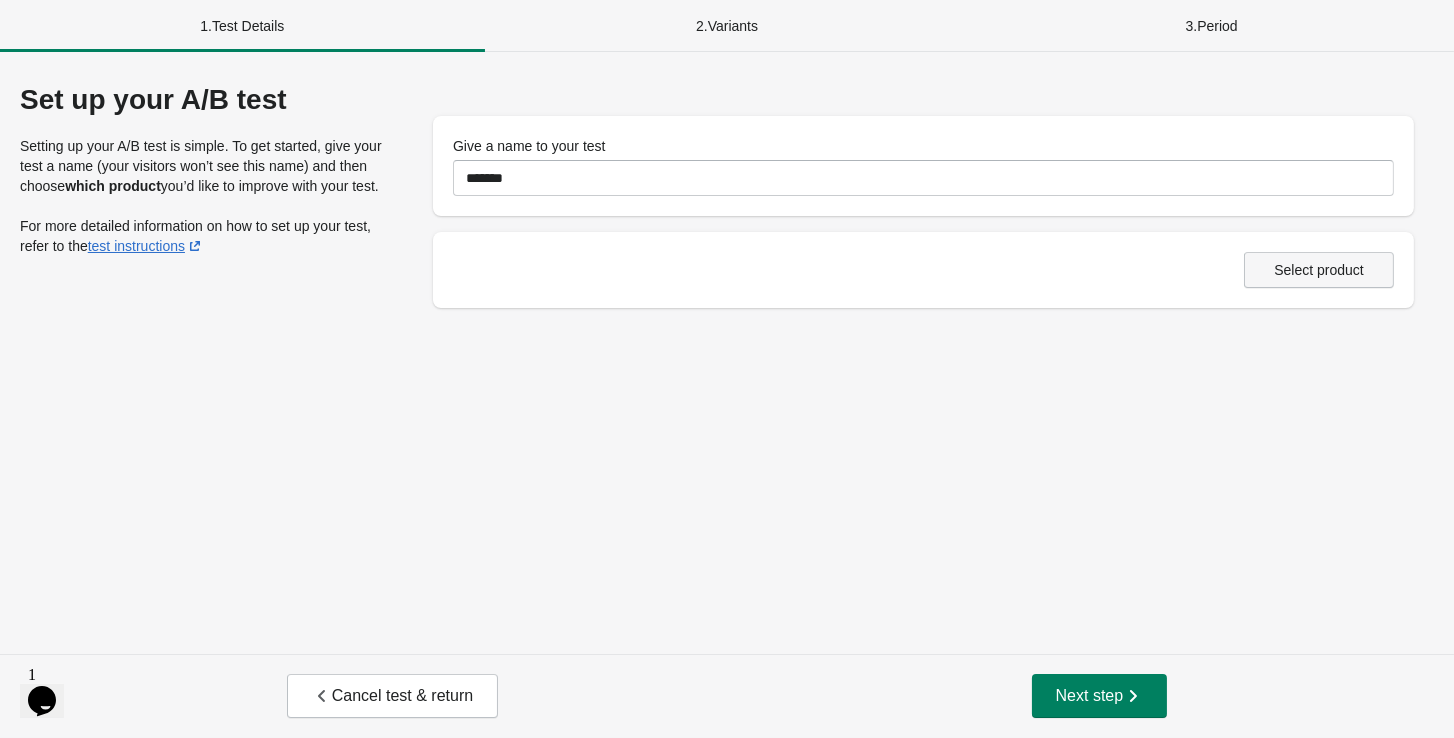 click on "Select product" at bounding box center (1319, 270) 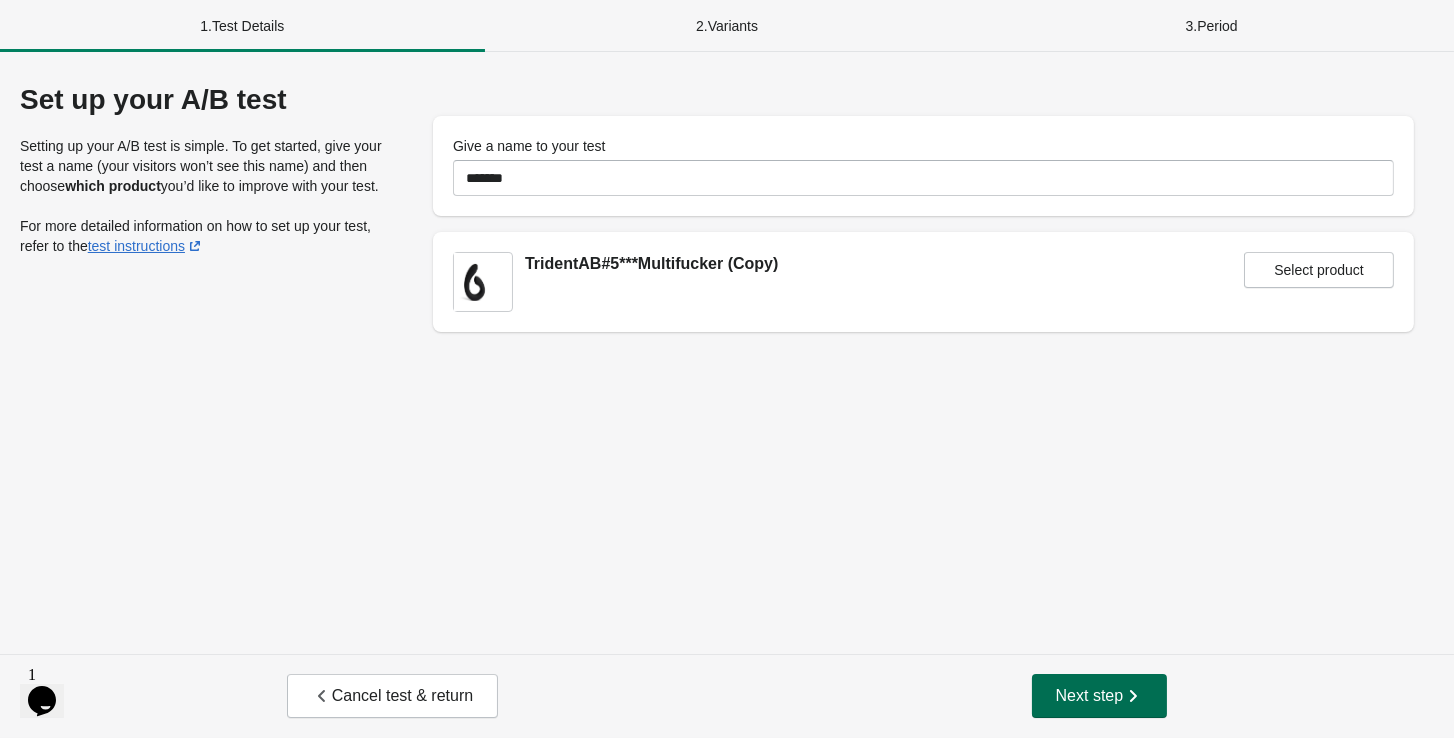 click on "Next step" at bounding box center [1100, 696] 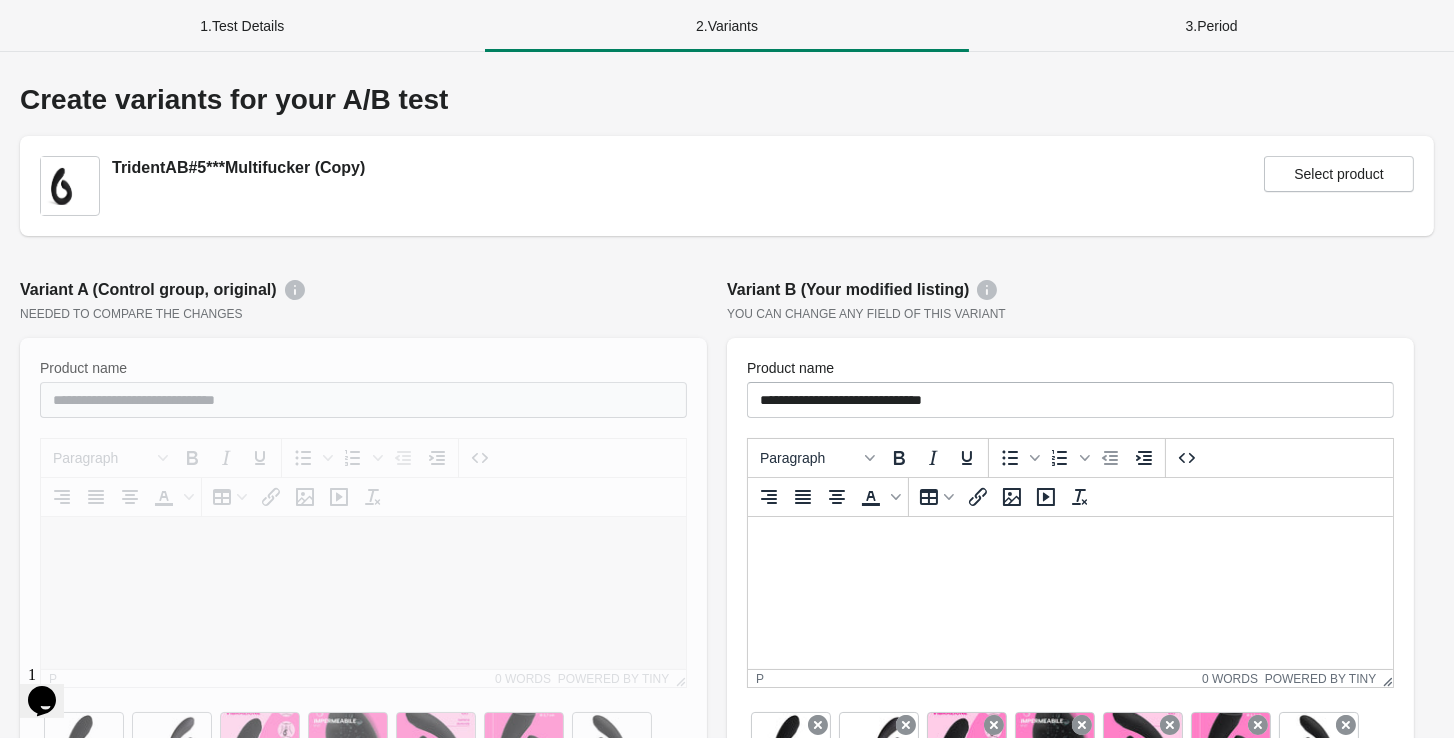 scroll, scrollTop: 0, scrollLeft: 0, axis: both 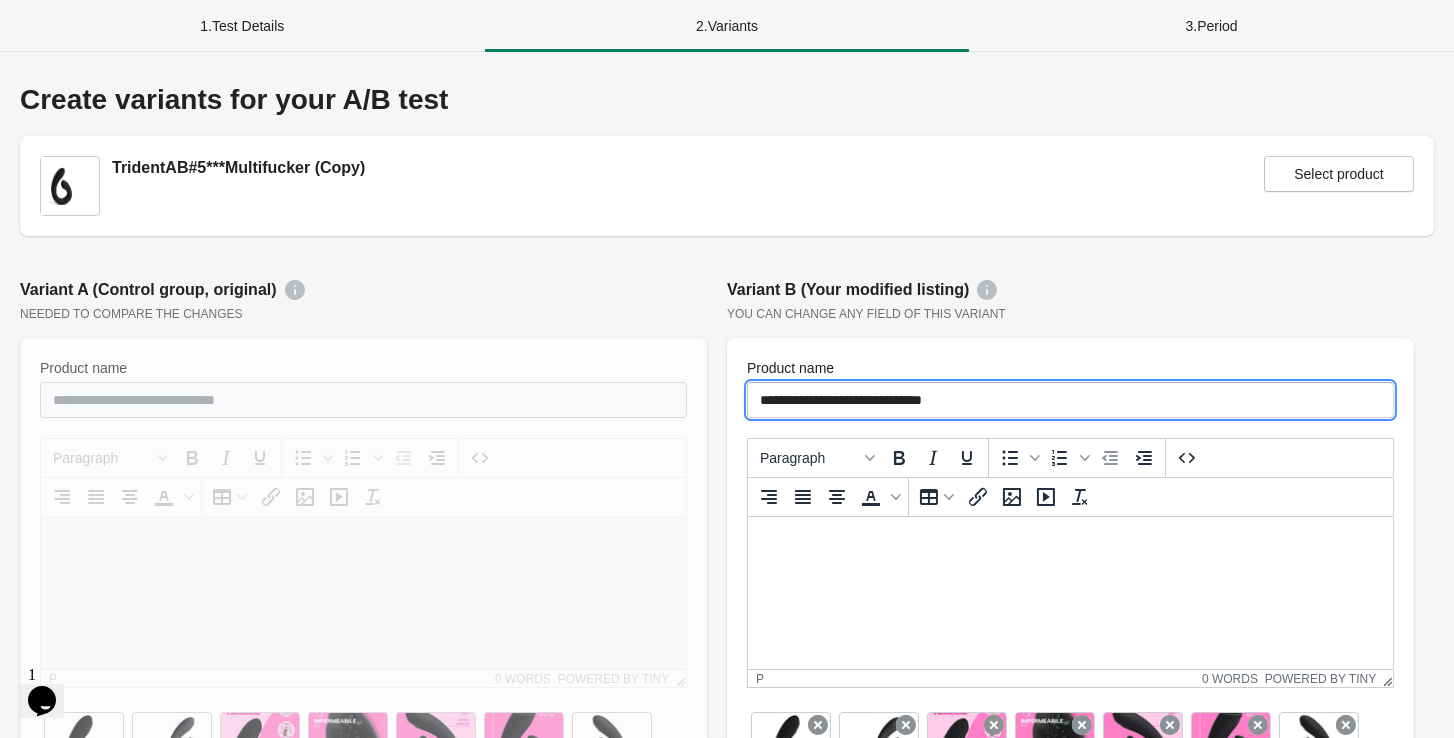 click on "**********" at bounding box center [1070, 400] 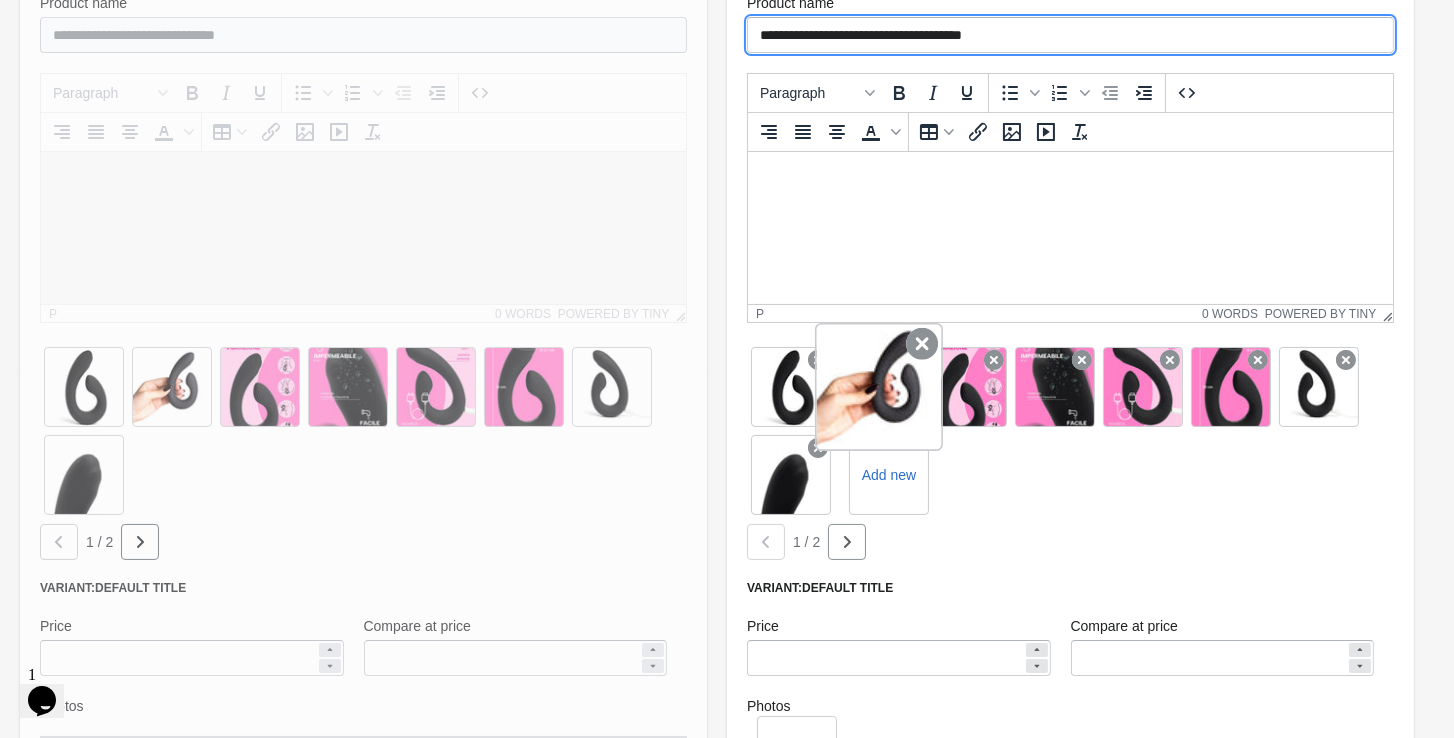 scroll, scrollTop: 385, scrollLeft: 0, axis: vertical 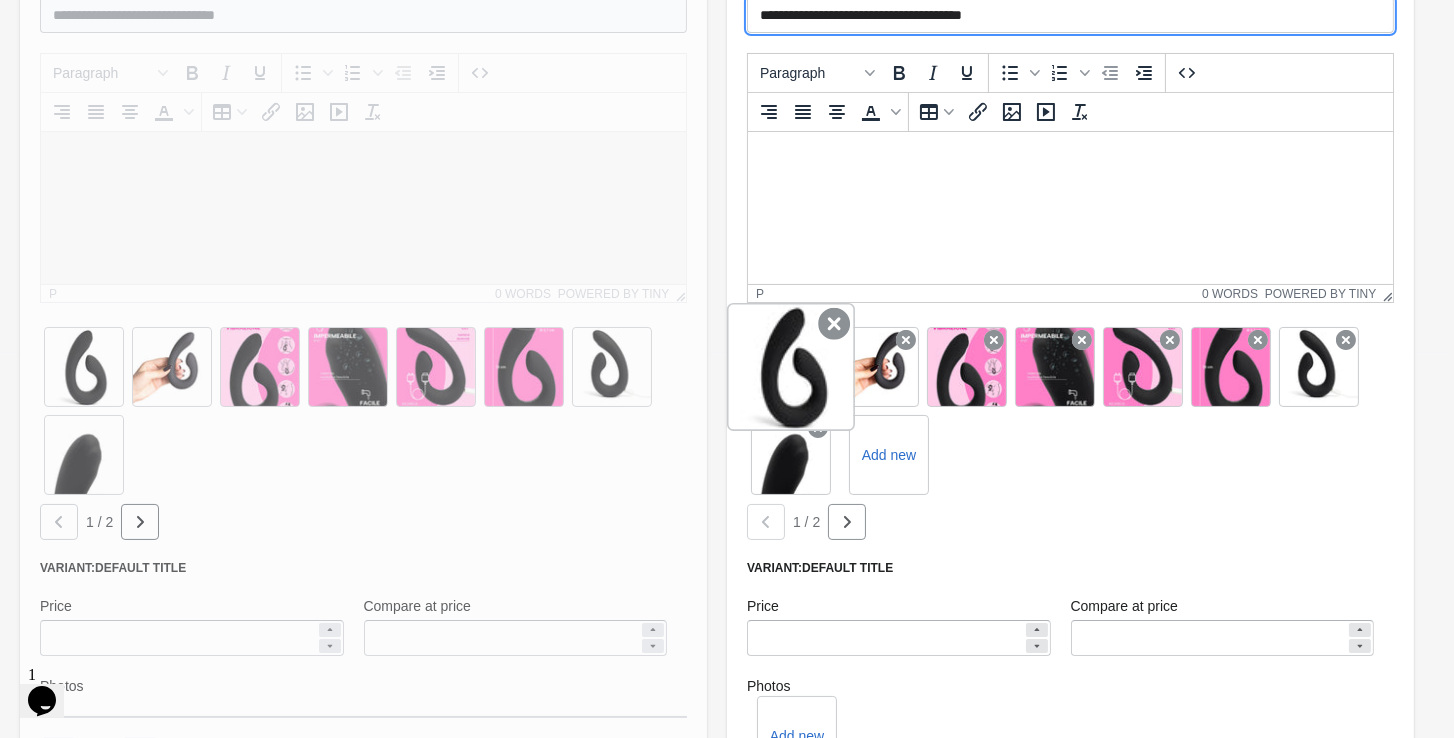 type on "**********" 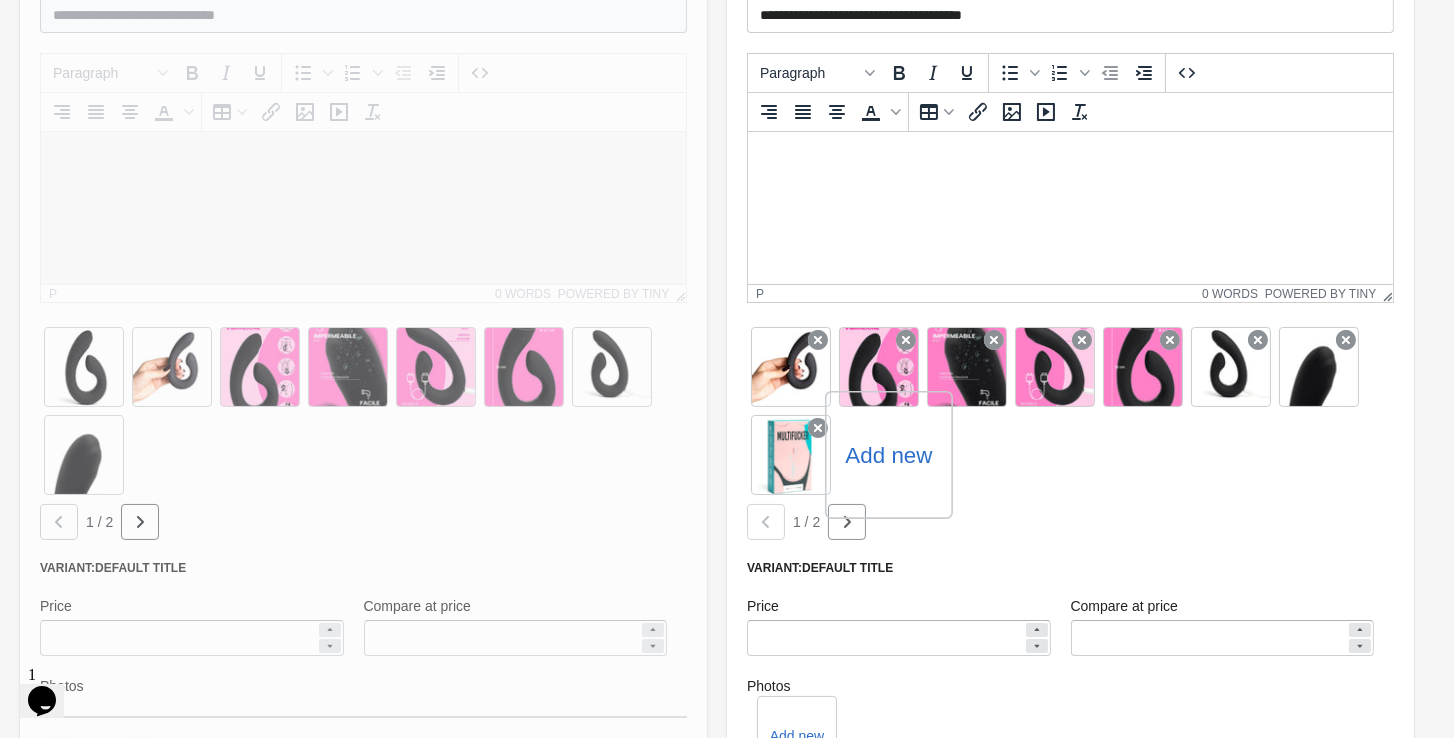 click on "Add new" at bounding box center [888, 455] 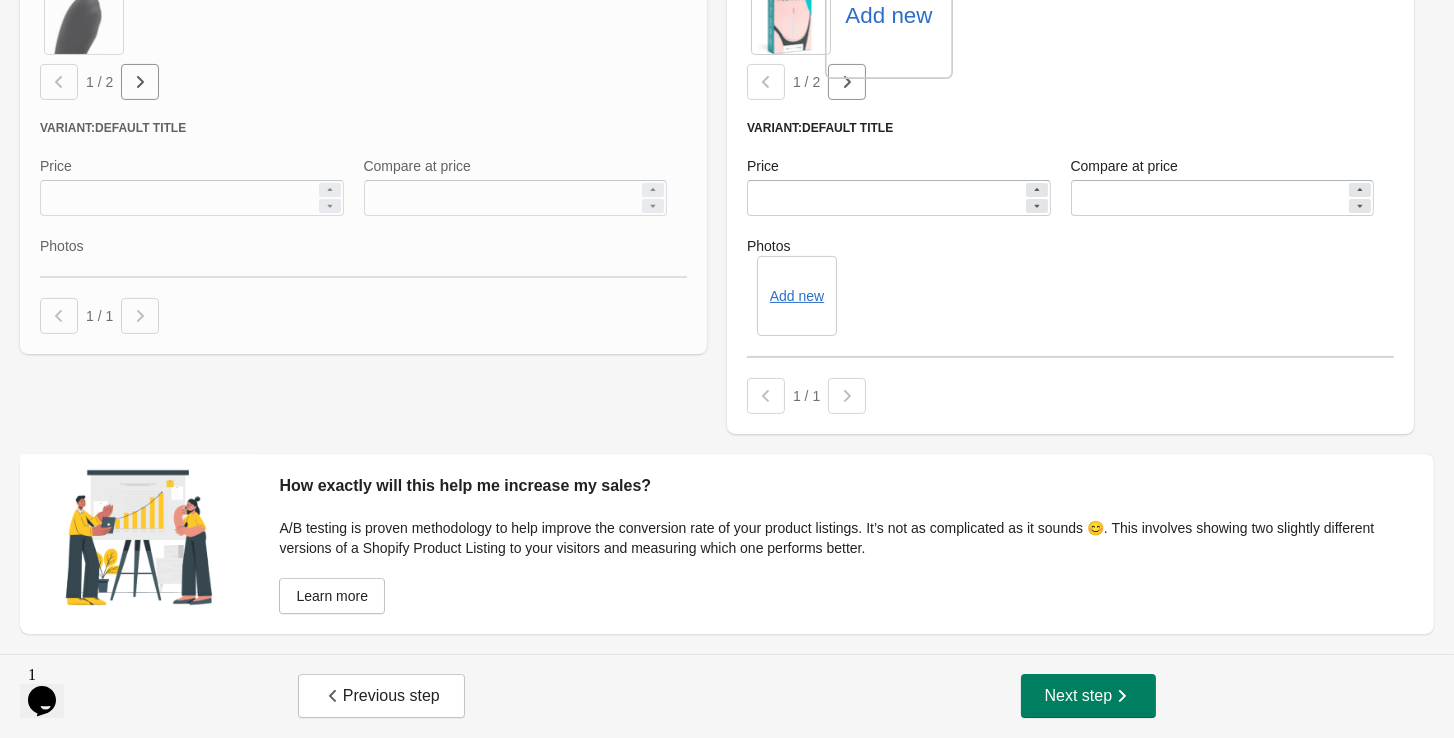scroll, scrollTop: 821, scrollLeft: 0, axis: vertical 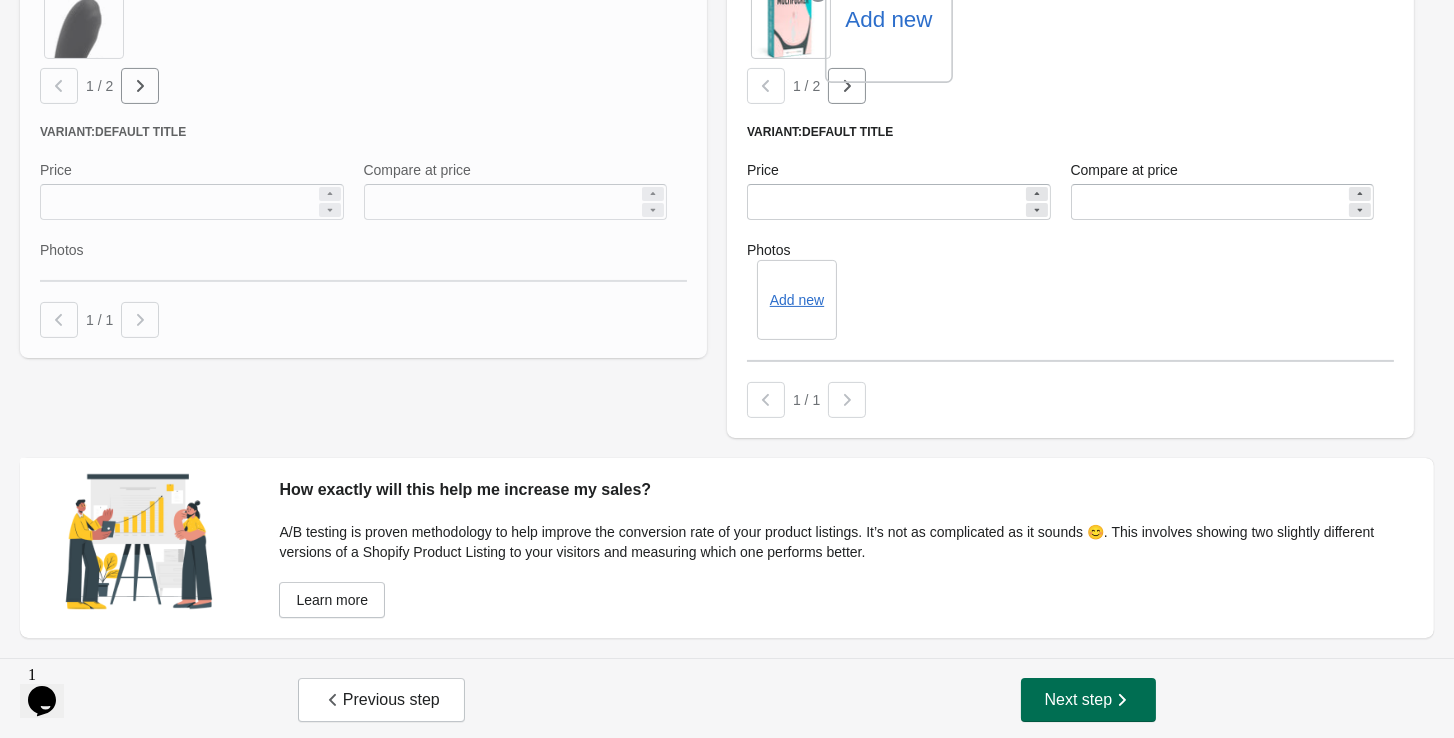 click on "Next step" at bounding box center (1089, 700) 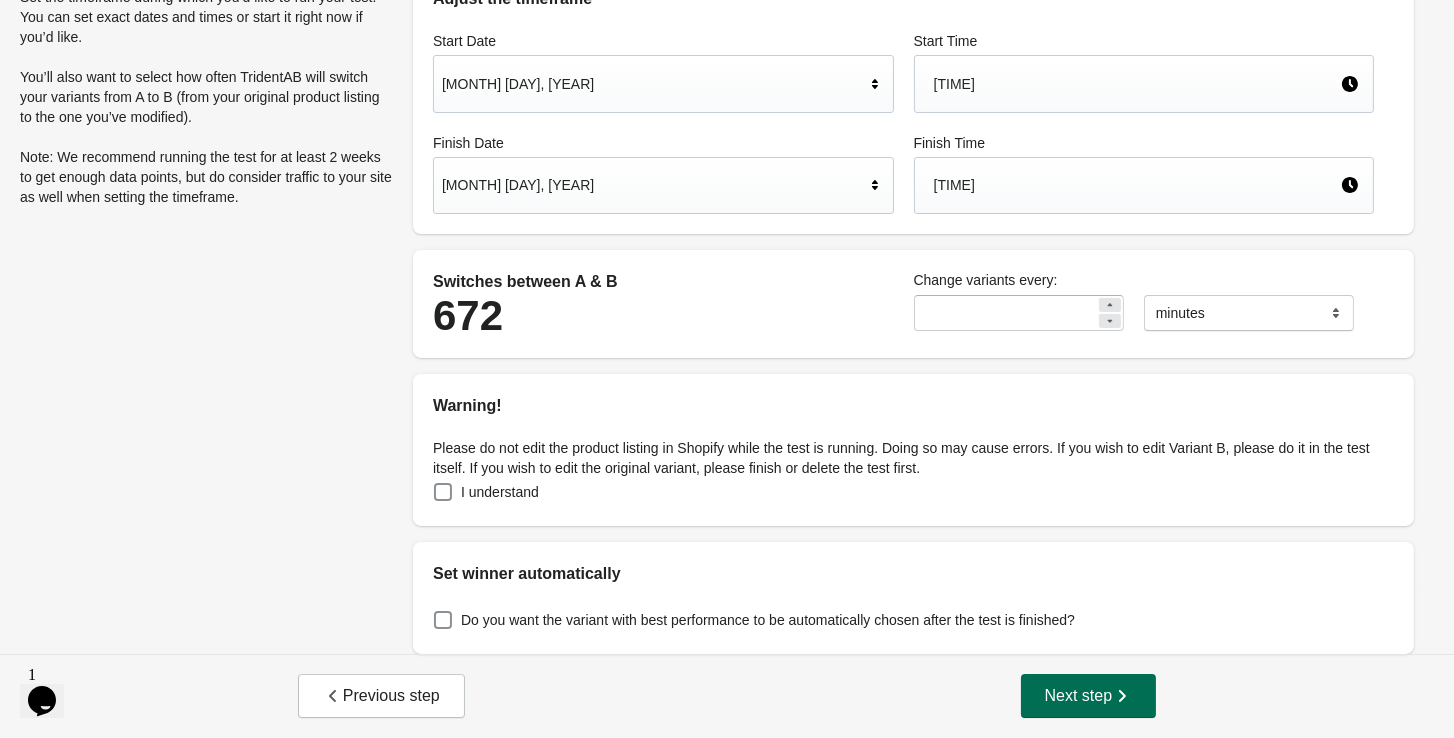 scroll, scrollTop: 0, scrollLeft: 0, axis: both 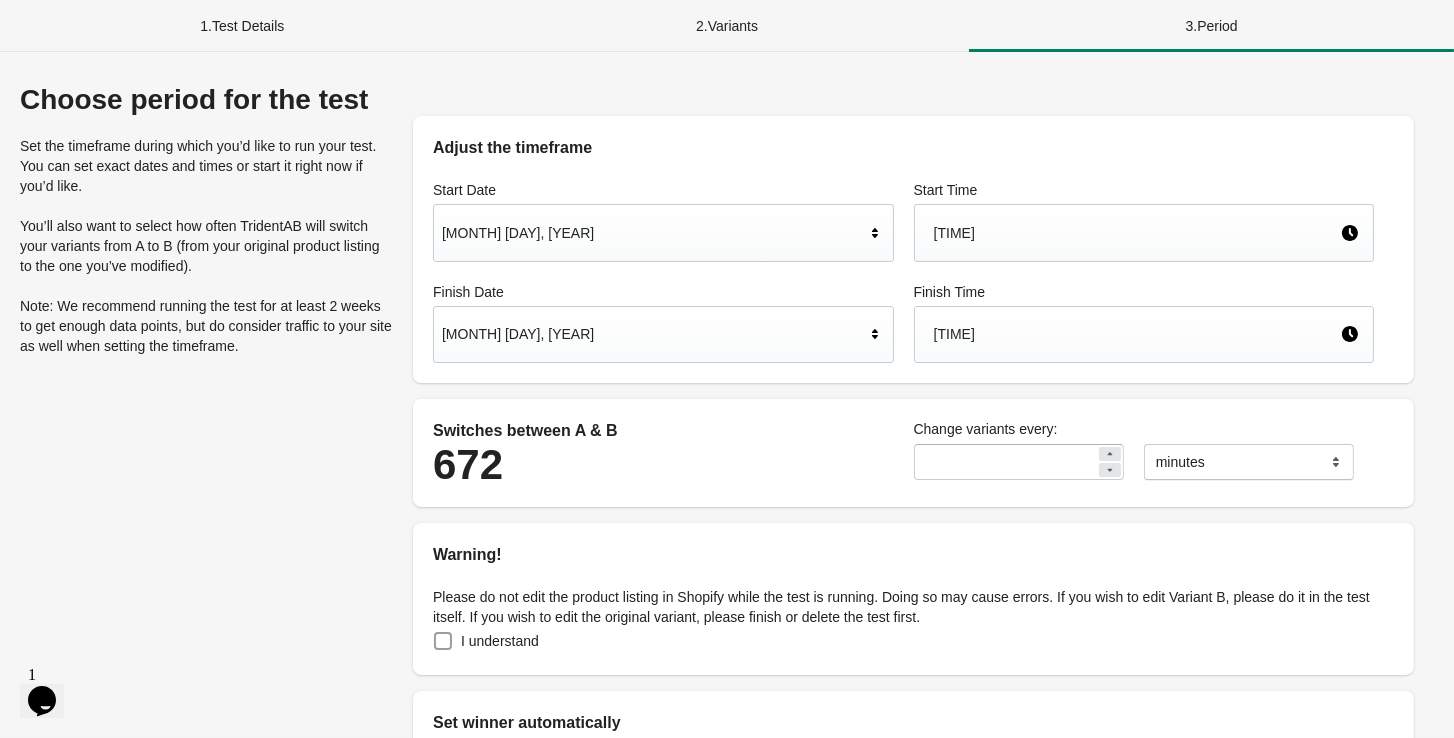 click on "I understand" at bounding box center [486, 641] 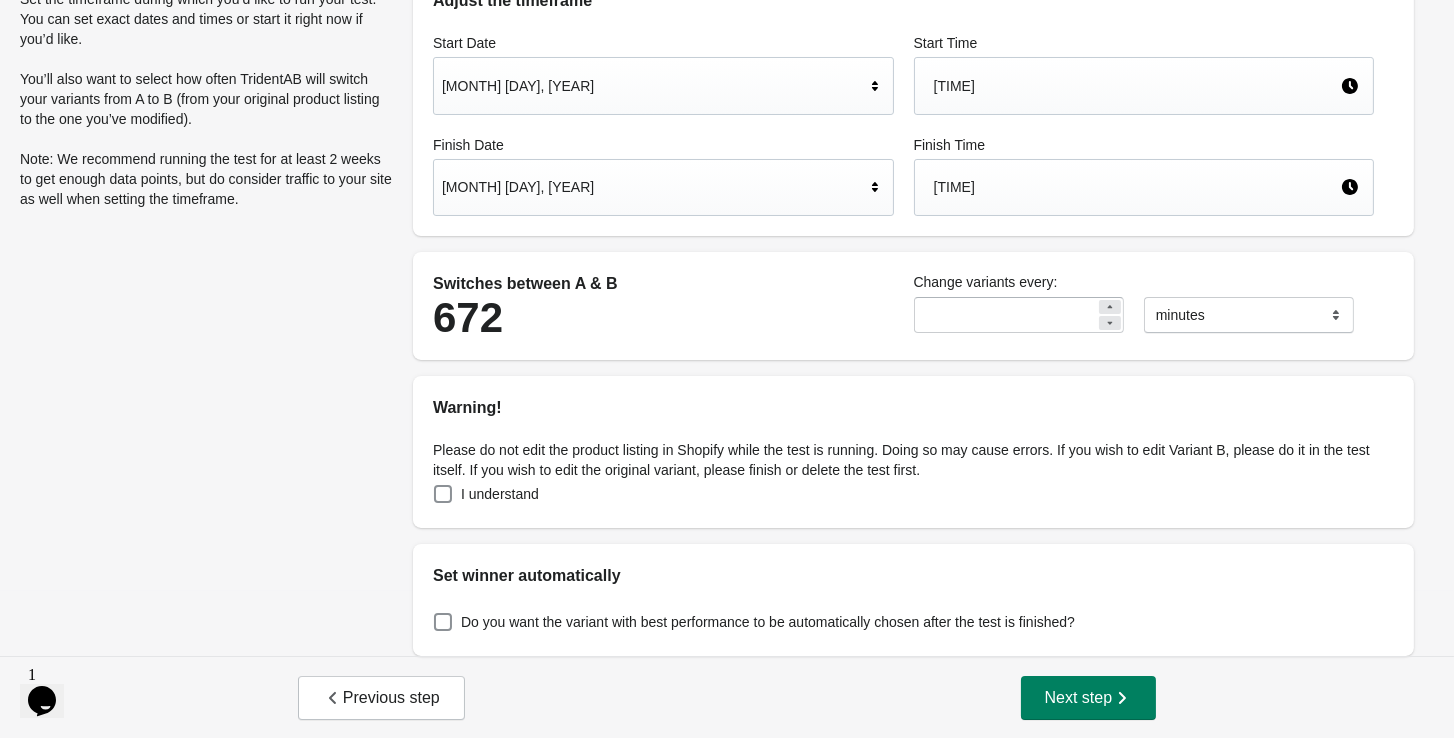 click on "Do you want the variant with best performance to be automatically chosen after the test is finished?" at bounding box center (913, 622) 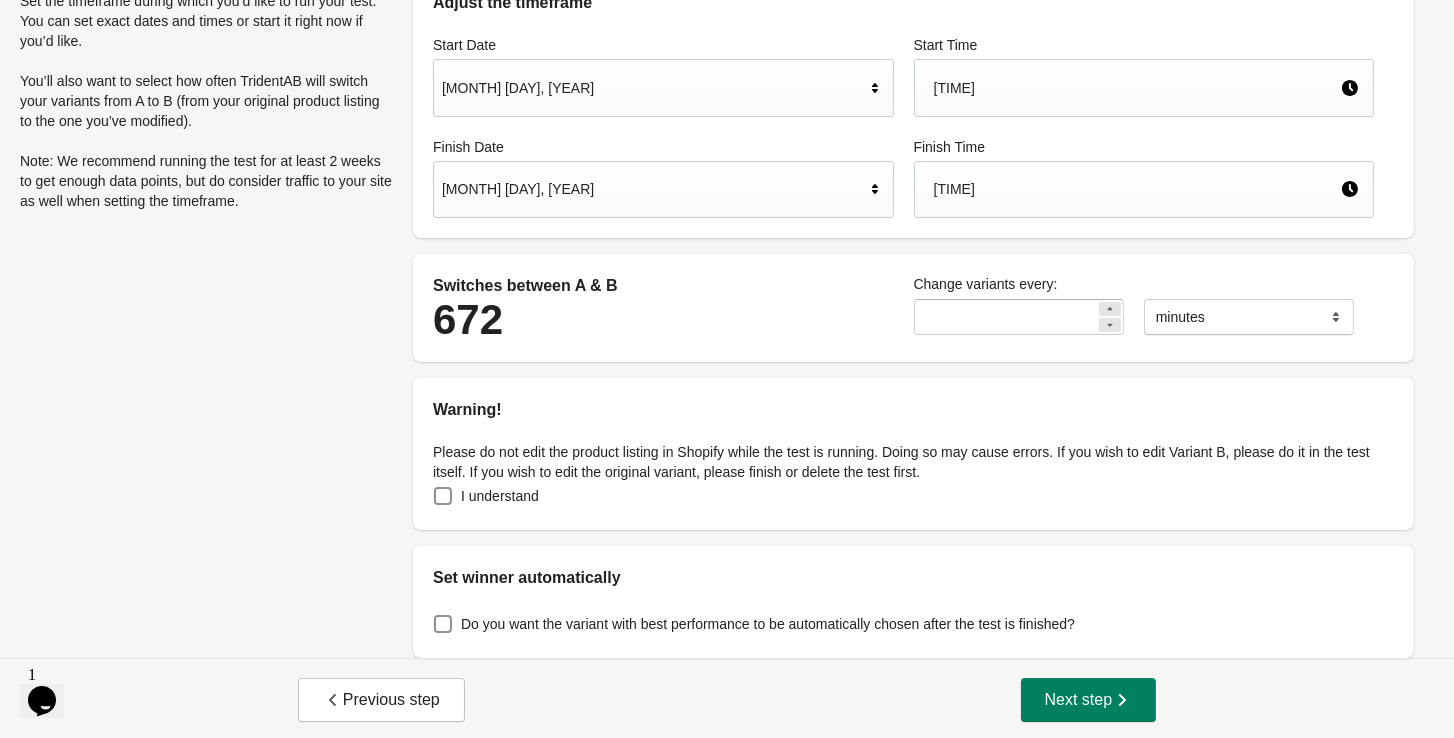 click on "Previous step Next step" at bounding box center [727, 700] 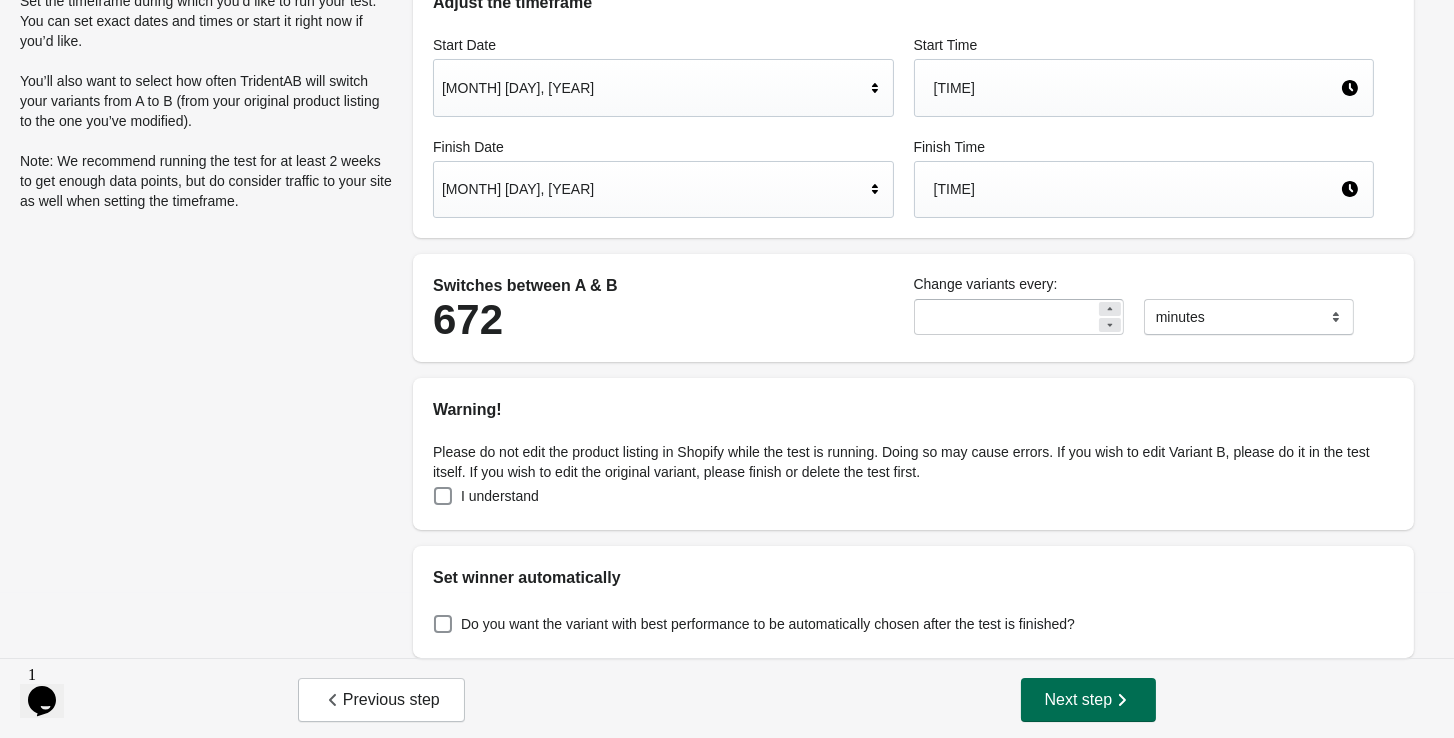 click on "Next step" at bounding box center (1089, 700) 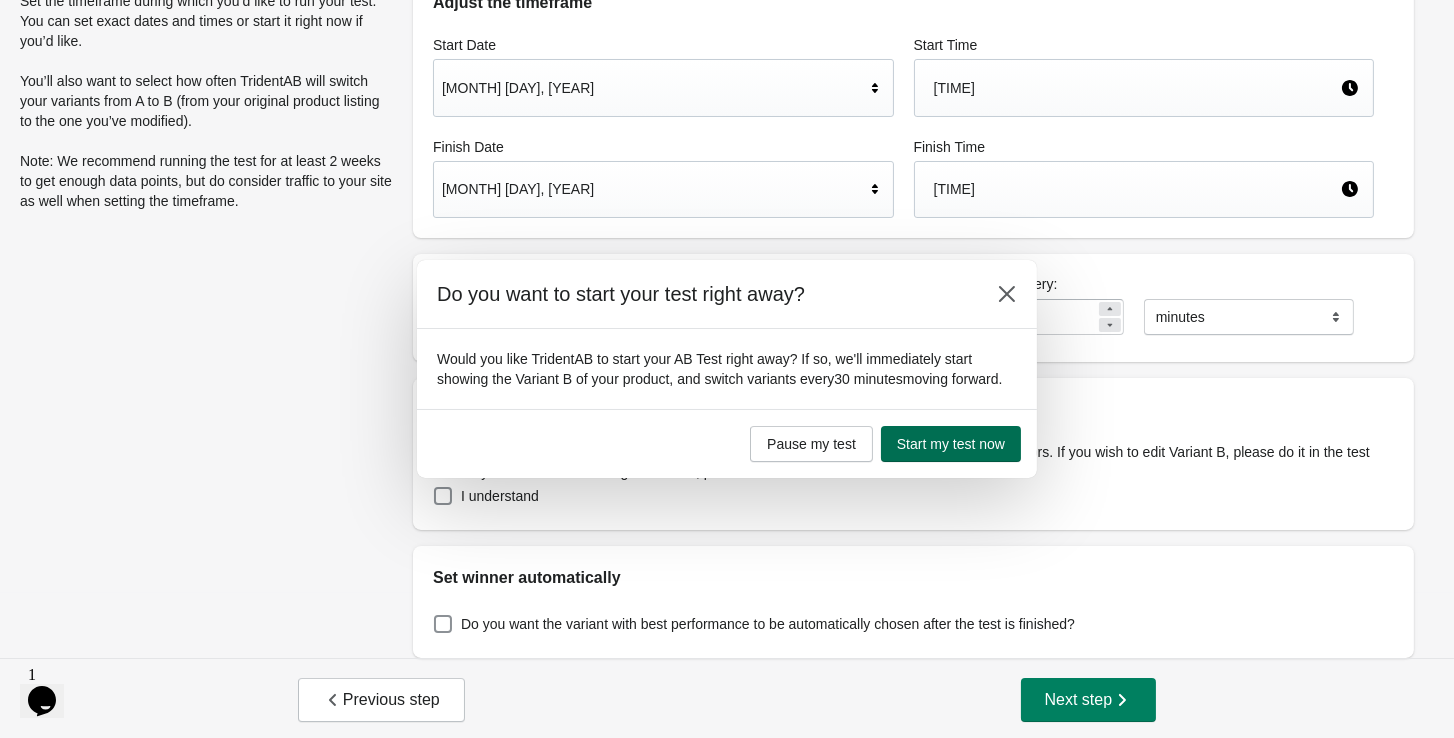 click on "Start my test now" at bounding box center (951, 444) 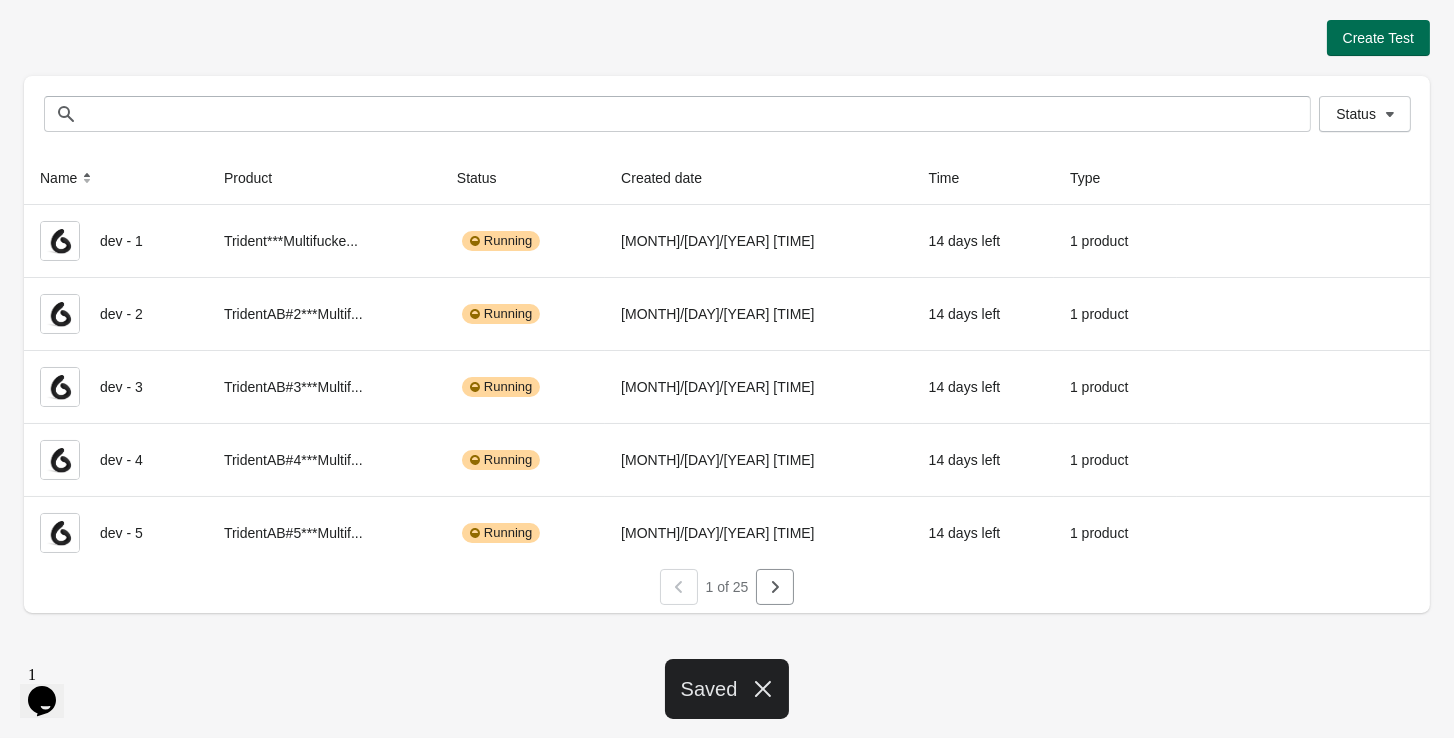 click on "Create Test" at bounding box center [1378, 38] 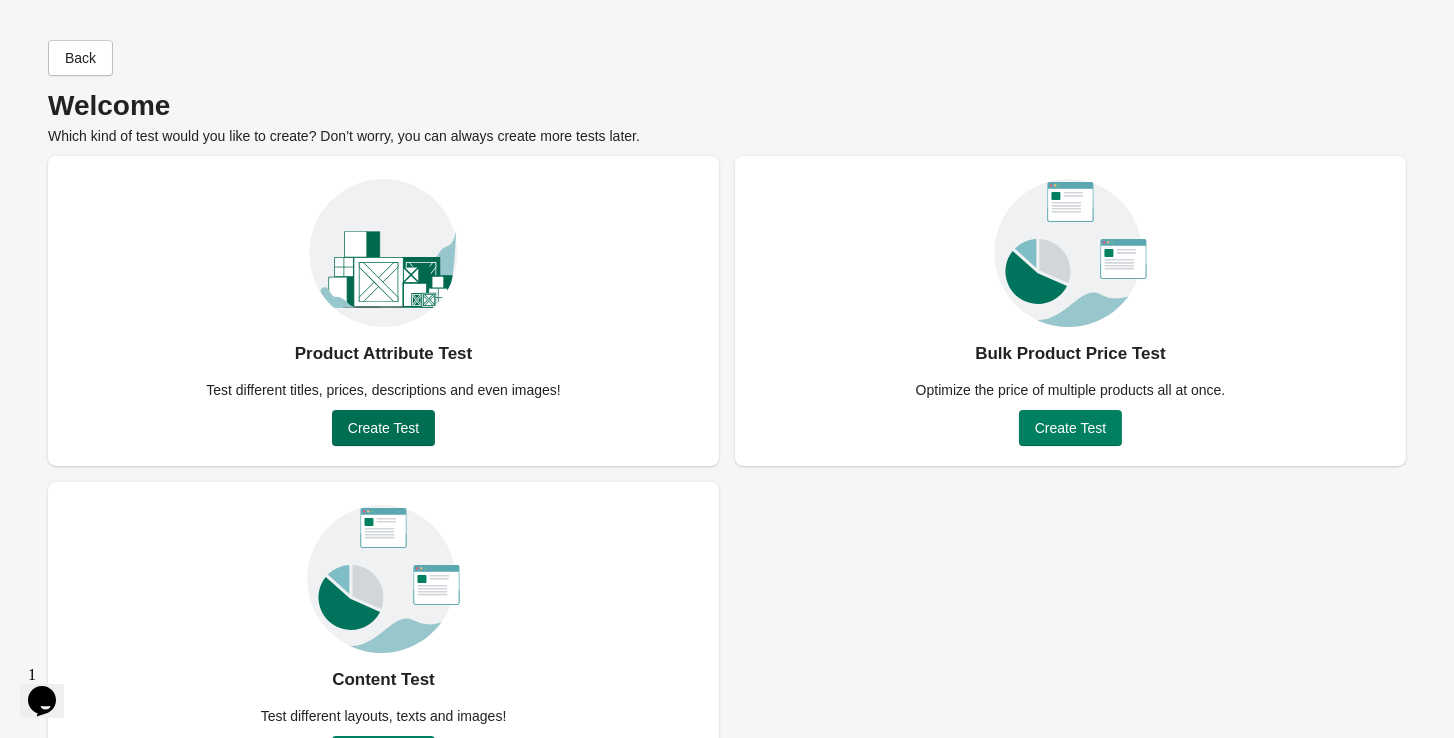 click on "Create Test" at bounding box center (383, 428) 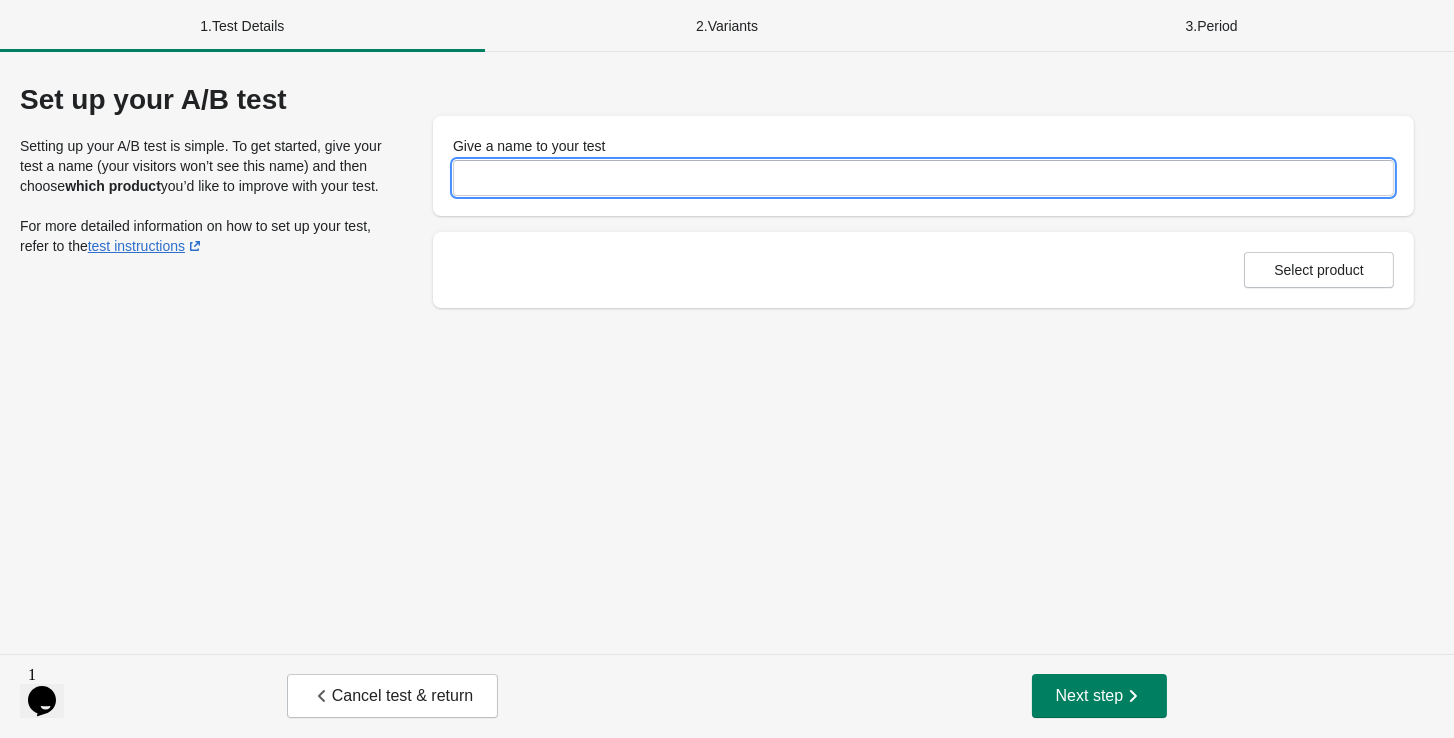 click on "Give a name to your test" at bounding box center (923, 178) 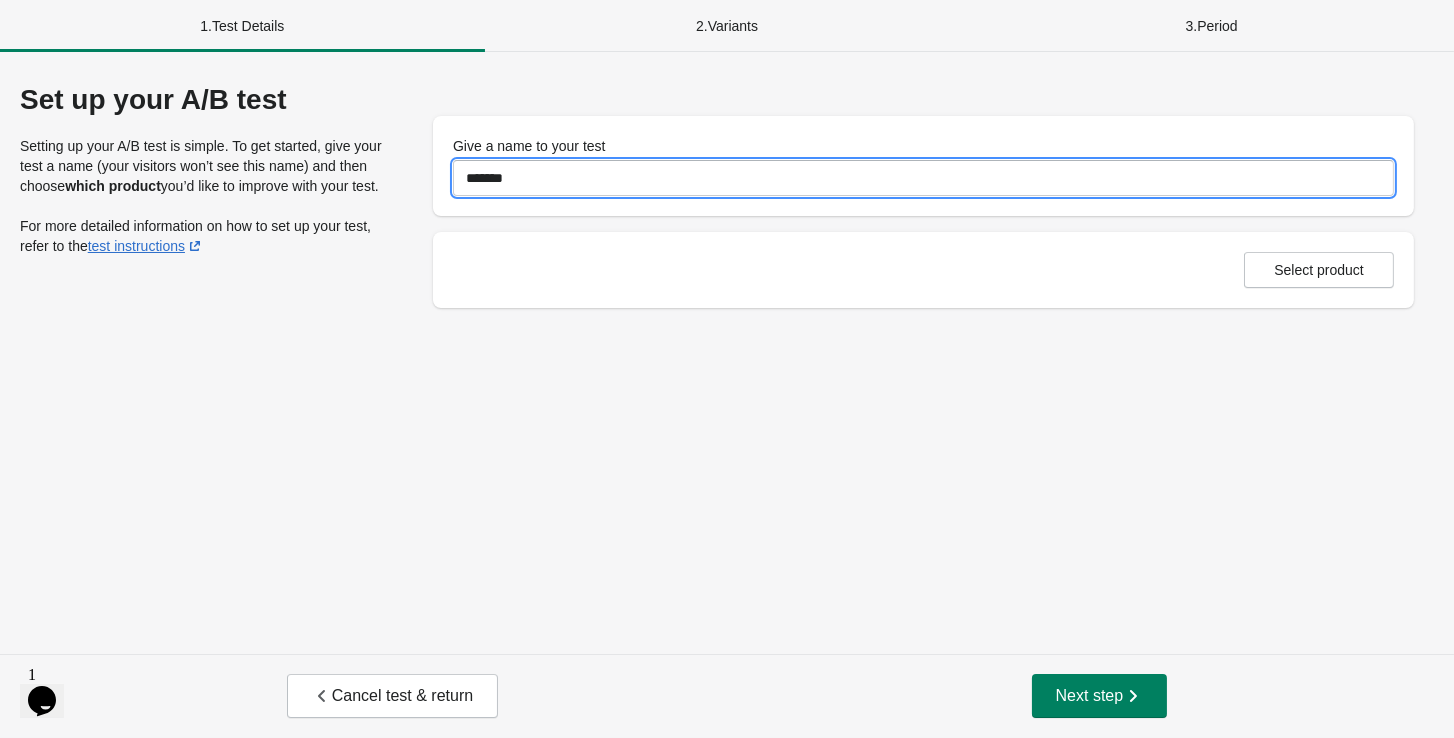 type on "*******" 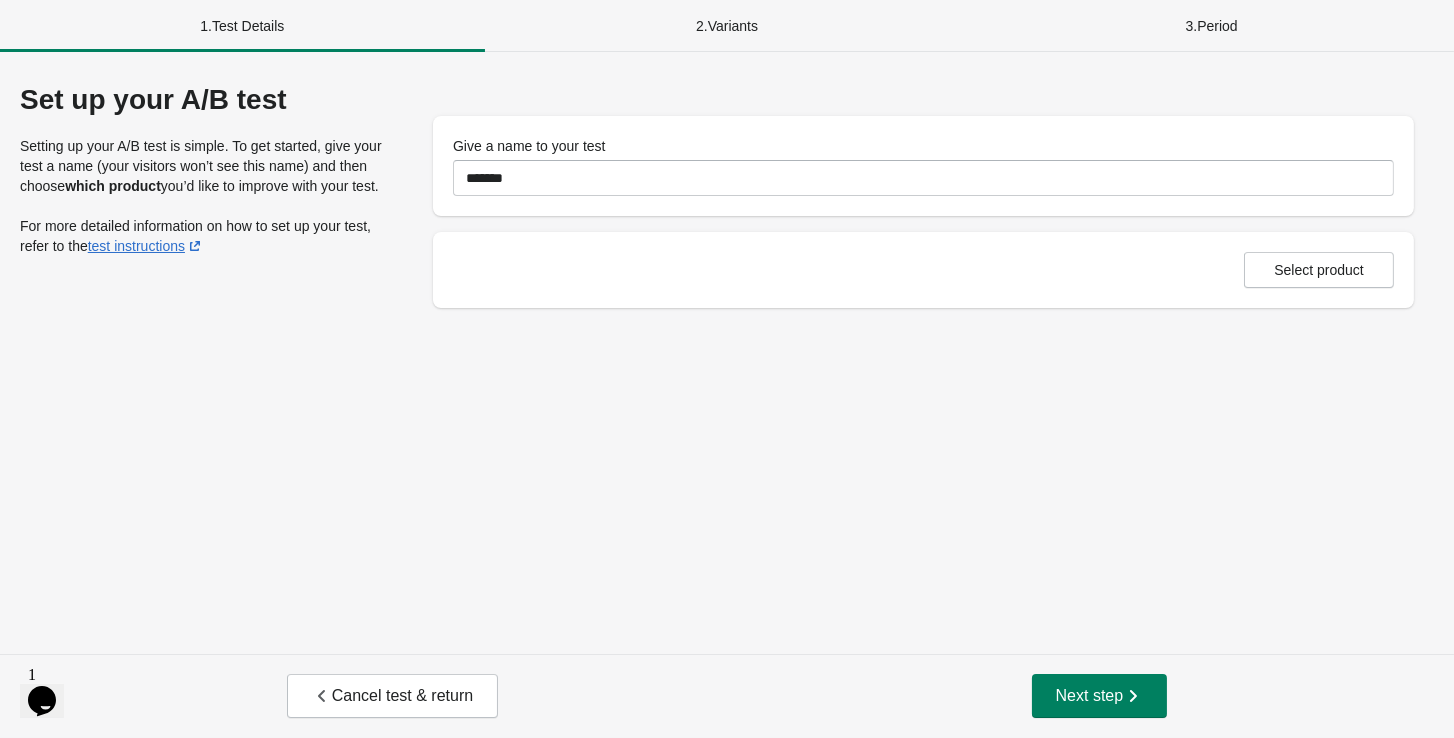 click on "Select product" at bounding box center (923, 270) 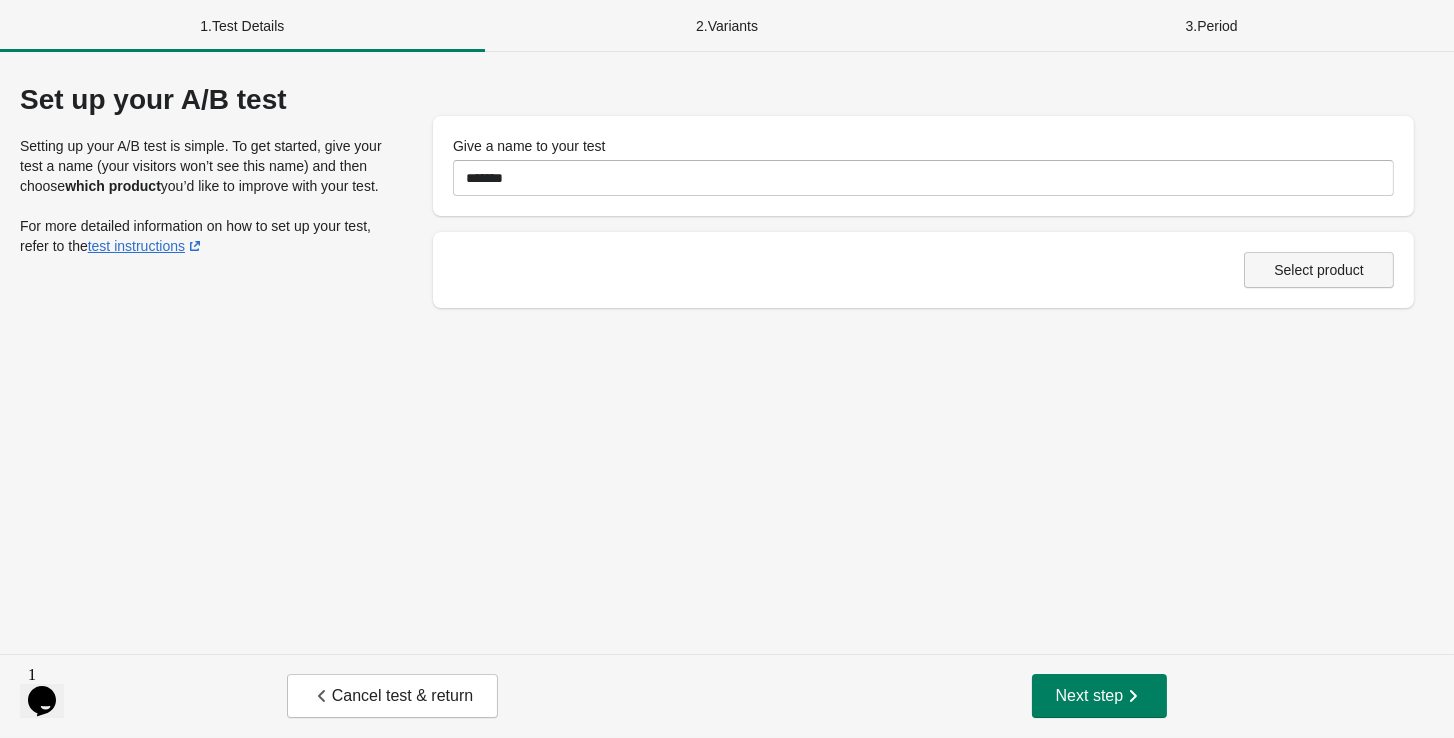 click on "Select product" at bounding box center (1319, 270) 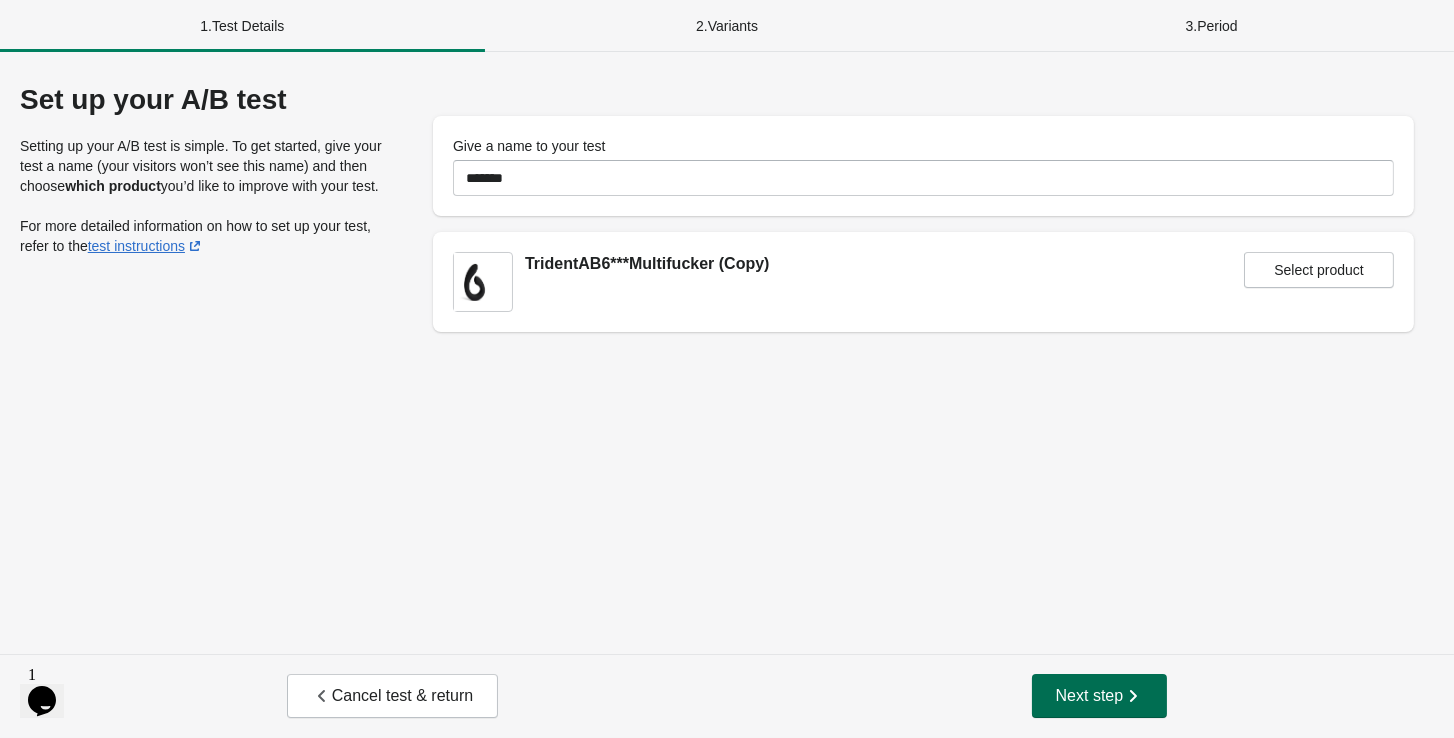 click on "Next step" at bounding box center (1100, 696) 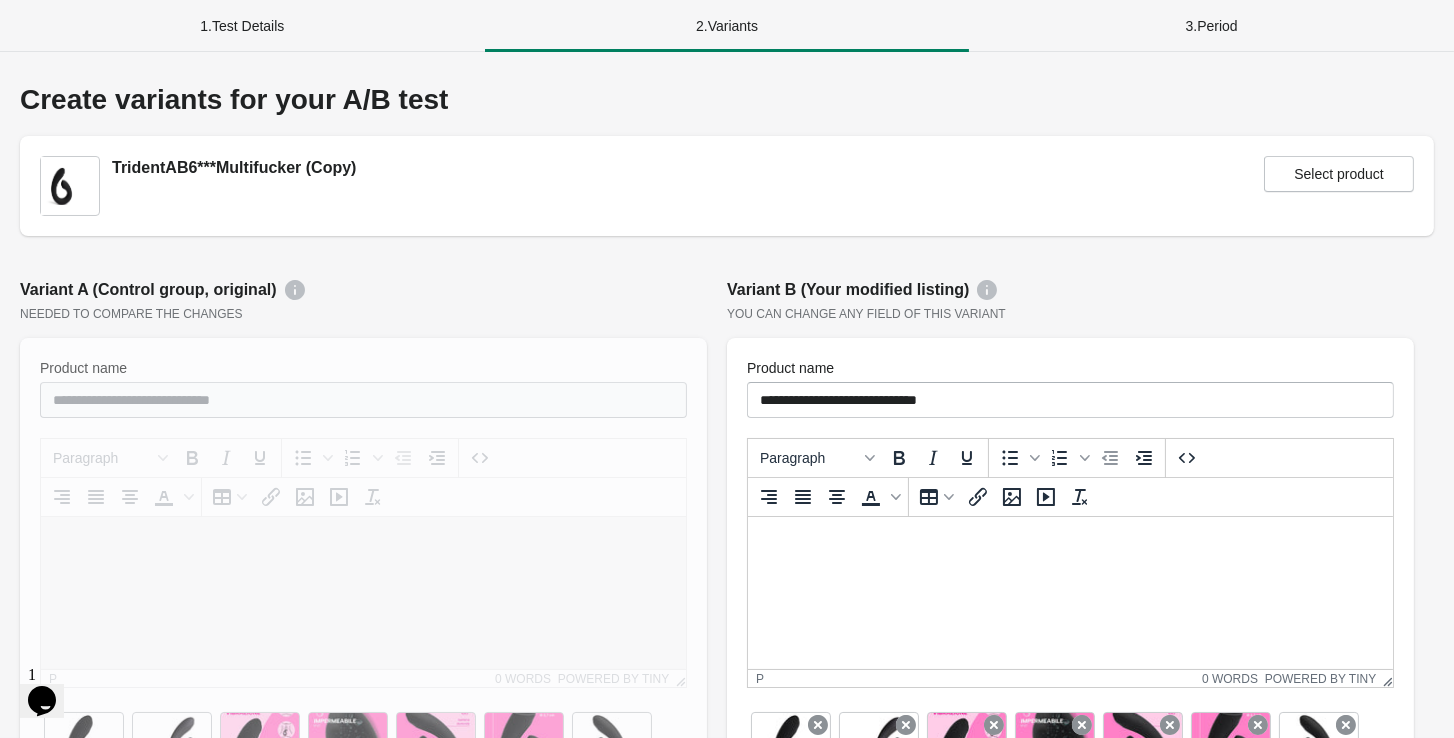 scroll, scrollTop: 0, scrollLeft: 0, axis: both 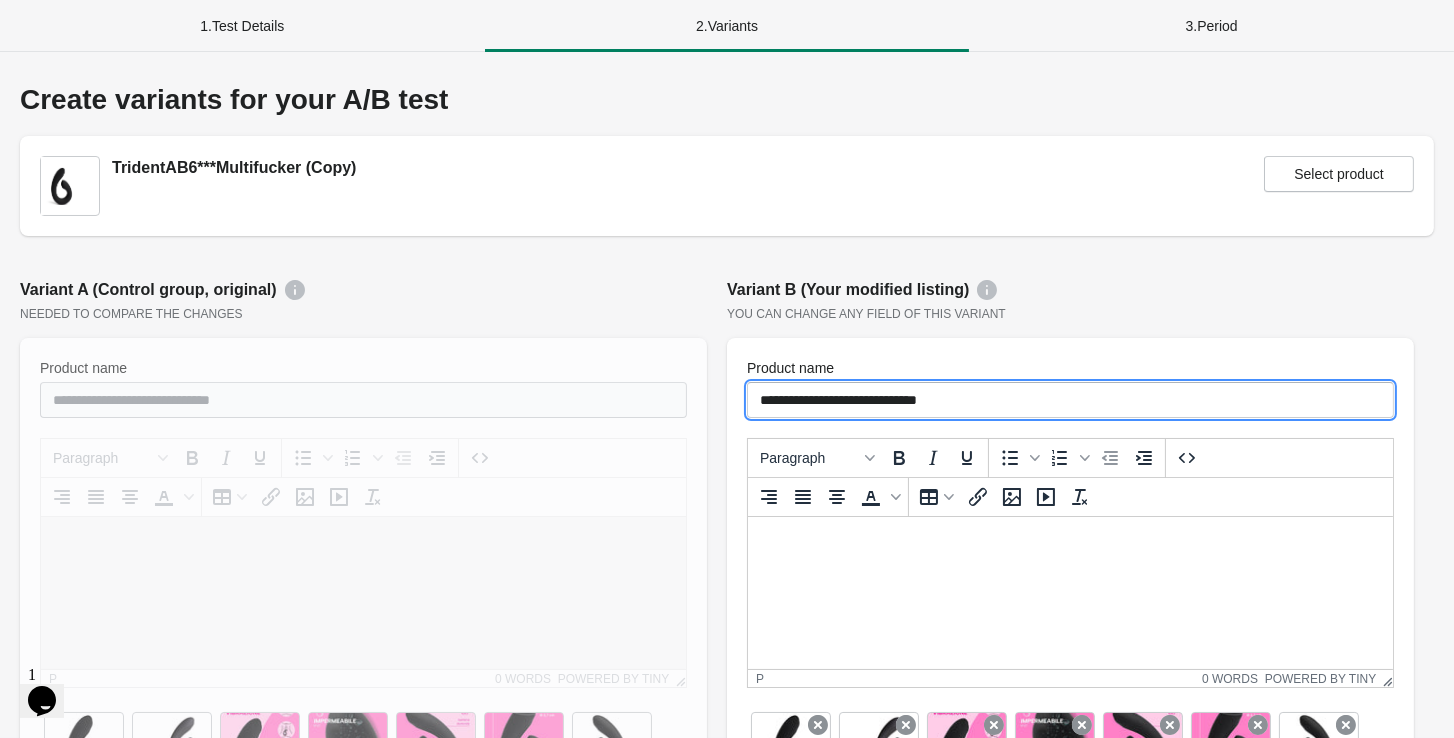 click on "**********" at bounding box center (1070, 400) 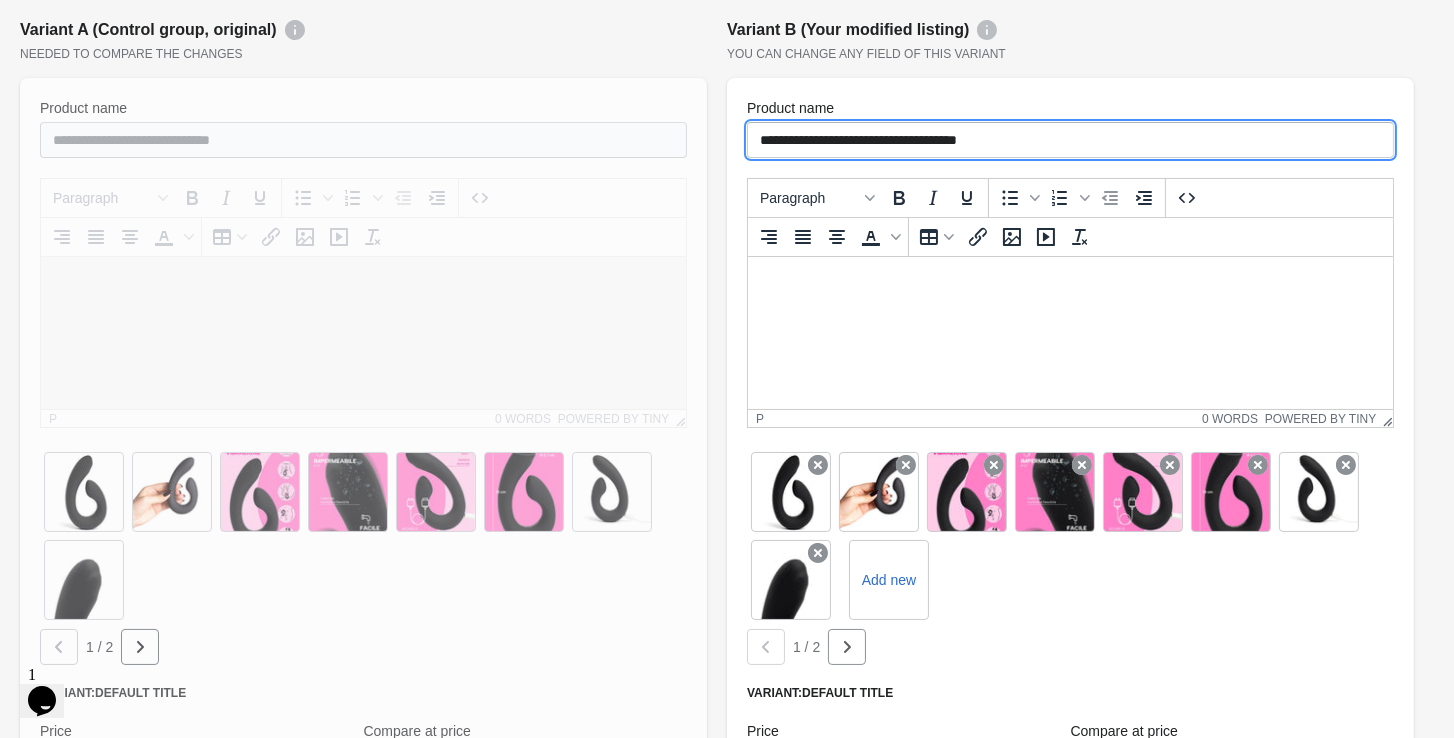 scroll, scrollTop: 387, scrollLeft: 0, axis: vertical 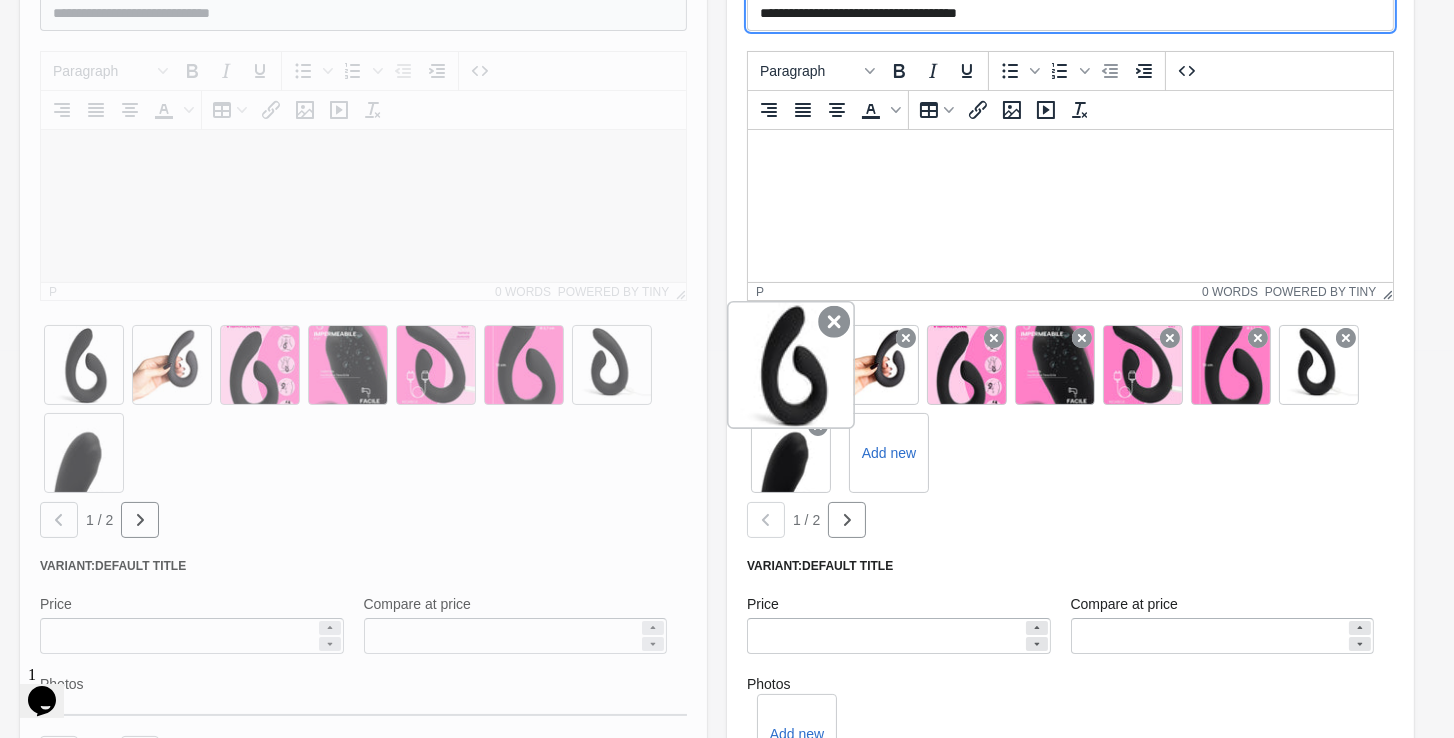 type on "**********" 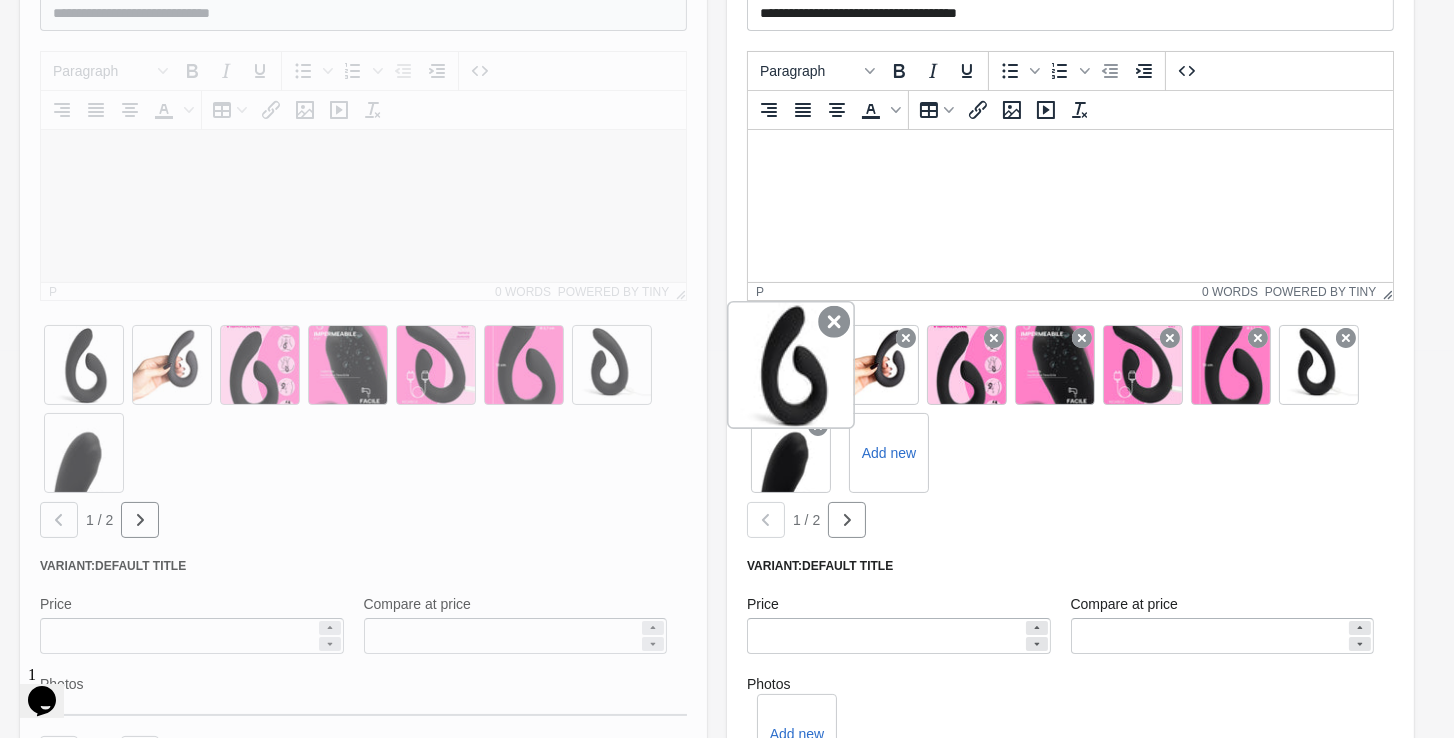 click 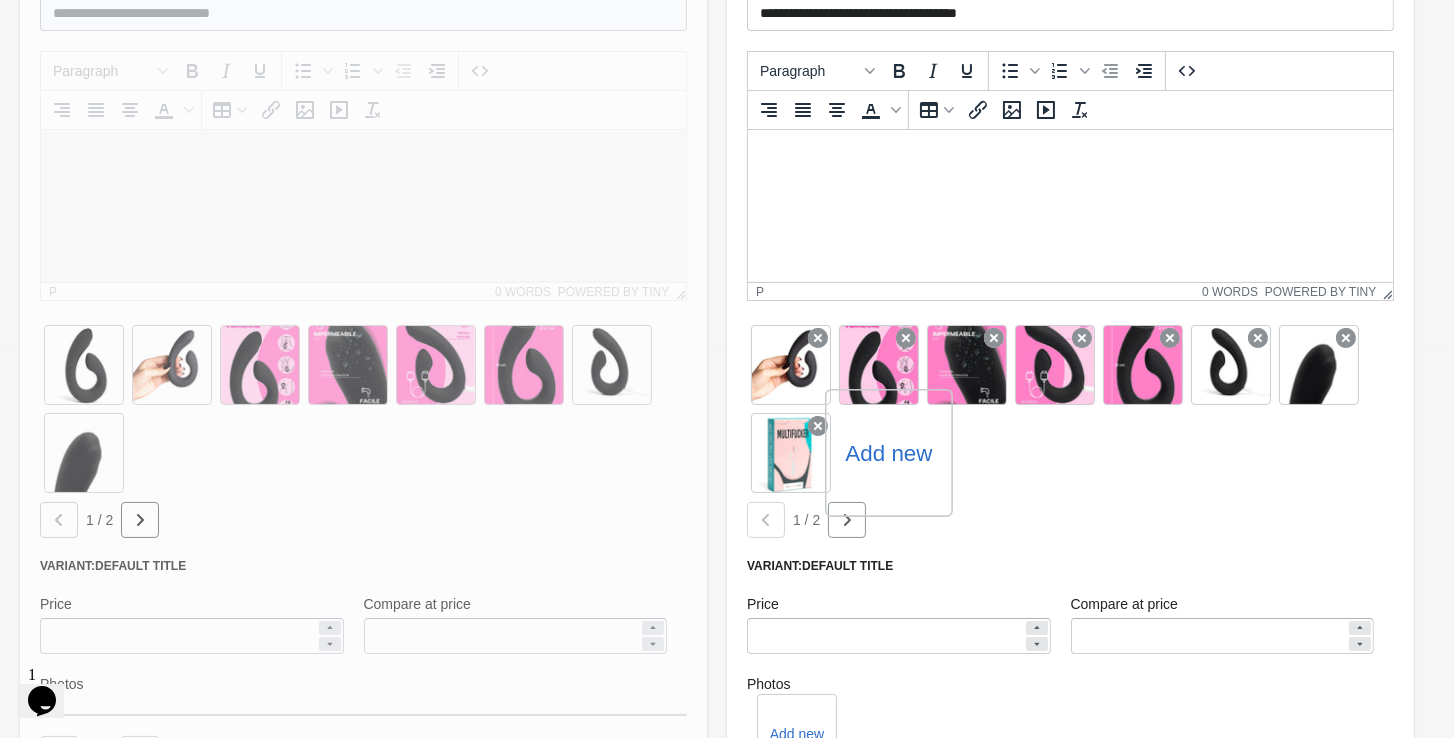 click on "Add new" at bounding box center [888, 453] 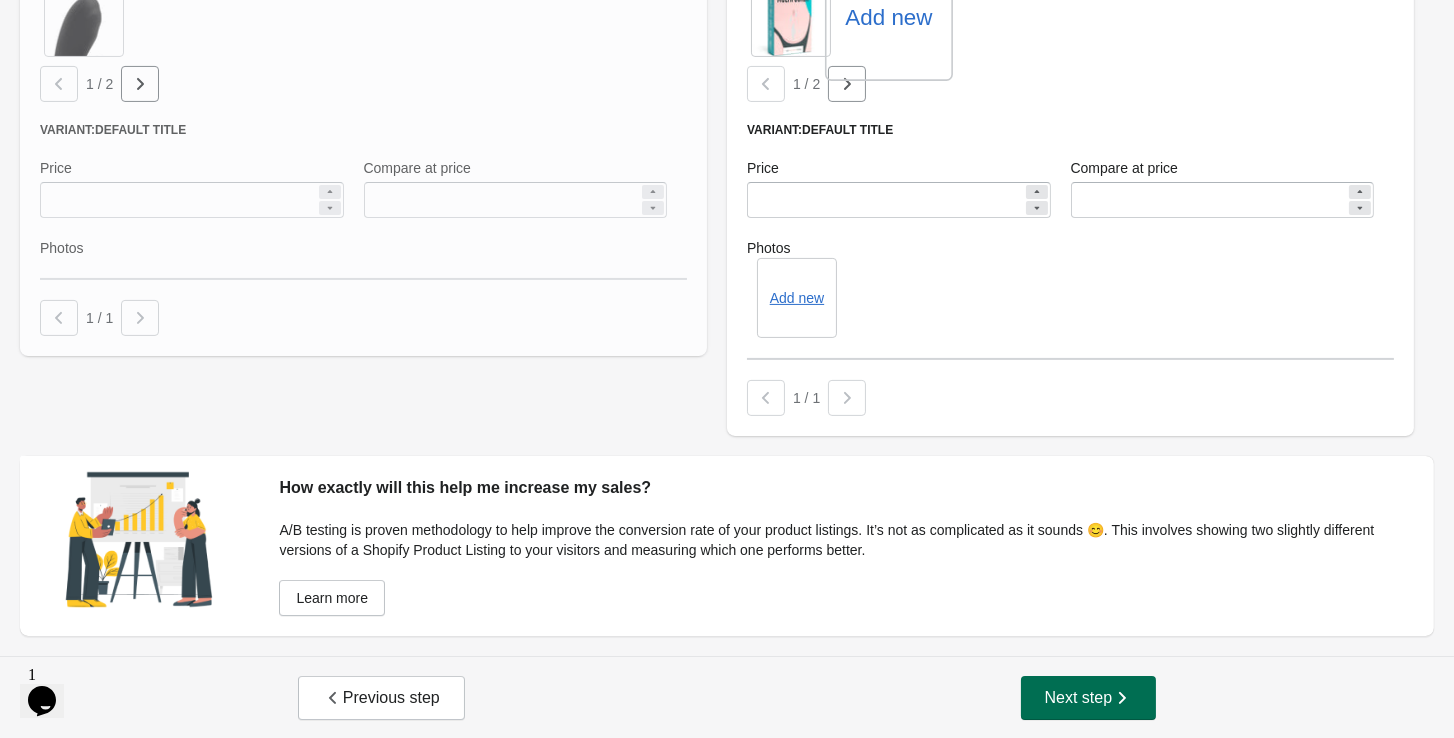 scroll, scrollTop: 821, scrollLeft: 0, axis: vertical 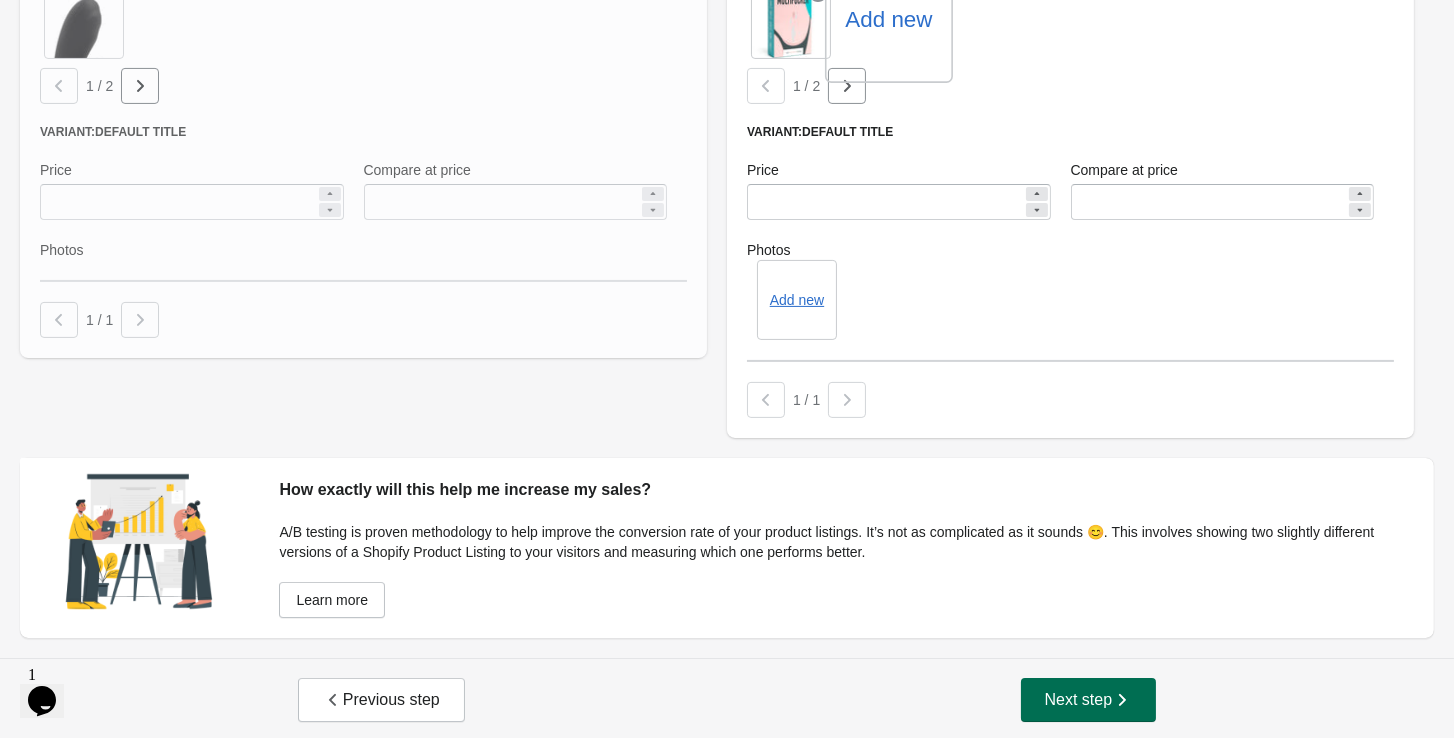click on "Next step" at bounding box center (1089, 700) 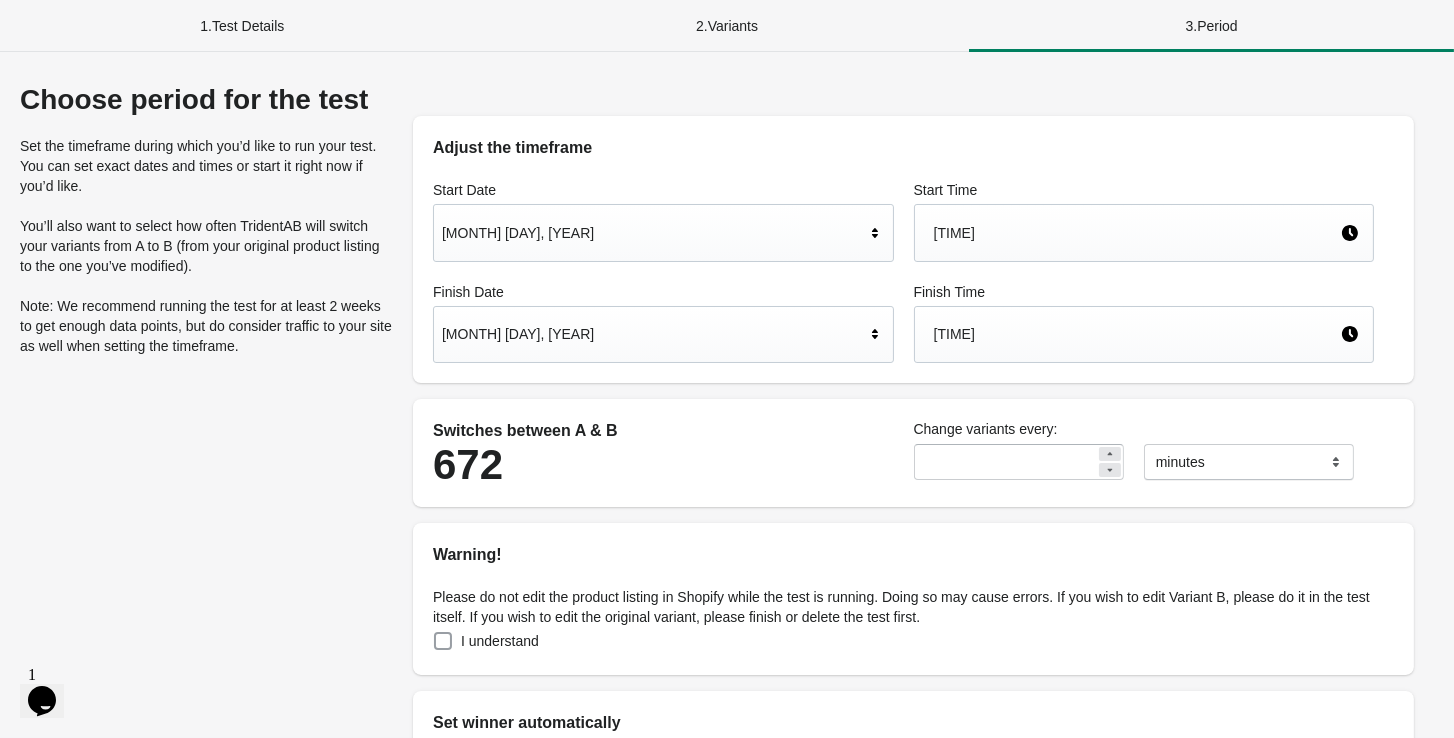 click on "I understand" at bounding box center (500, 641) 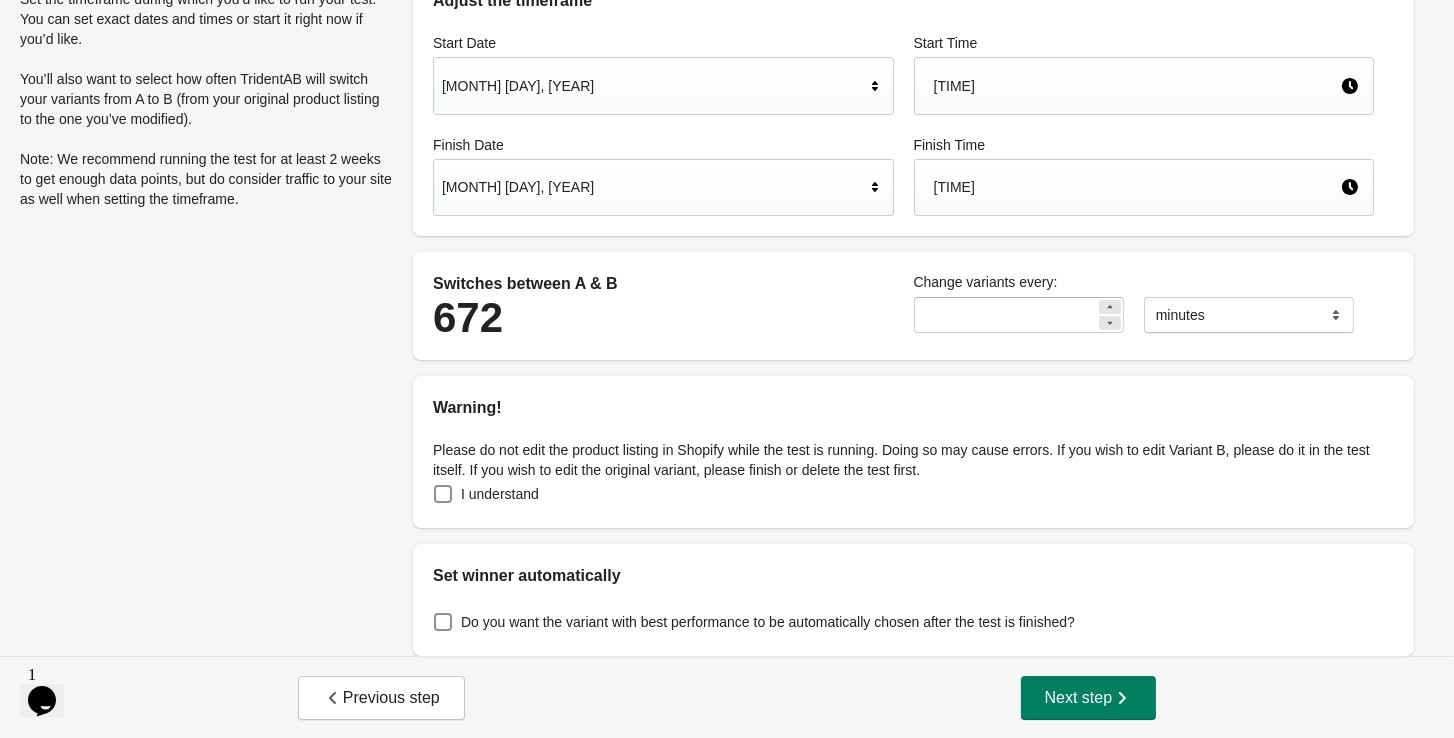 scroll, scrollTop: 145, scrollLeft: 0, axis: vertical 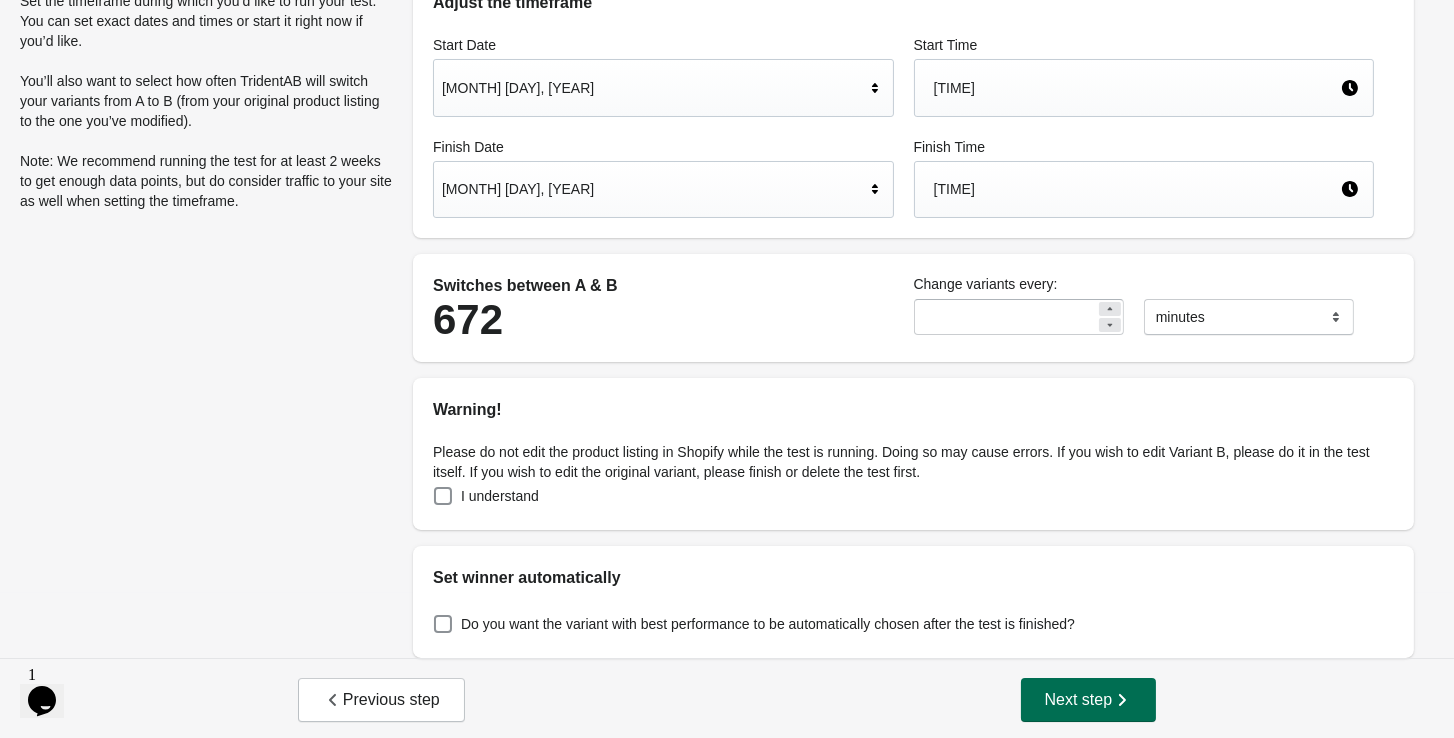 click on "Next step" at bounding box center (1089, 700) 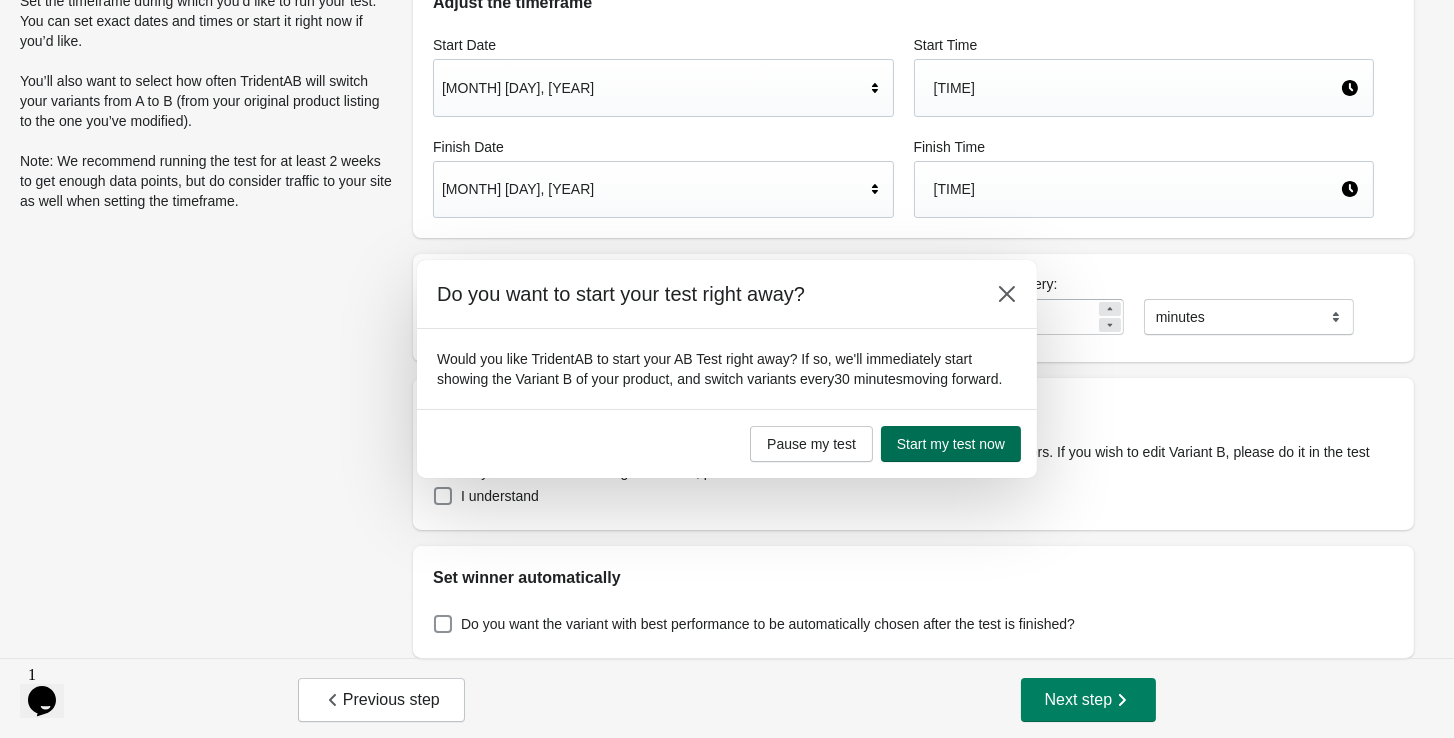 click on "Start my test now" at bounding box center [951, 444] 